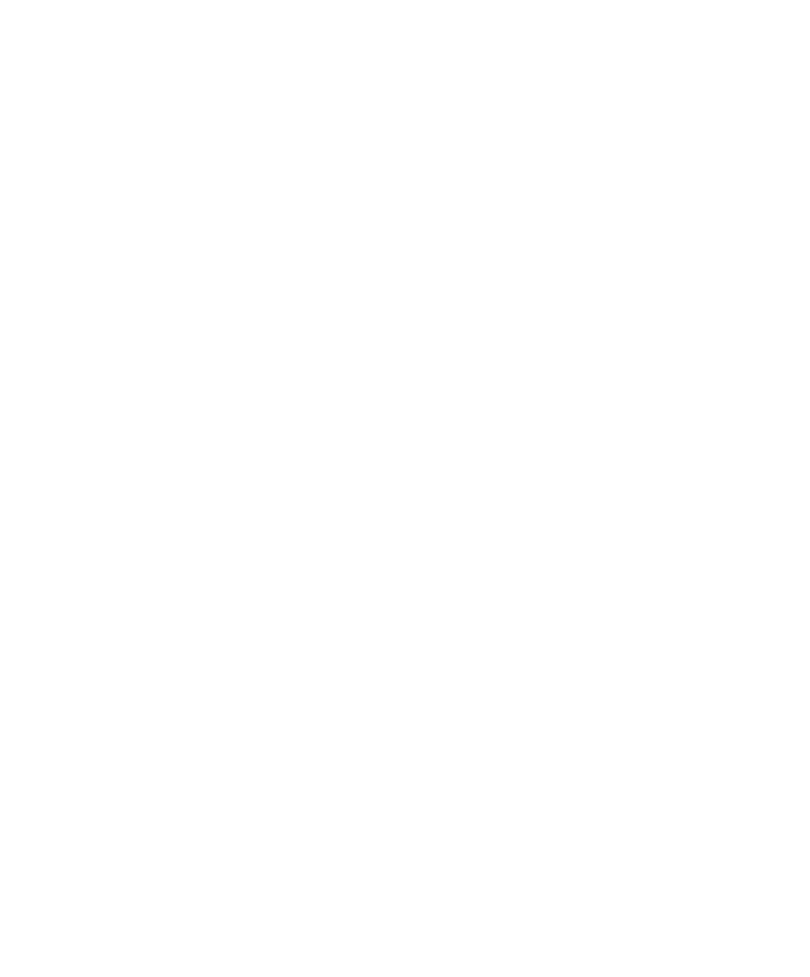 scroll, scrollTop: 0, scrollLeft: 0, axis: both 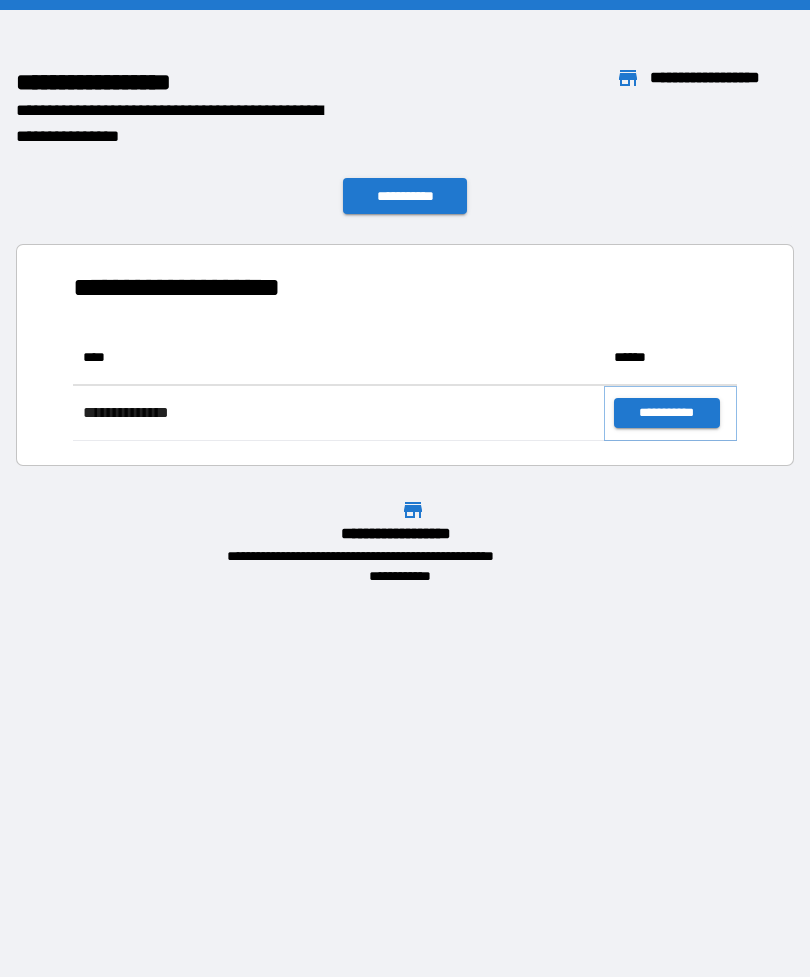 click on "**********" at bounding box center [666, 413] 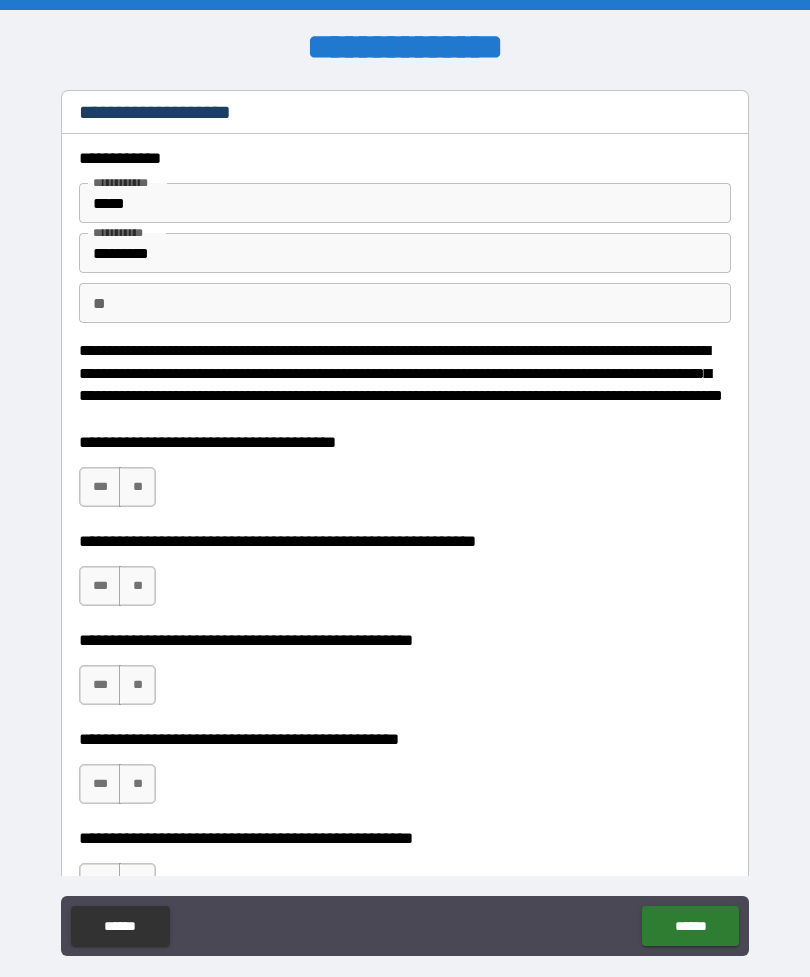 click on "**********" at bounding box center [405, 523] 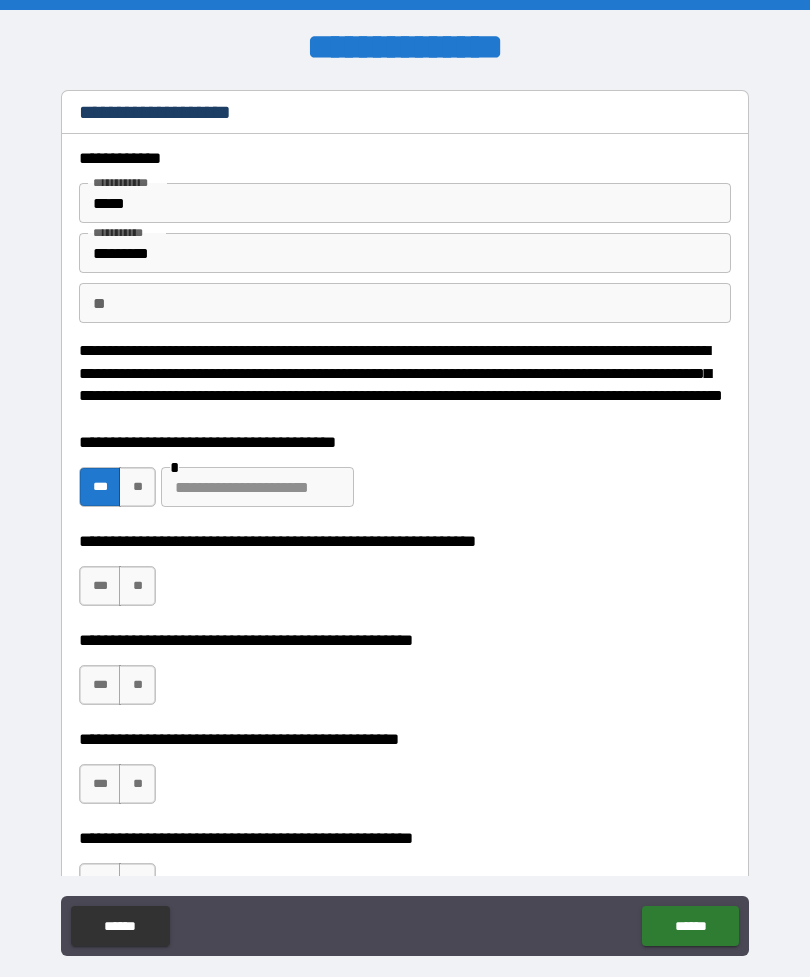 click on "***" at bounding box center (100, 586) 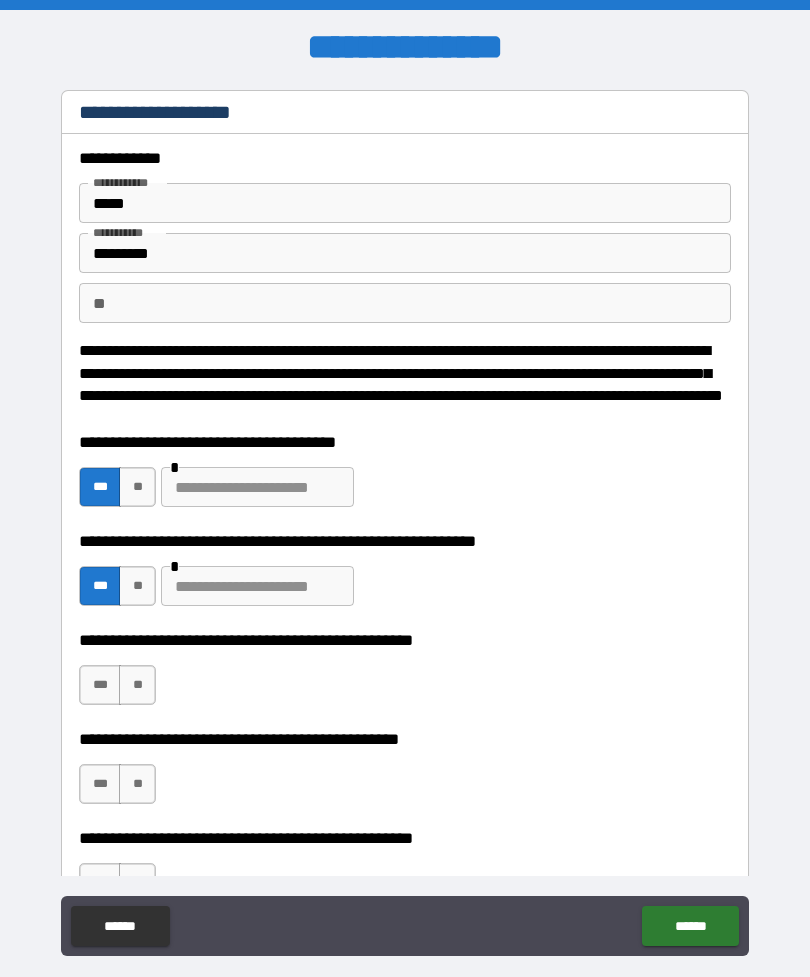 click on "**" at bounding box center [137, 685] 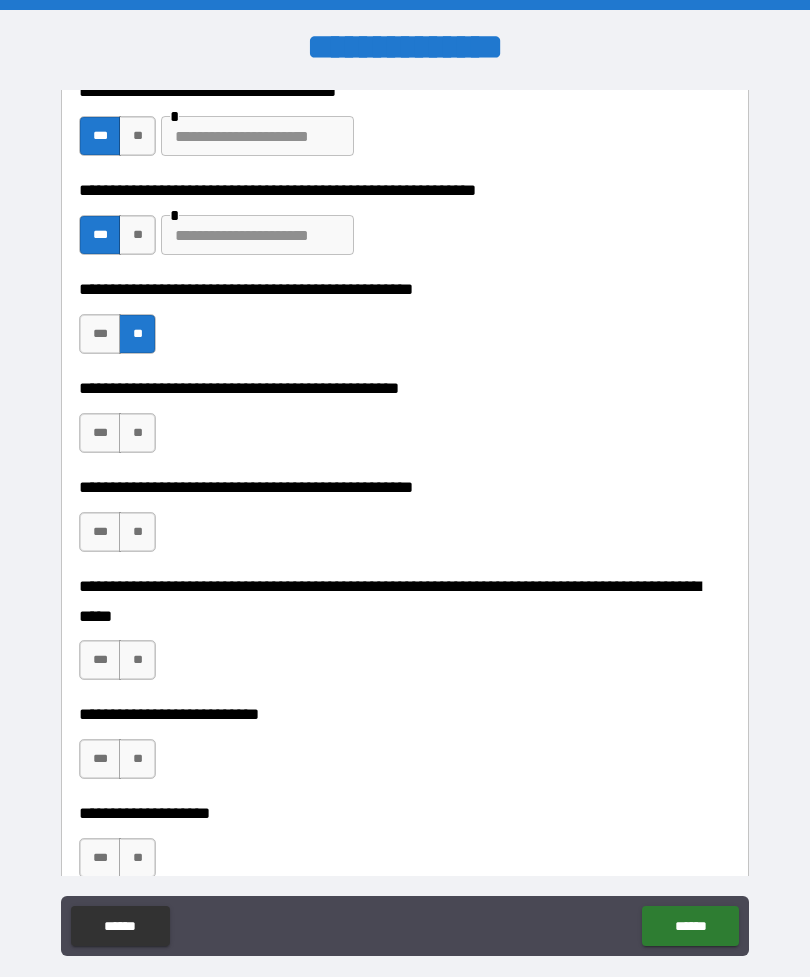 scroll, scrollTop: 368, scrollLeft: 0, axis: vertical 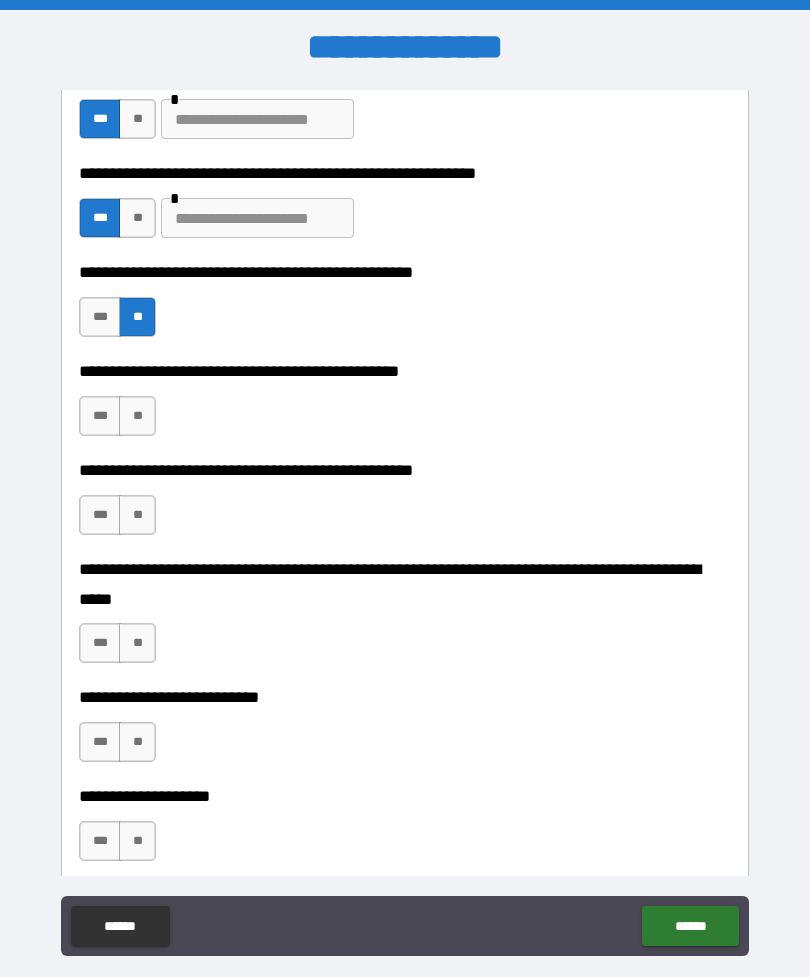 click on "***" at bounding box center (100, 416) 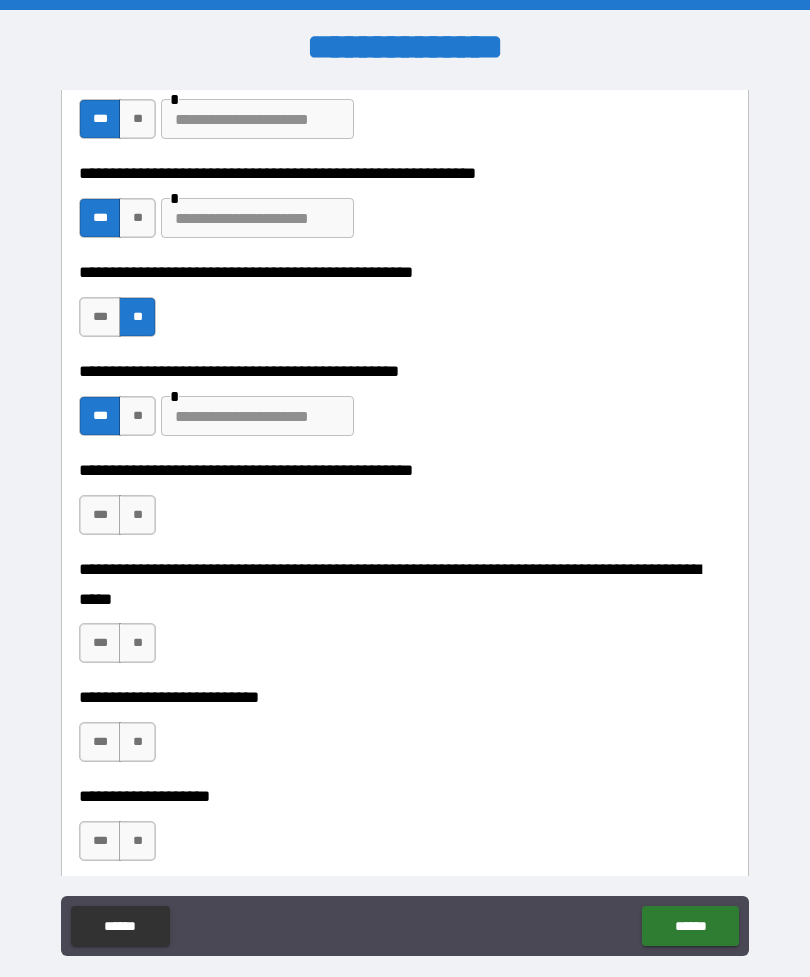 scroll, scrollTop: 444, scrollLeft: 0, axis: vertical 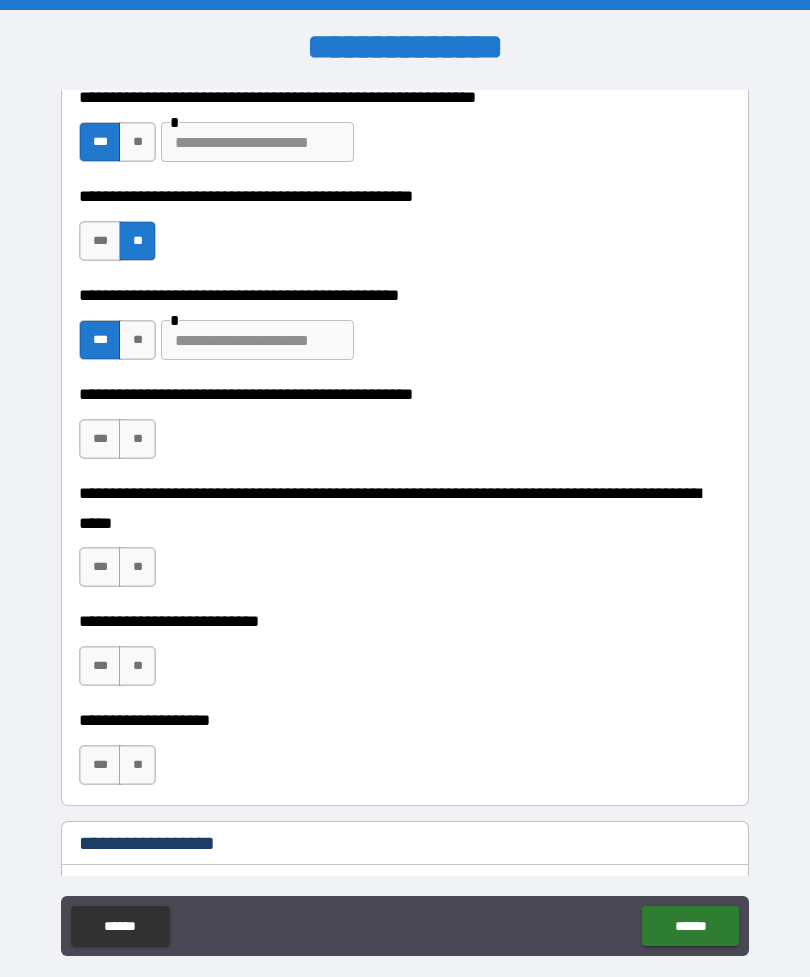 click on "**" at bounding box center (137, 439) 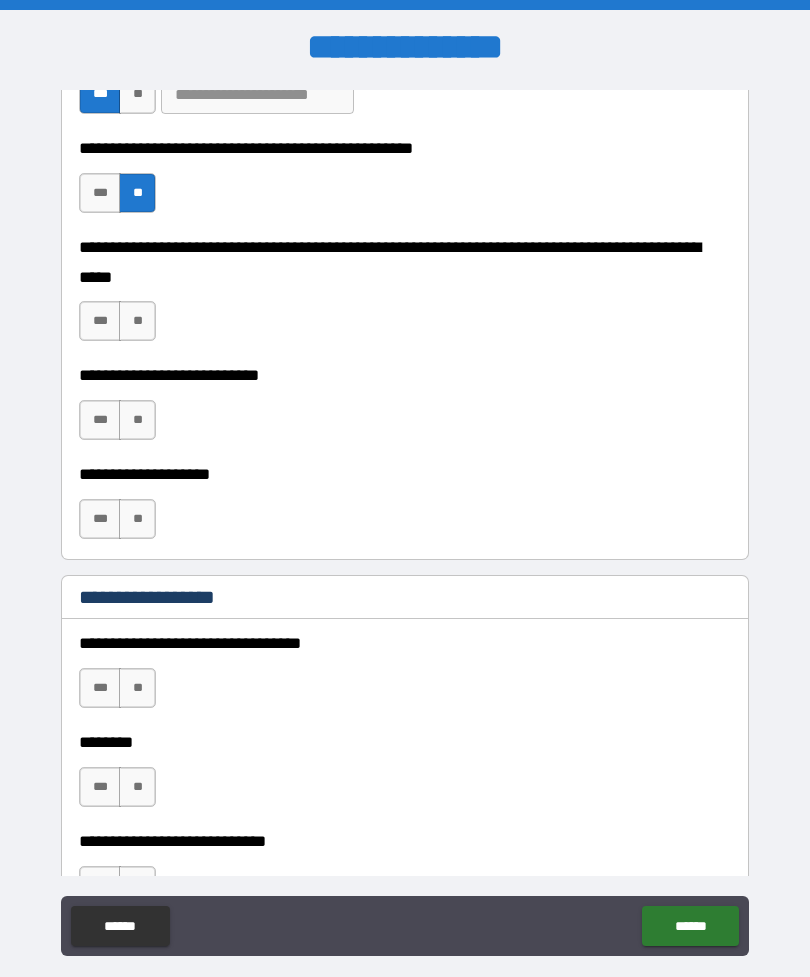 scroll, scrollTop: 709, scrollLeft: 0, axis: vertical 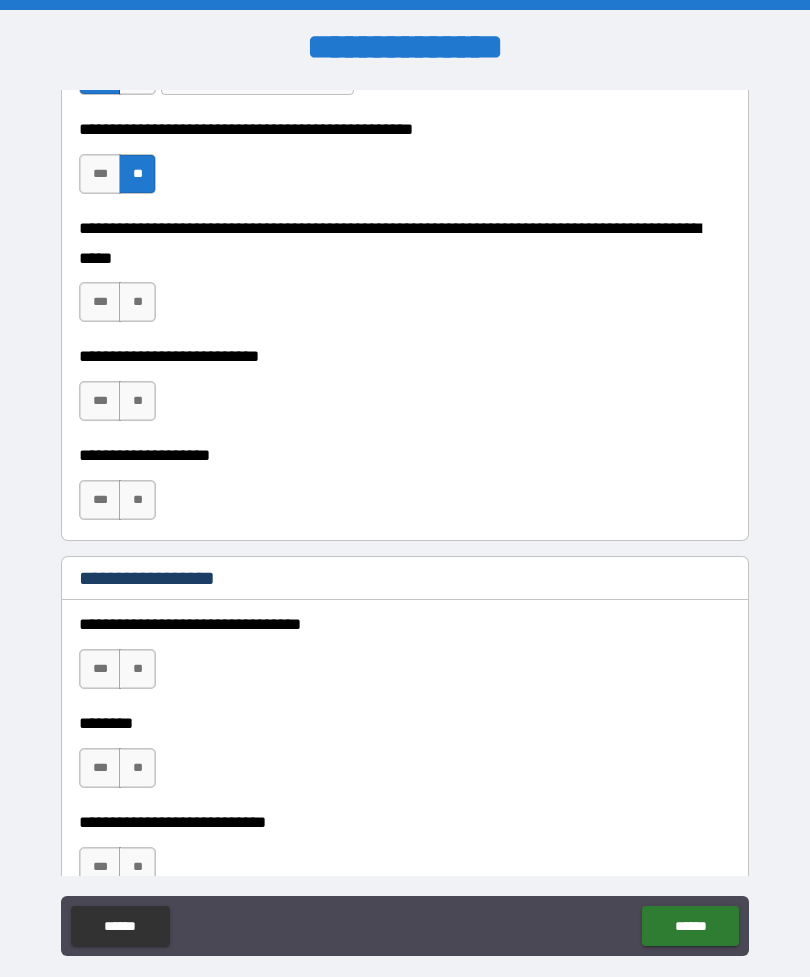 click on "**" at bounding box center (137, 302) 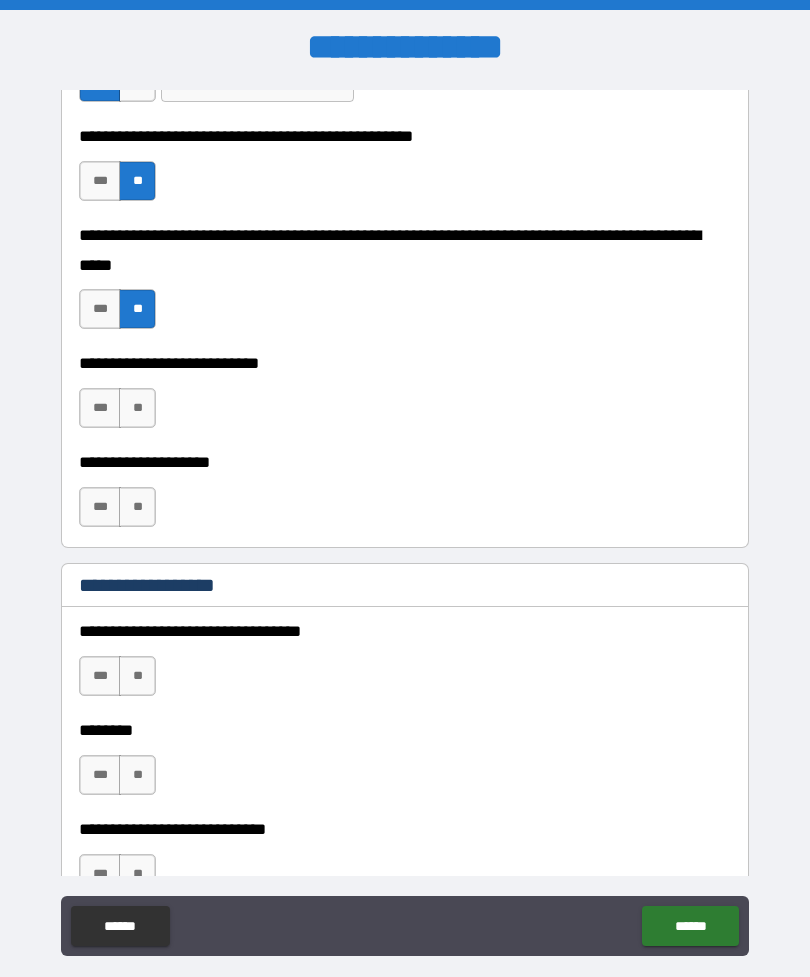scroll, scrollTop: 695, scrollLeft: 0, axis: vertical 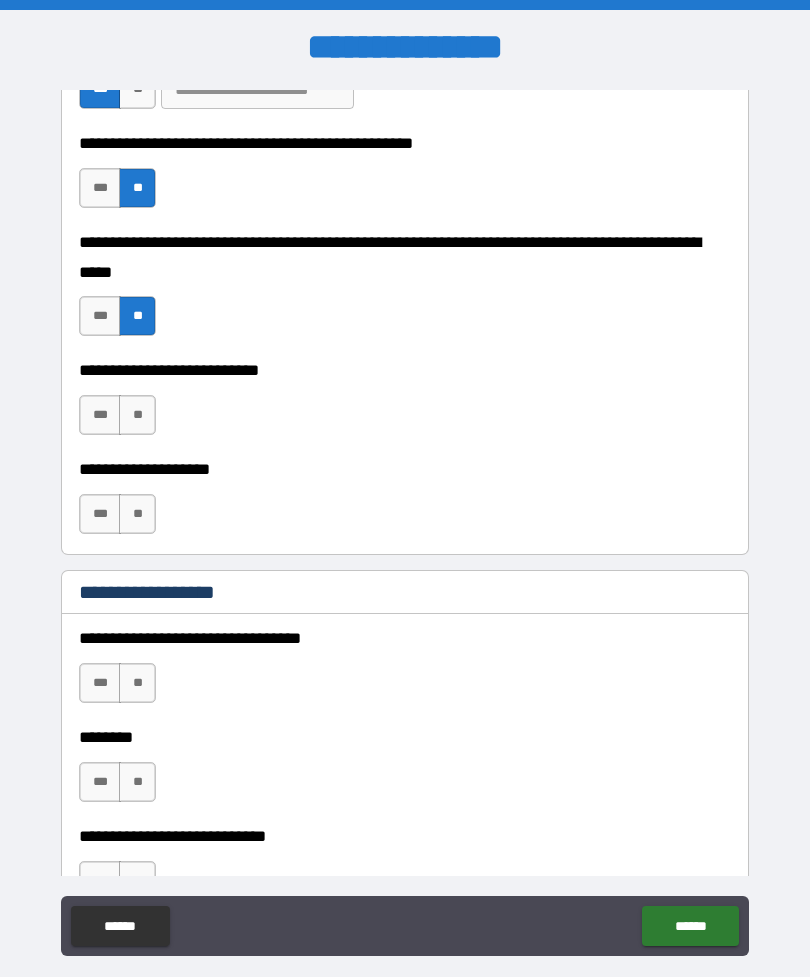 click on "***" at bounding box center (100, 316) 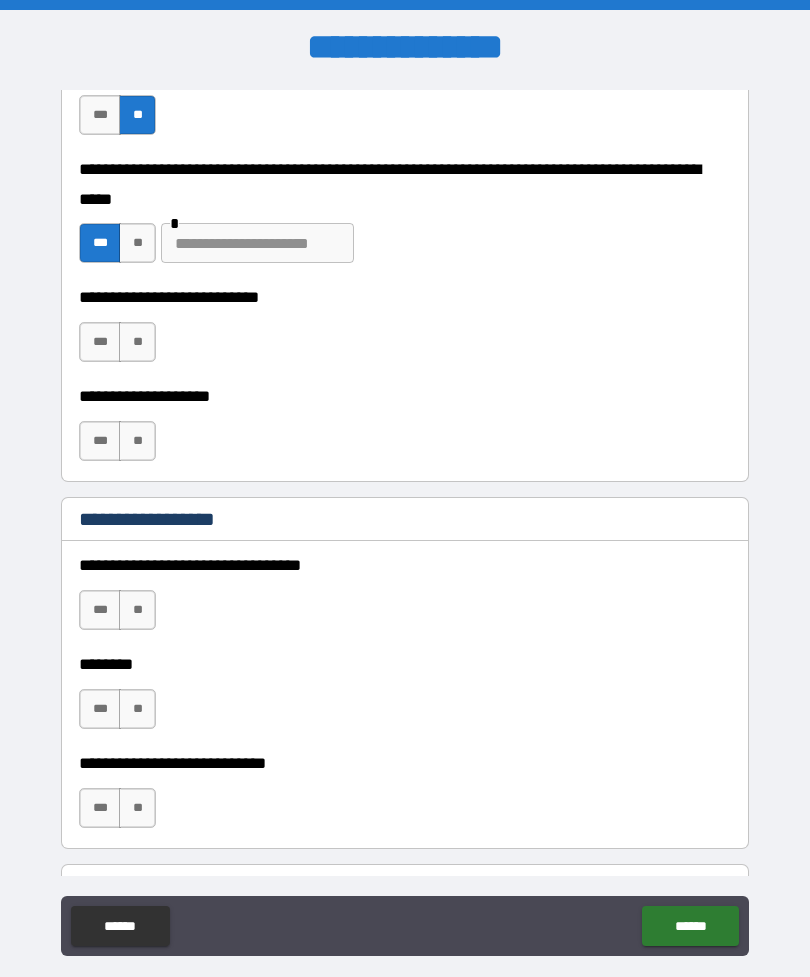 scroll, scrollTop: 770, scrollLeft: 0, axis: vertical 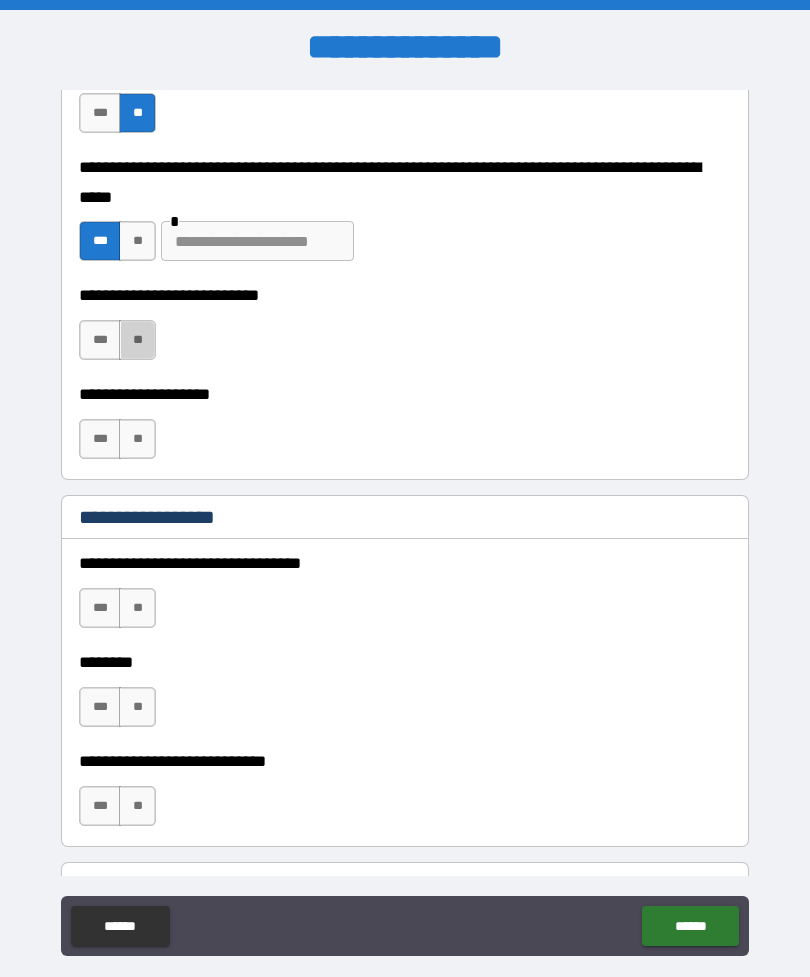 click on "**" at bounding box center [137, 340] 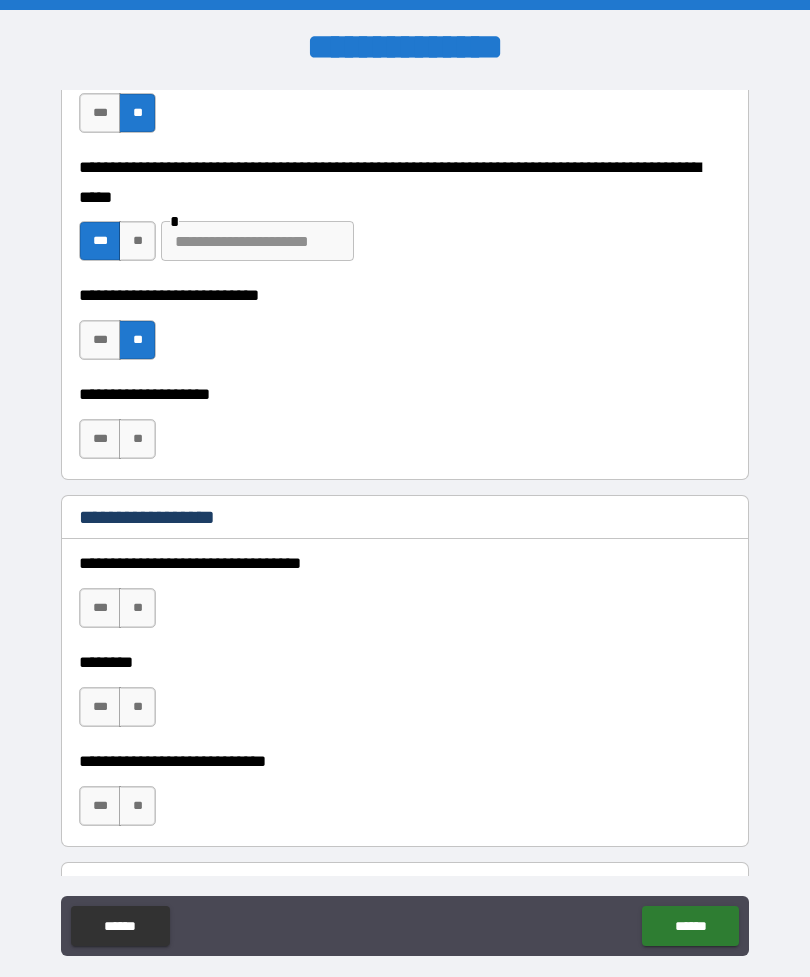 click on "**" at bounding box center (137, 439) 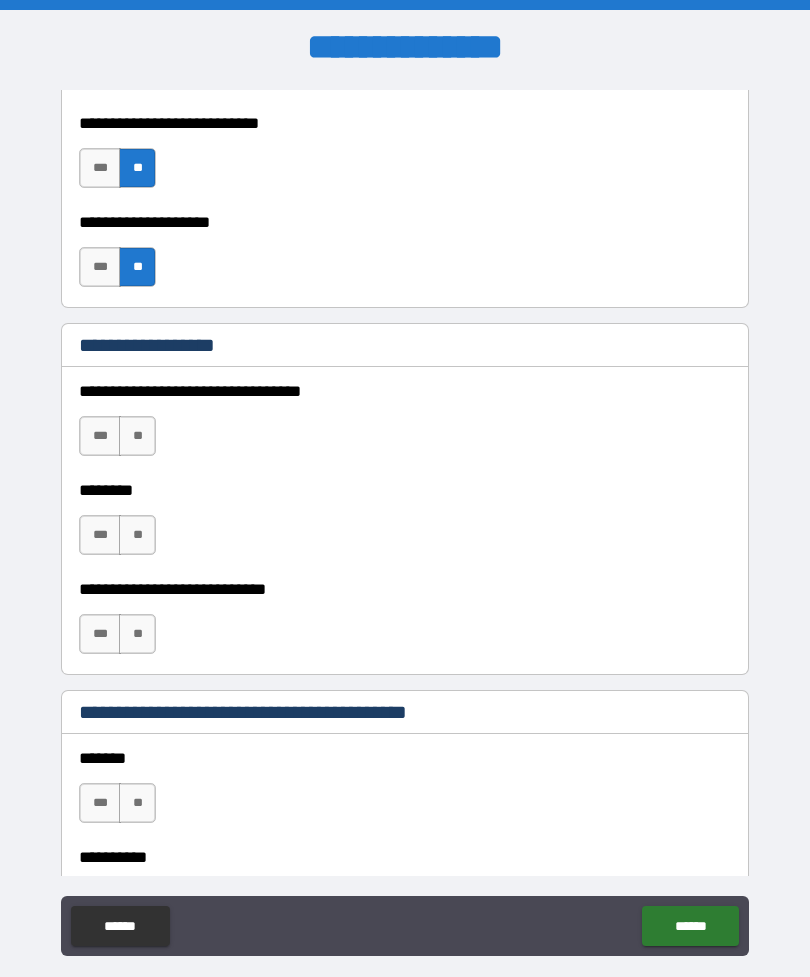scroll, scrollTop: 953, scrollLeft: 0, axis: vertical 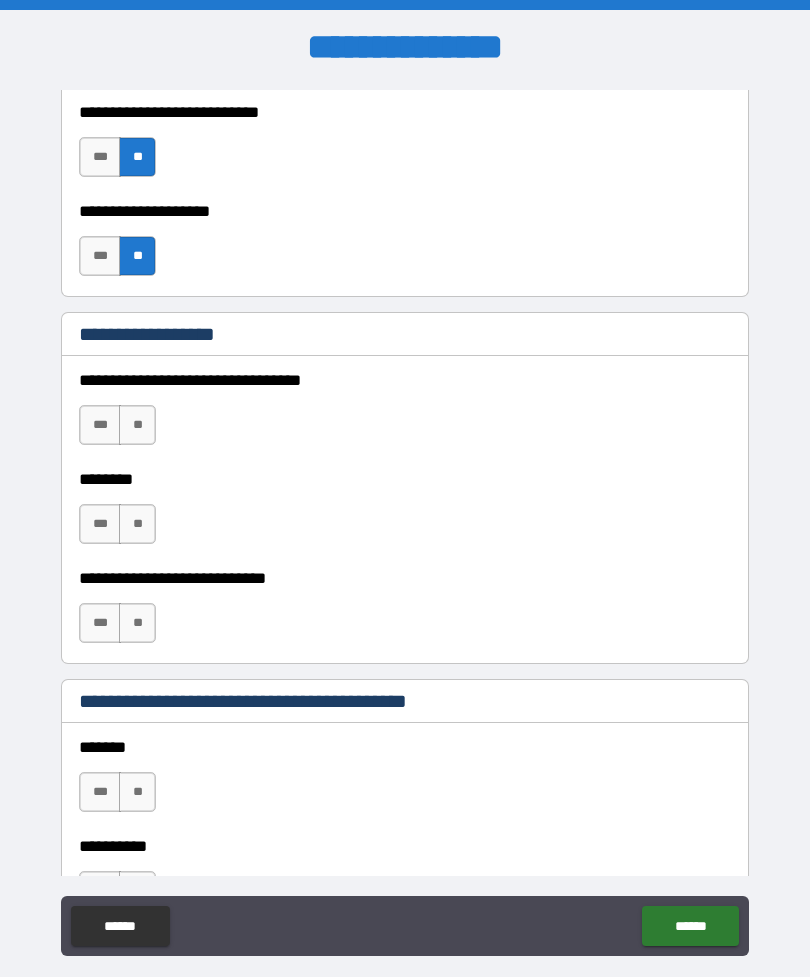 click on "**" at bounding box center (137, 425) 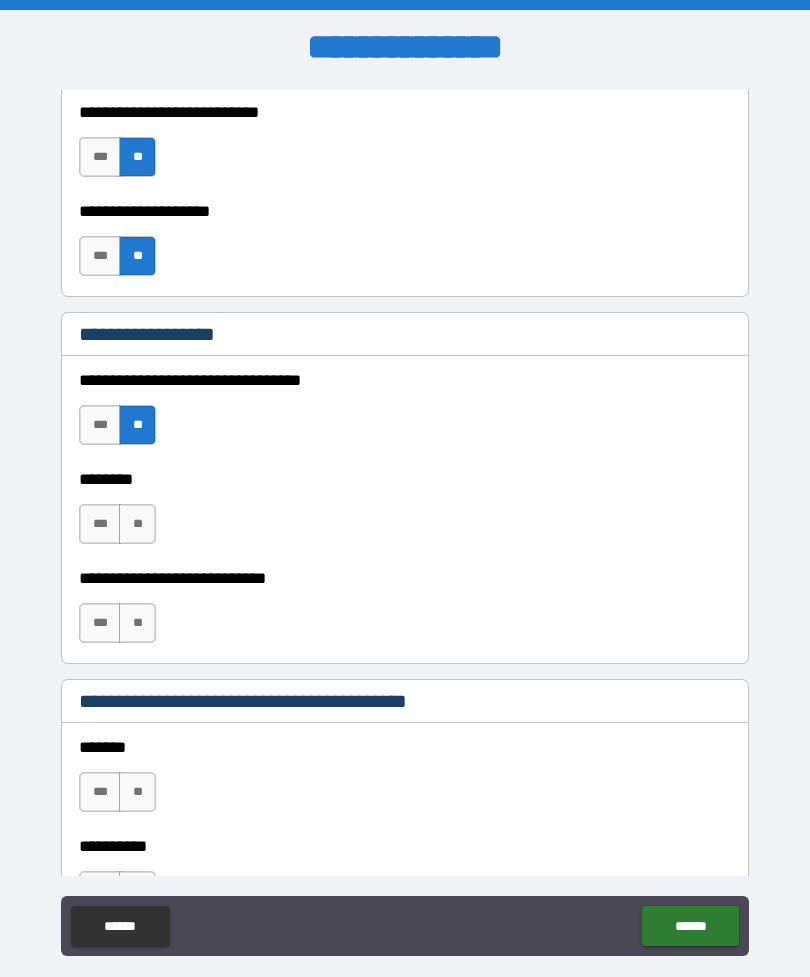 click on "**" at bounding box center (137, 524) 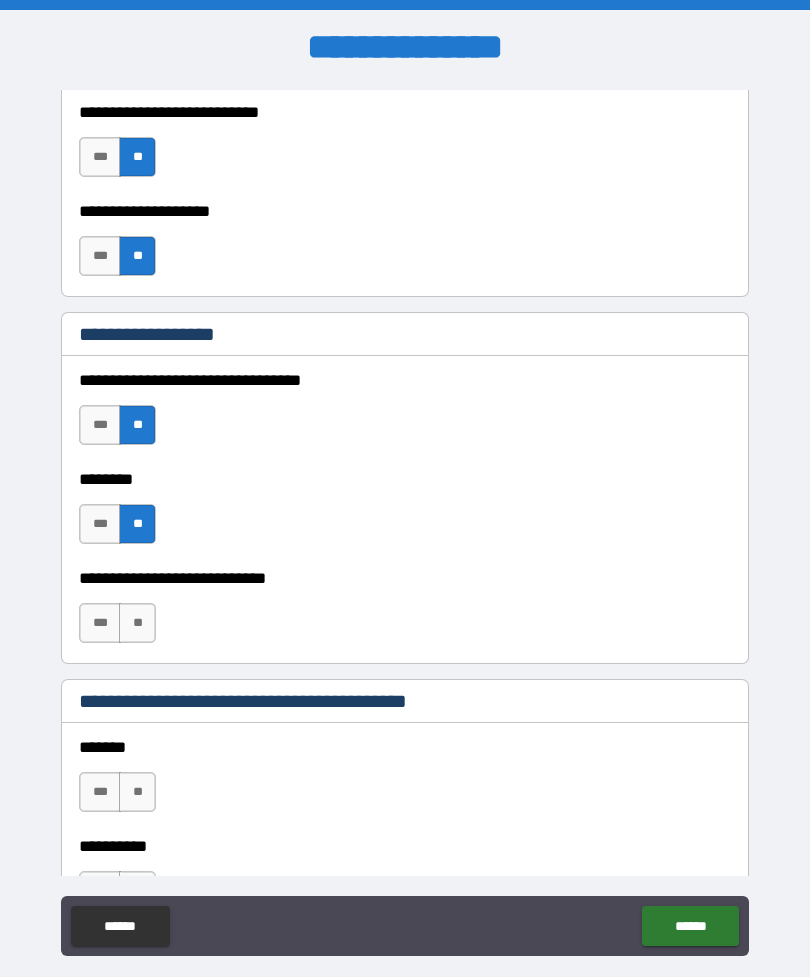 click on "**" at bounding box center [137, 623] 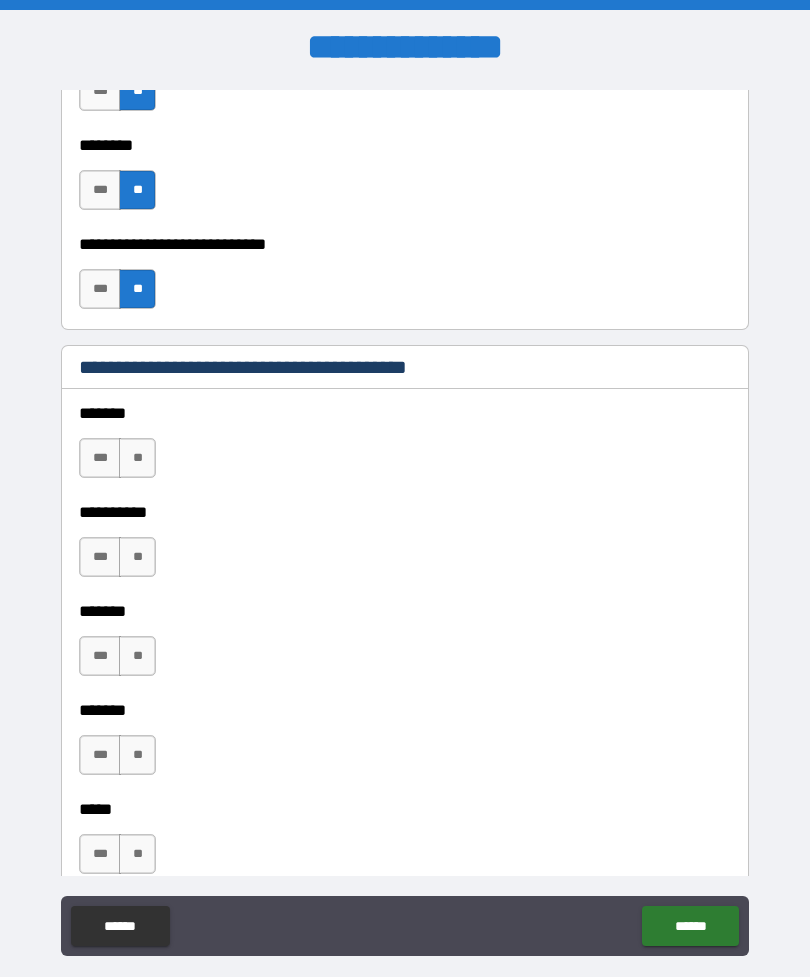 scroll, scrollTop: 1295, scrollLeft: 0, axis: vertical 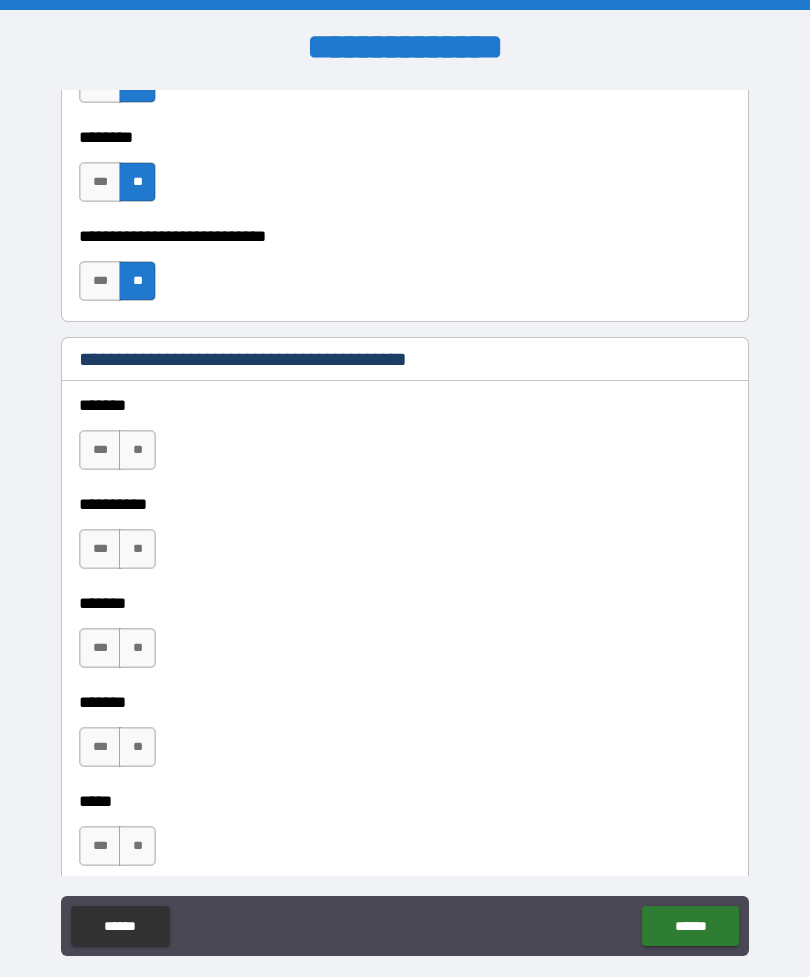 click on "**" at bounding box center (137, 450) 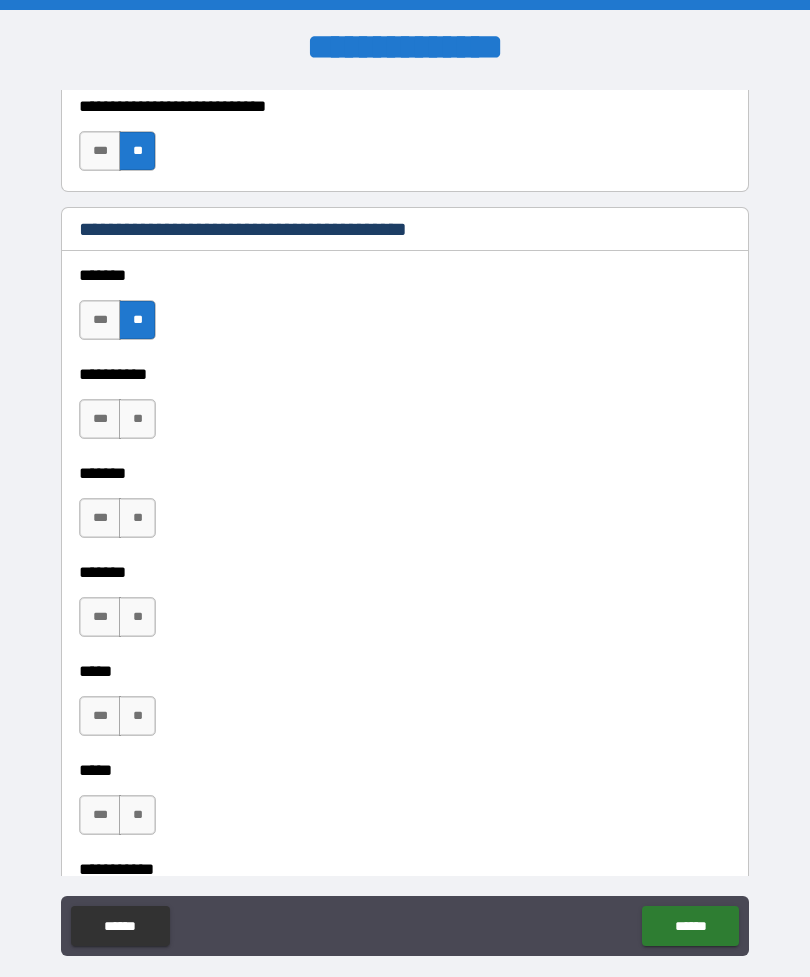 scroll, scrollTop: 1427, scrollLeft: 0, axis: vertical 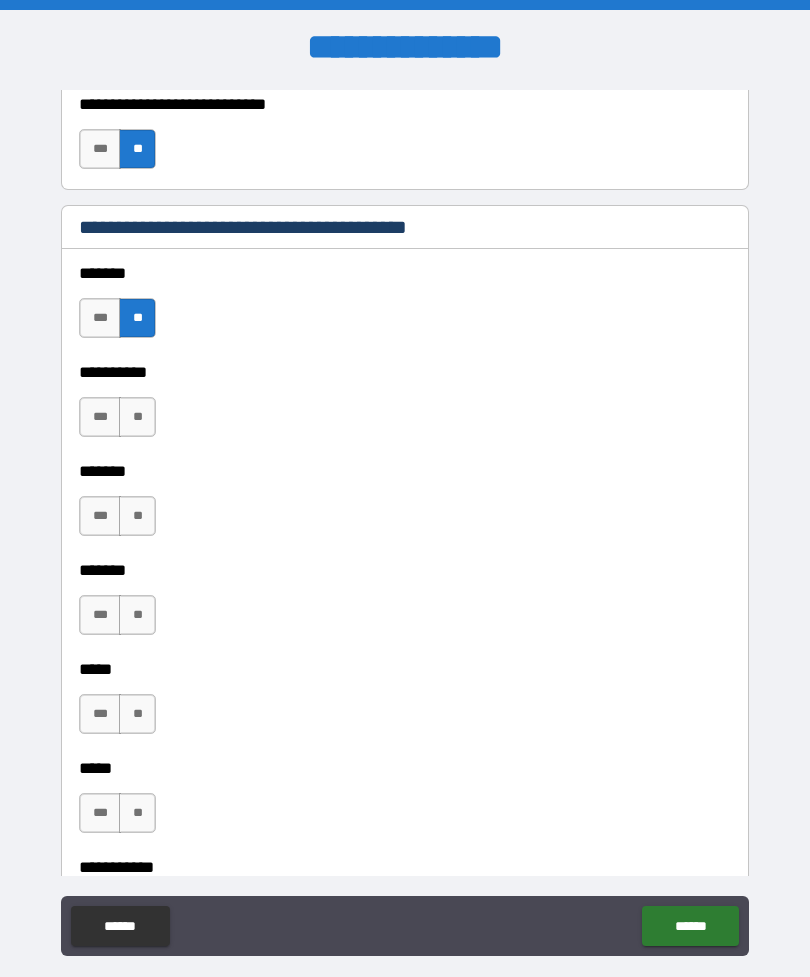 click on "**" at bounding box center (137, 516) 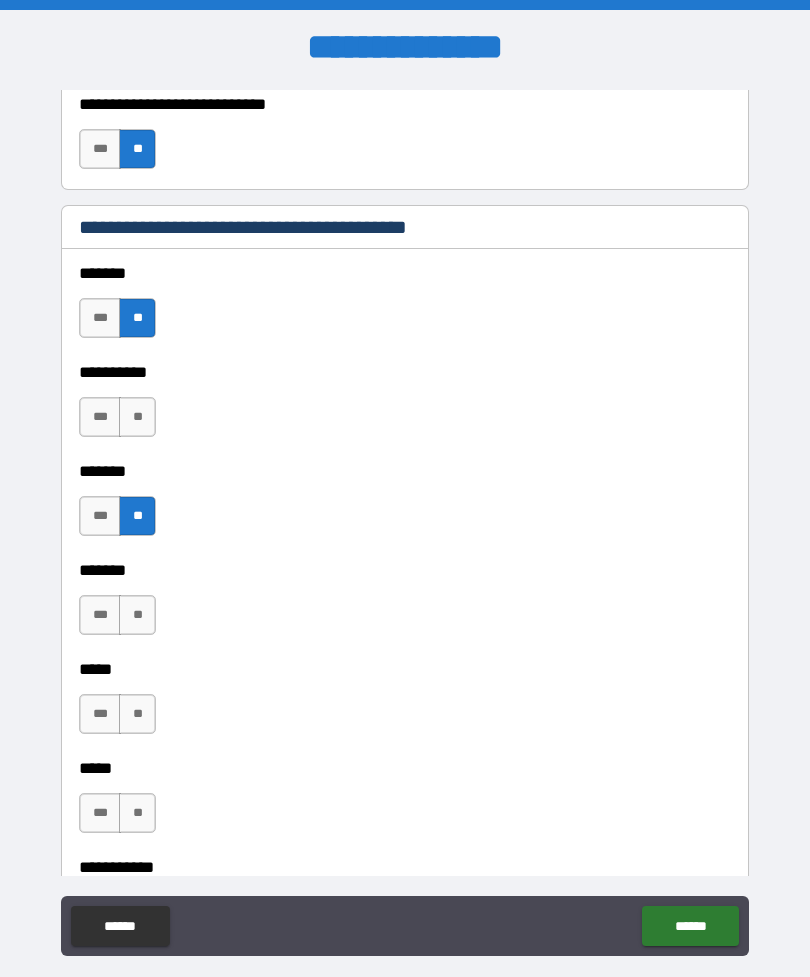click on "**" at bounding box center (137, 615) 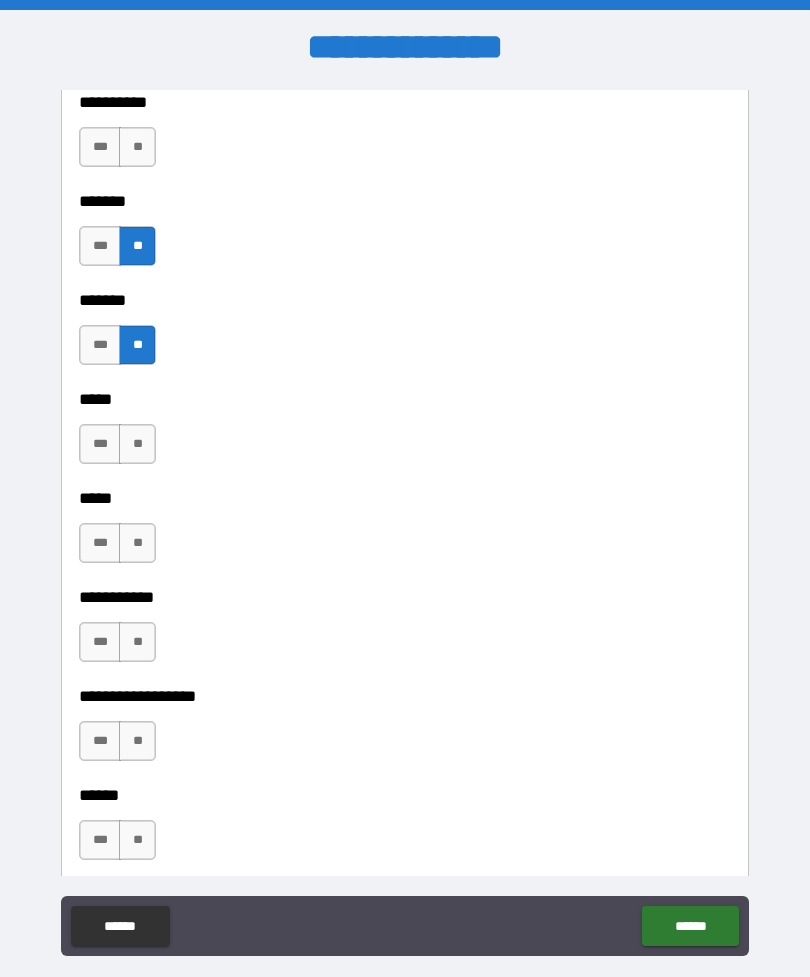 scroll, scrollTop: 1699, scrollLeft: 0, axis: vertical 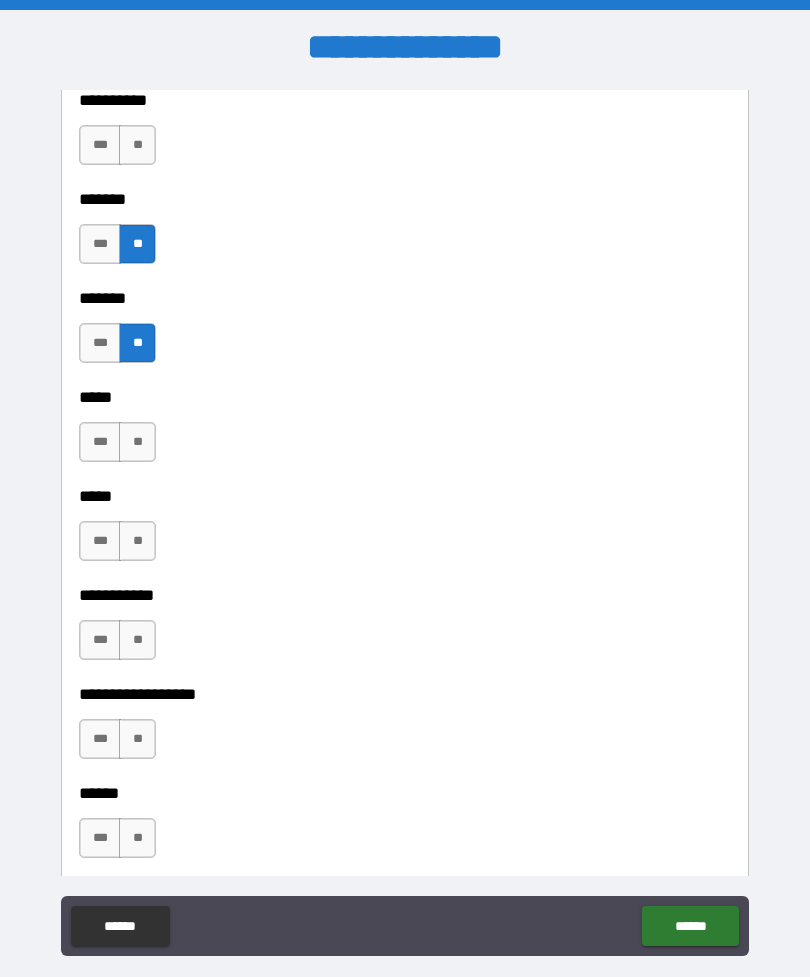 click on "**" at bounding box center (137, 442) 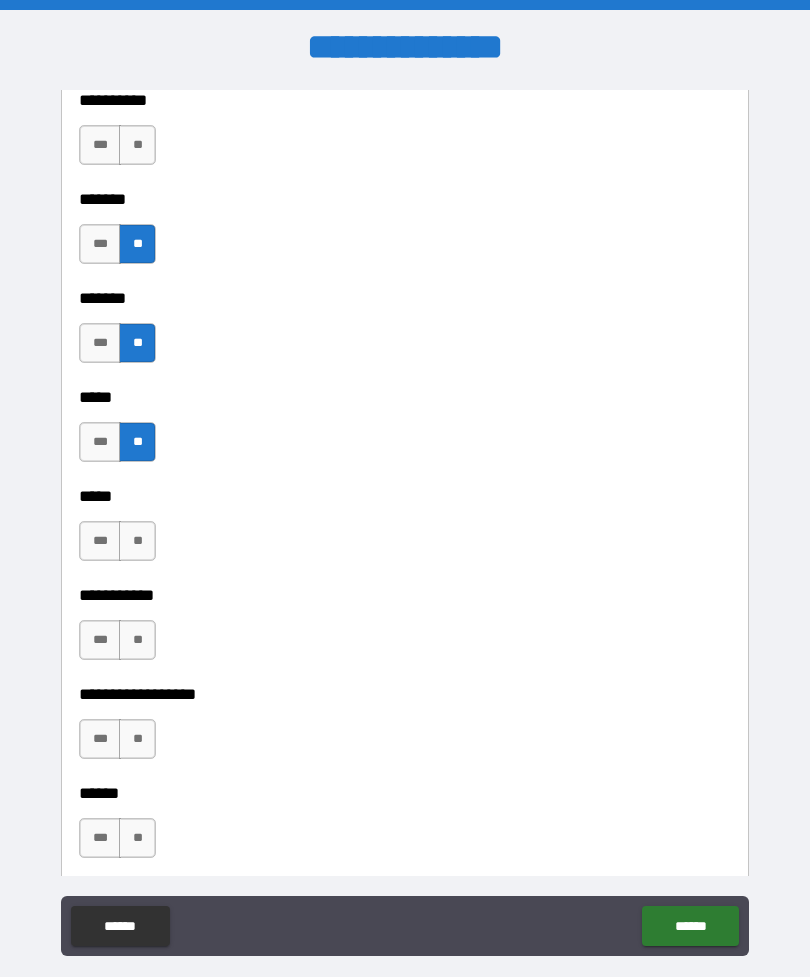 click on "**" at bounding box center (137, 541) 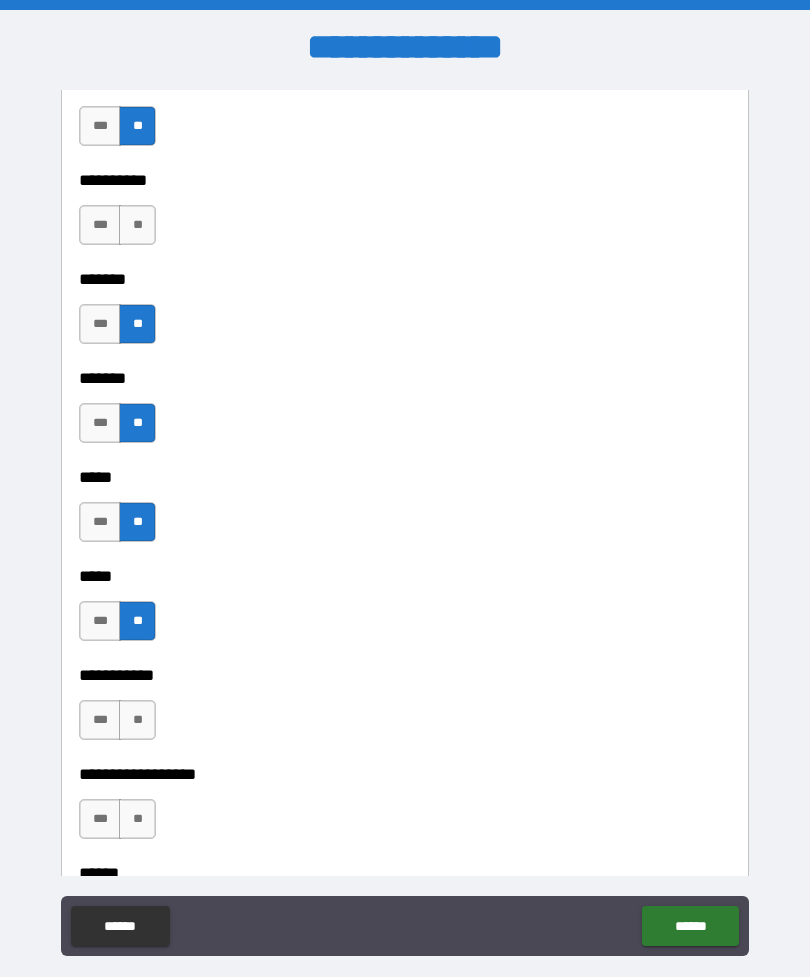 scroll, scrollTop: 1620, scrollLeft: 0, axis: vertical 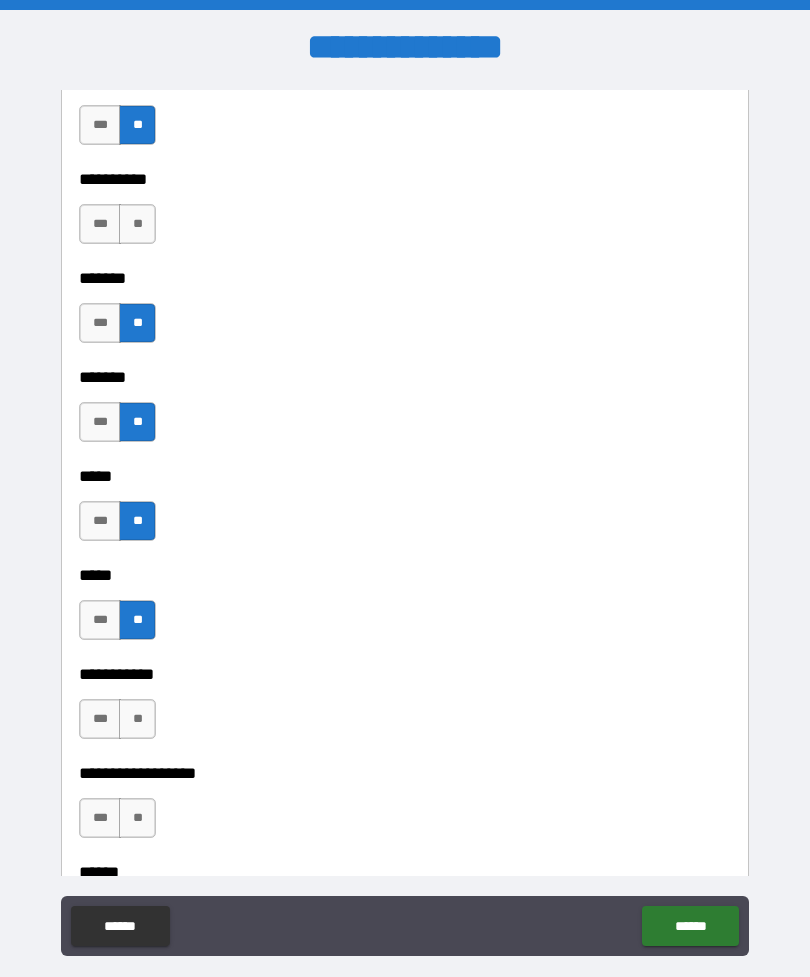 click on "***" at bounding box center [100, 224] 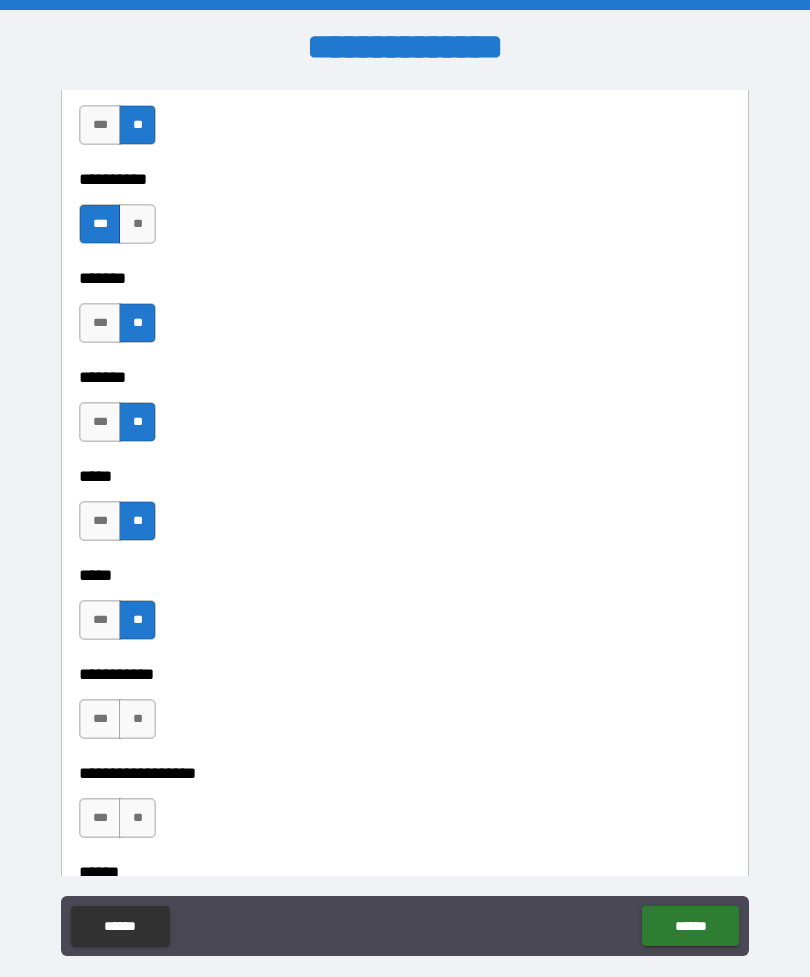 click on "**" at bounding box center (137, 719) 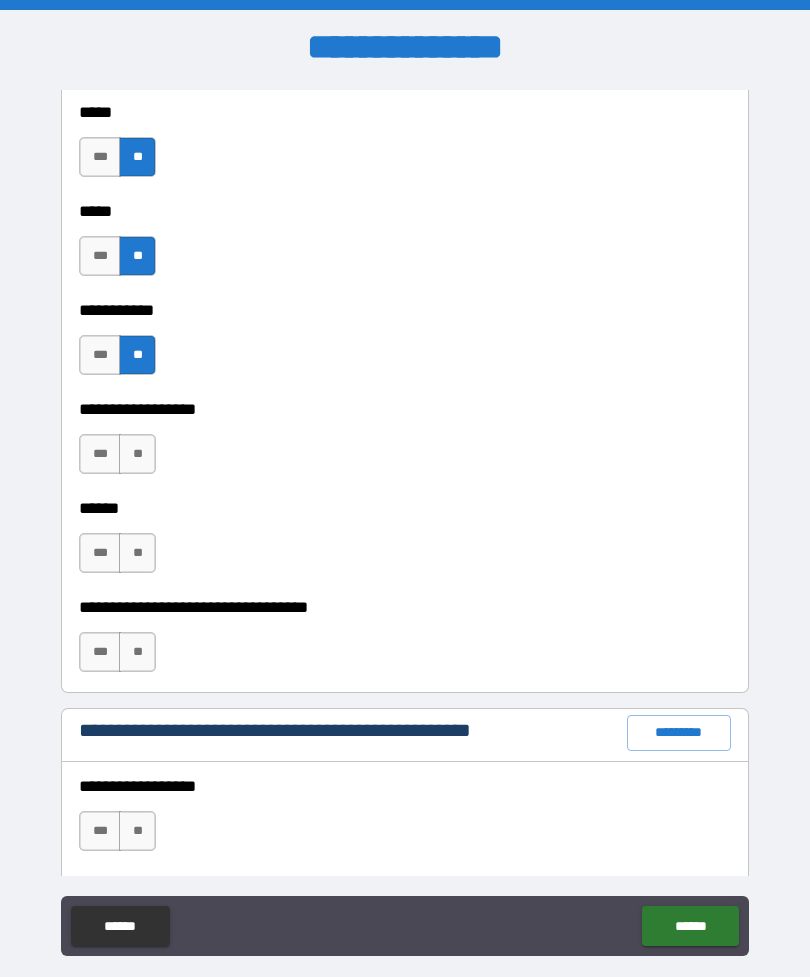 scroll, scrollTop: 1985, scrollLeft: 0, axis: vertical 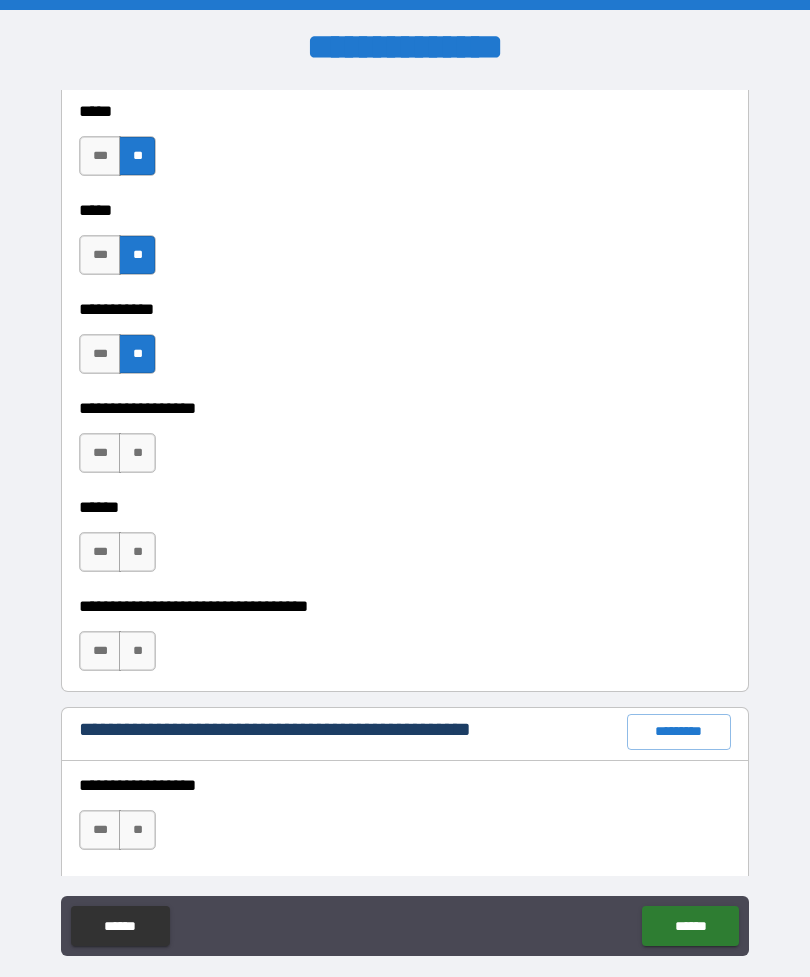 click on "**" at bounding box center (137, 453) 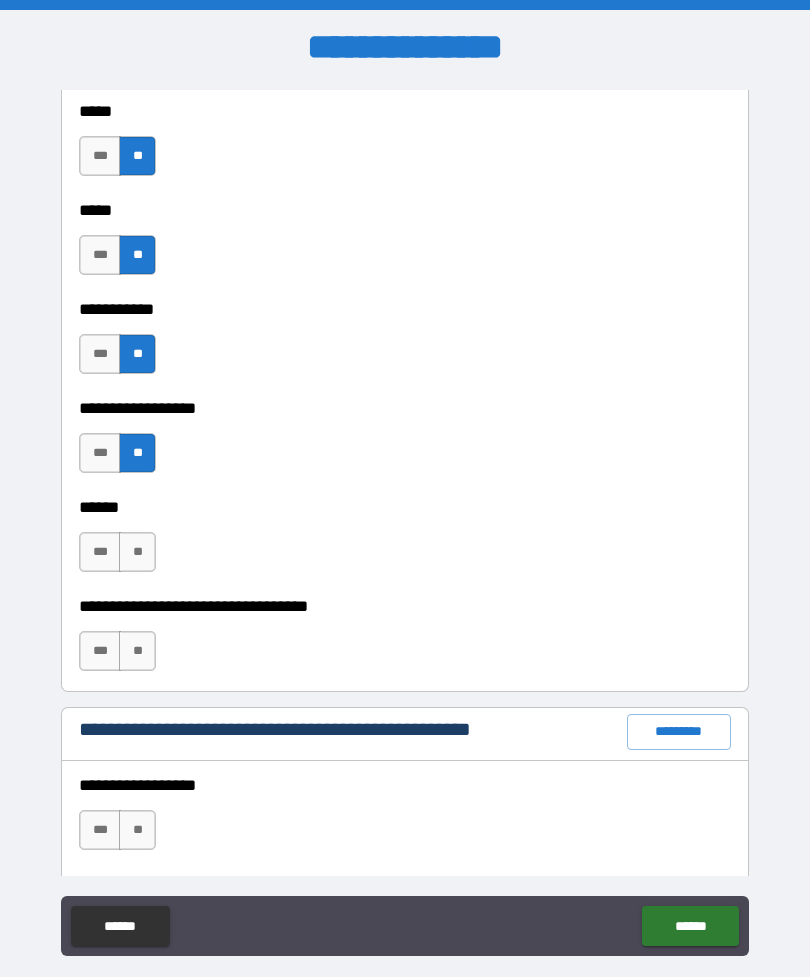 click on "**" at bounding box center (137, 552) 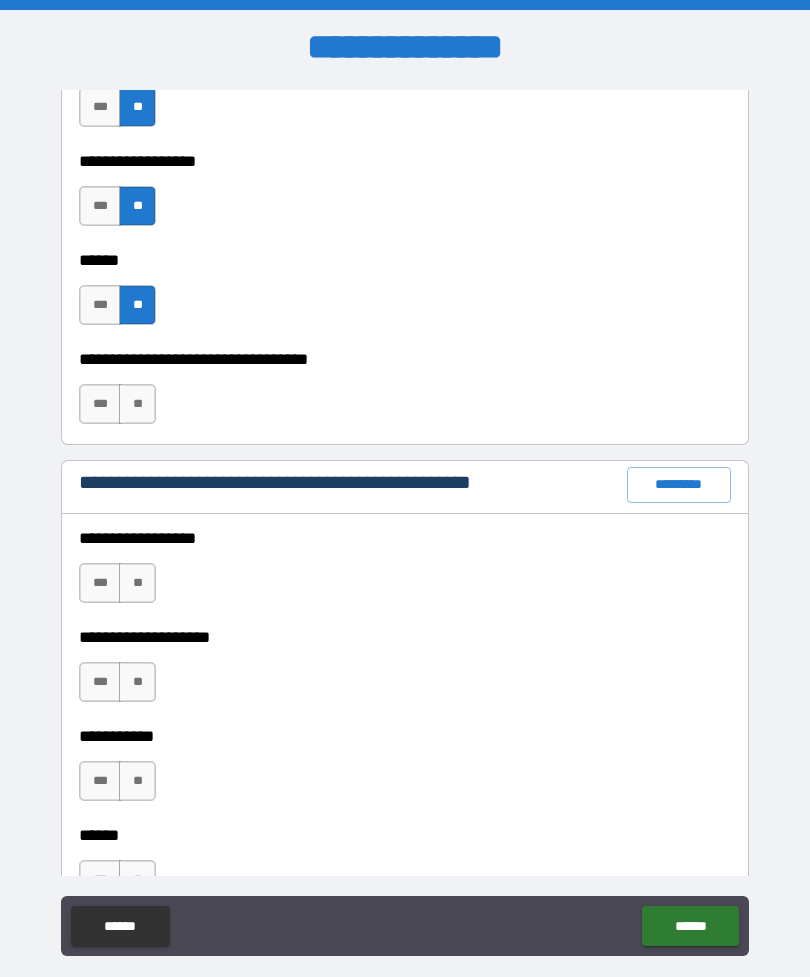 scroll, scrollTop: 2235, scrollLeft: 0, axis: vertical 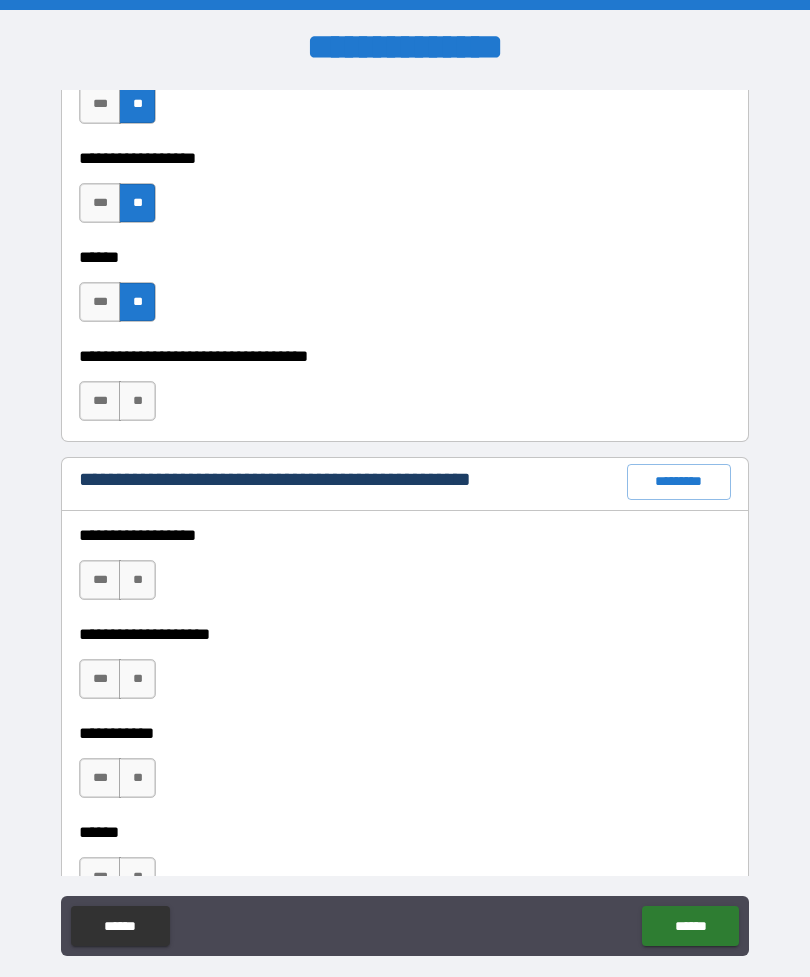 click on "**" at bounding box center (137, 401) 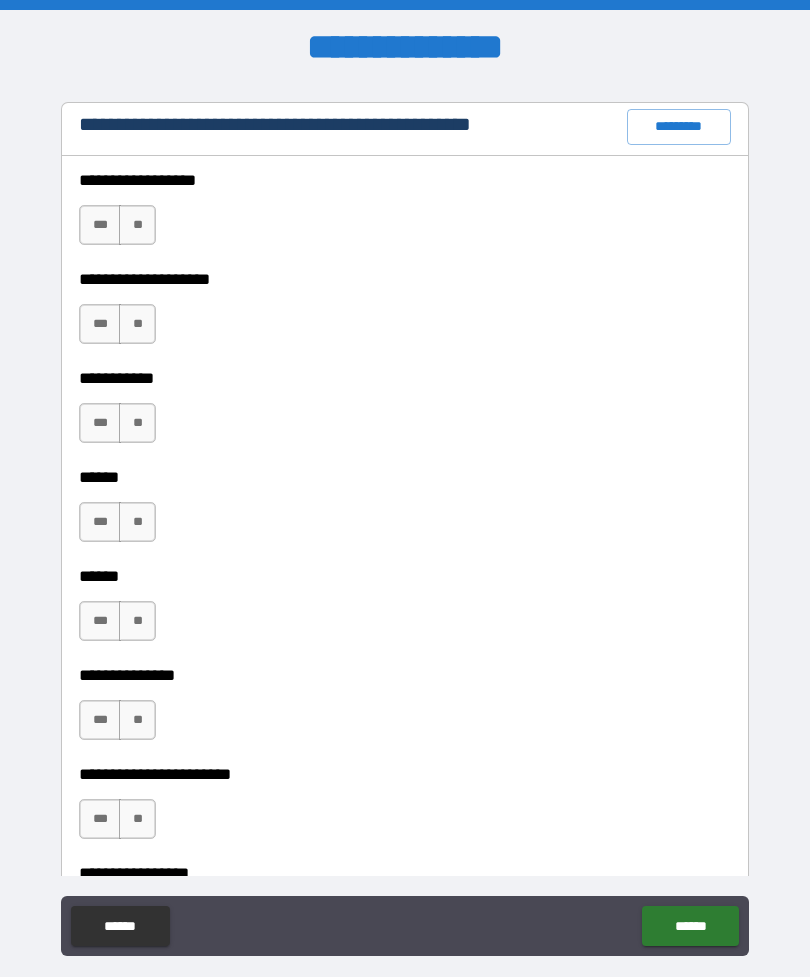 scroll, scrollTop: 2592, scrollLeft: 0, axis: vertical 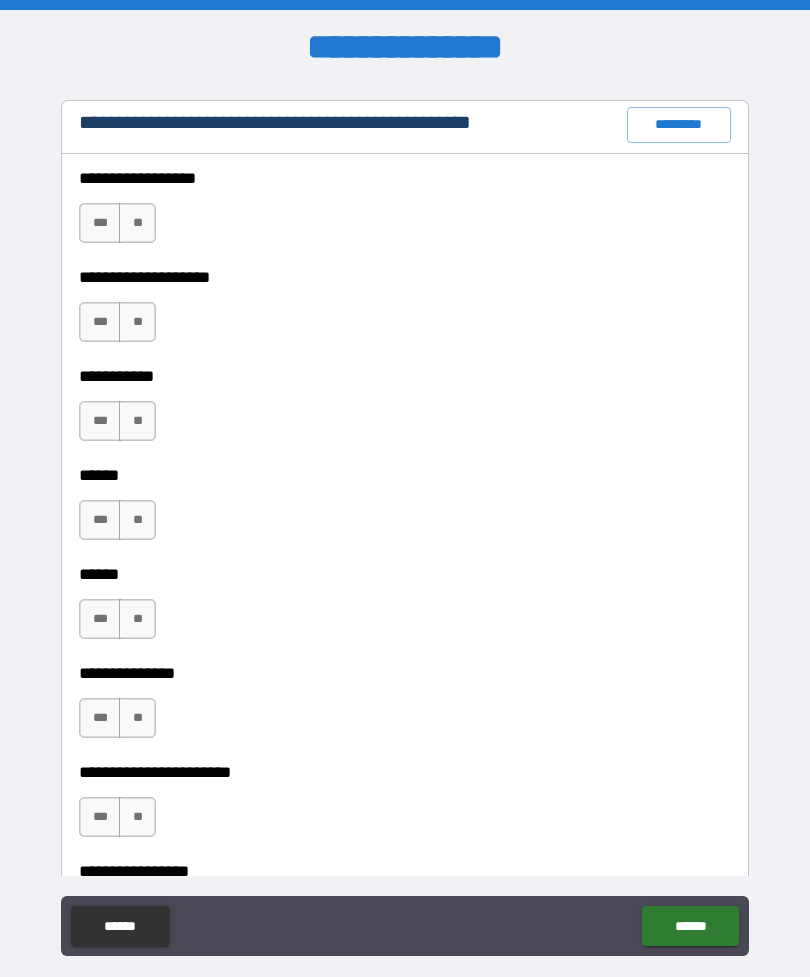 click on "**" at bounding box center (137, 223) 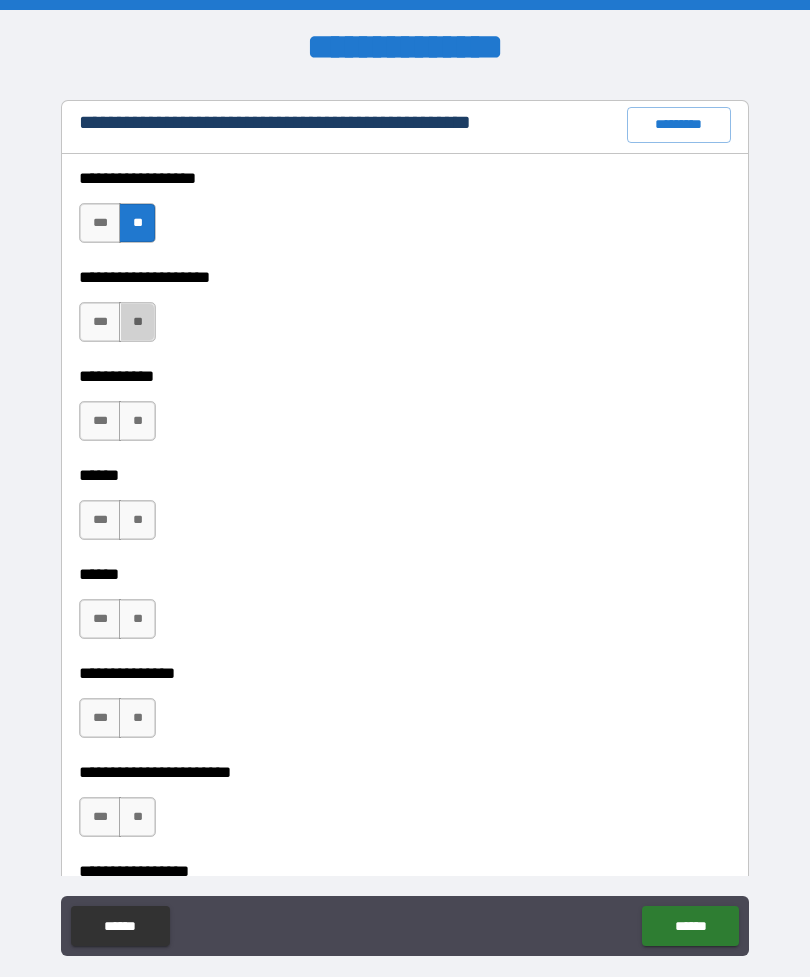 click on "**" at bounding box center [137, 322] 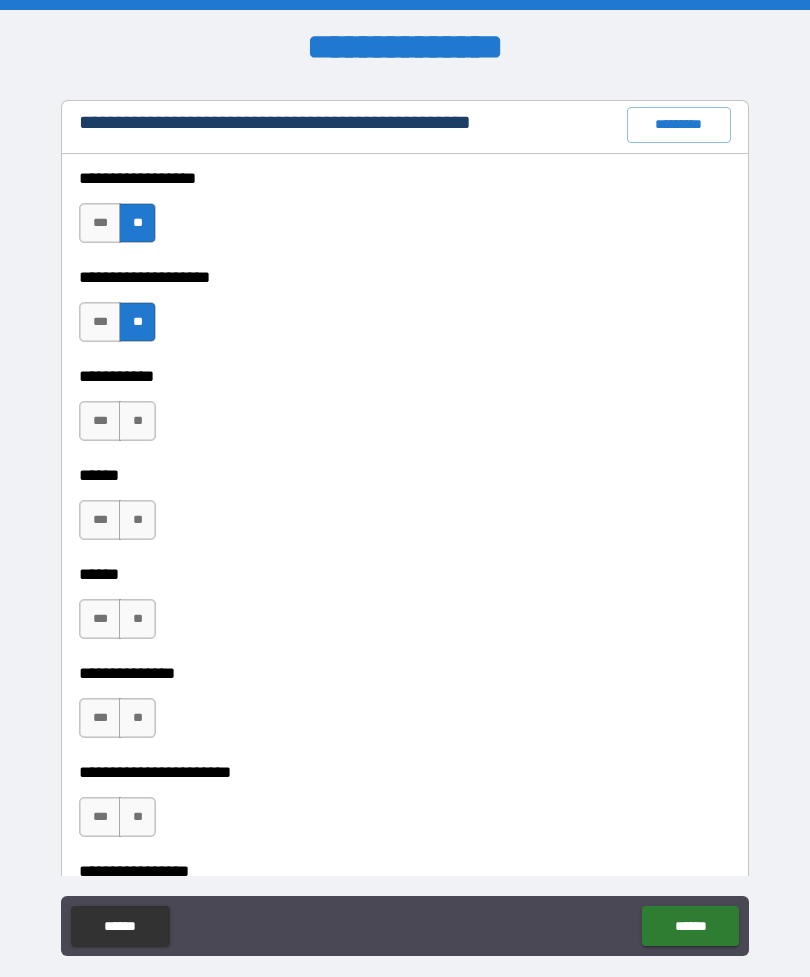 click on "**" at bounding box center [137, 421] 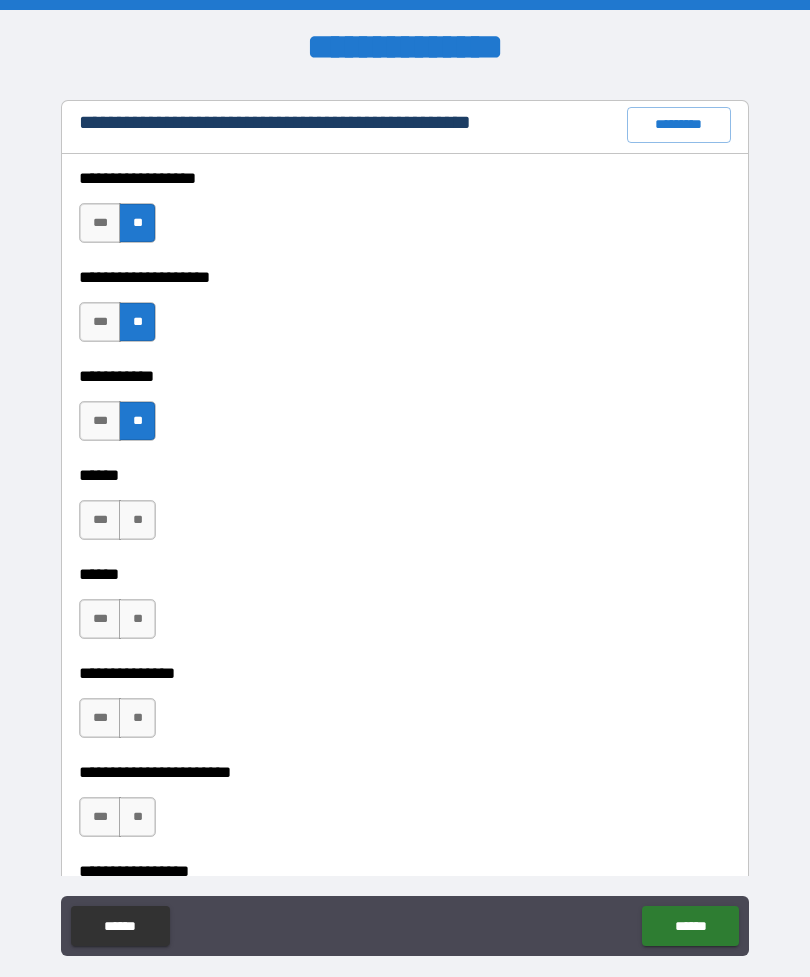 click on "**" at bounding box center [137, 520] 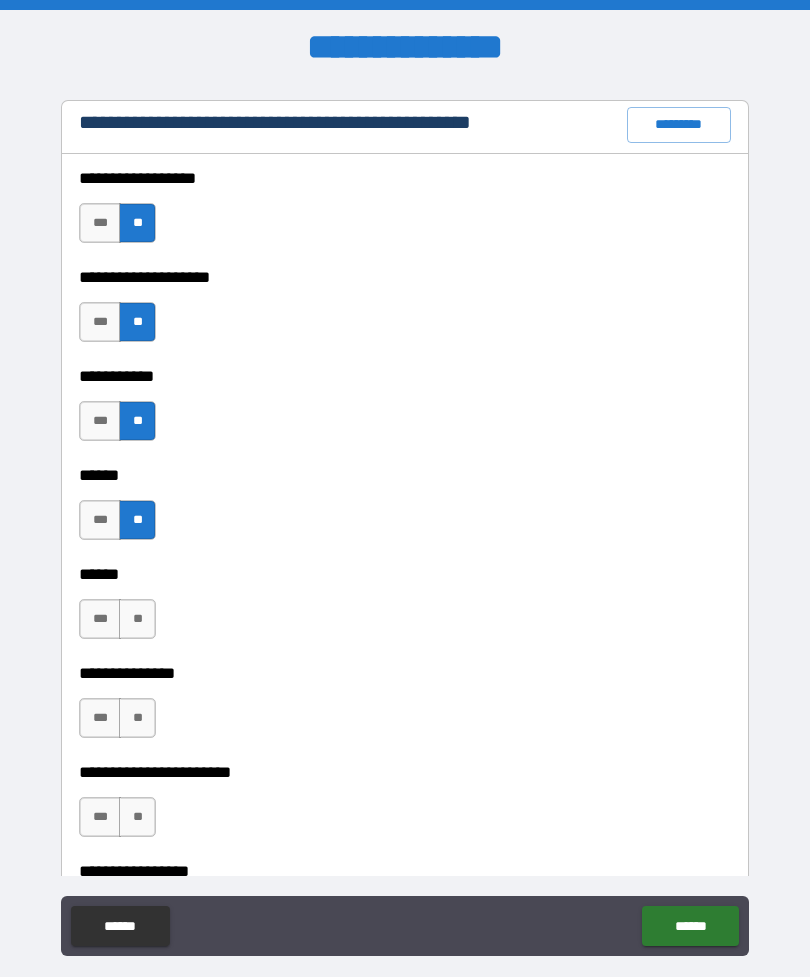 click on "**" at bounding box center (137, 619) 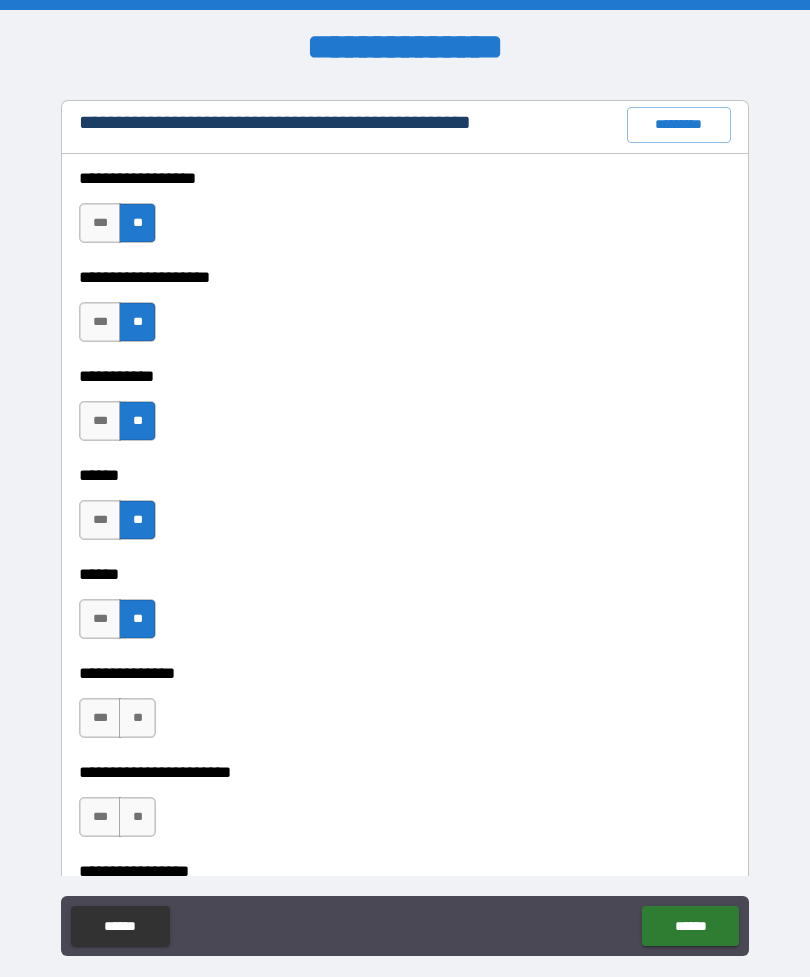 click on "**" at bounding box center [137, 718] 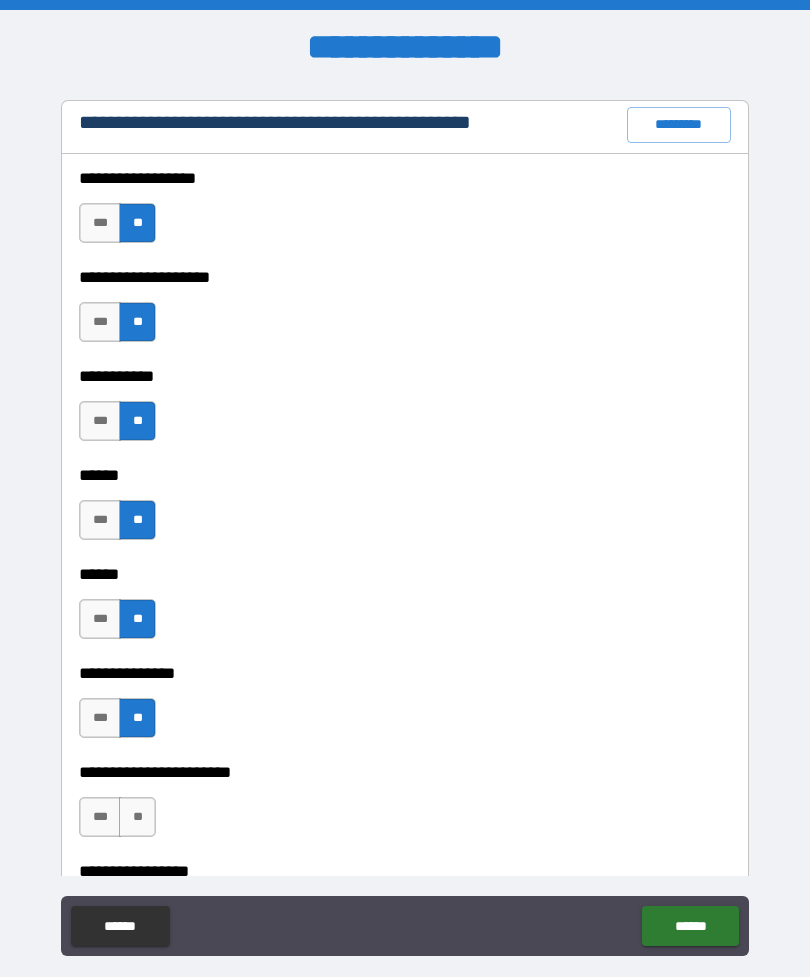 click on "**" at bounding box center [137, 817] 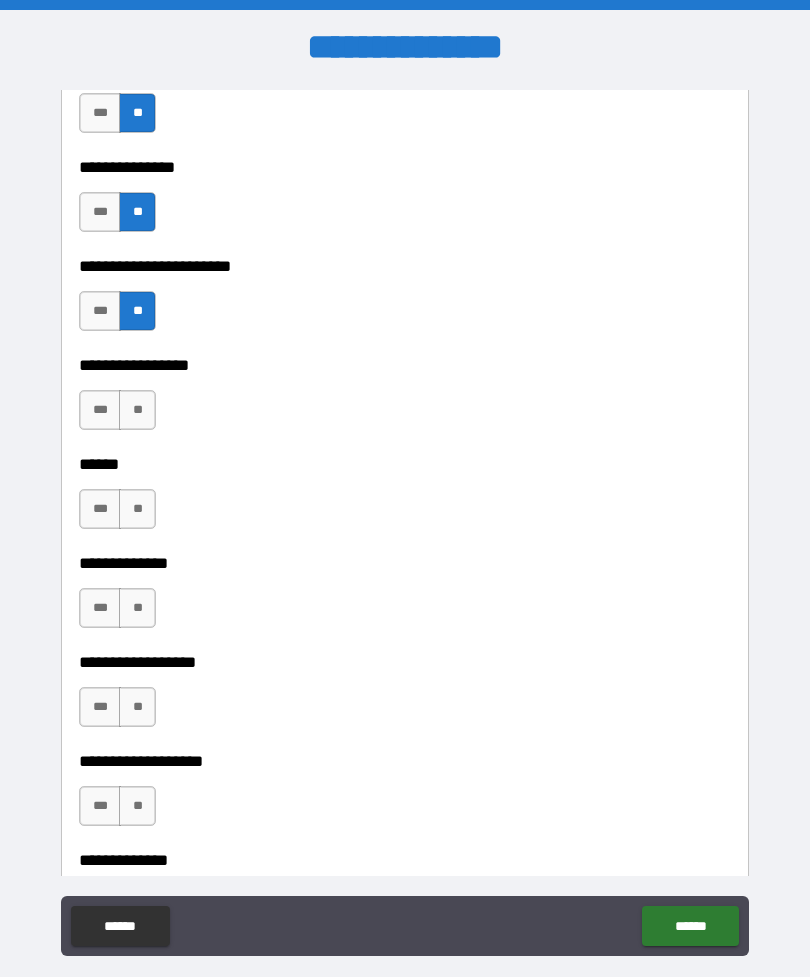 scroll, scrollTop: 3147, scrollLeft: 0, axis: vertical 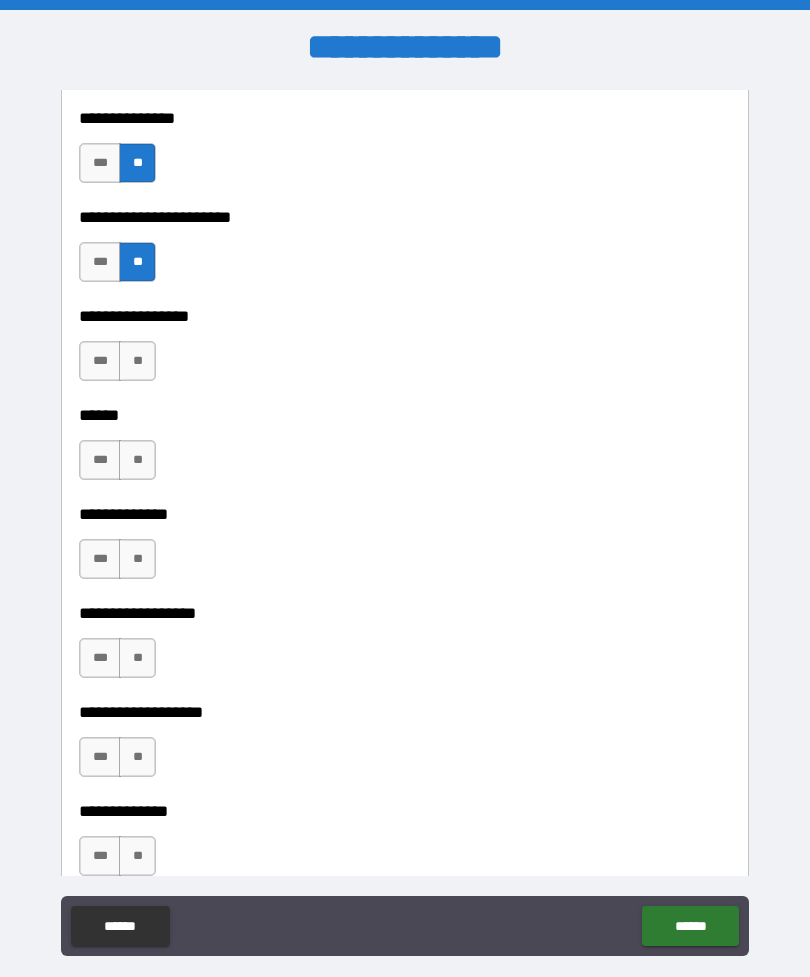 click on "**" at bounding box center [137, 361] 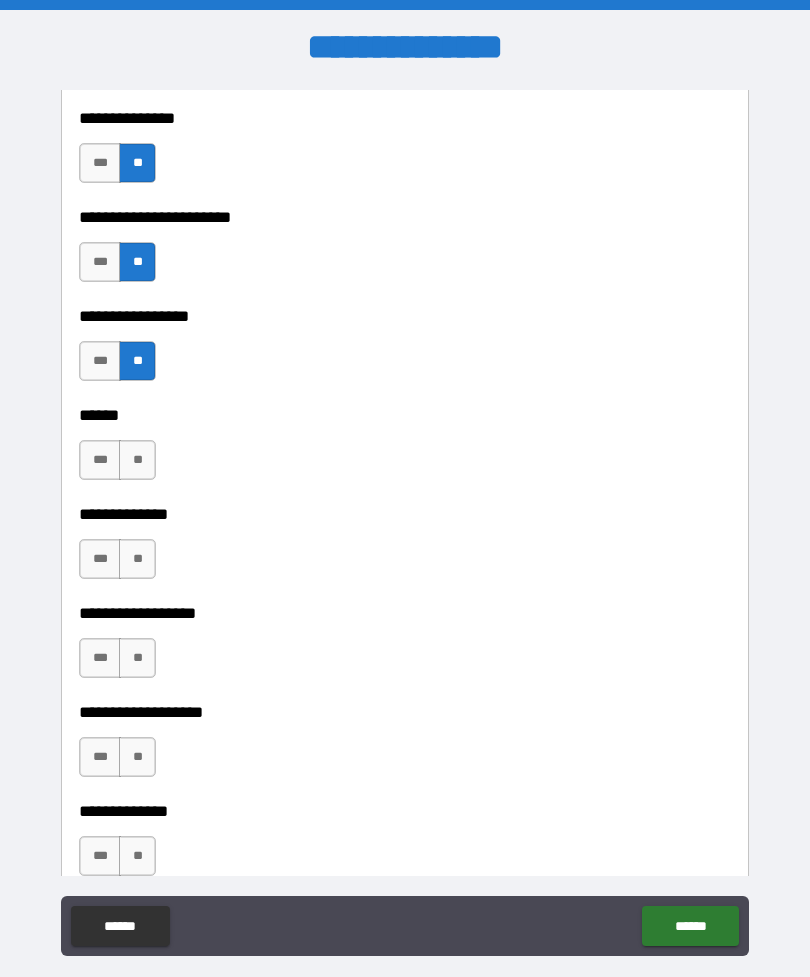 click on "**" at bounding box center [137, 460] 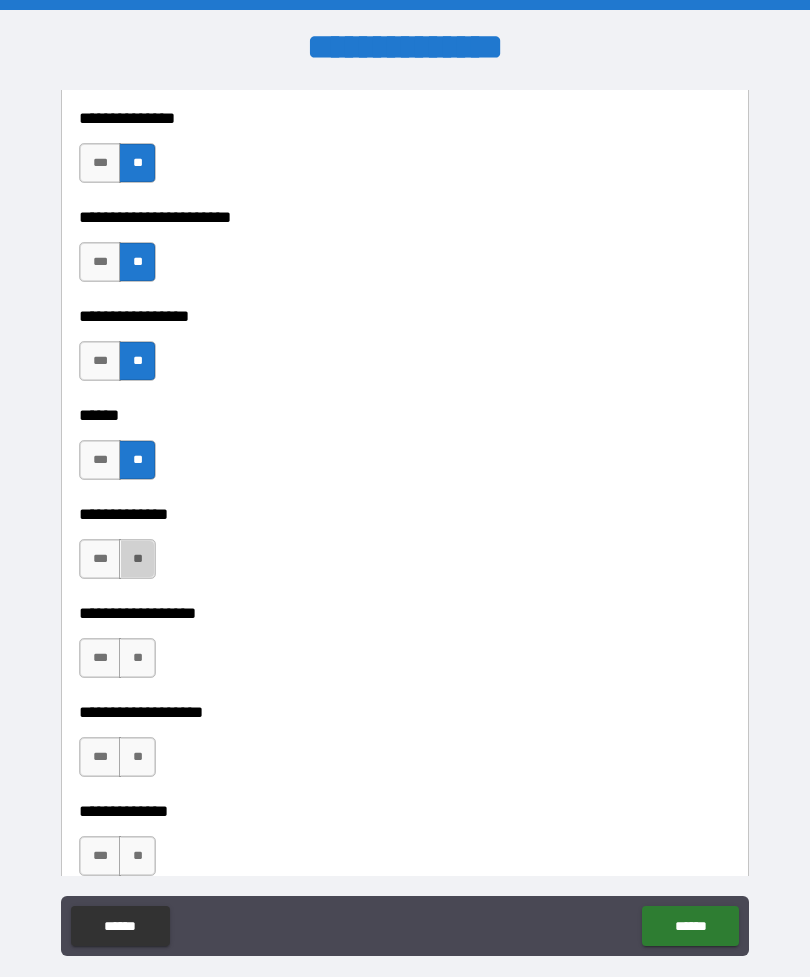 click on "**" at bounding box center (137, 559) 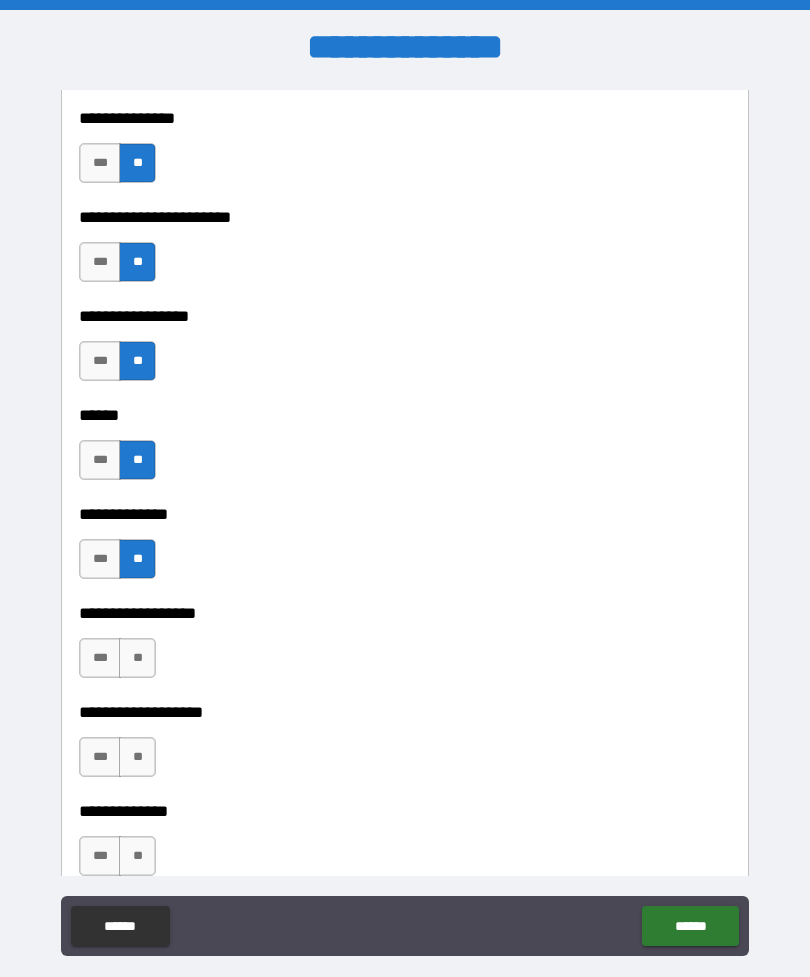 click on "**" at bounding box center (137, 658) 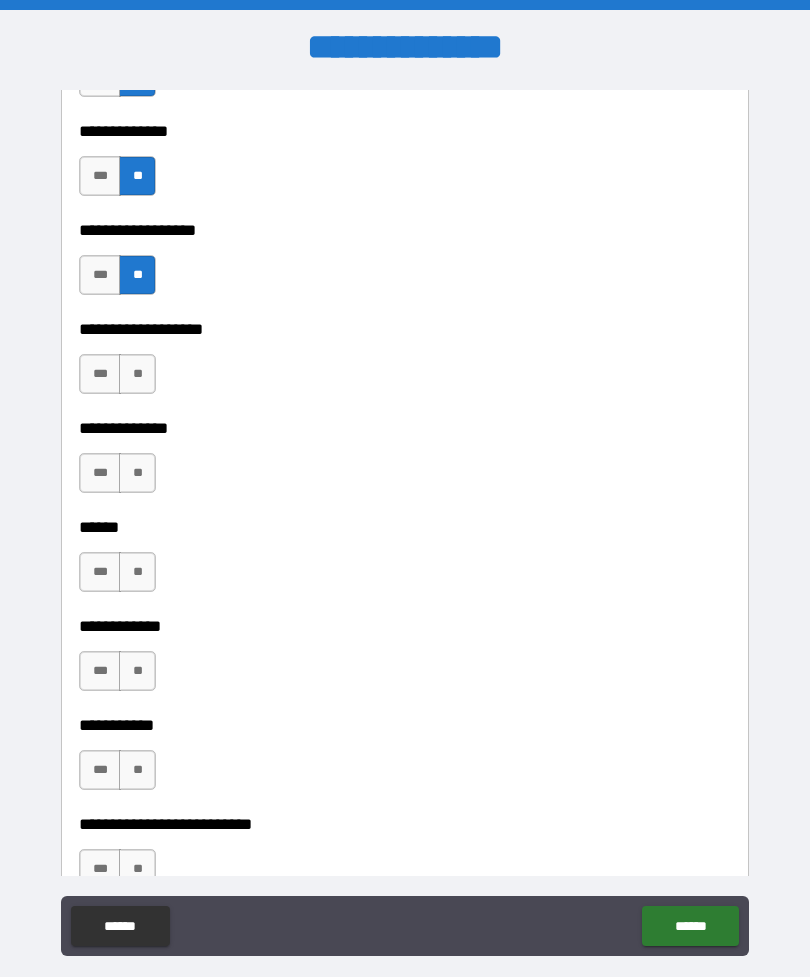 scroll, scrollTop: 3551, scrollLeft: 0, axis: vertical 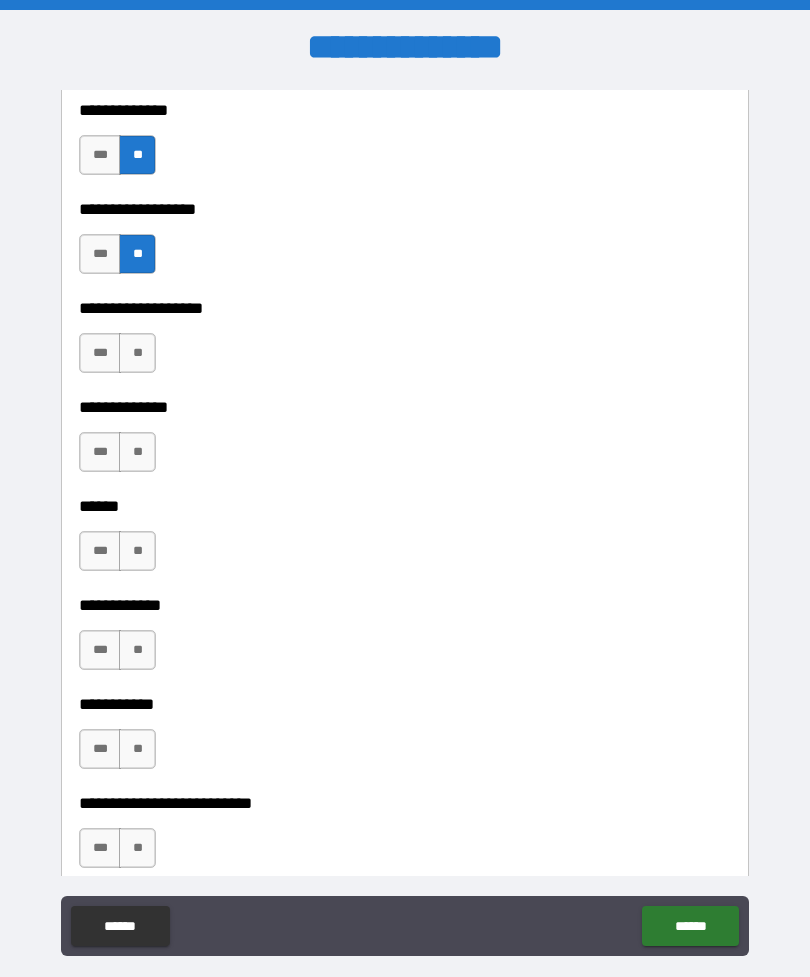 click on "**" at bounding box center (137, 353) 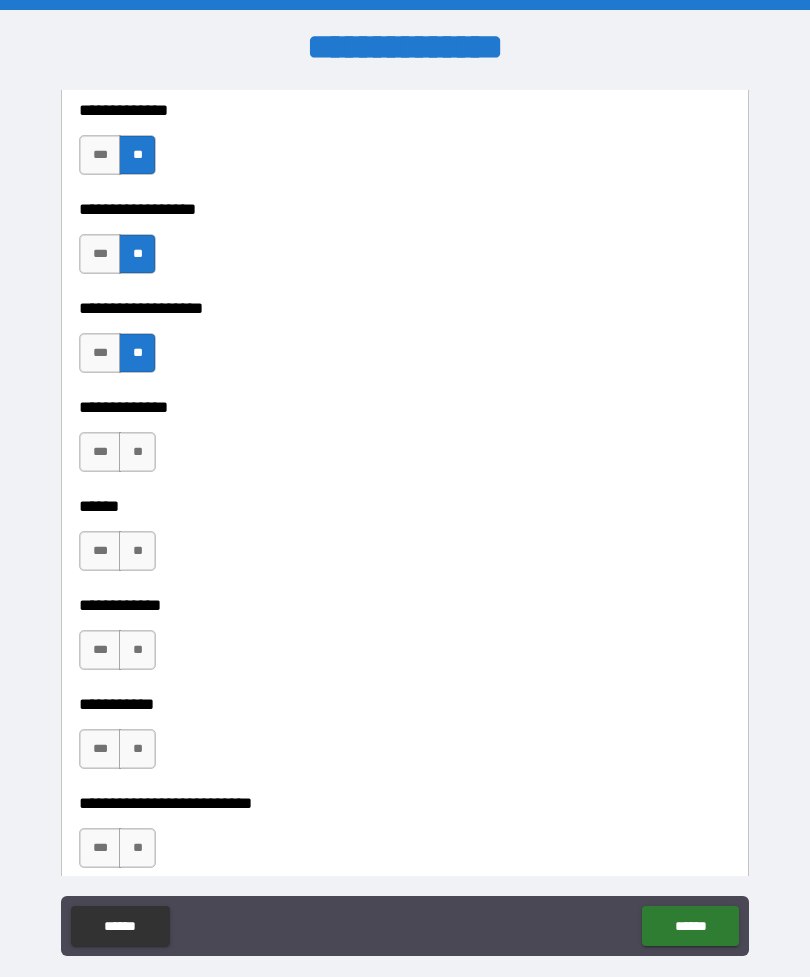 click on "***" at bounding box center (100, 452) 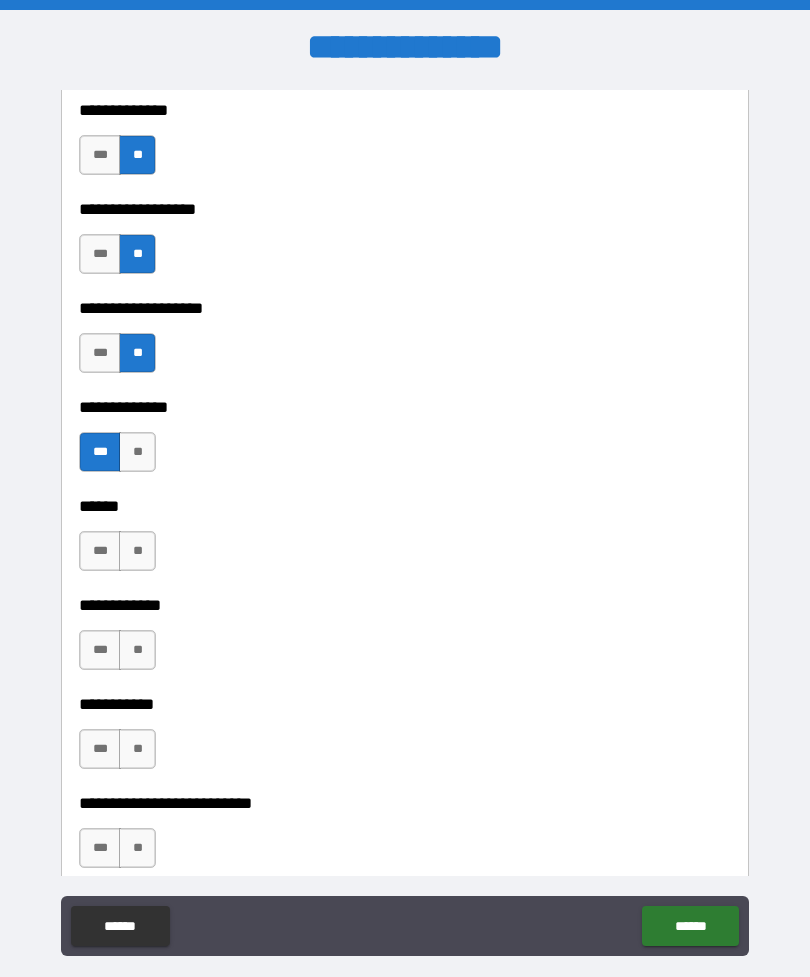 click on "**" at bounding box center [137, 551] 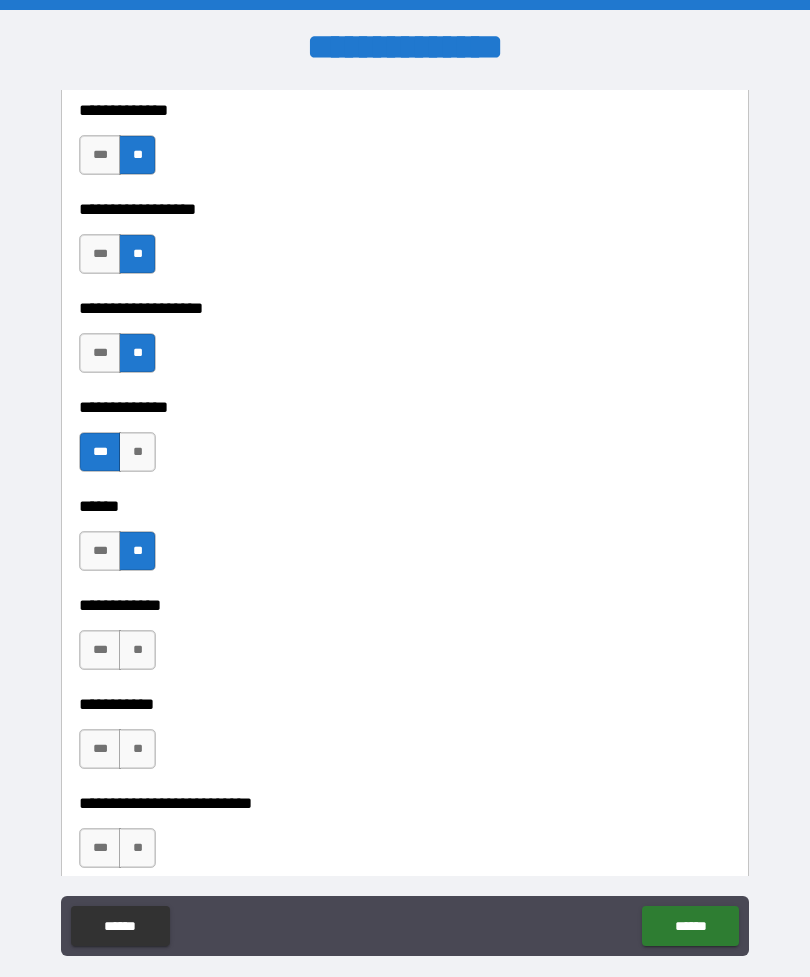 click on "**" at bounding box center [137, 650] 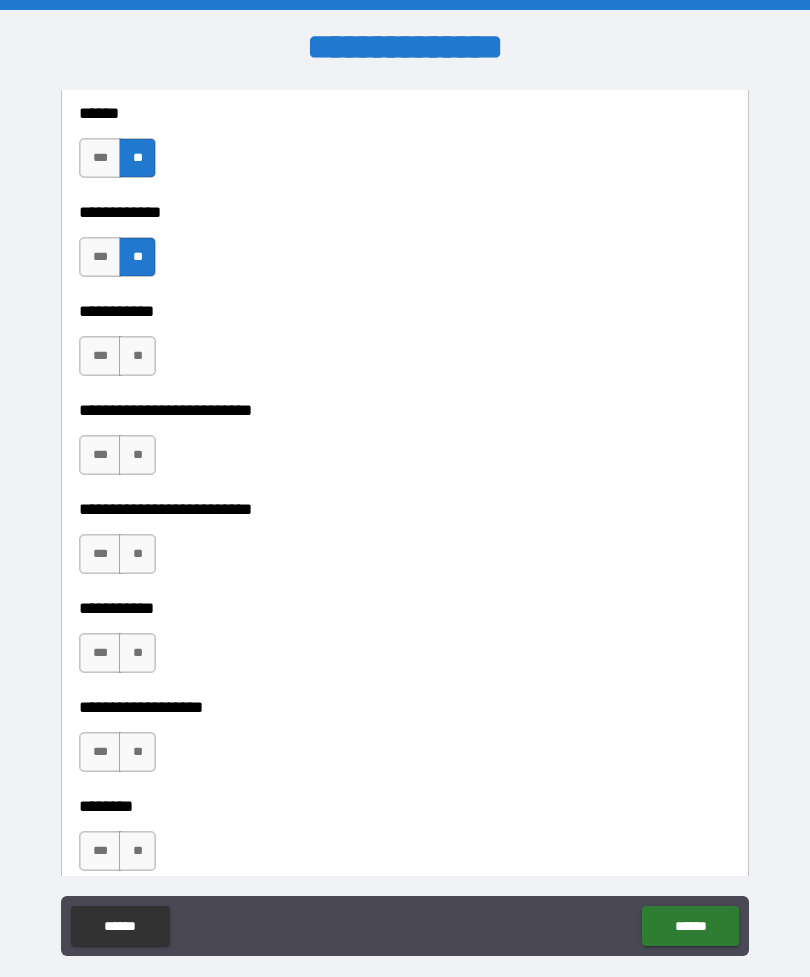 scroll, scrollTop: 3962, scrollLeft: 0, axis: vertical 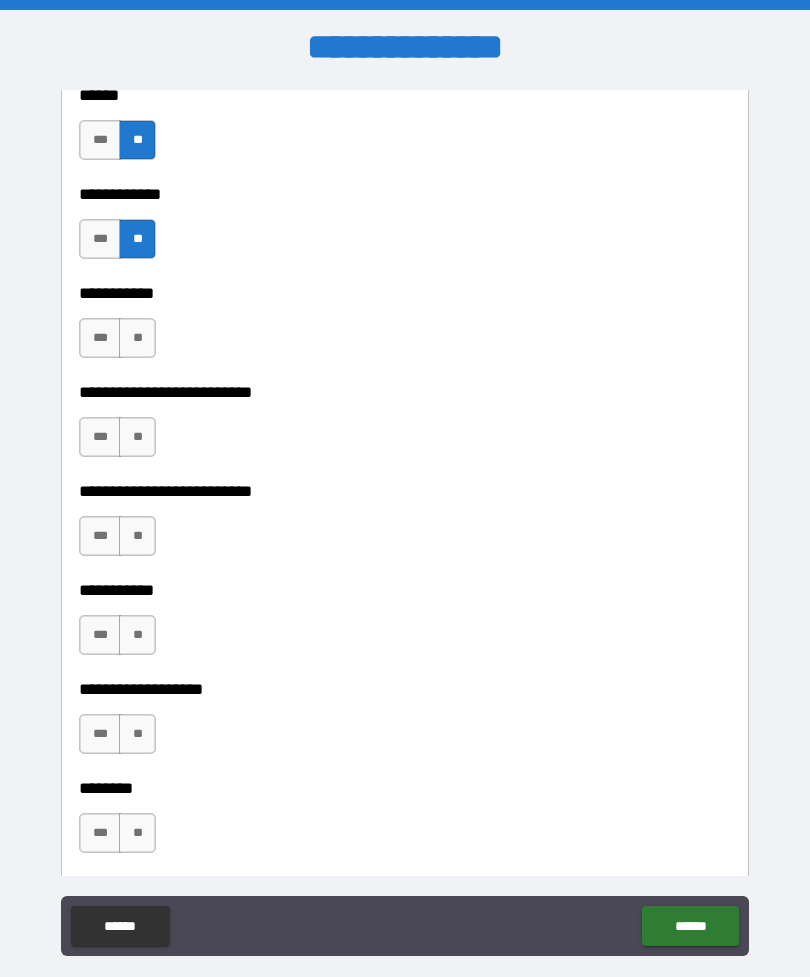 click on "**" at bounding box center (137, 338) 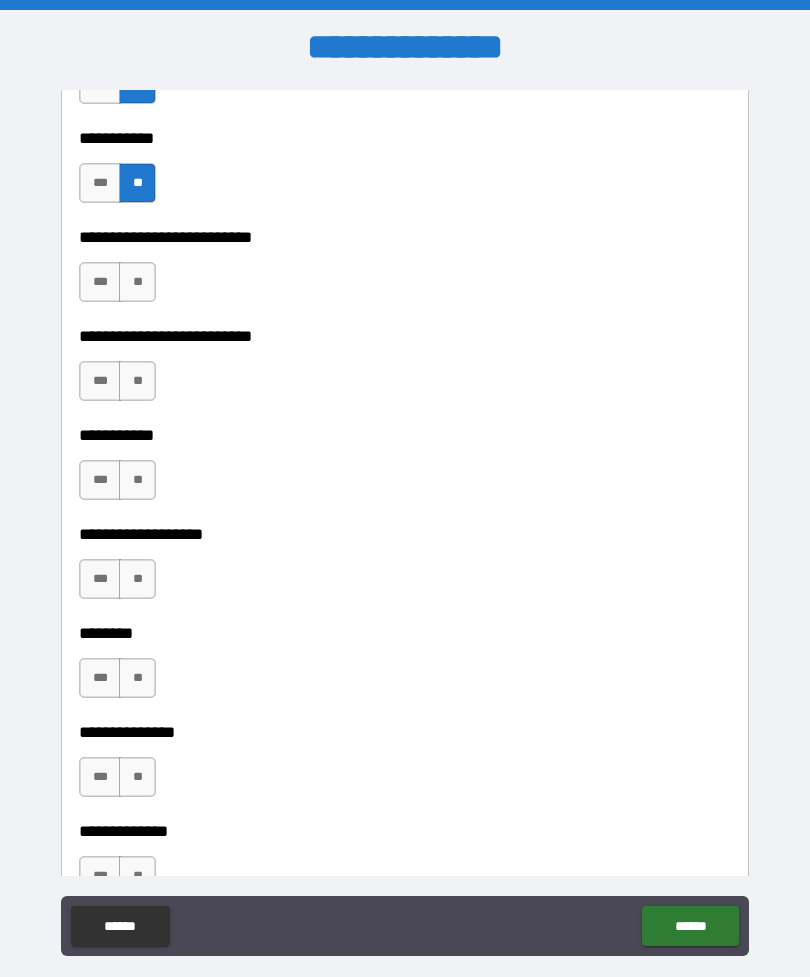 scroll, scrollTop: 4121, scrollLeft: 0, axis: vertical 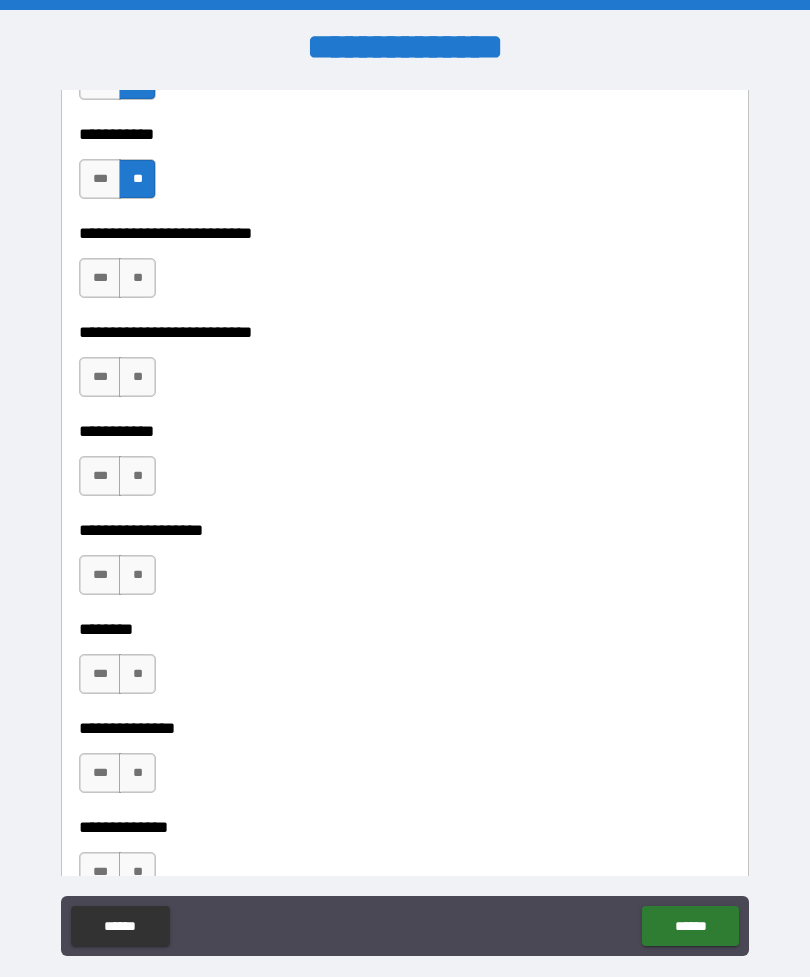 click on "**" at bounding box center [137, 278] 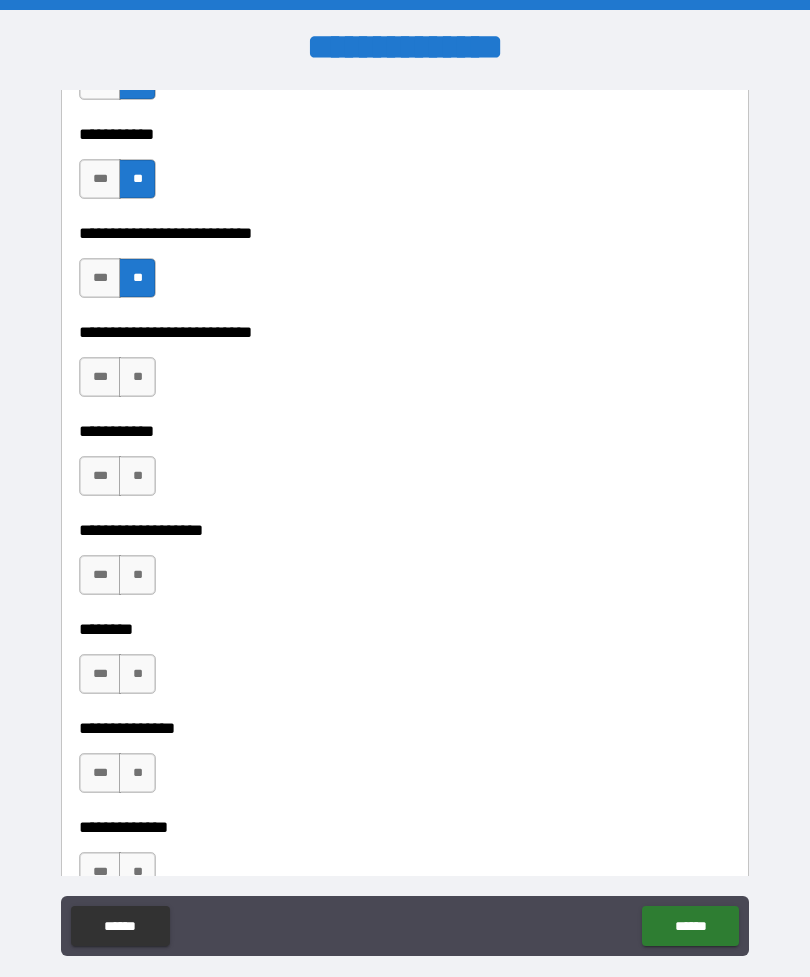 click on "**" at bounding box center [137, 377] 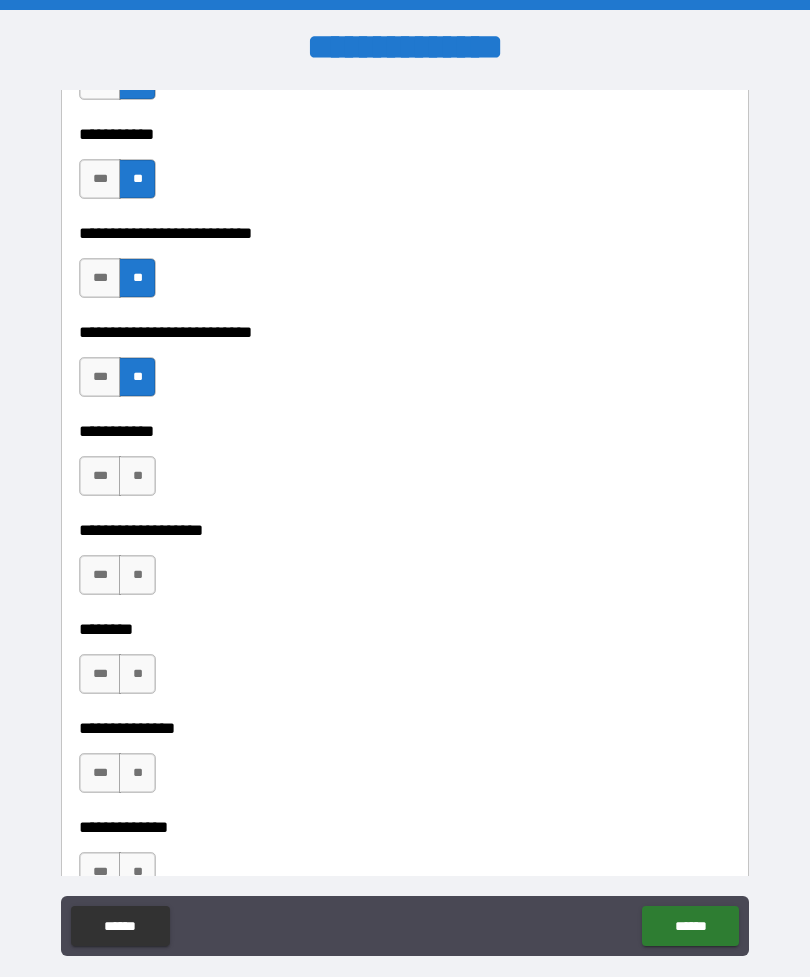 click on "**" at bounding box center [137, 476] 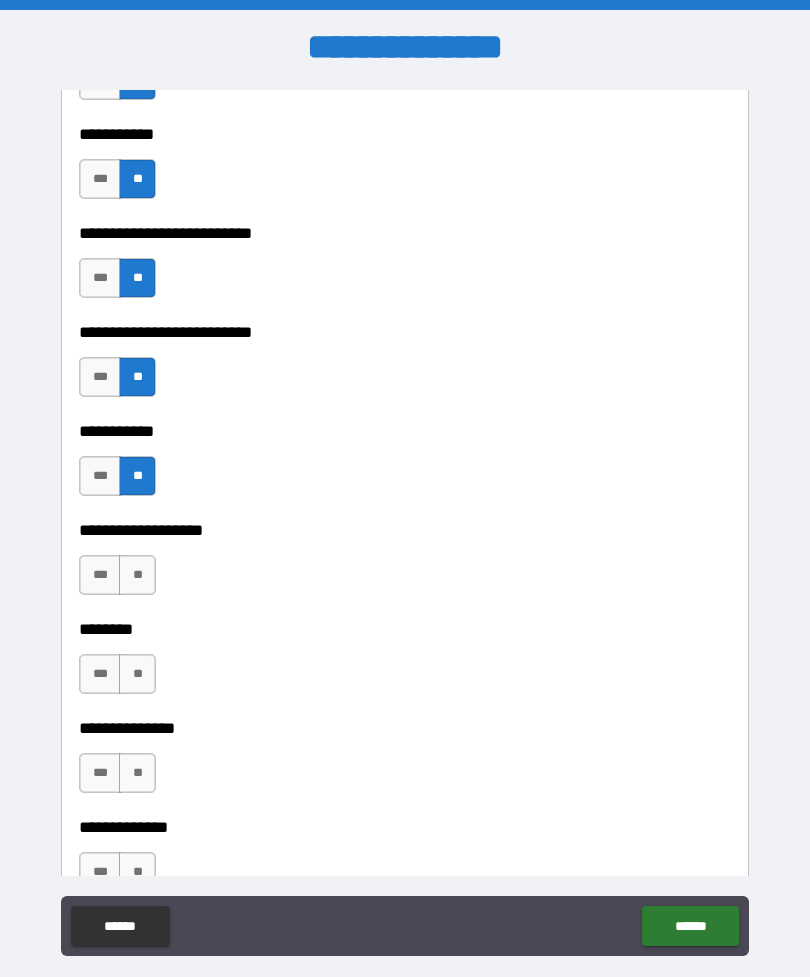 click on "**" at bounding box center [137, 575] 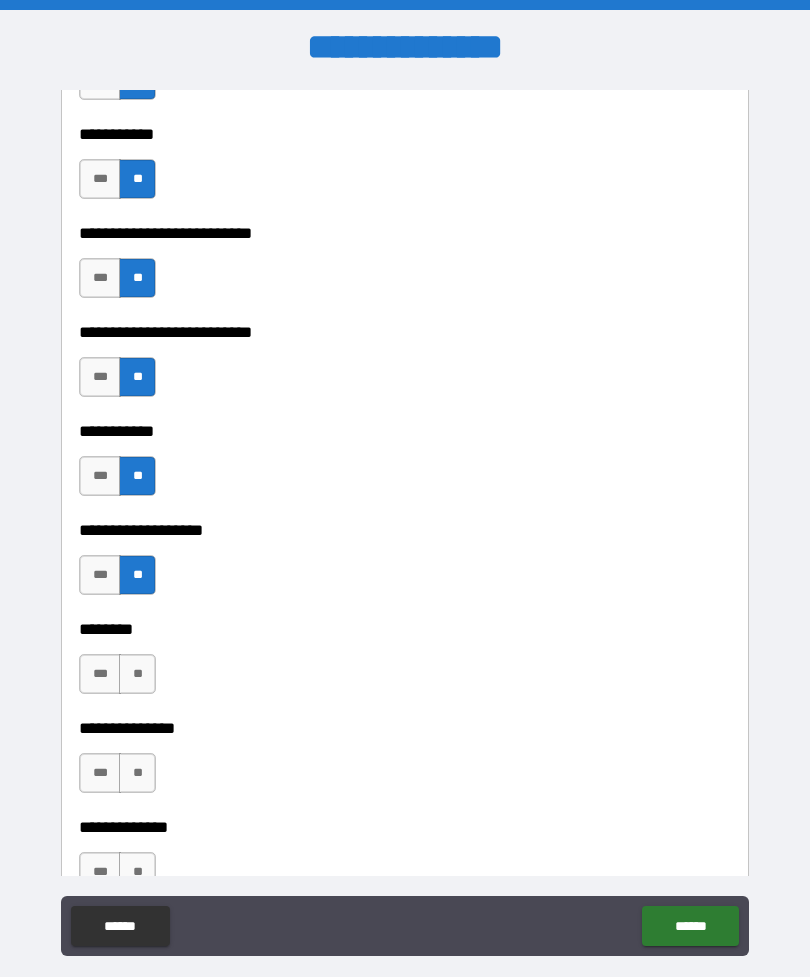 click on "**" at bounding box center [137, 674] 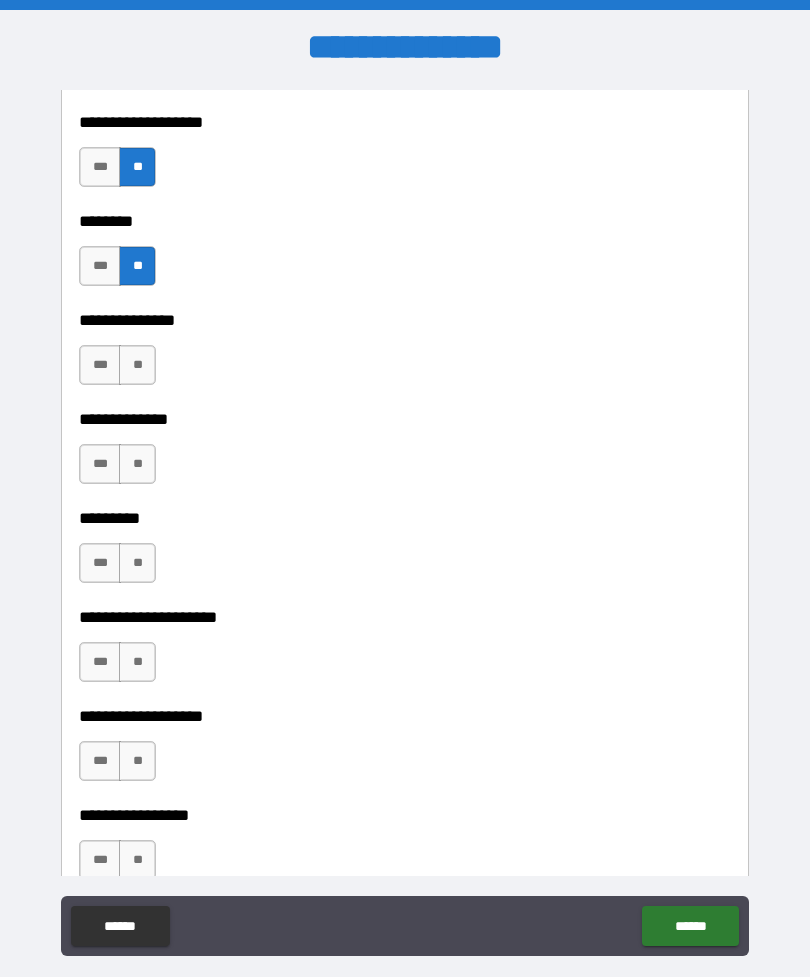 scroll, scrollTop: 4540, scrollLeft: 0, axis: vertical 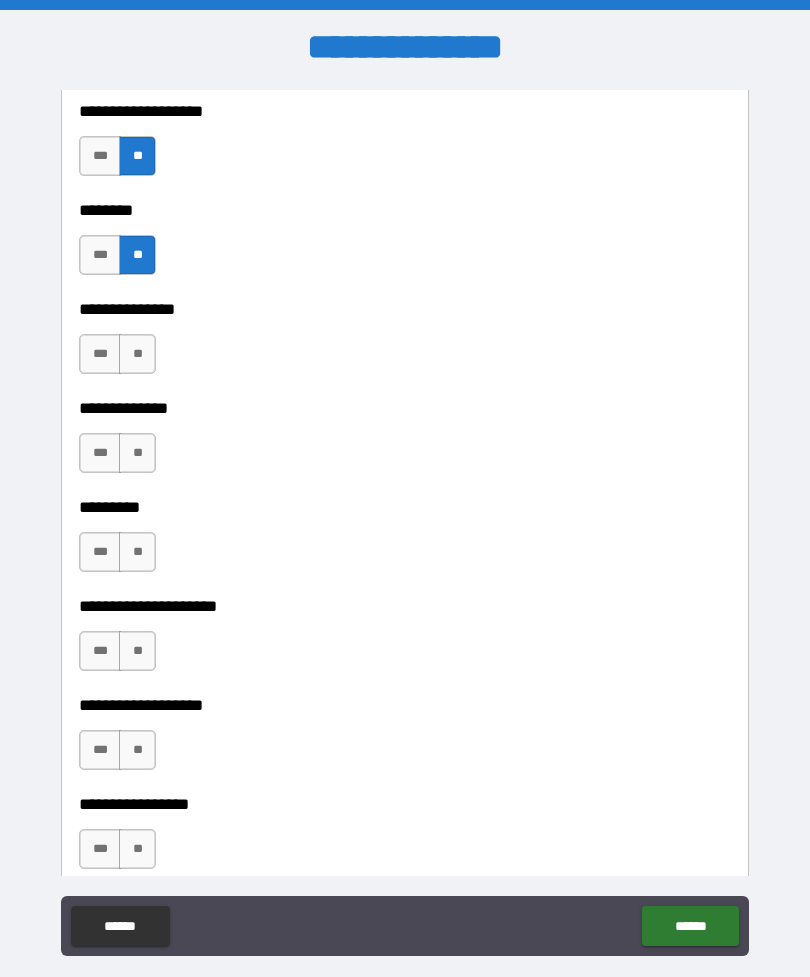 click on "**" at bounding box center (137, 354) 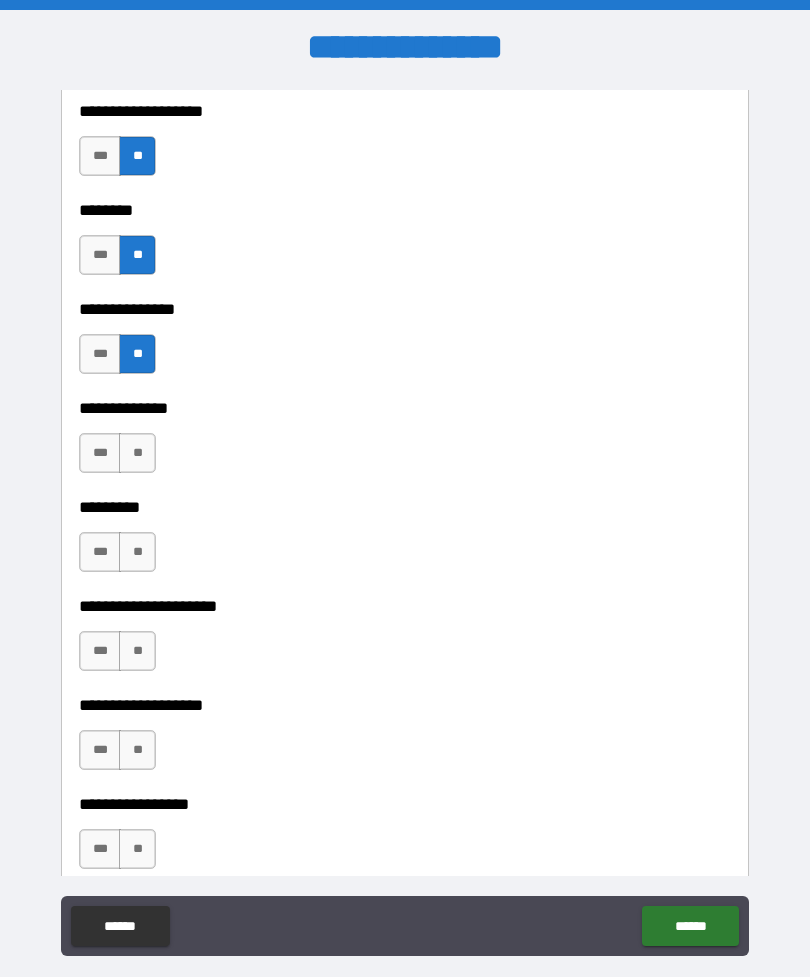 click on "**" at bounding box center [137, 453] 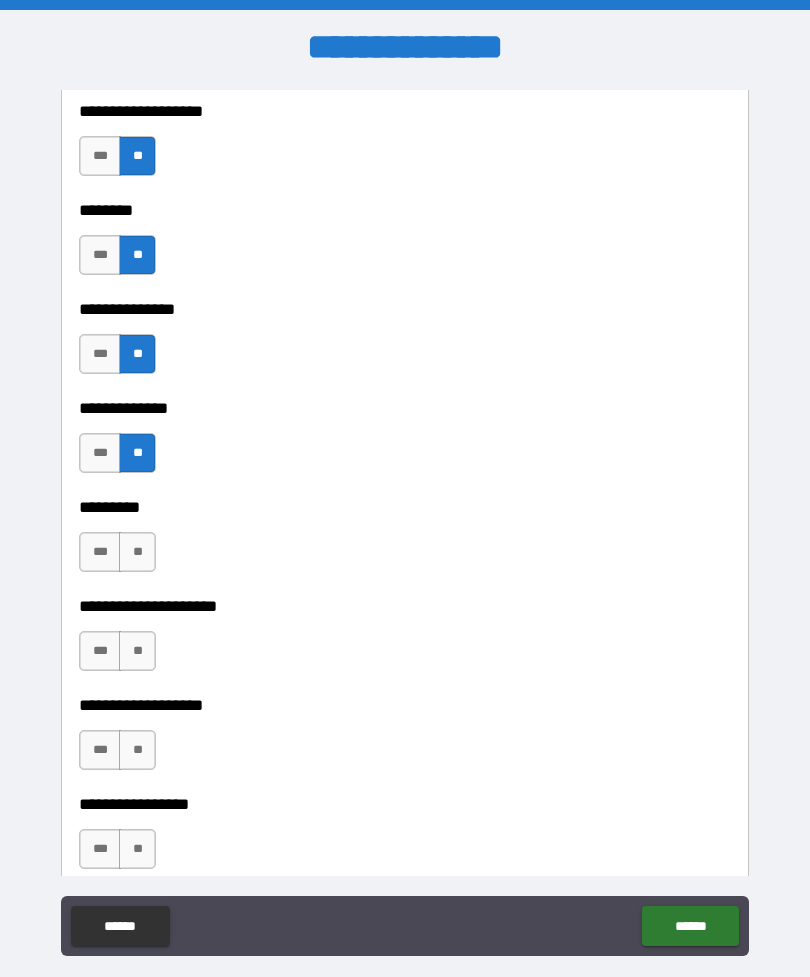click on "**" at bounding box center [137, 552] 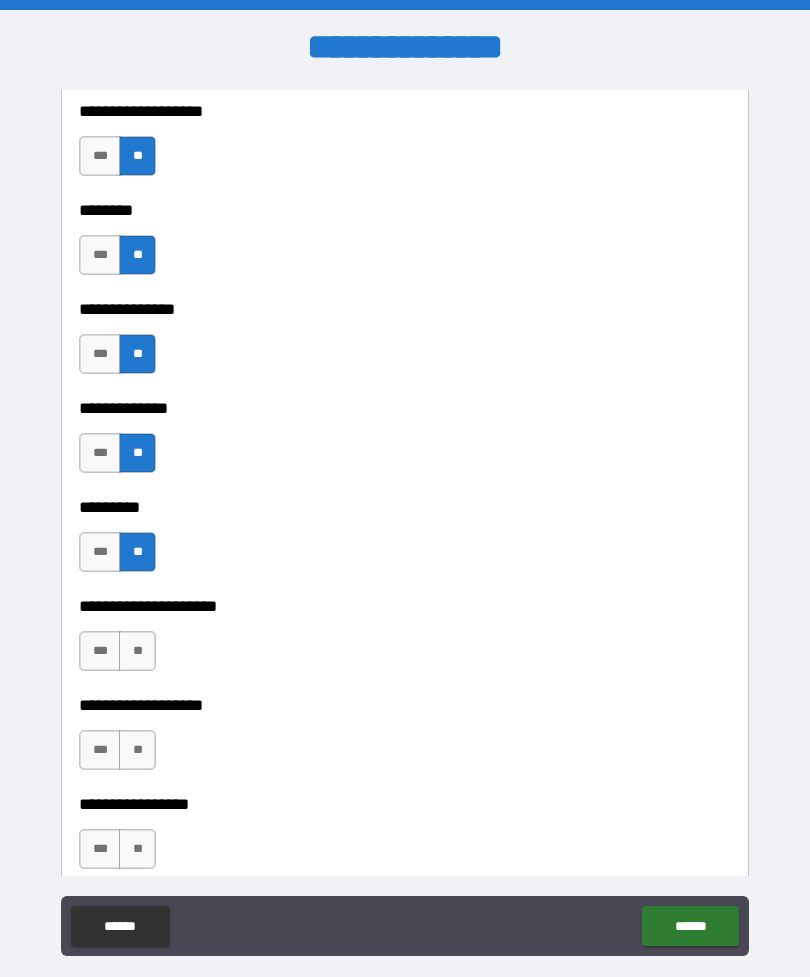click on "**" at bounding box center [137, 651] 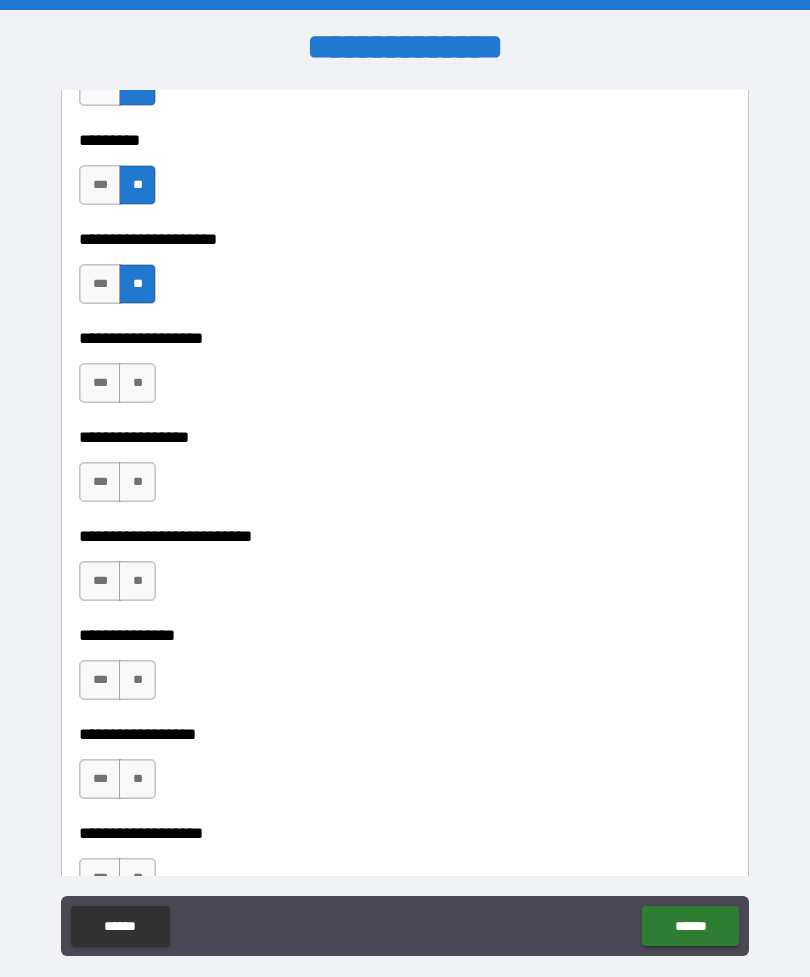 scroll, scrollTop: 4926, scrollLeft: 0, axis: vertical 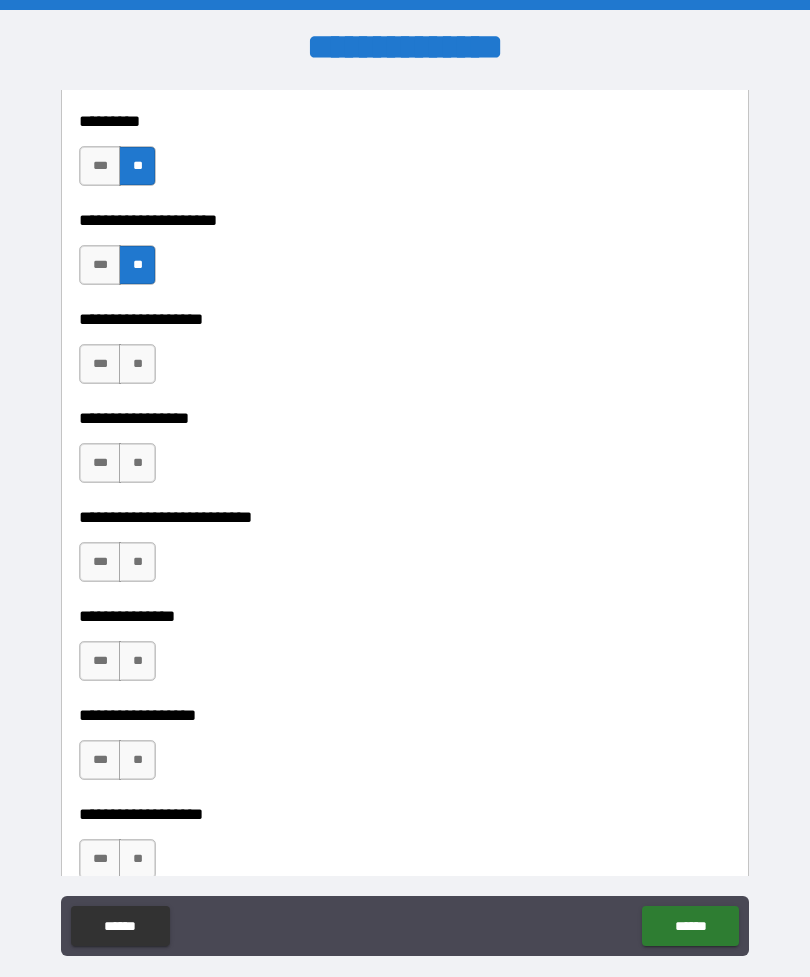 click on "**" at bounding box center [137, 364] 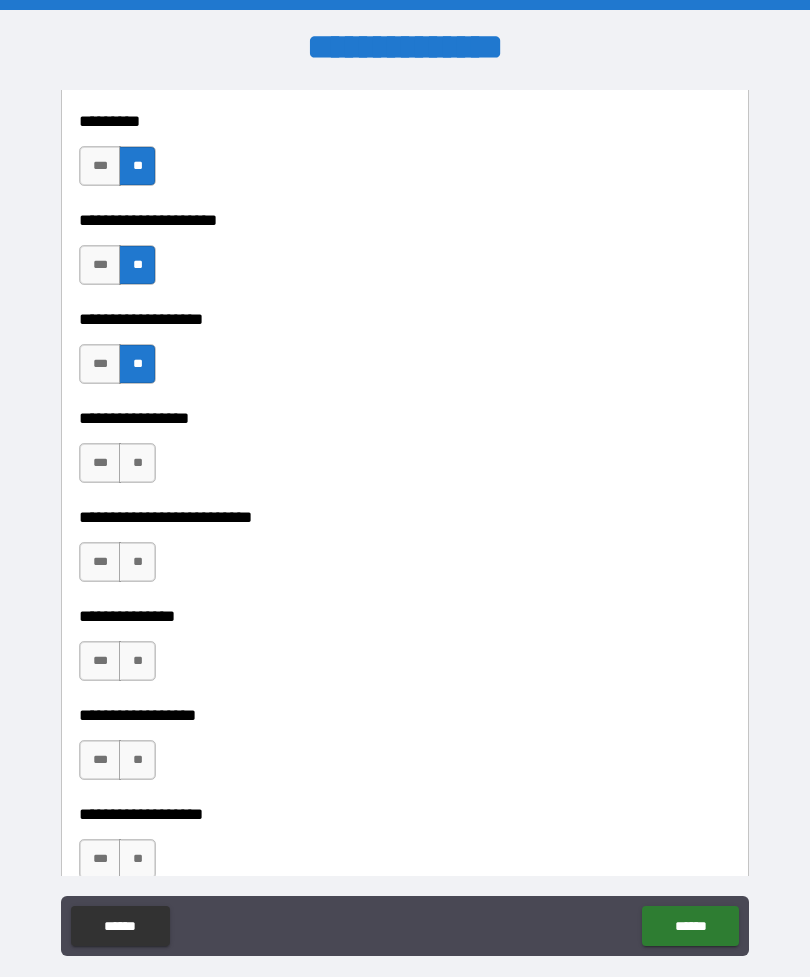 click on "**" at bounding box center [137, 463] 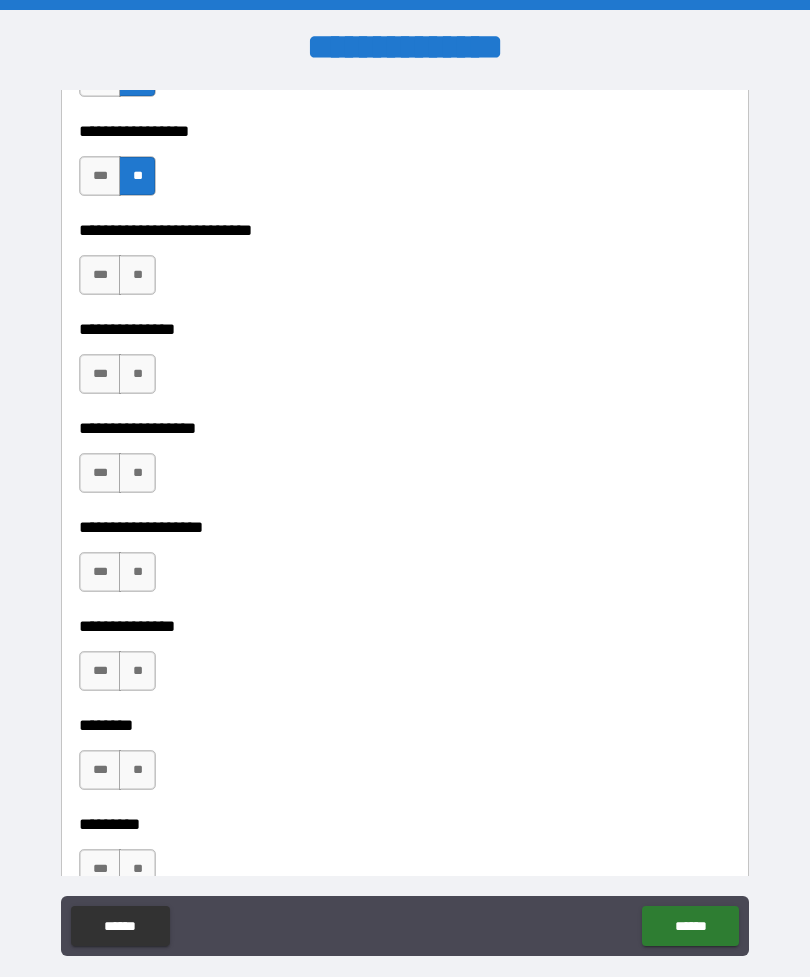 scroll, scrollTop: 5243, scrollLeft: 0, axis: vertical 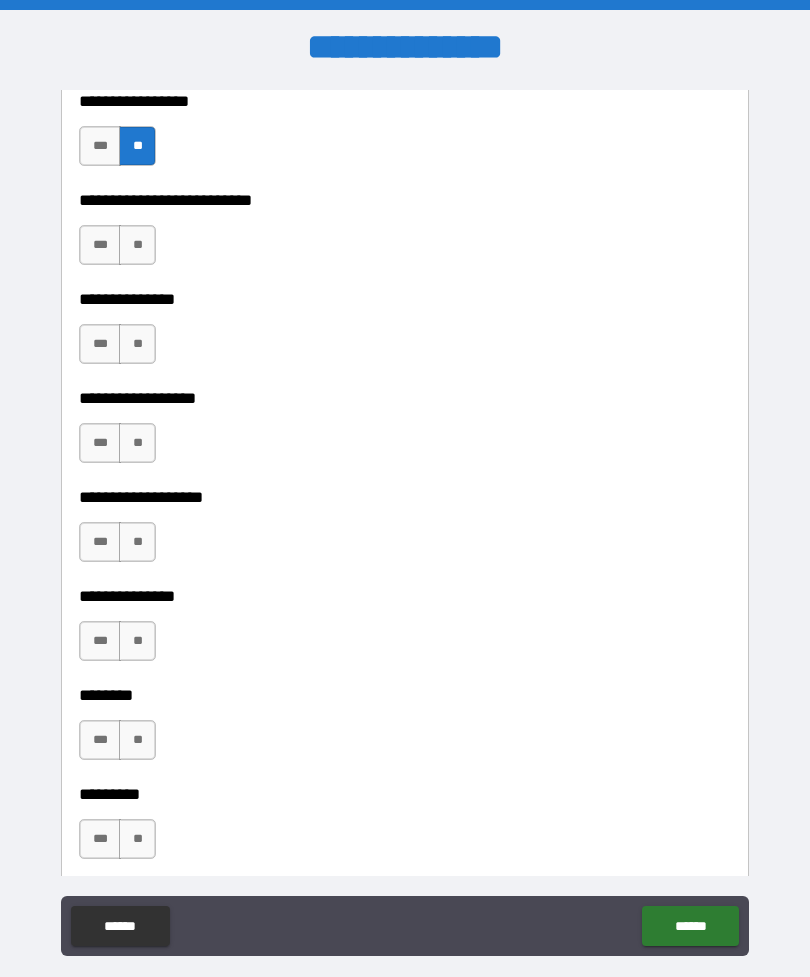 click on "**" at bounding box center (137, 839) 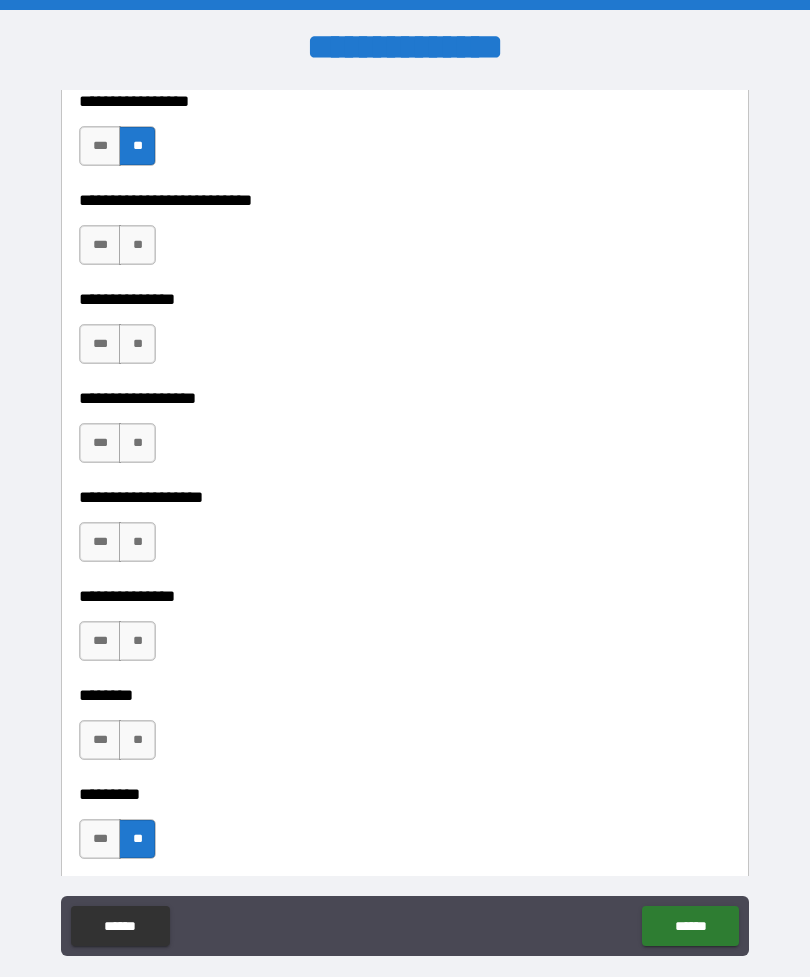 click on "***" at bounding box center [100, 839] 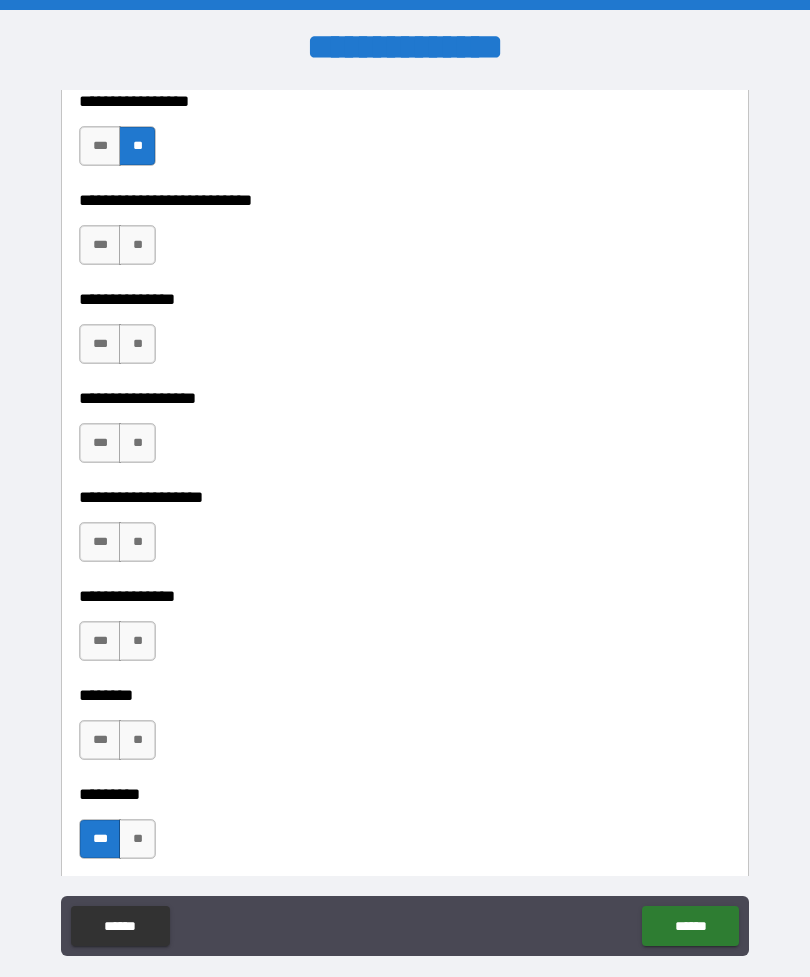 click on "**" at bounding box center (137, 740) 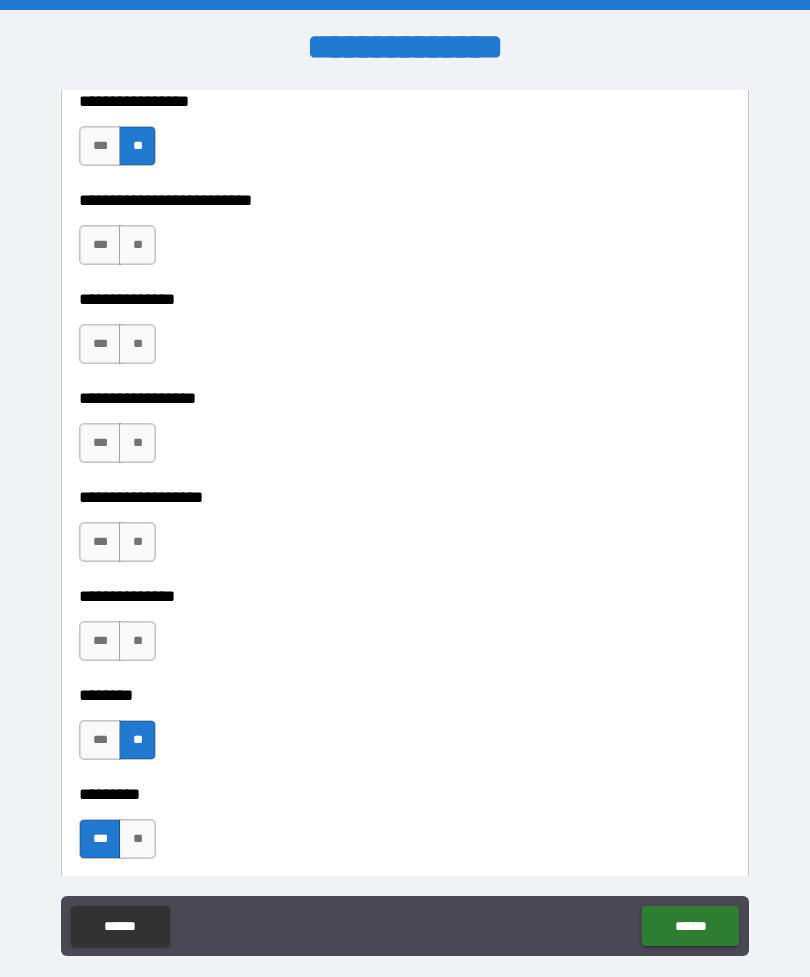click on "**" at bounding box center (137, 641) 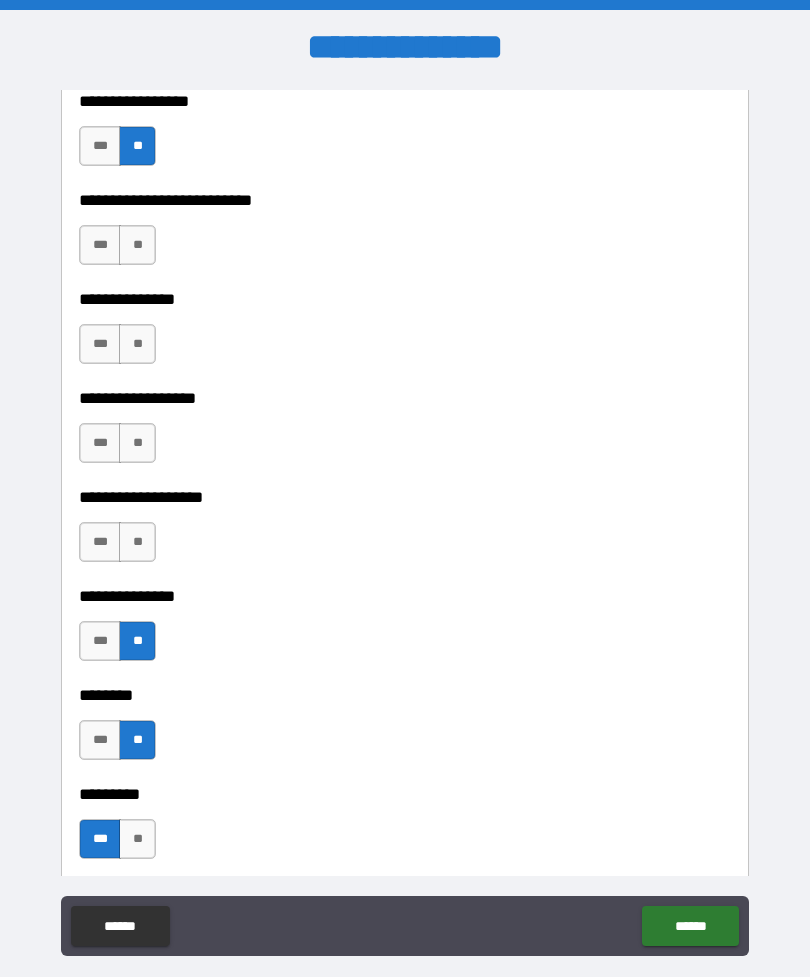 click on "**" at bounding box center (137, 542) 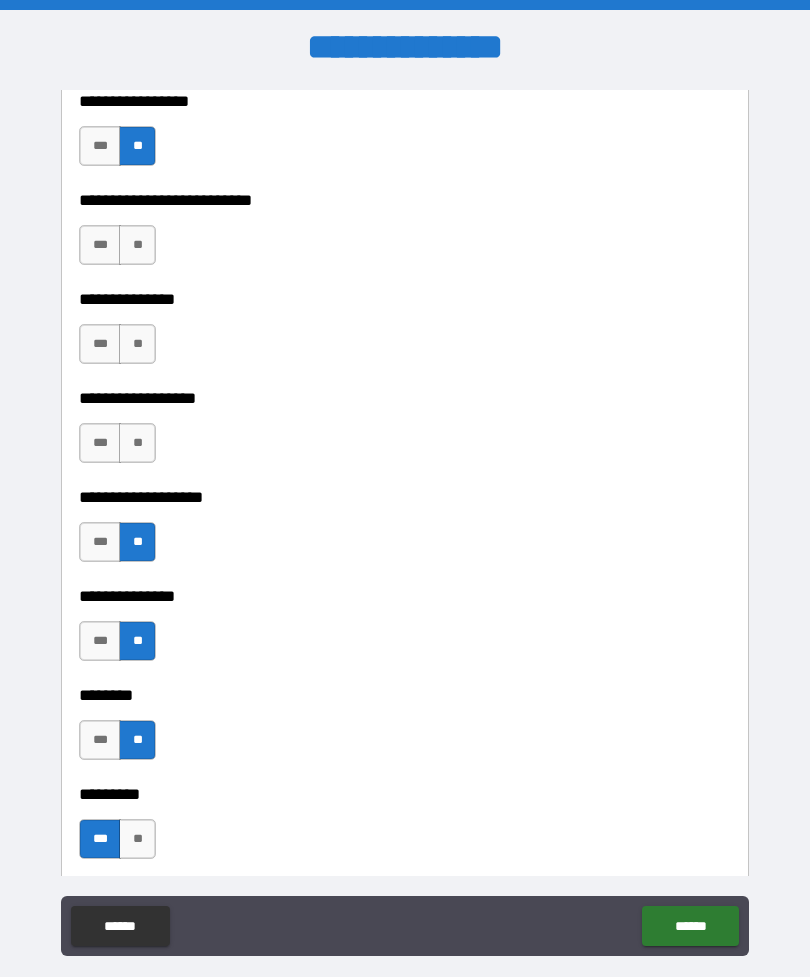 click on "**" at bounding box center (137, 443) 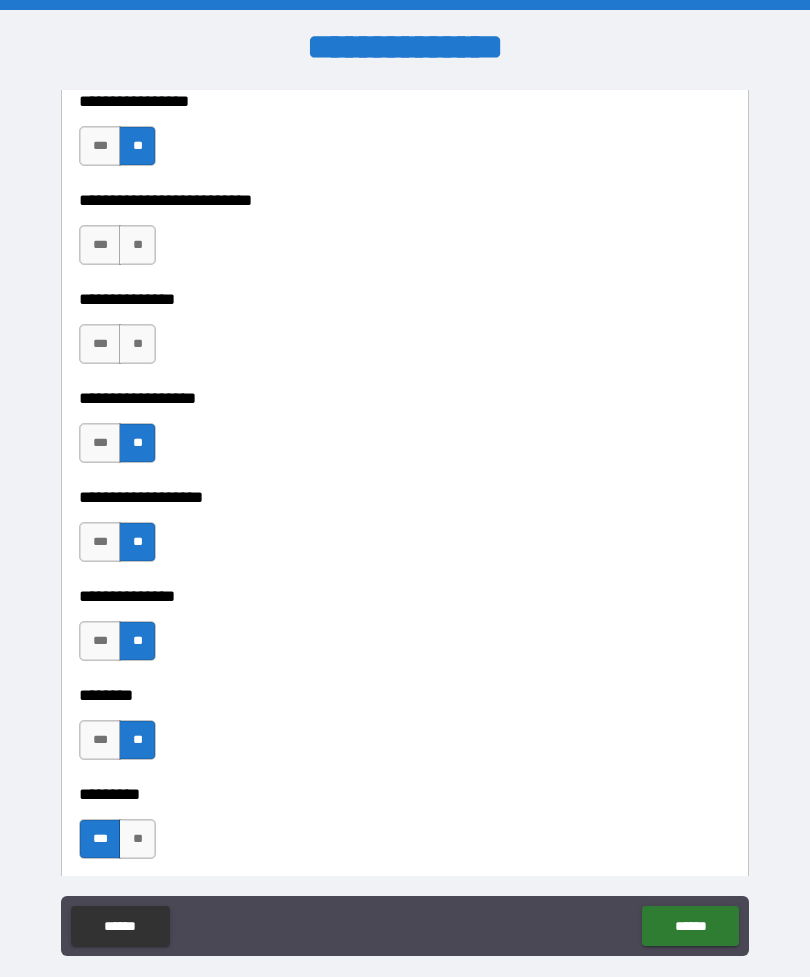 click on "**" at bounding box center [137, 344] 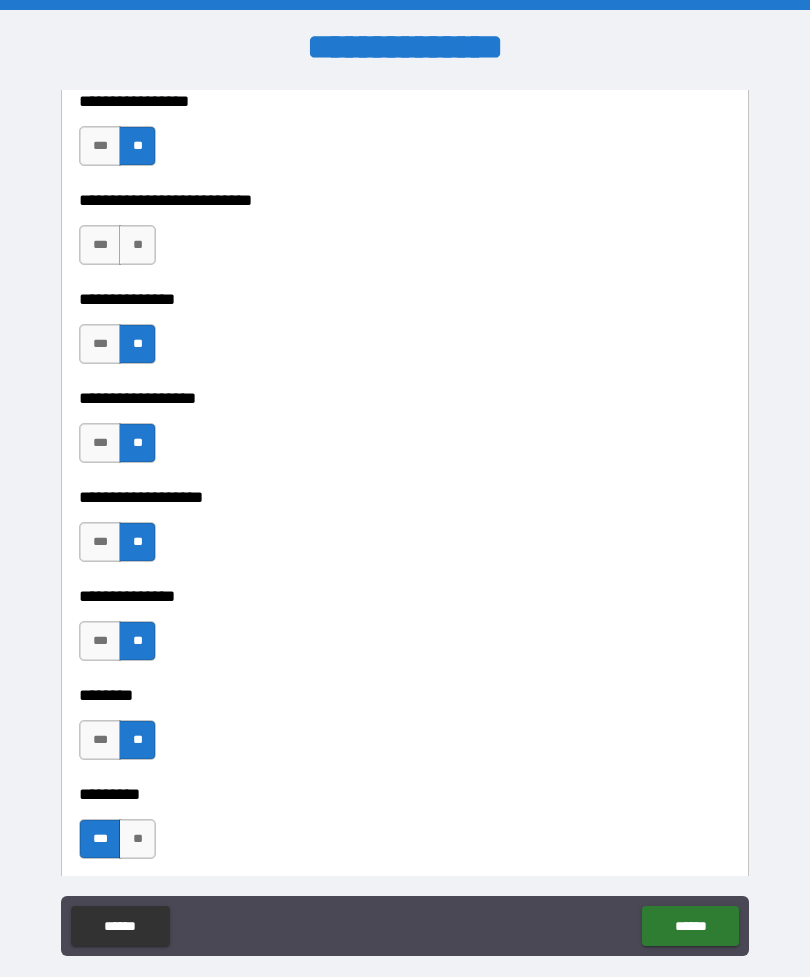 click on "**" at bounding box center (137, 245) 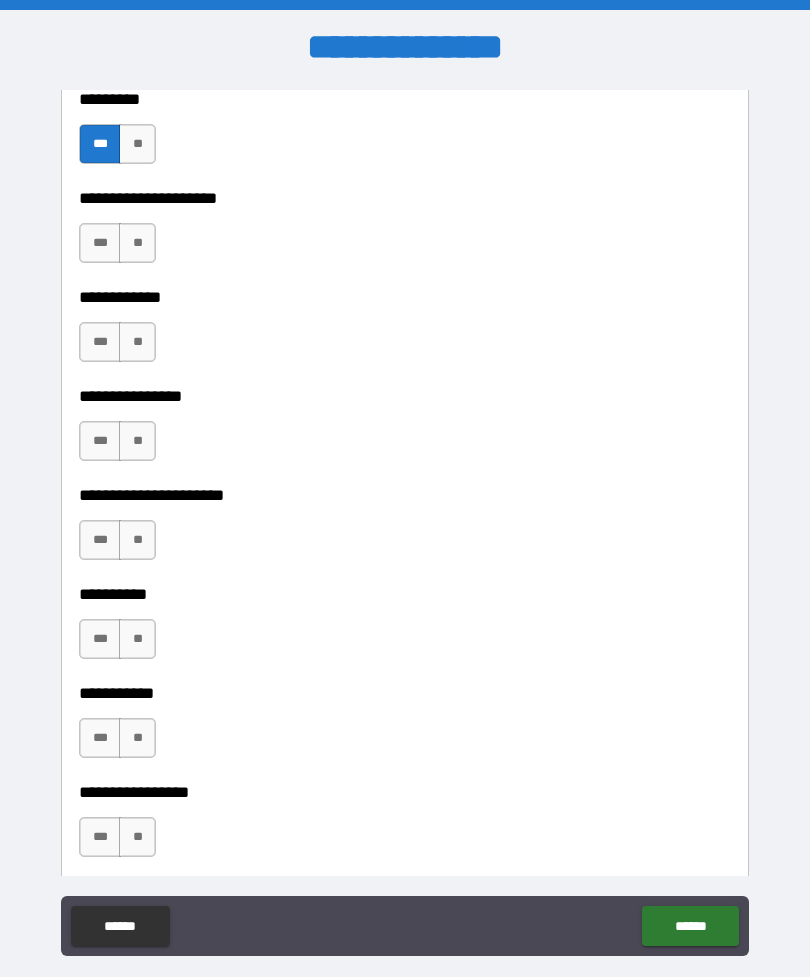 scroll, scrollTop: 5951, scrollLeft: 0, axis: vertical 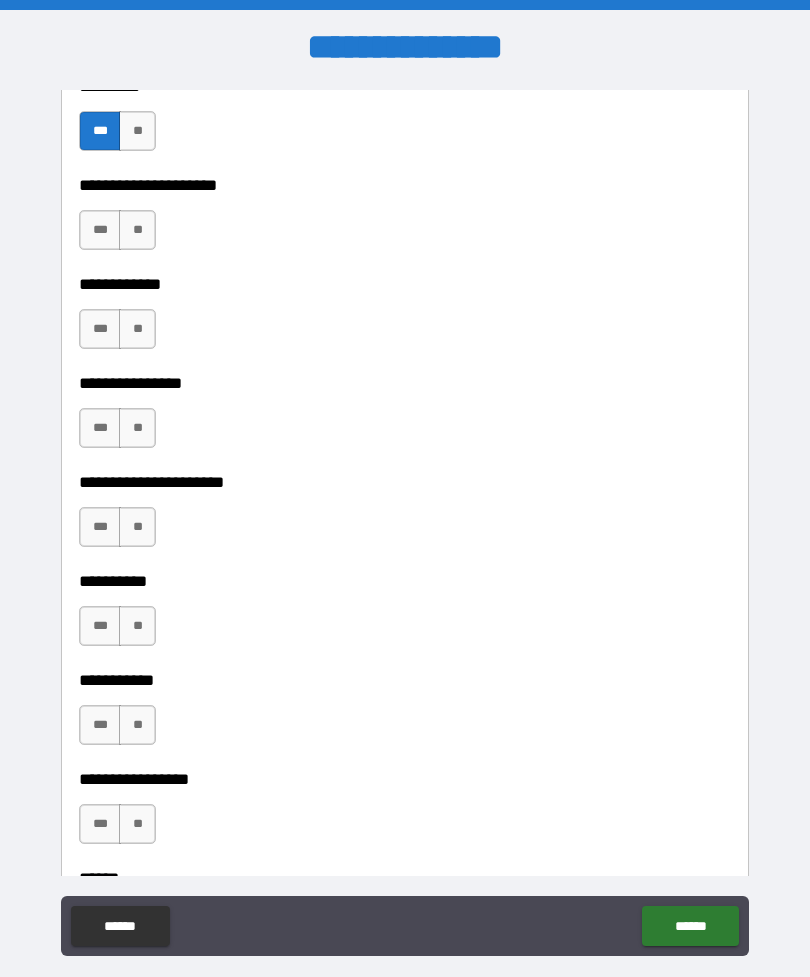 click on "**" at bounding box center (137, 230) 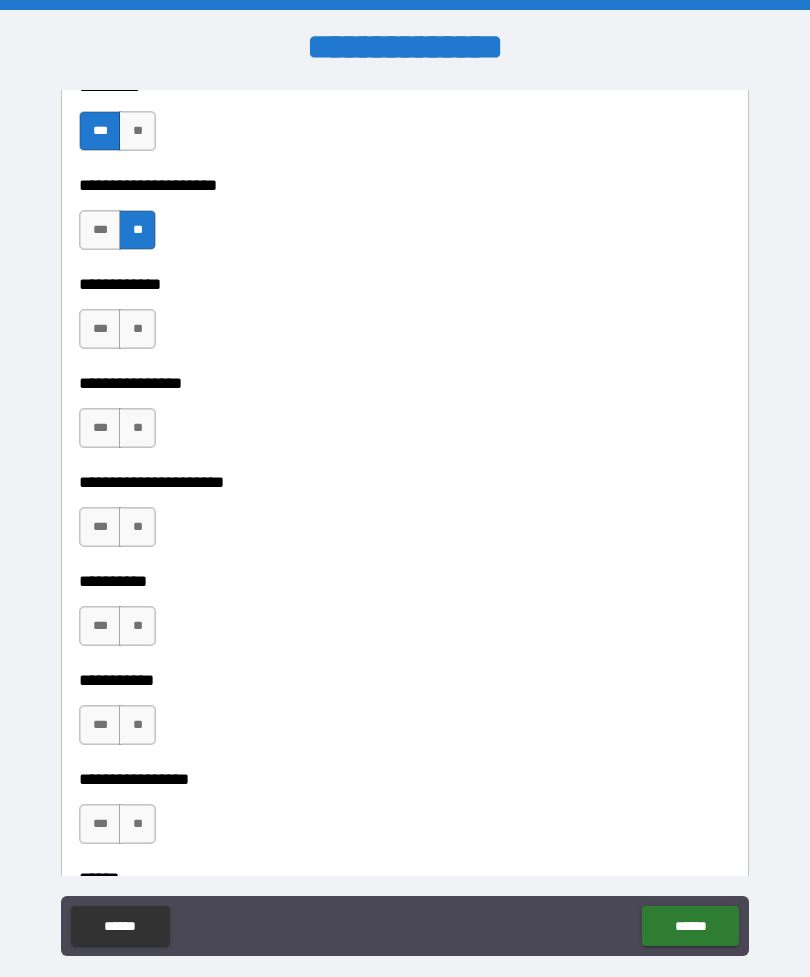 click on "**" at bounding box center [137, 329] 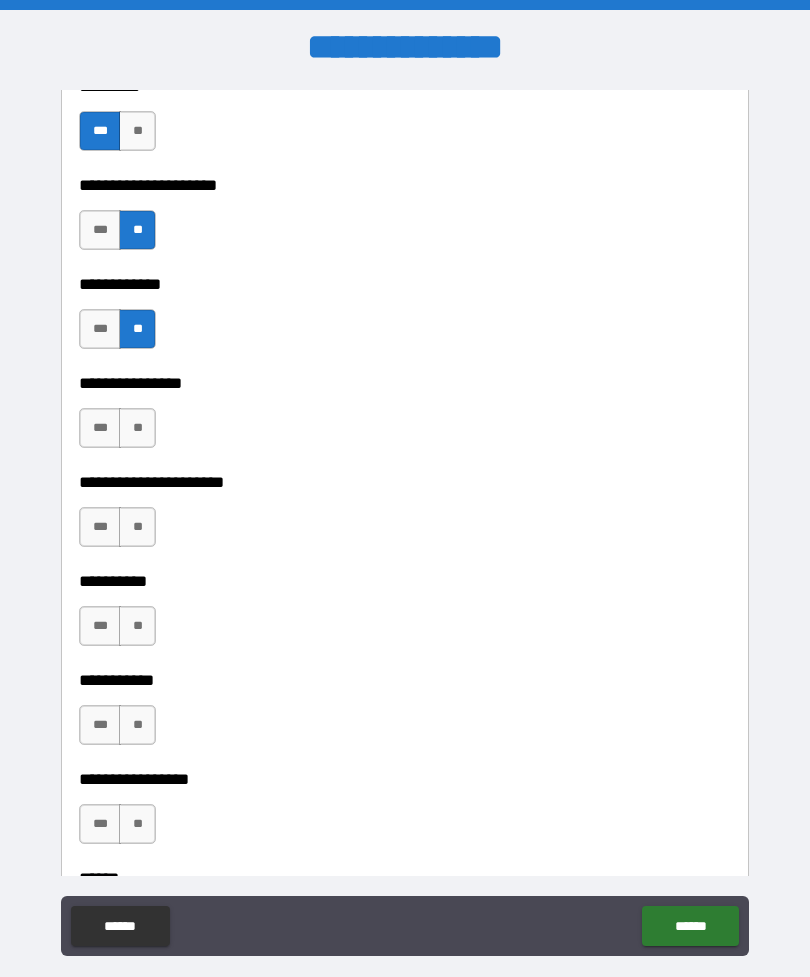 click on "**" at bounding box center (137, 428) 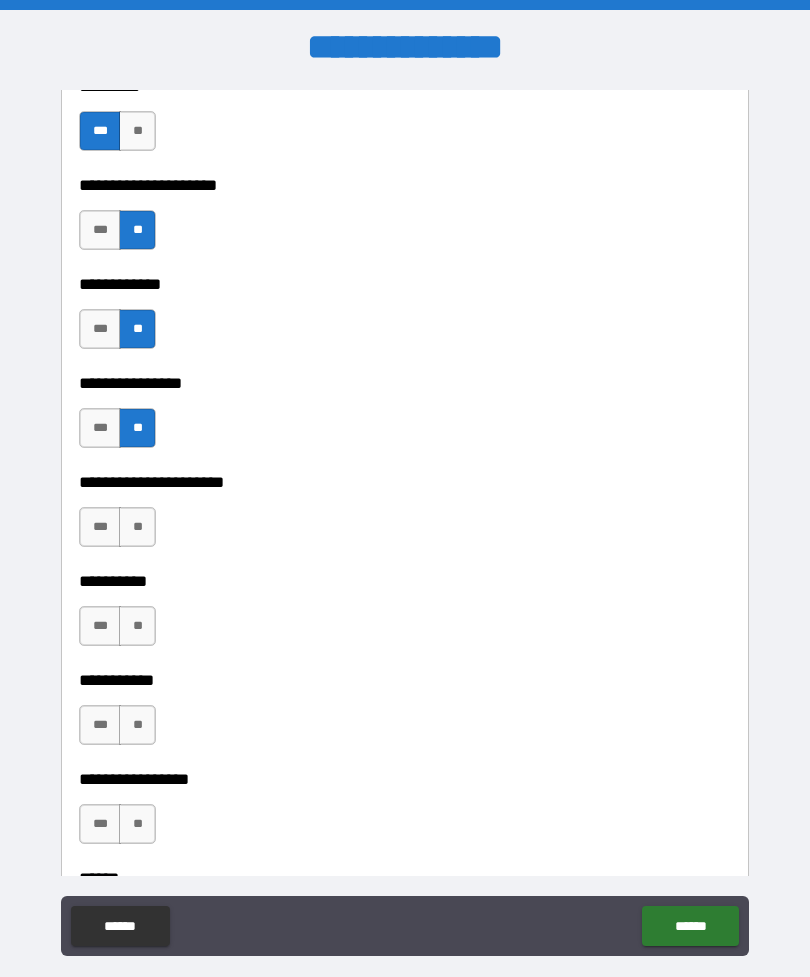 click on "**" at bounding box center (137, 527) 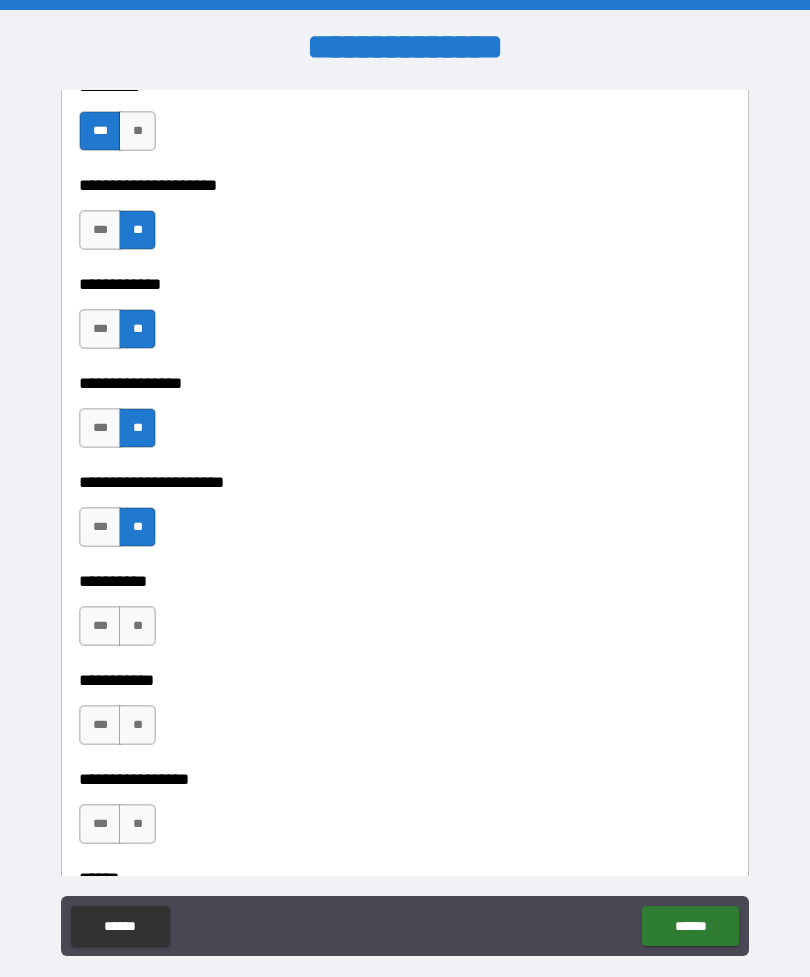 click on "**" at bounding box center (137, 626) 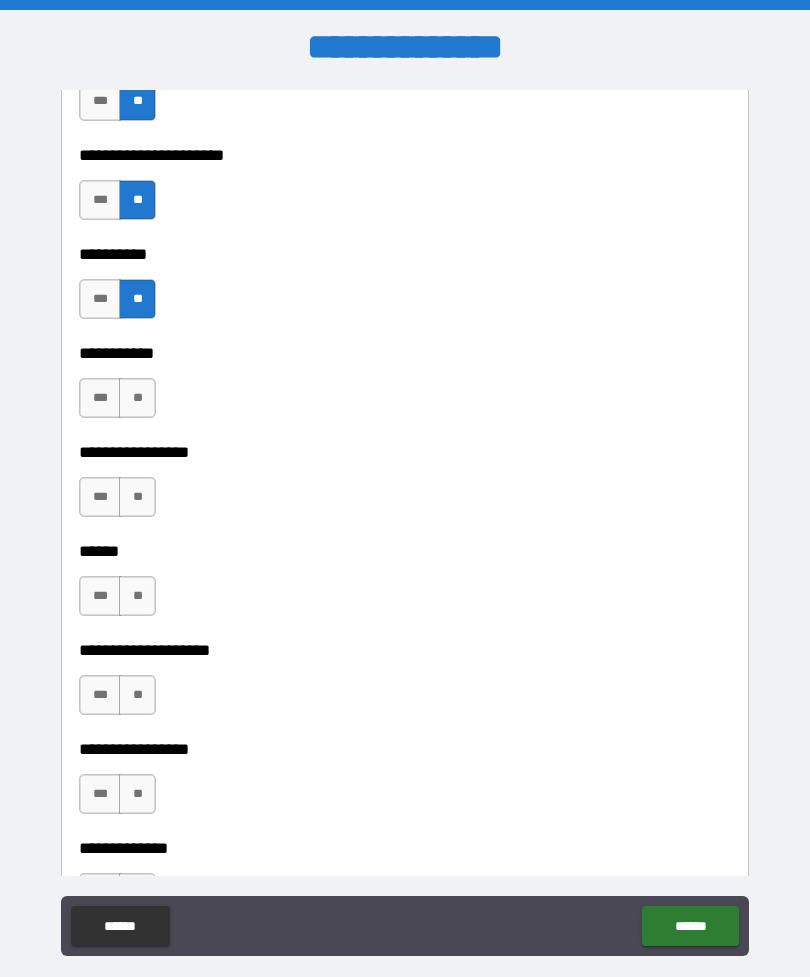 scroll, scrollTop: 6310, scrollLeft: 0, axis: vertical 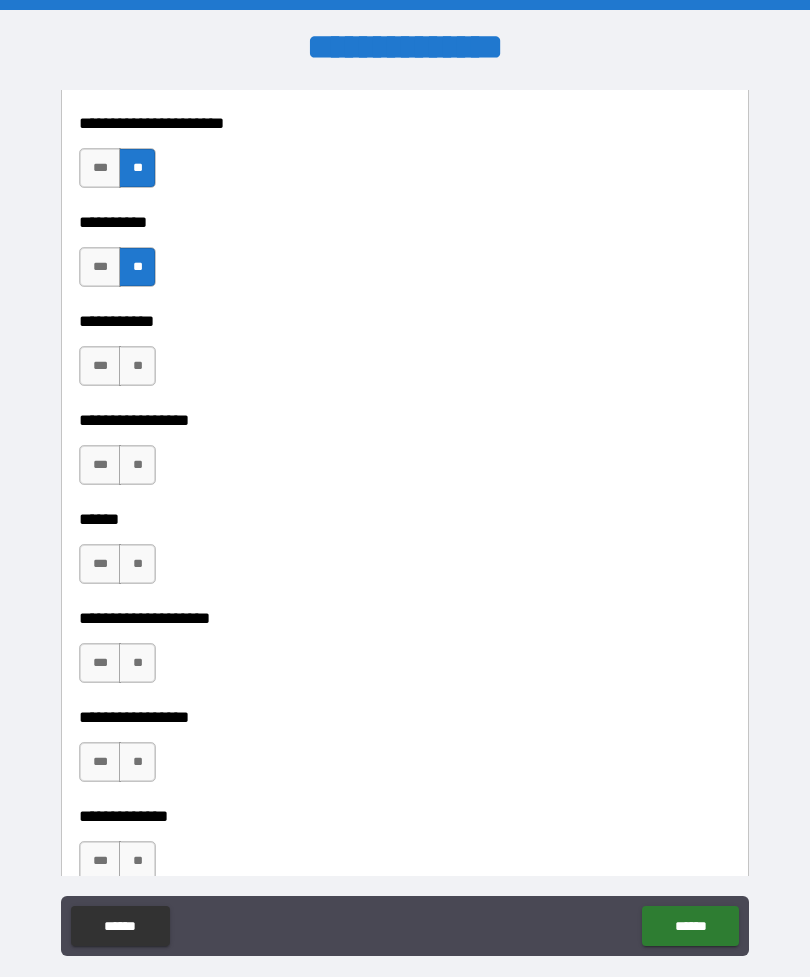 click on "**" at bounding box center (137, 366) 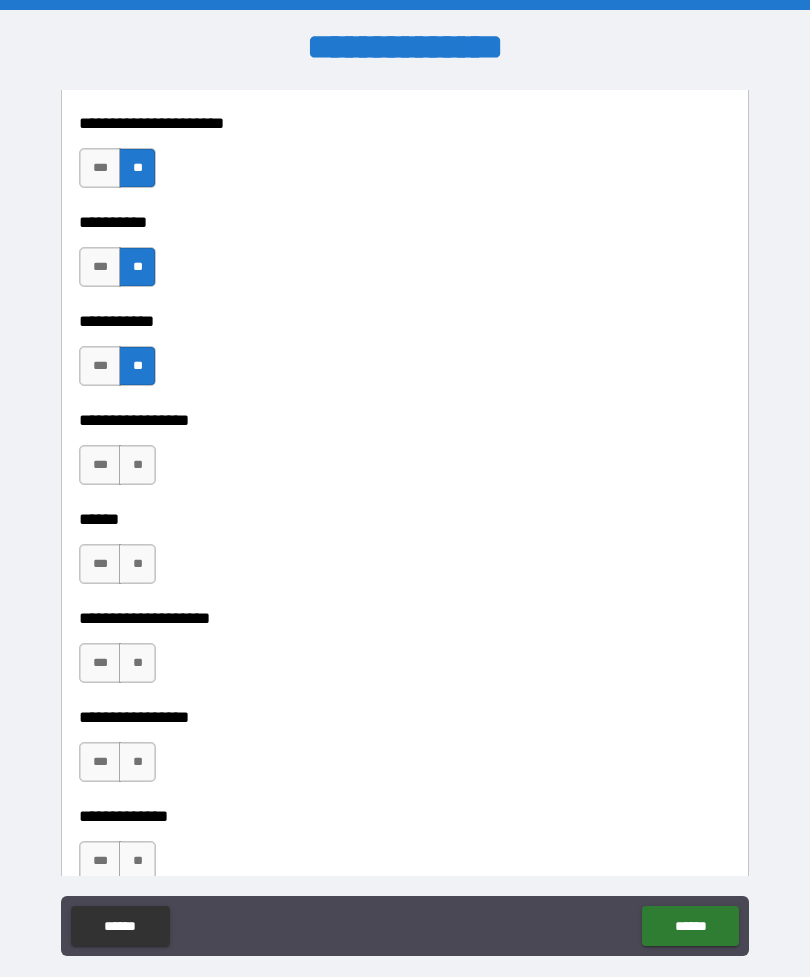 click on "**" at bounding box center (137, 465) 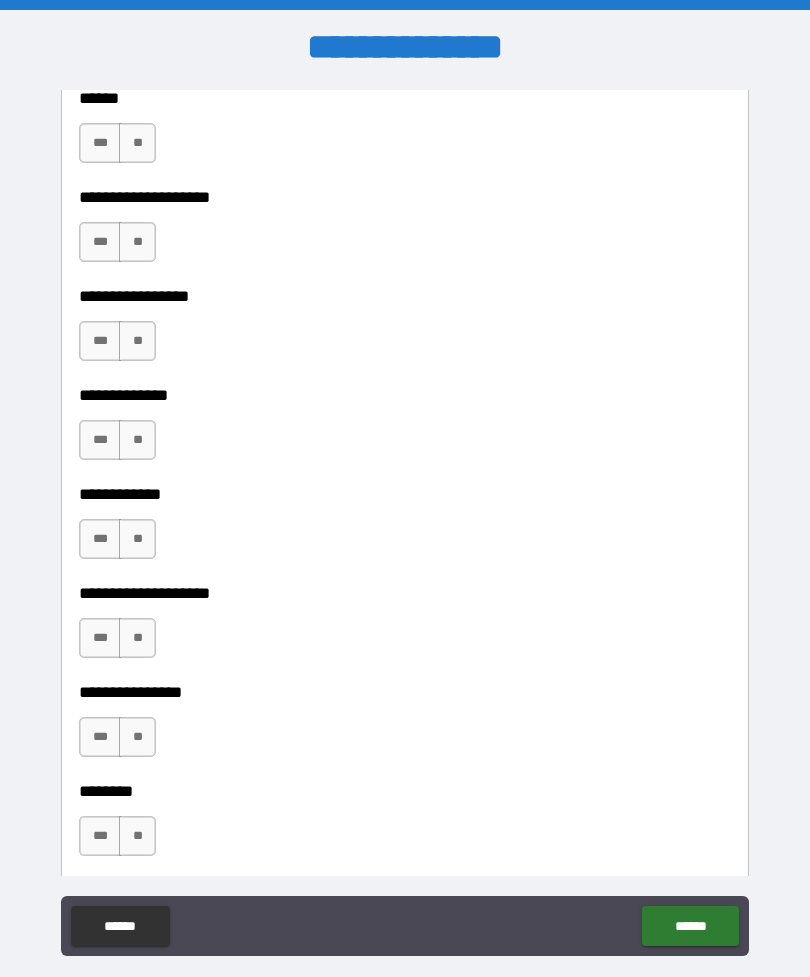 scroll, scrollTop: 6732, scrollLeft: 0, axis: vertical 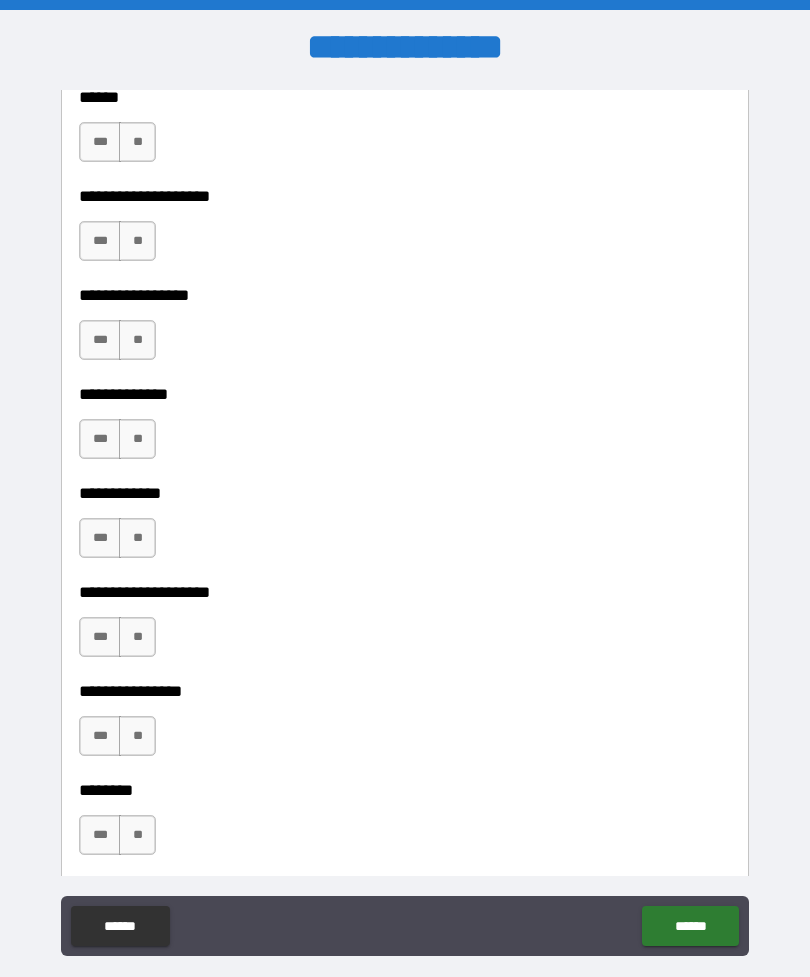 click on "**" at bounding box center [137, 142] 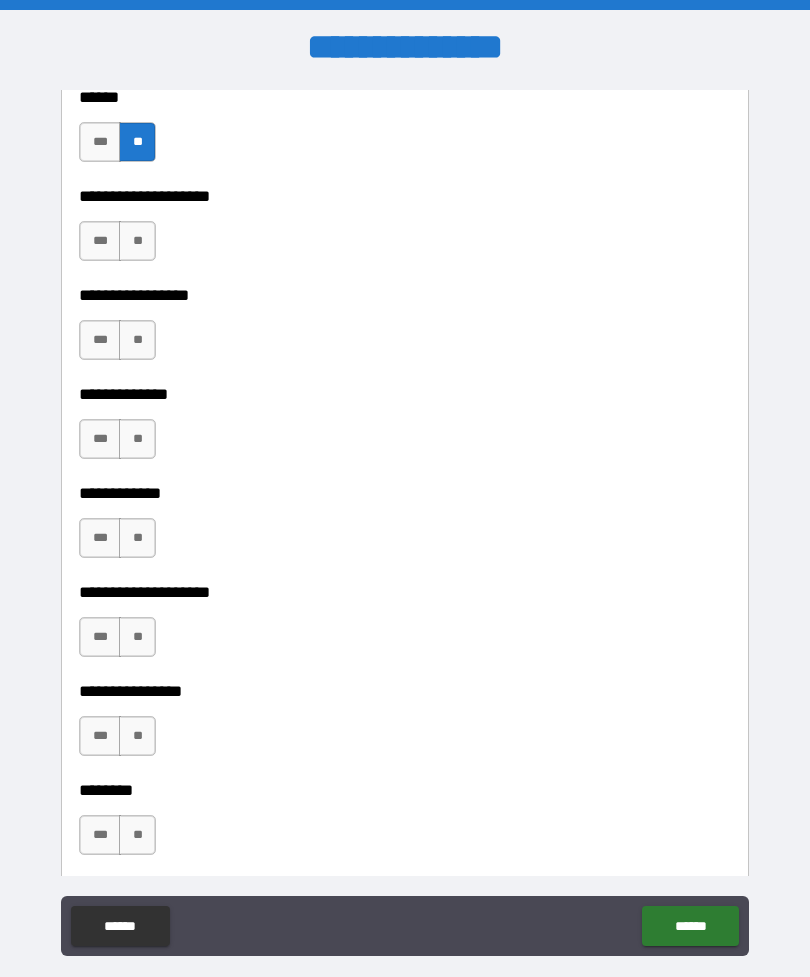 click on "**" at bounding box center (137, 241) 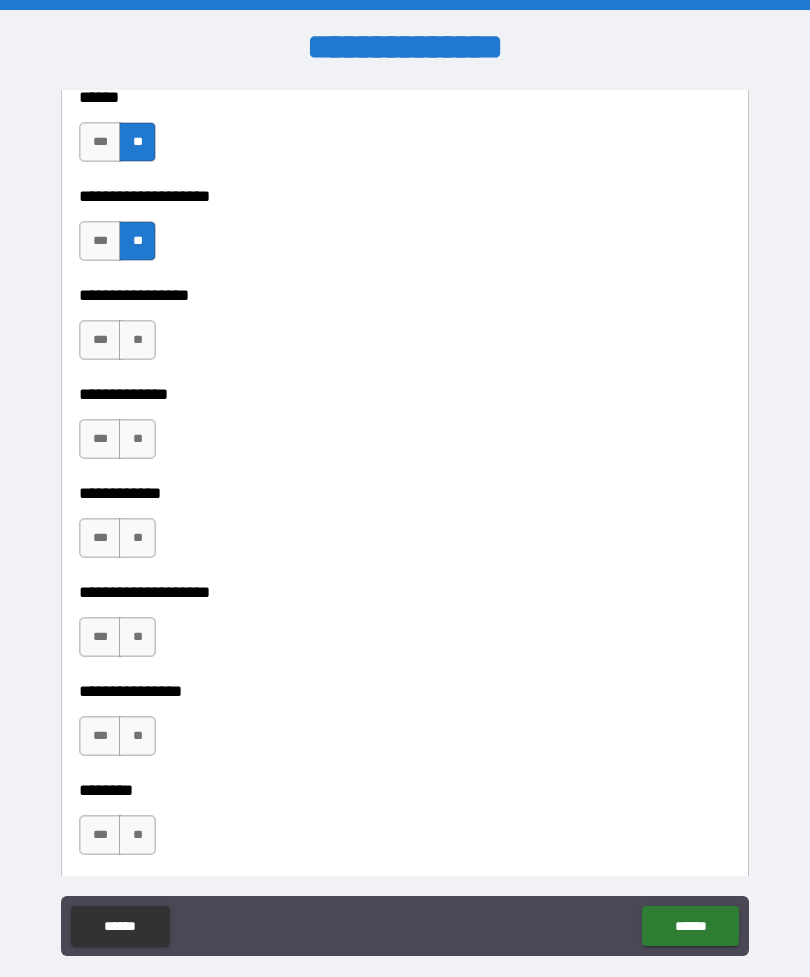 click on "***" at bounding box center (100, 340) 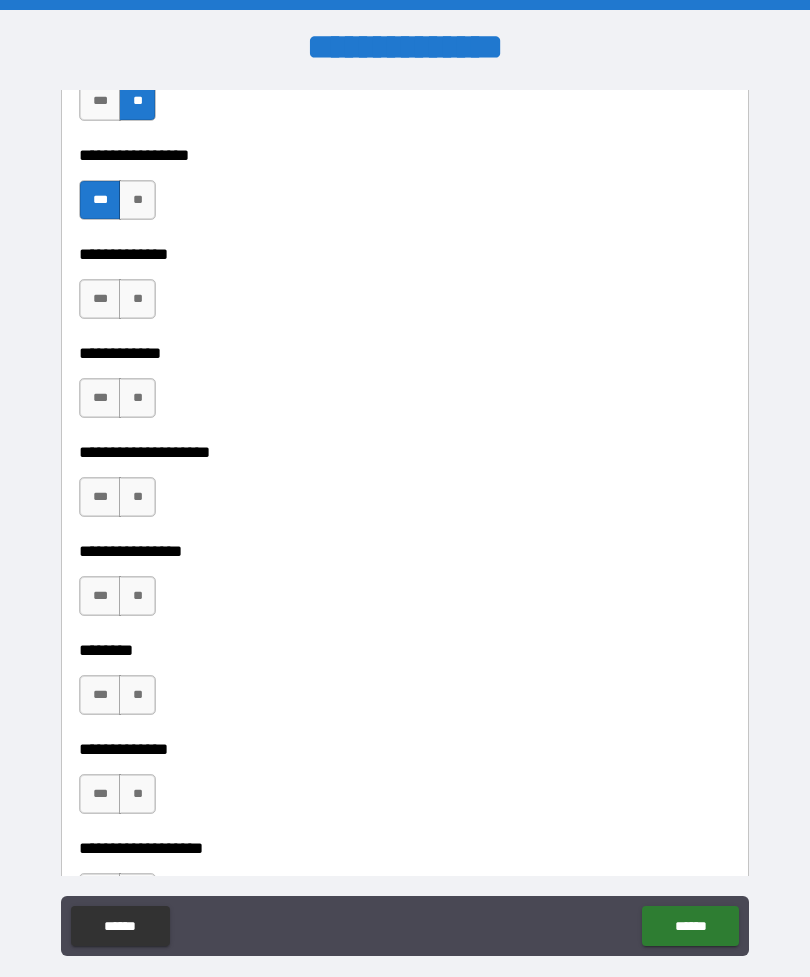 scroll, scrollTop: 6887, scrollLeft: 0, axis: vertical 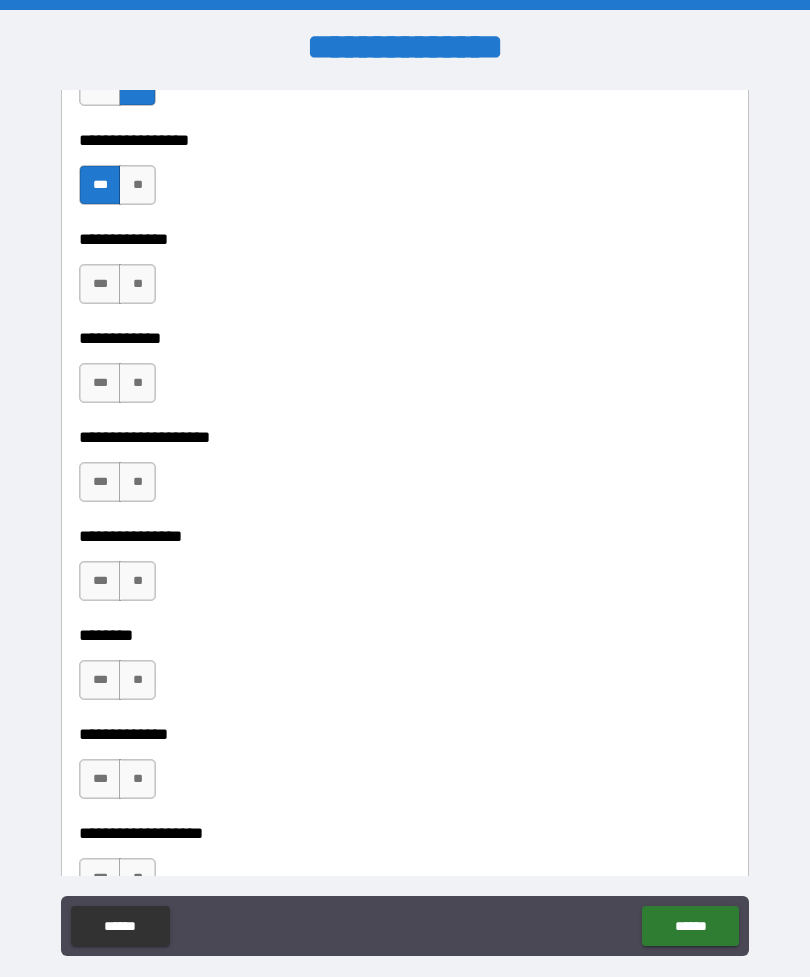 click on "**" at bounding box center [137, 284] 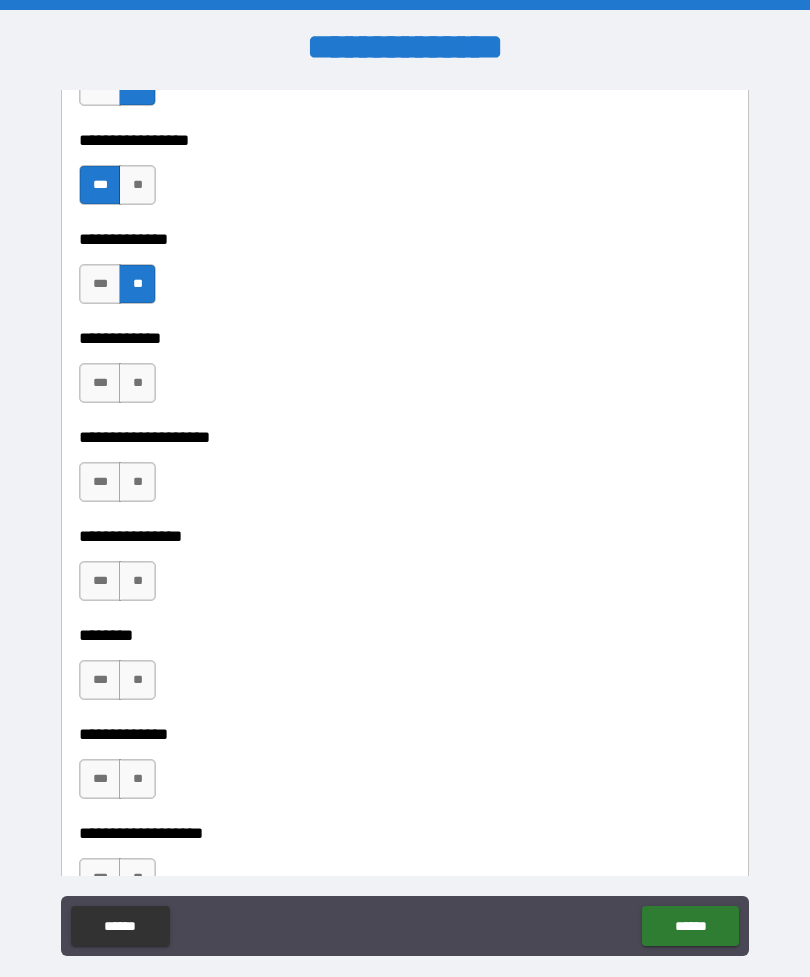 click on "**" at bounding box center [137, 383] 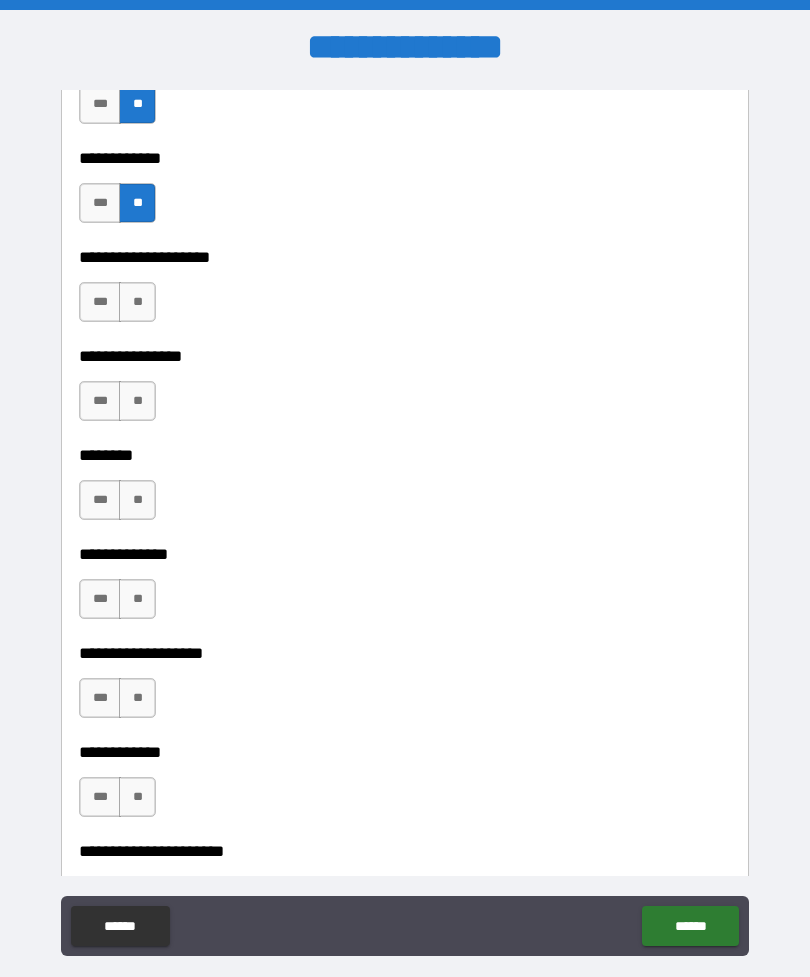 scroll, scrollTop: 7119, scrollLeft: 0, axis: vertical 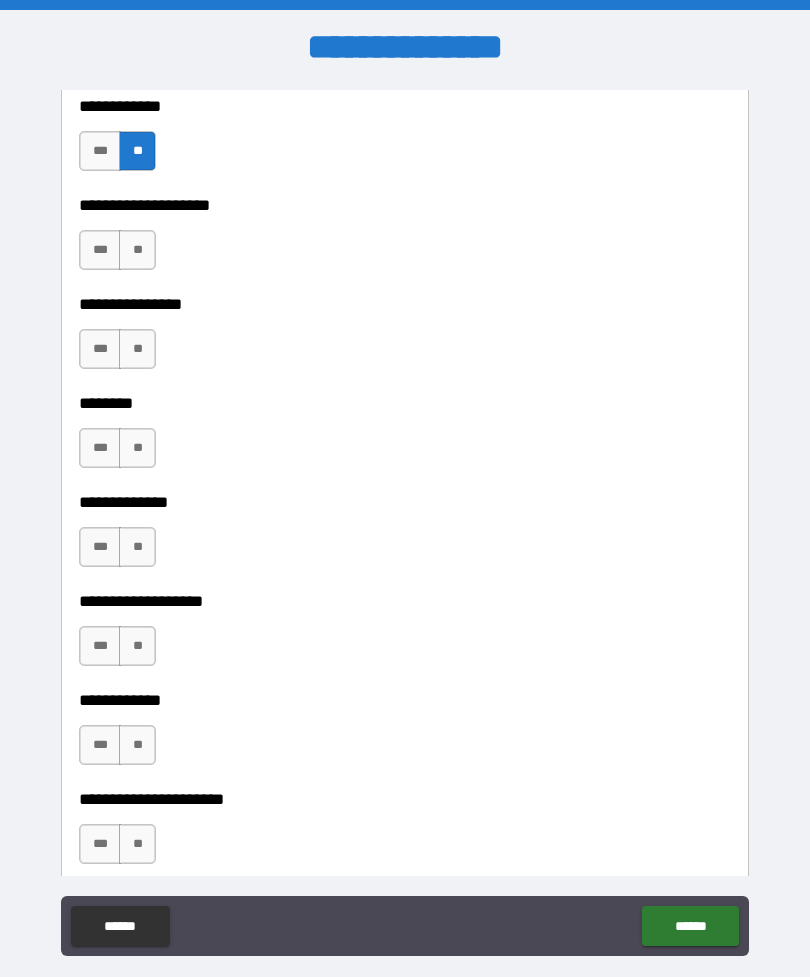 click on "**" at bounding box center (137, 250) 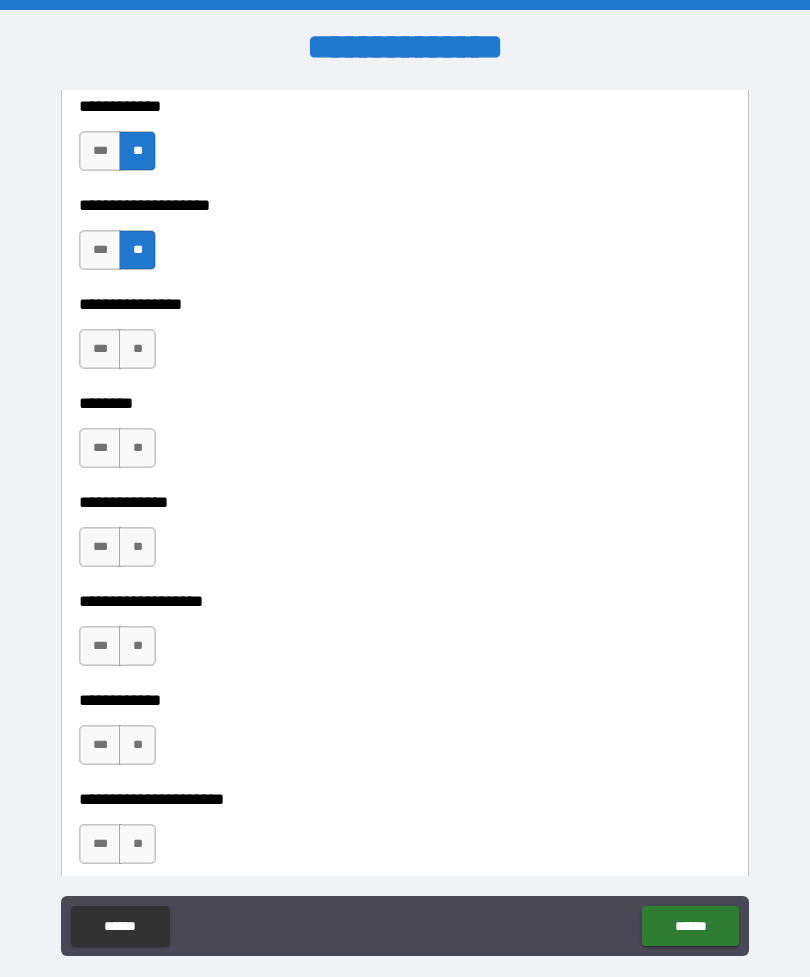 click on "**" at bounding box center (137, 349) 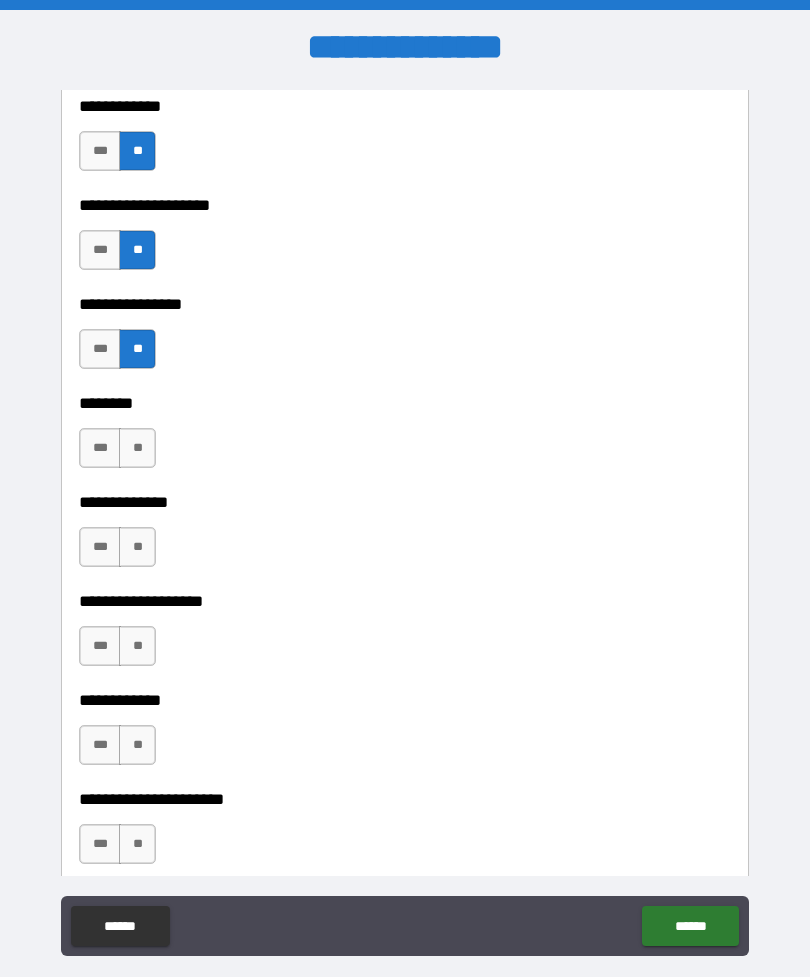 click on "**" at bounding box center [137, 448] 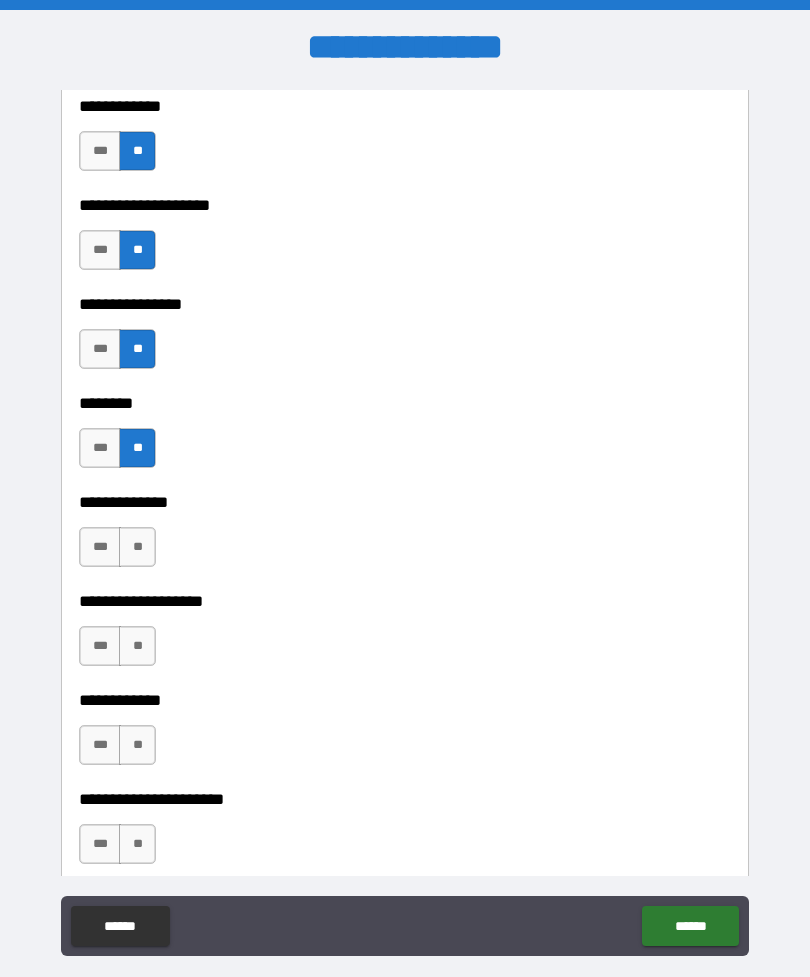 click on "**" at bounding box center [137, 547] 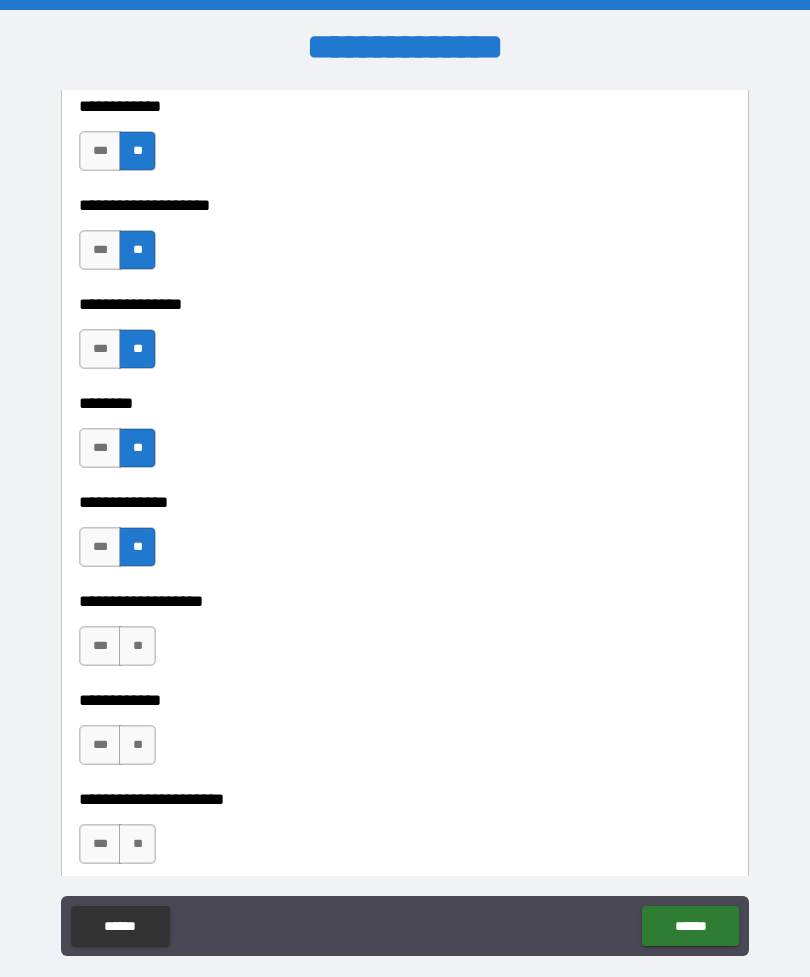click on "**" at bounding box center [137, 646] 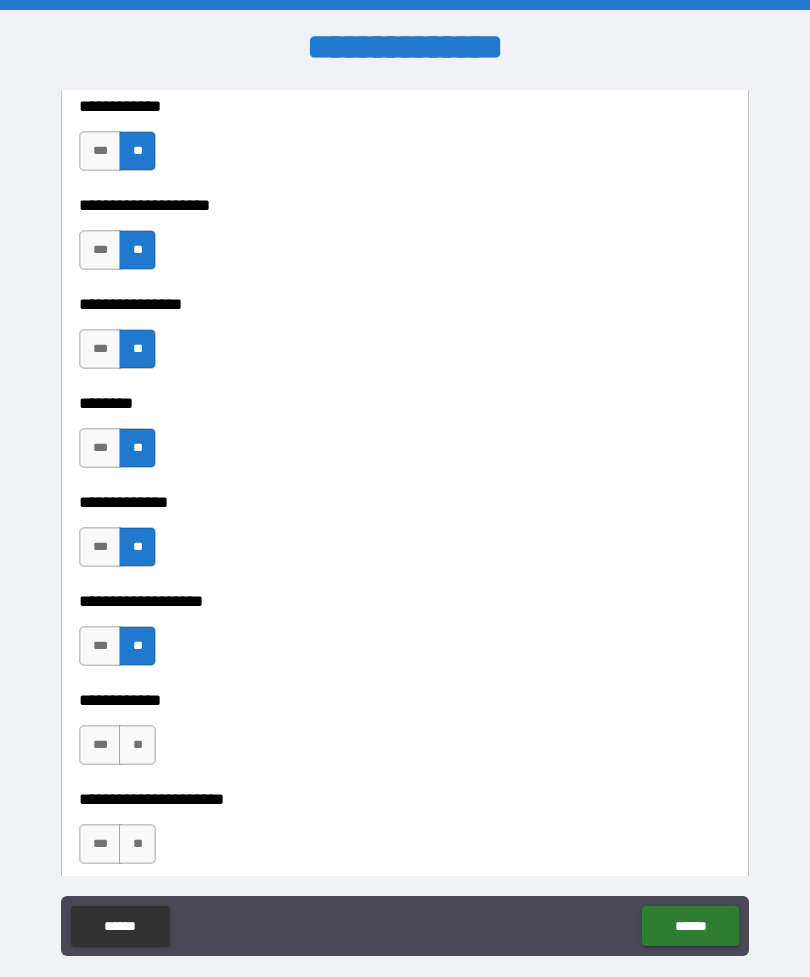 click on "**" at bounding box center (137, 745) 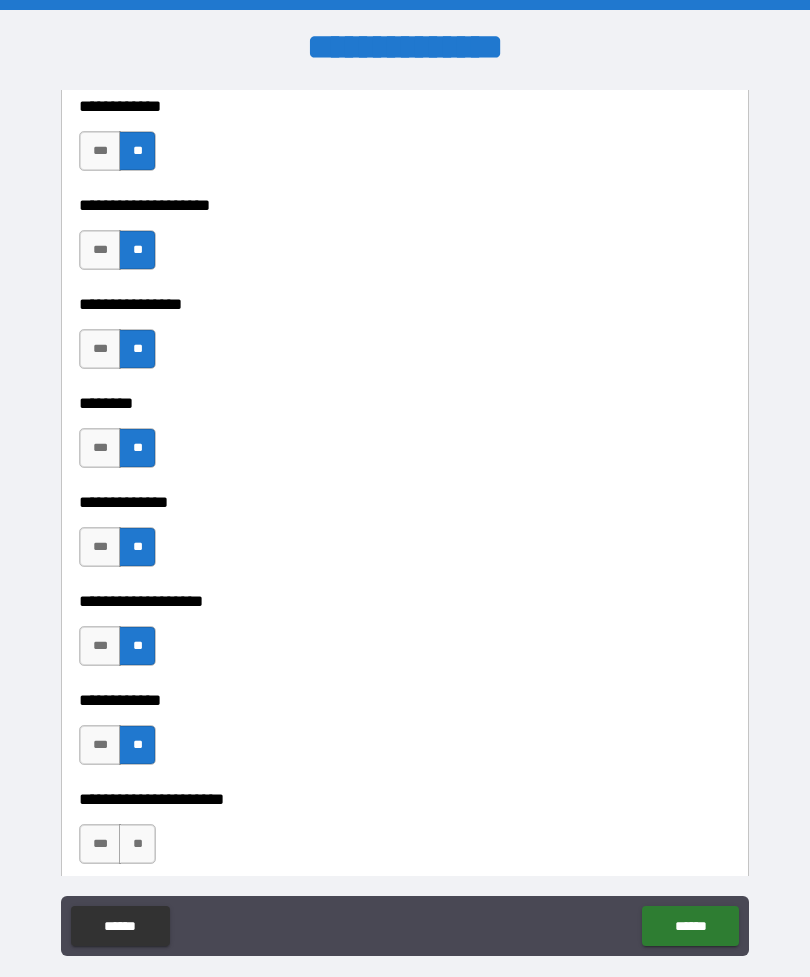 click on "**" at bounding box center [137, 844] 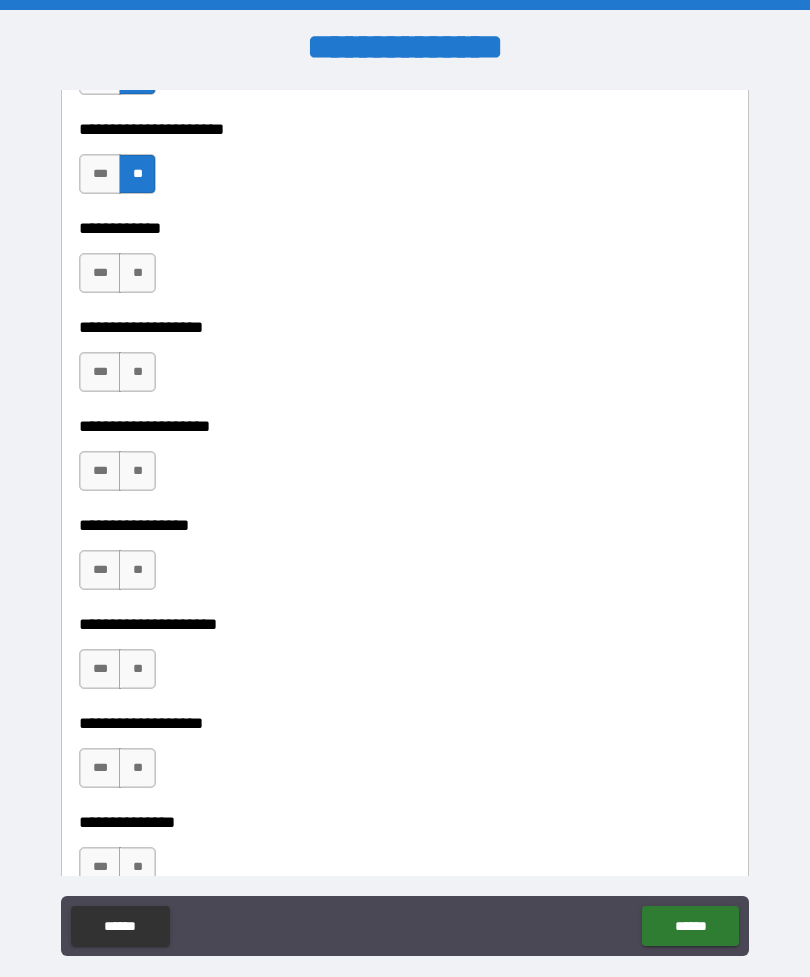 scroll, scrollTop: 7801, scrollLeft: 0, axis: vertical 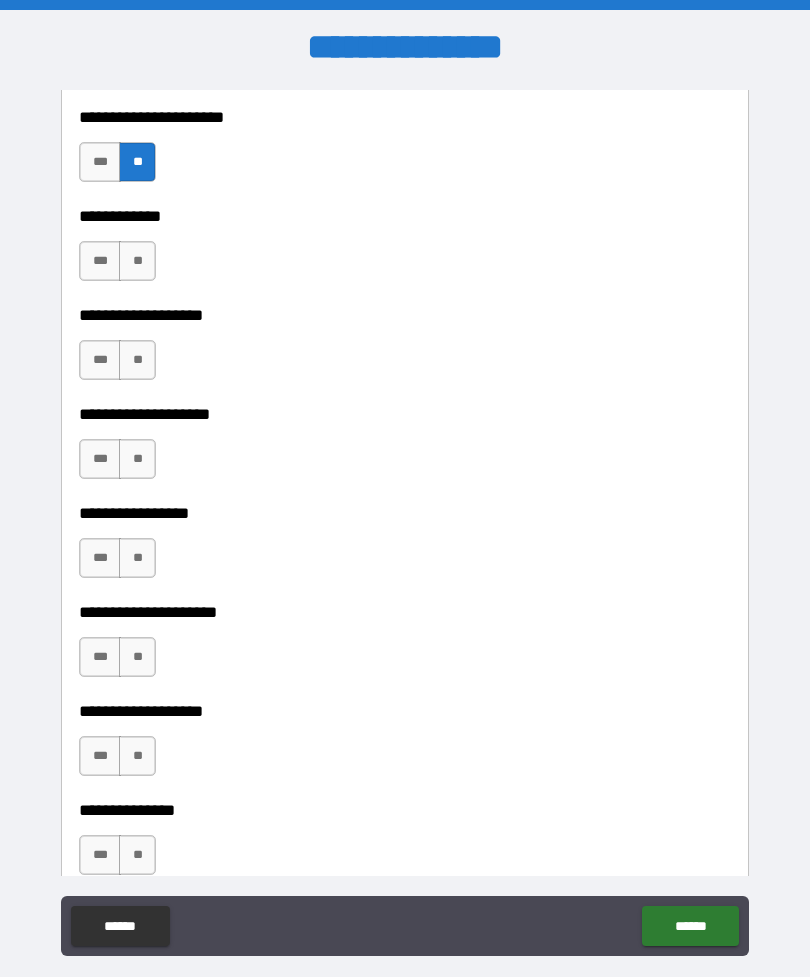 click on "***" at bounding box center (100, 261) 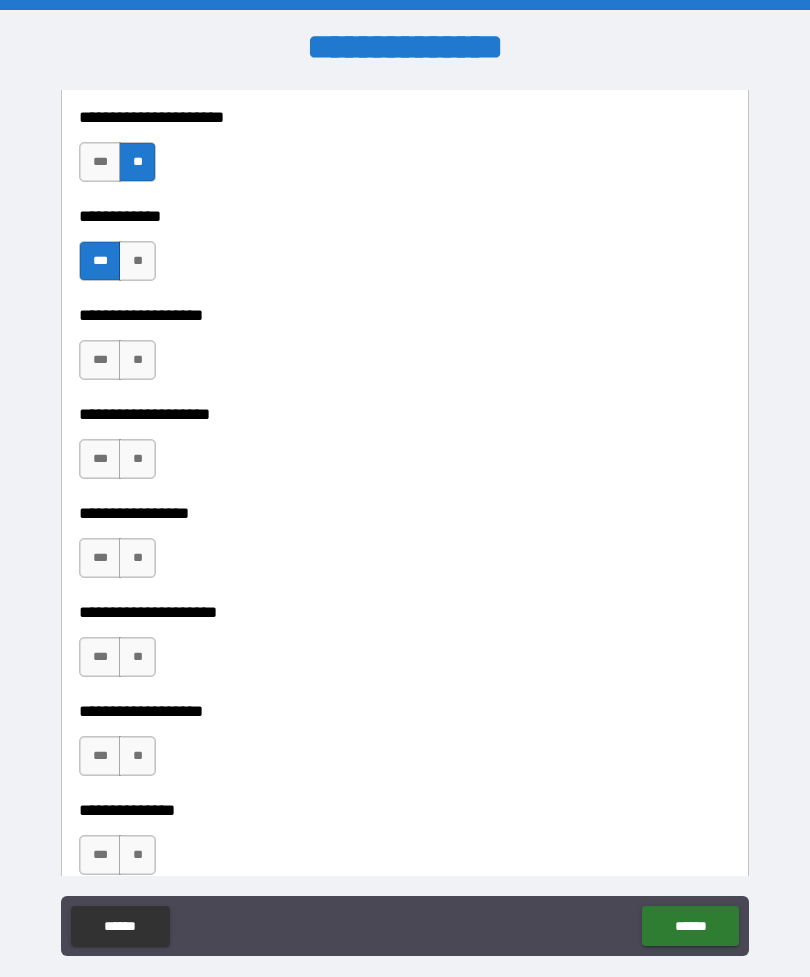 click on "**" at bounding box center [137, 360] 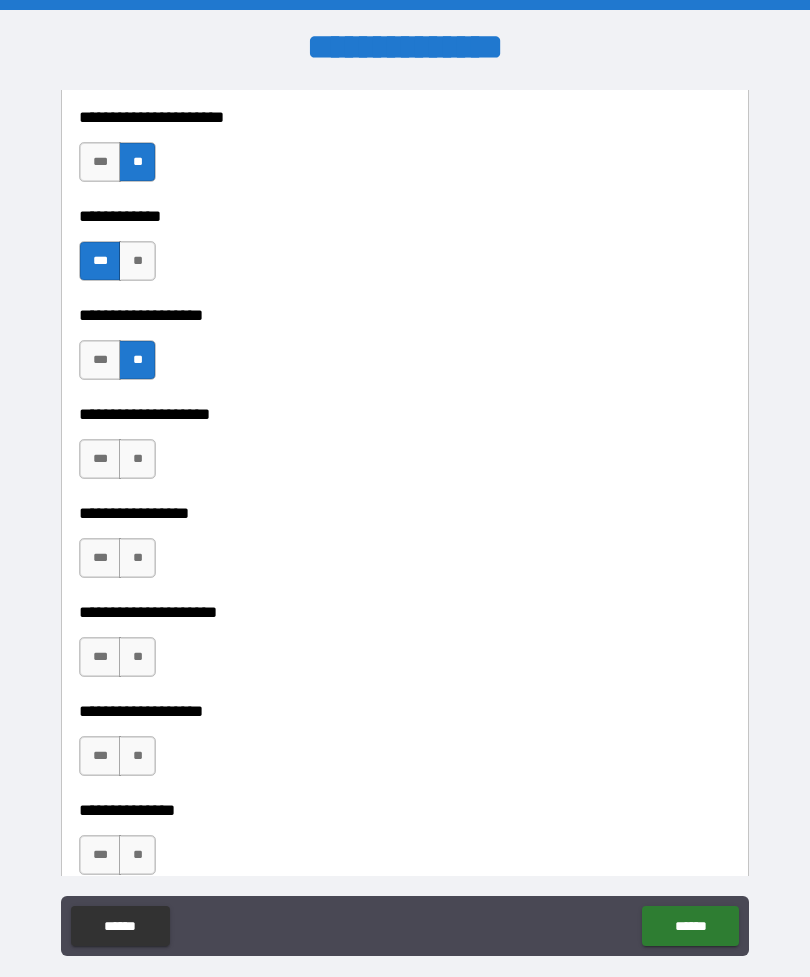 click on "**" at bounding box center [137, 459] 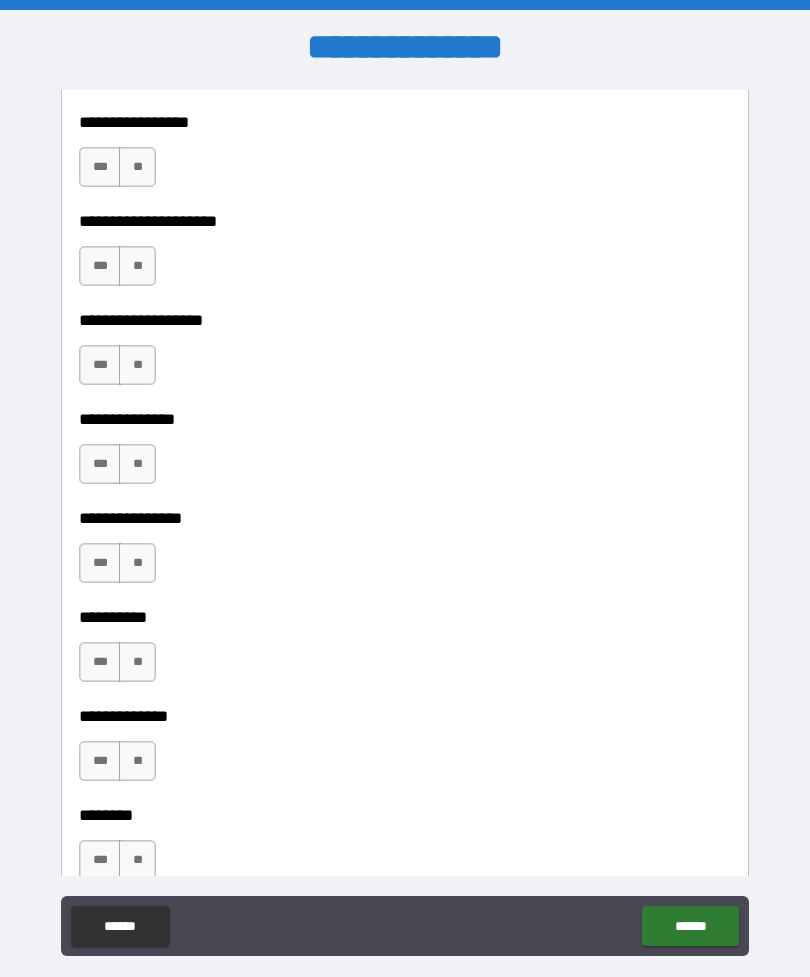 scroll, scrollTop: 8198, scrollLeft: 0, axis: vertical 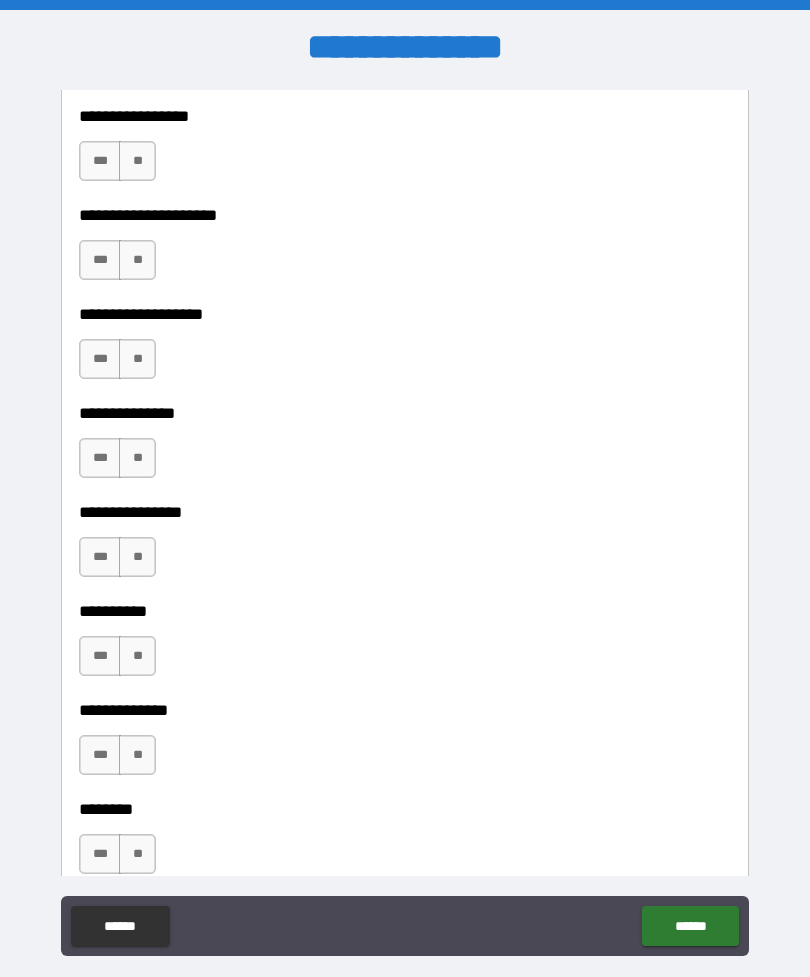 click on "**" at bounding box center [137, 161] 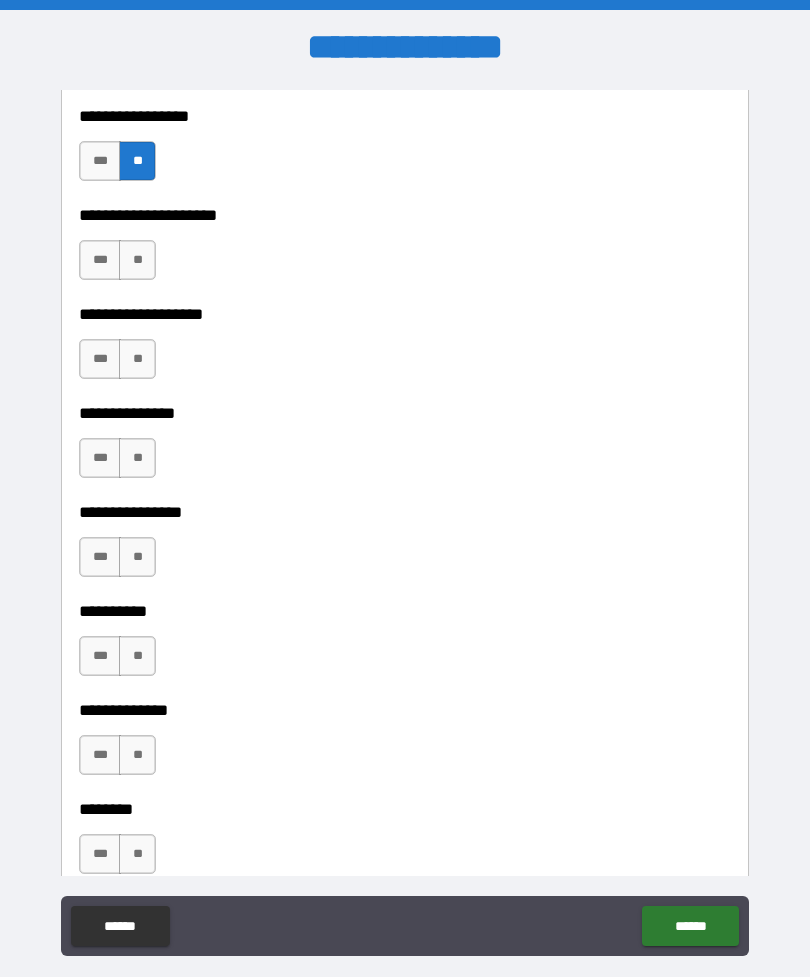 click on "**" at bounding box center (137, 260) 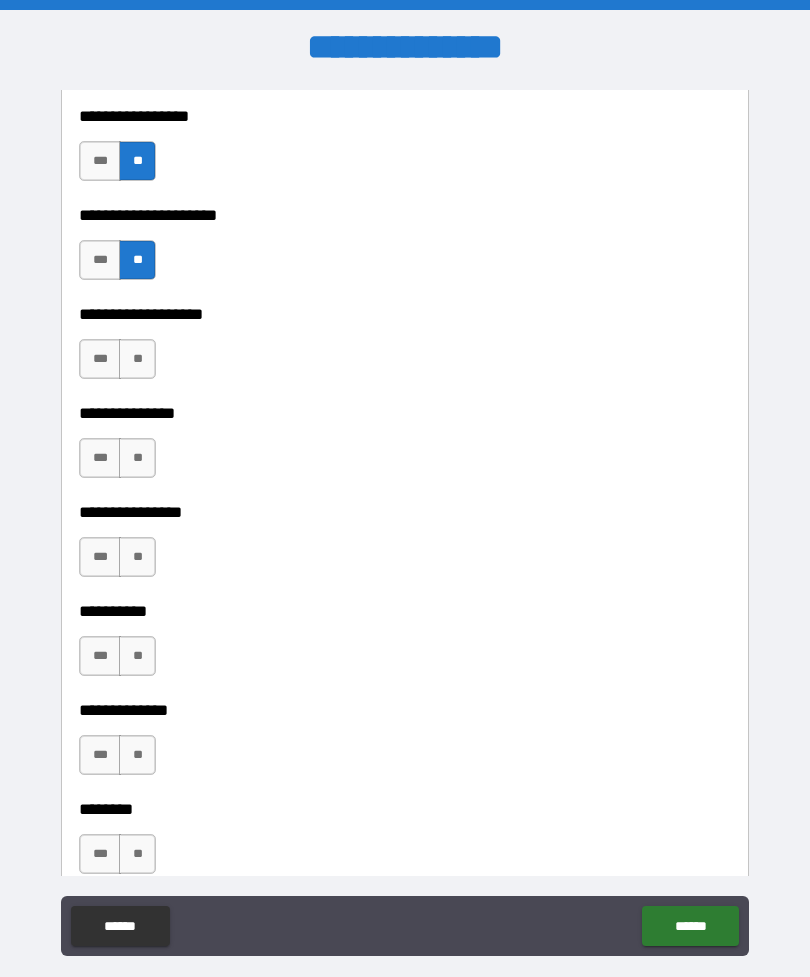 click on "**" at bounding box center (137, 359) 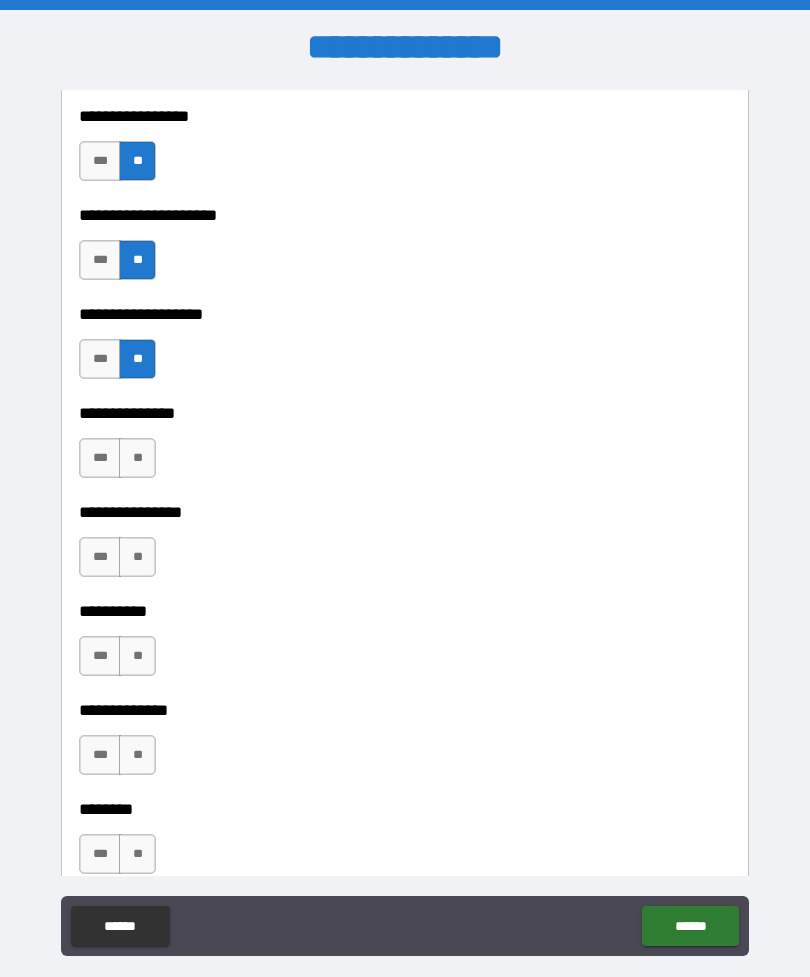 click on "**" at bounding box center [137, 458] 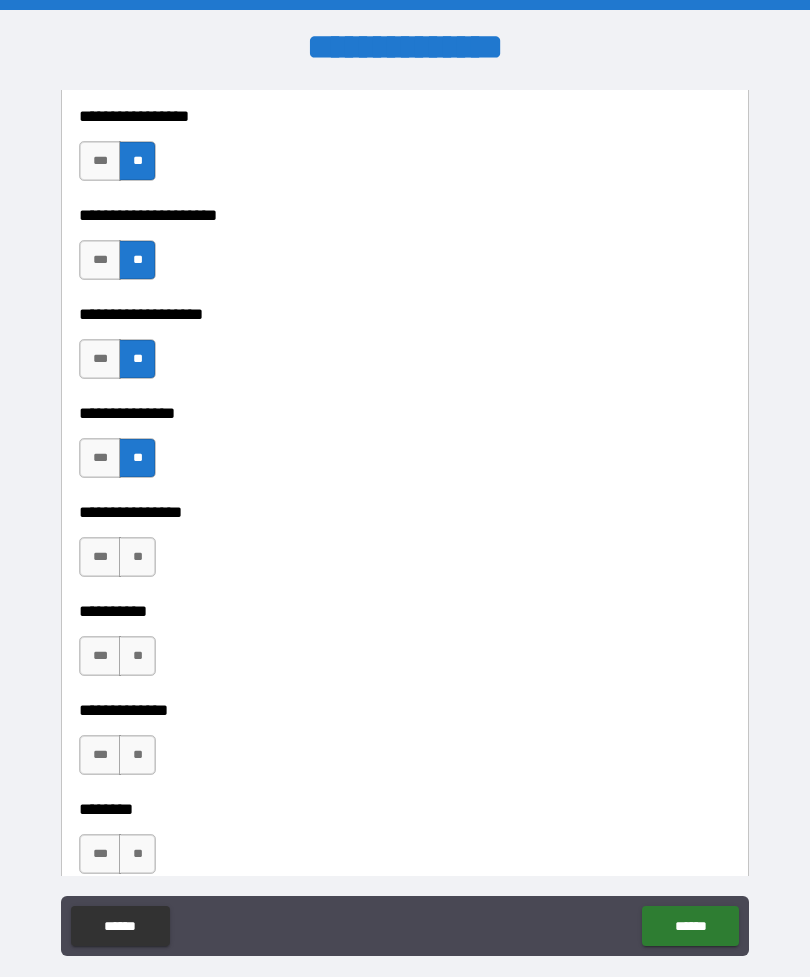 click on "**" at bounding box center [137, 557] 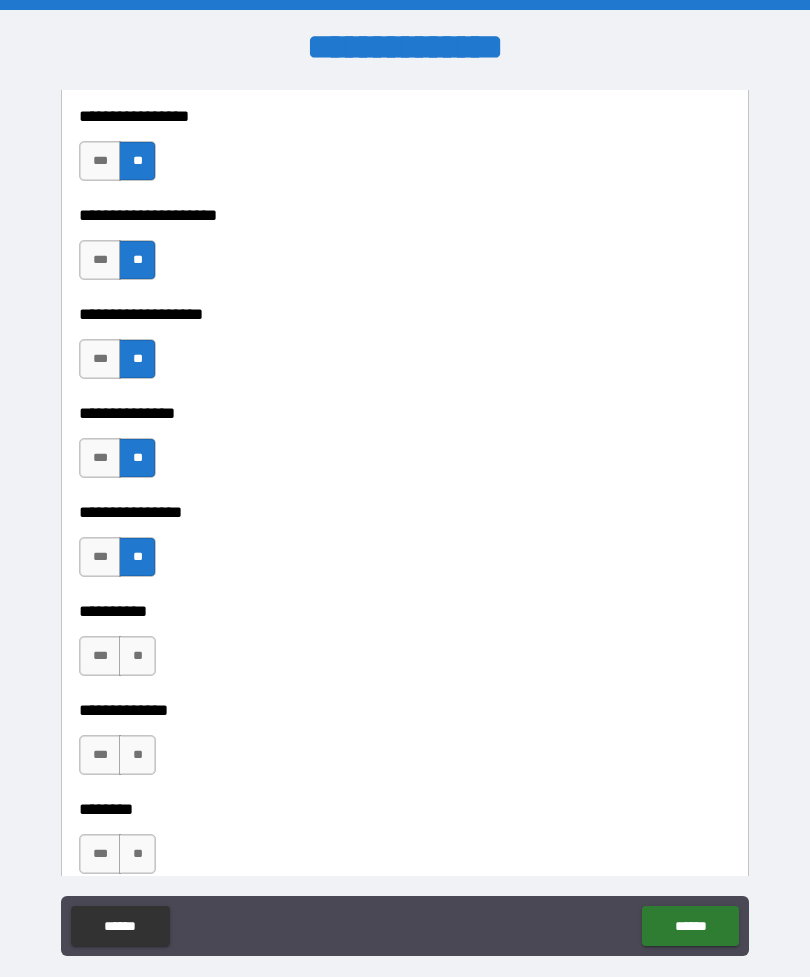 click on "**" at bounding box center (137, 854) 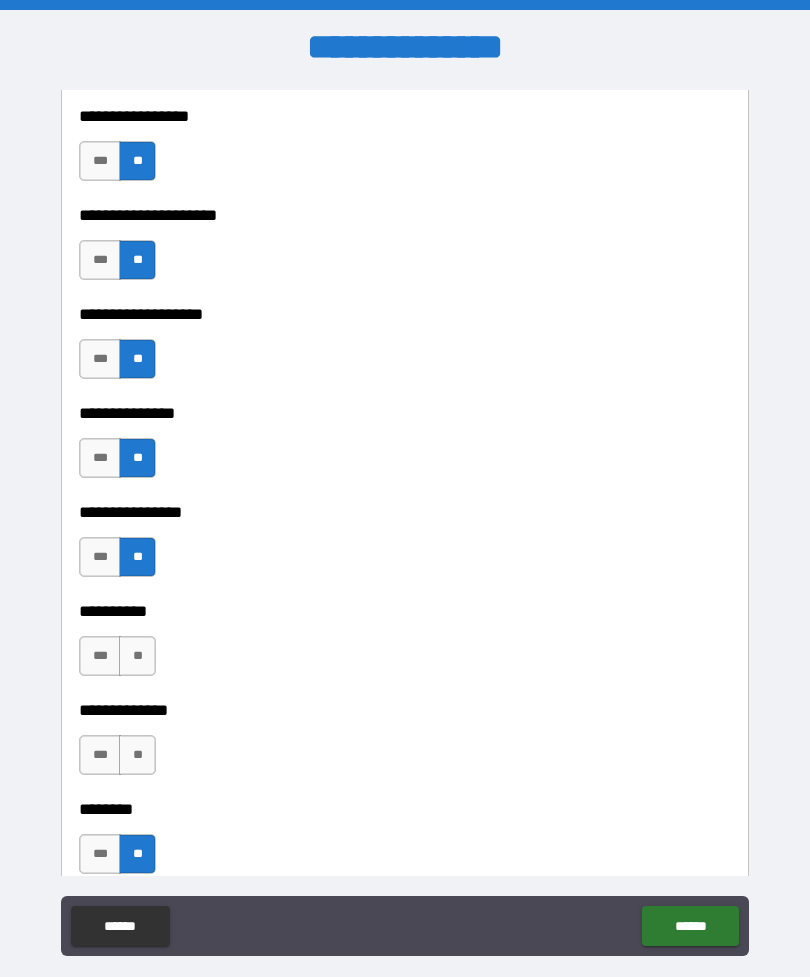 click on "**********" at bounding box center (405, 710) 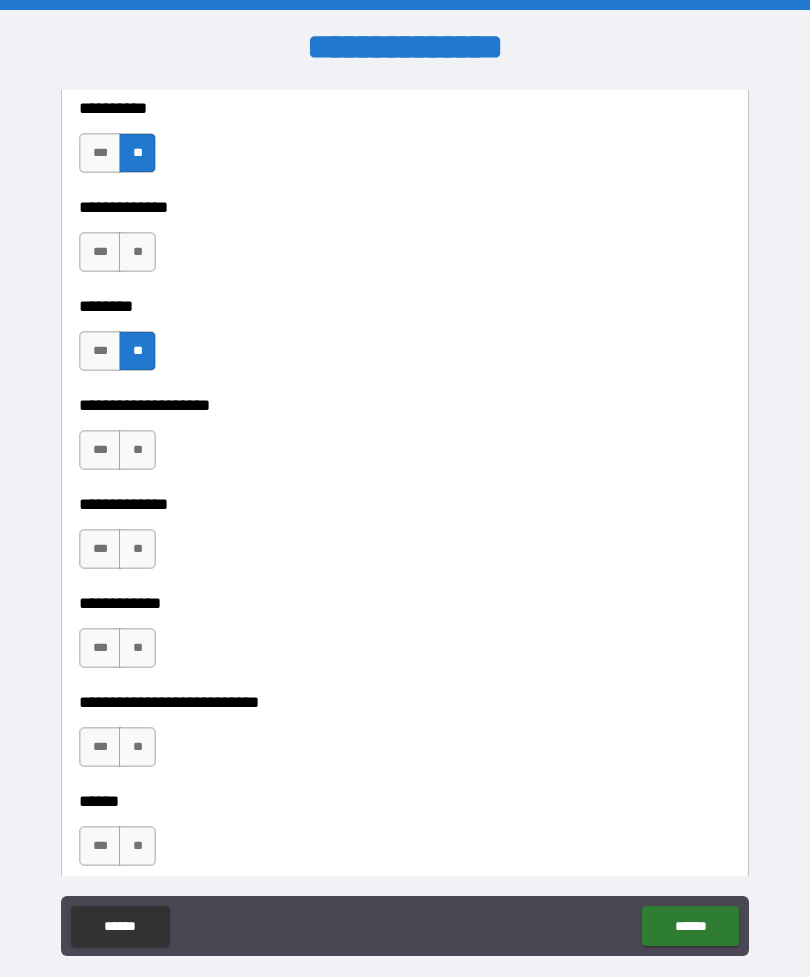 scroll, scrollTop: 8701, scrollLeft: 0, axis: vertical 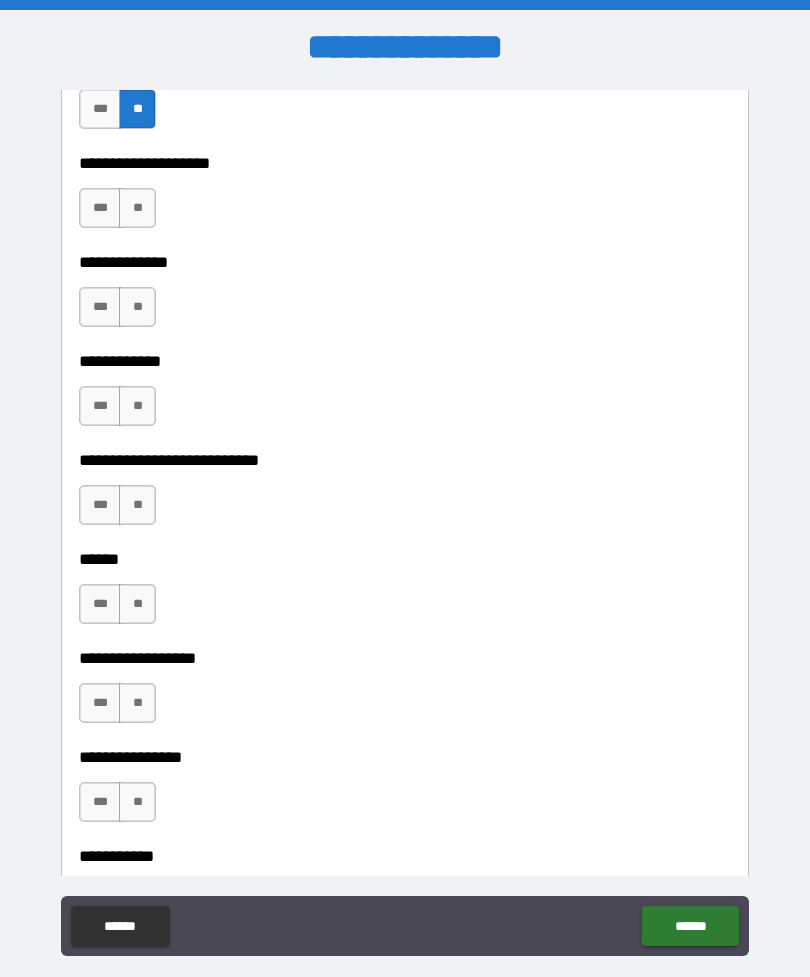 click on "***" at bounding box center [100, 307] 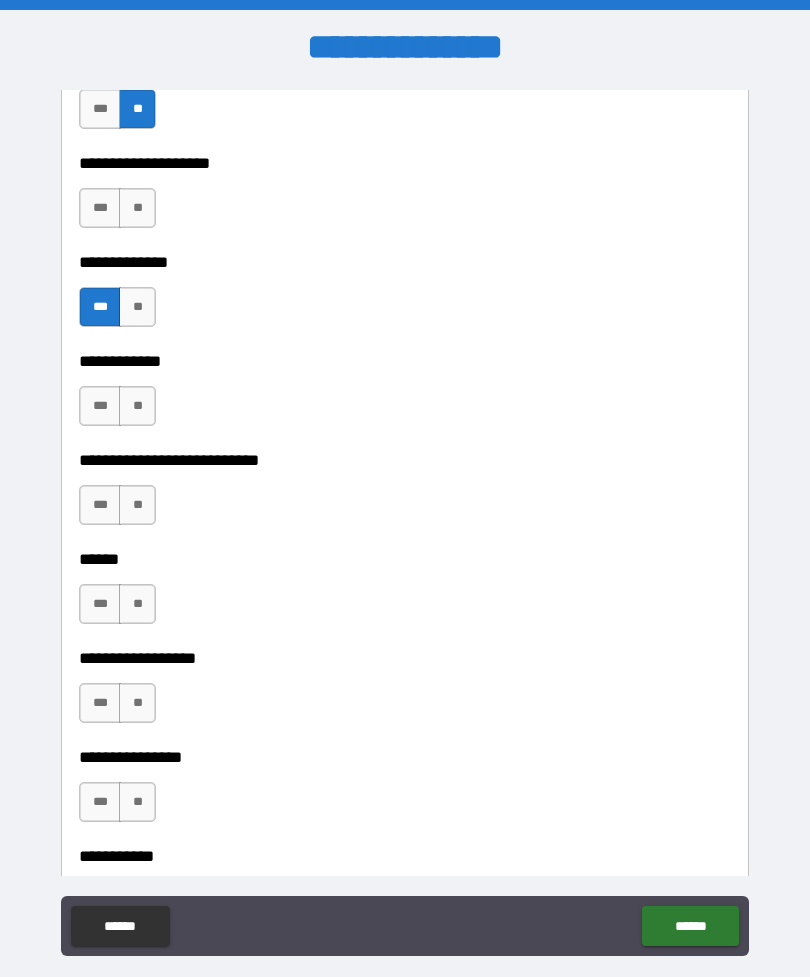 click on "**" at bounding box center (137, 208) 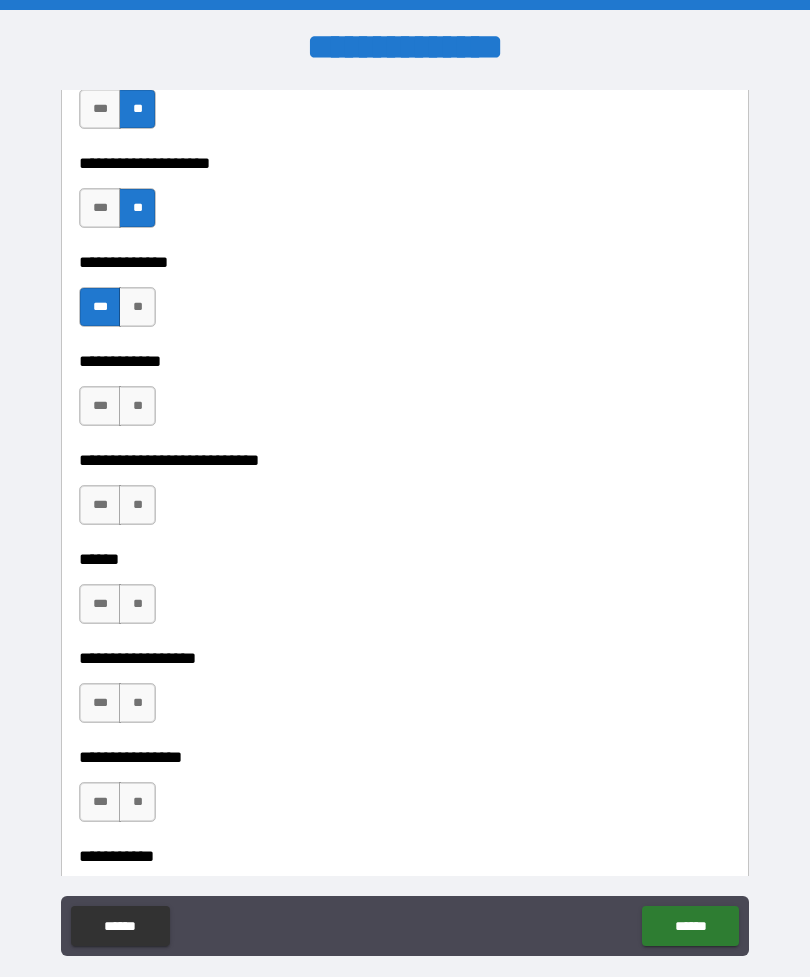 click on "**" at bounding box center (137, 406) 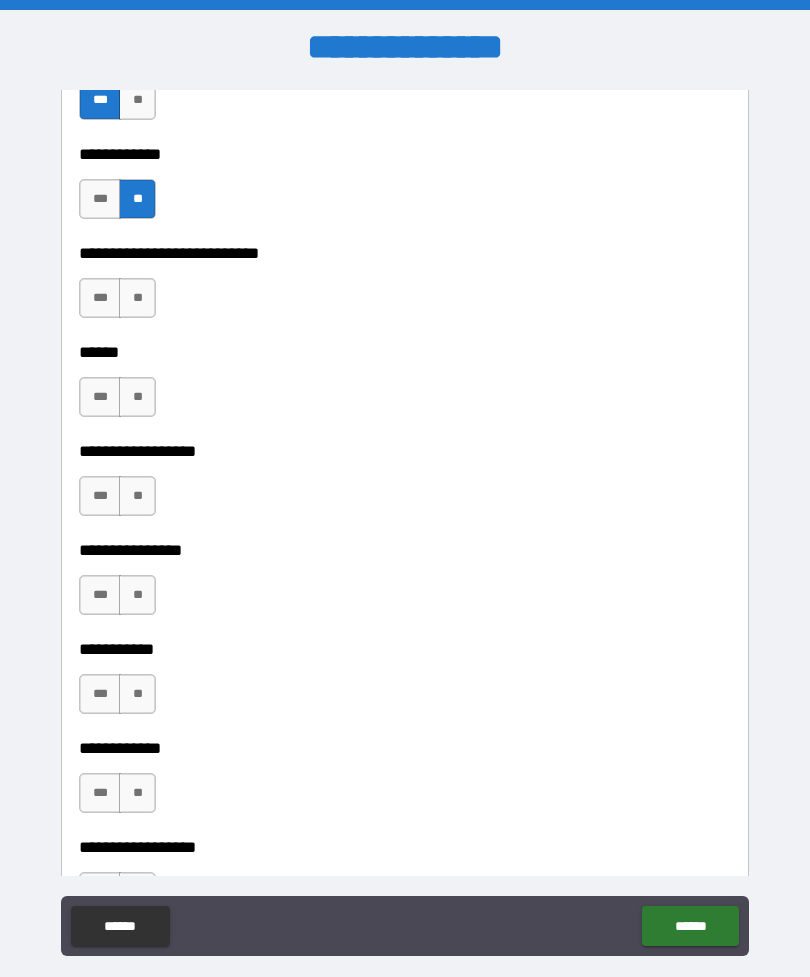 scroll, scrollTop: 9154, scrollLeft: 0, axis: vertical 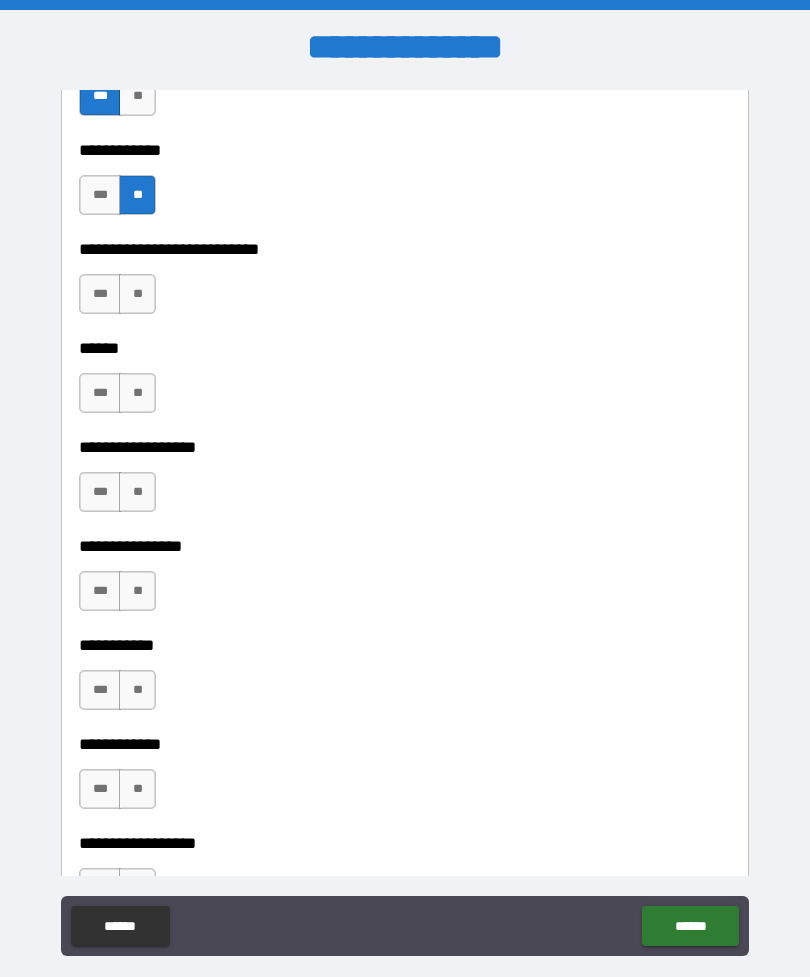 click on "**" at bounding box center (137, 294) 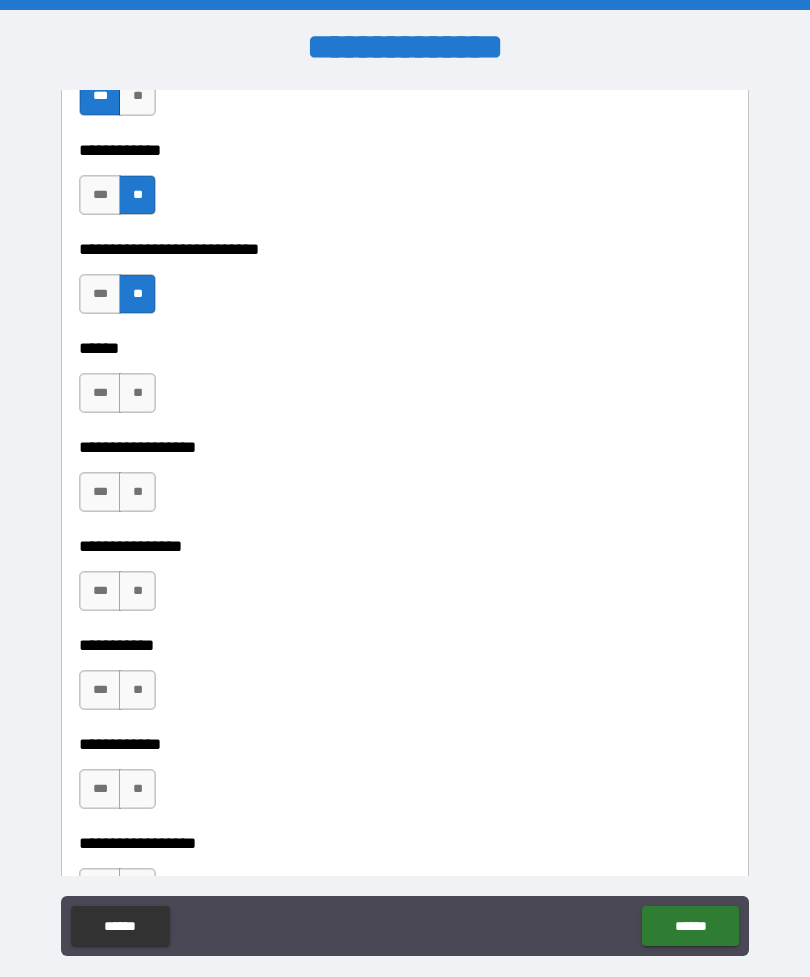 click on "**" at bounding box center [137, 393] 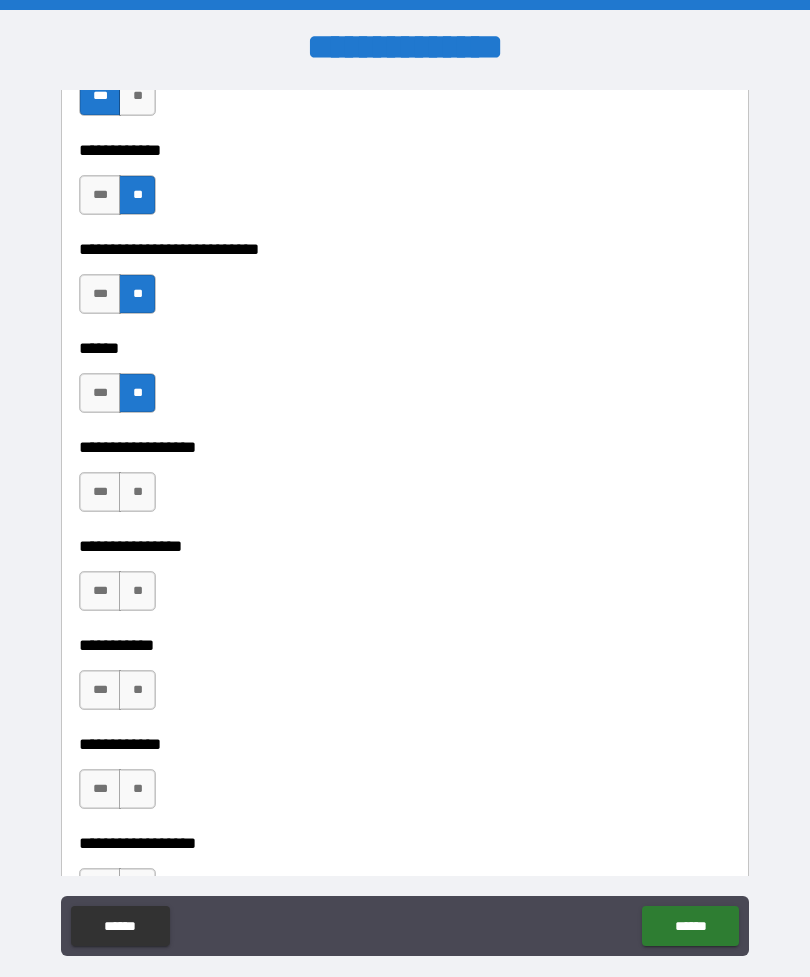 click on "**" at bounding box center [137, 492] 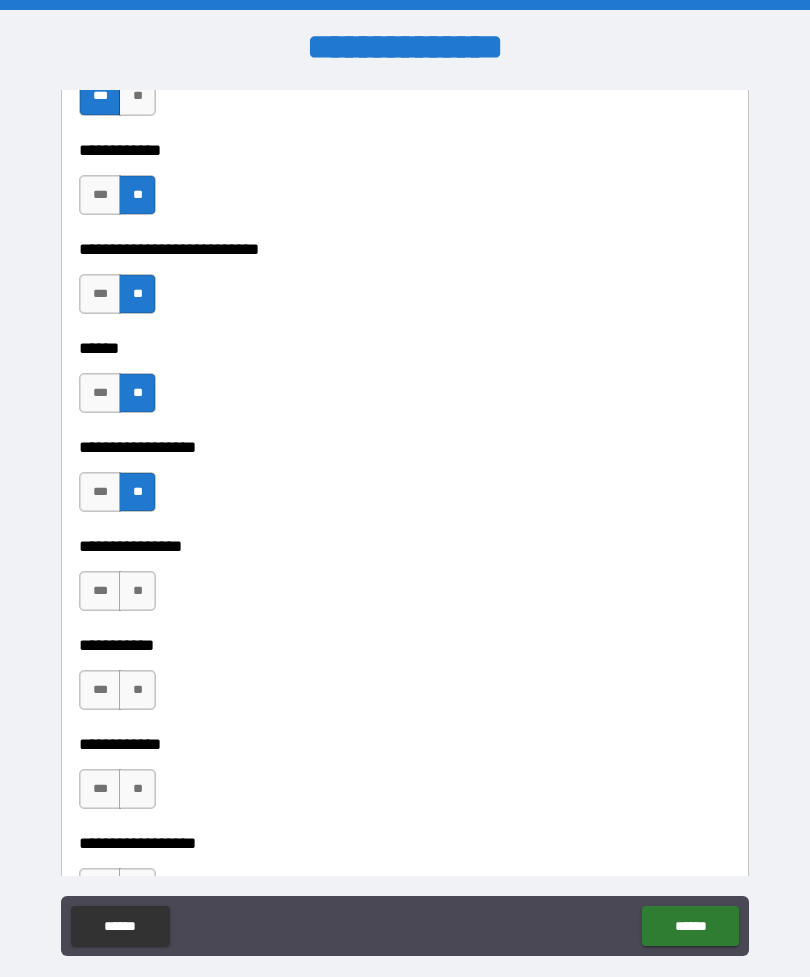 click on "**" at bounding box center (137, 591) 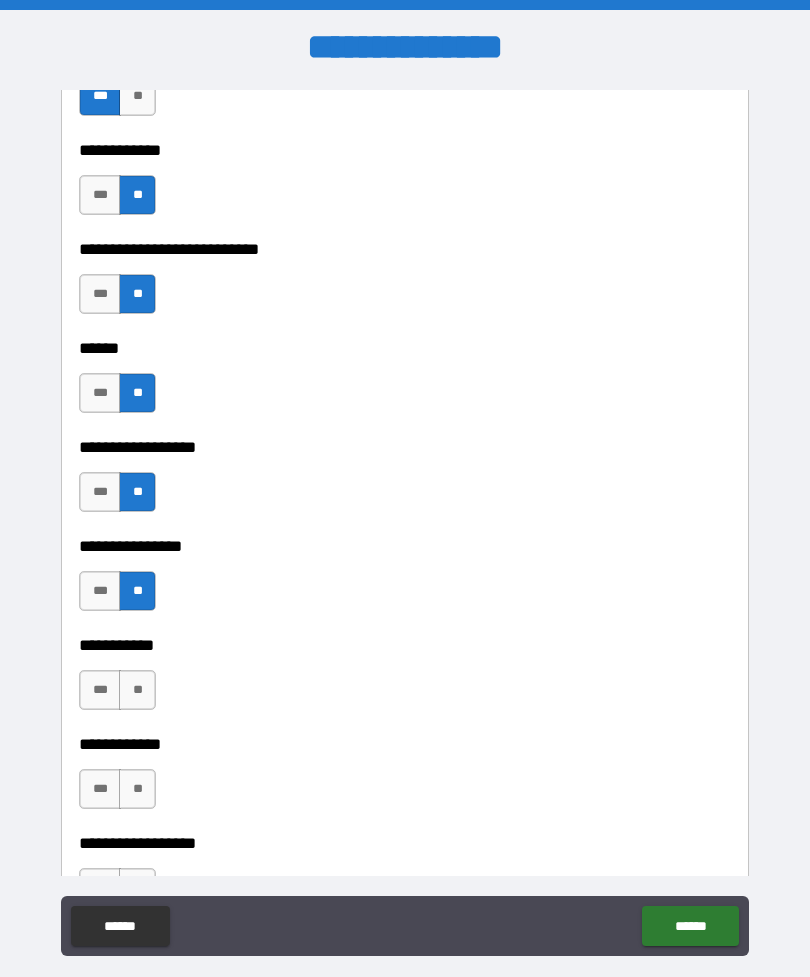 click on "**" at bounding box center [137, 690] 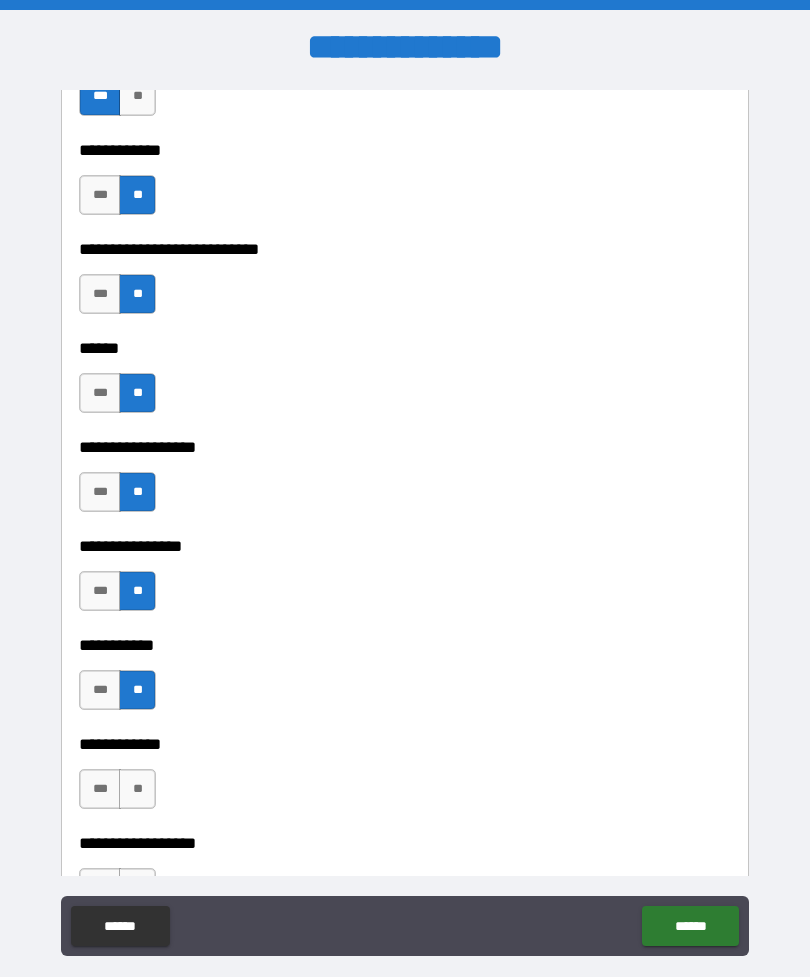 click on "**" at bounding box center [137, 789] 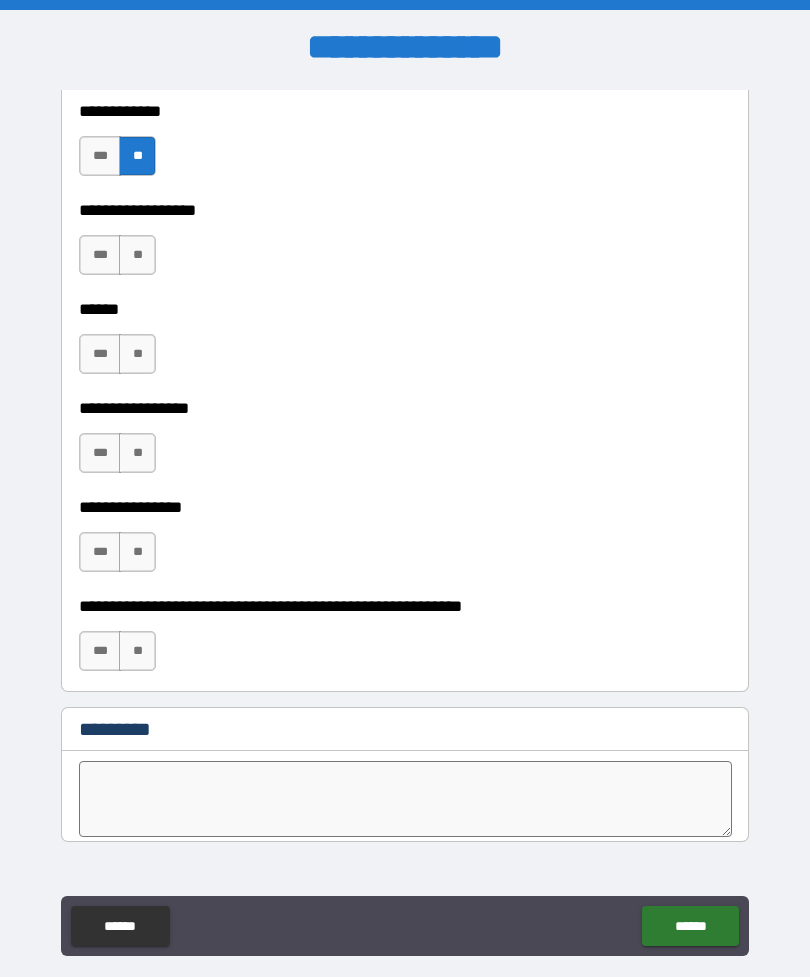 scroll, scrollTop: 9788, scrollLeft: 0, axis: vertical 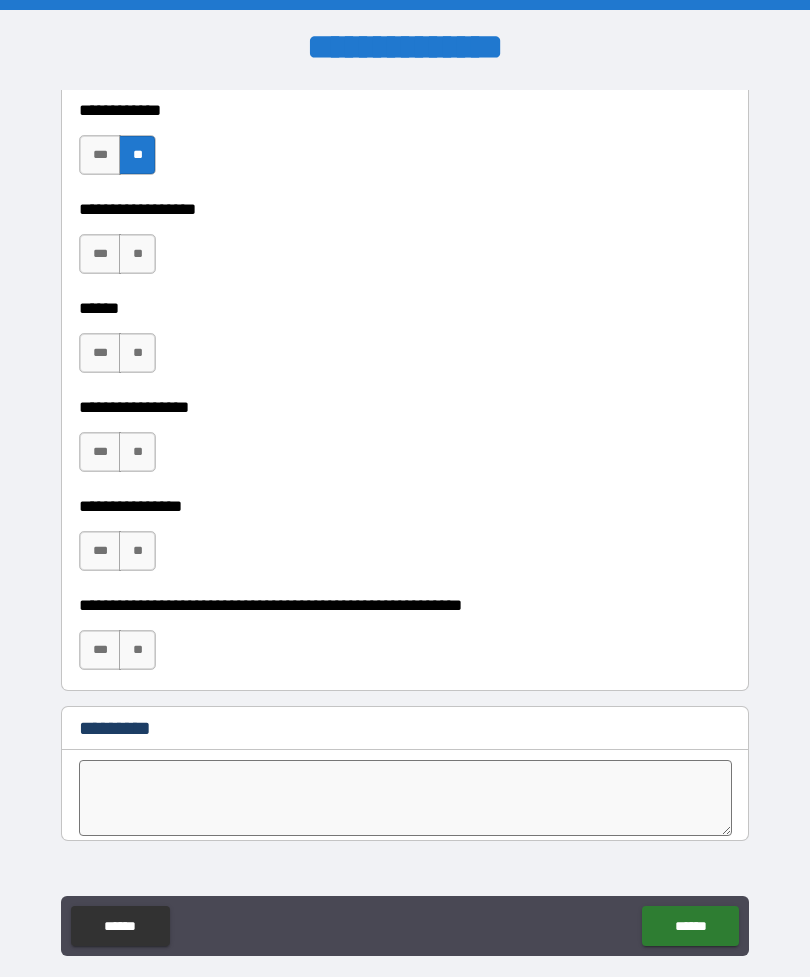 click on "**" at bounding box center [137, 551] 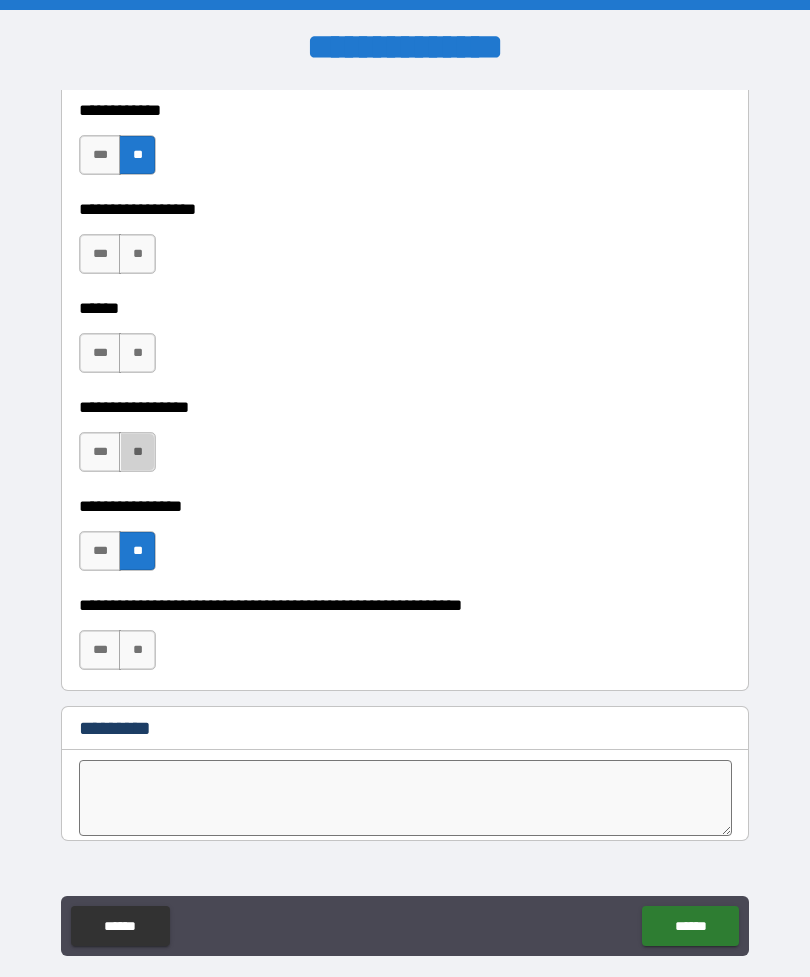 click on "**" at bounding box center (137, 452) 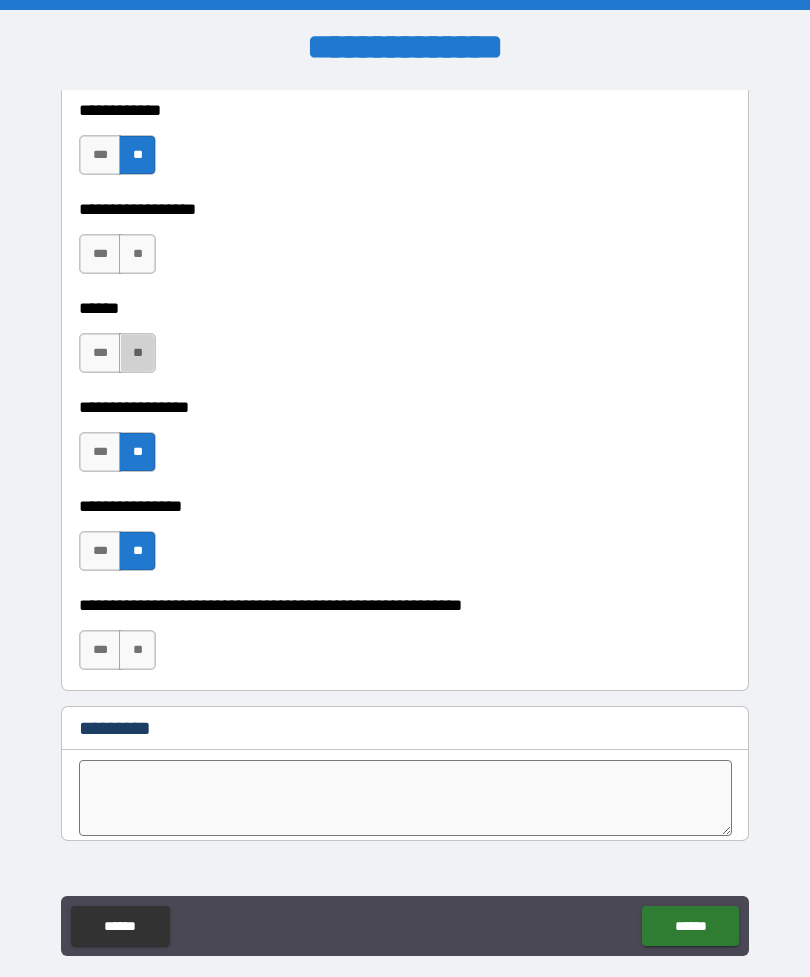 click on "**" at bounding box center (137, 353) 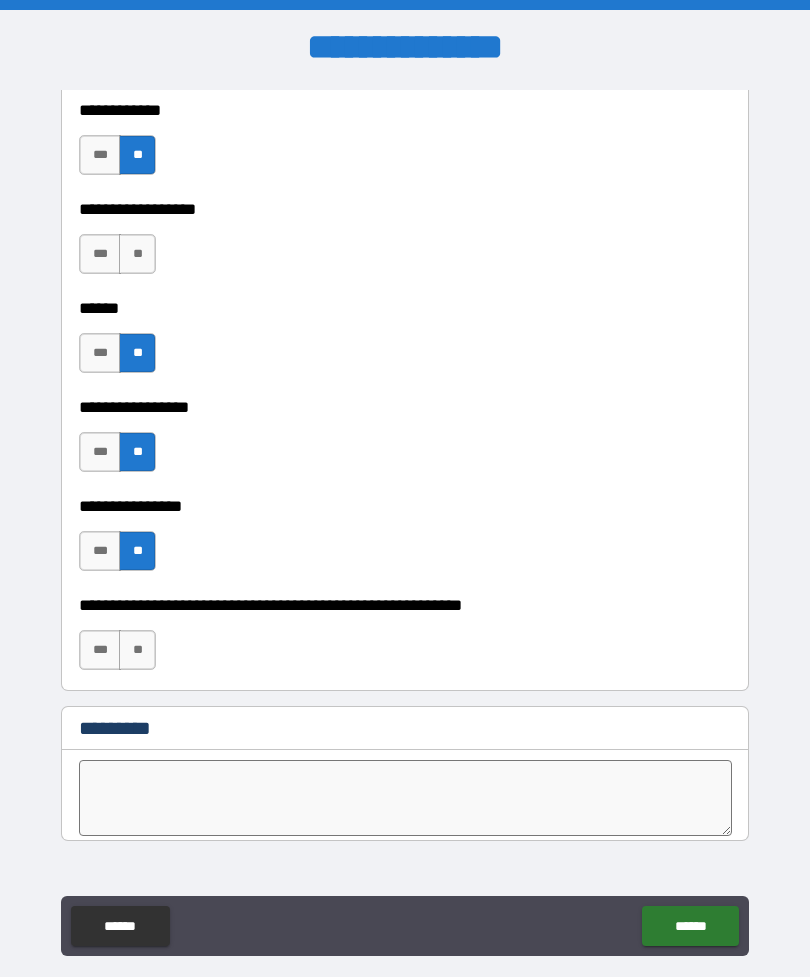 click on "**" at bounding box center [137, 254] 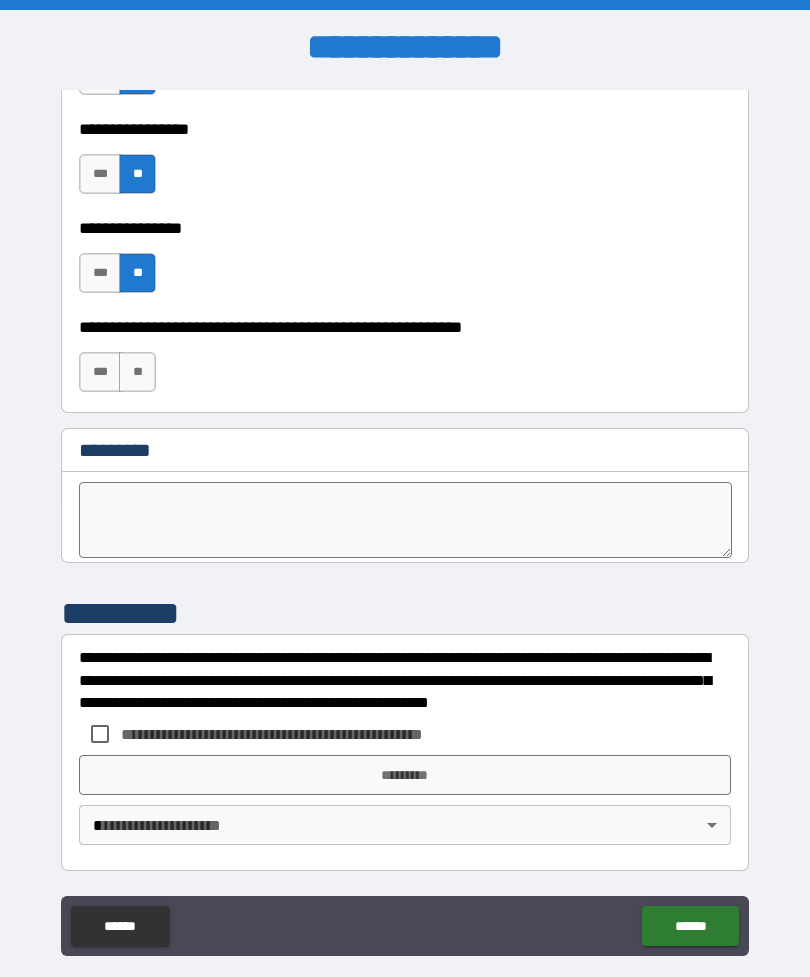 scroll, scrollTop: 10042, scrollLeft: 0, axis: vertical 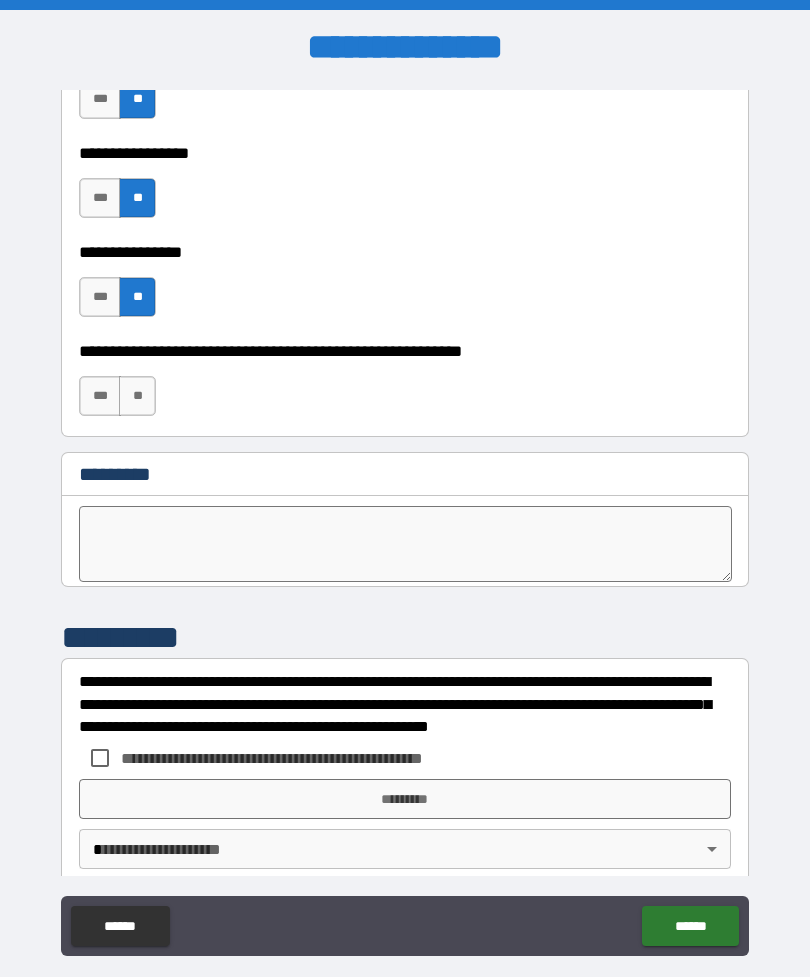click on "***" at bounding box center [100, 396] 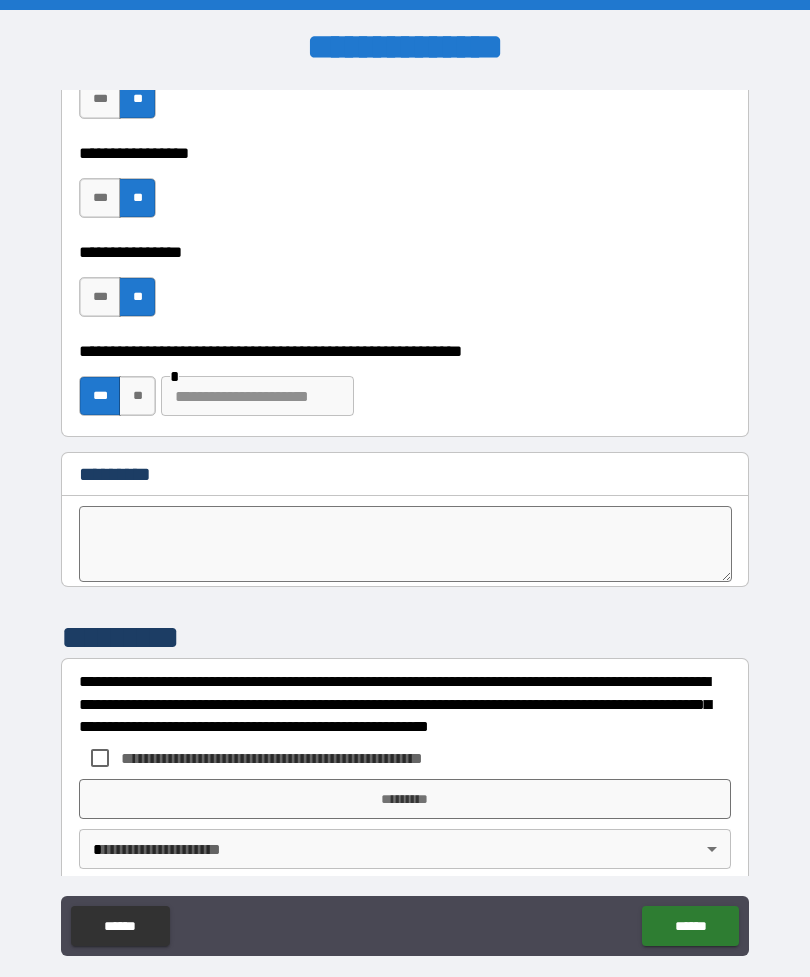 click at bounding box center (257, 396) 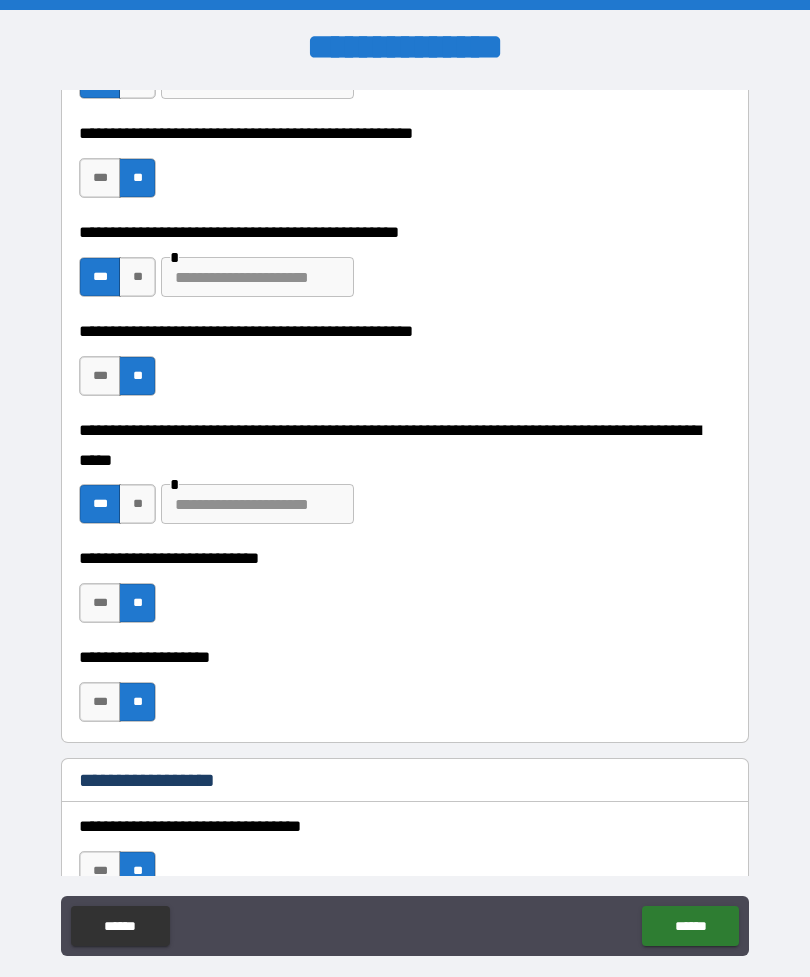 scroll, scrollTop: 506, scrollLeft: 0, axis: vertical 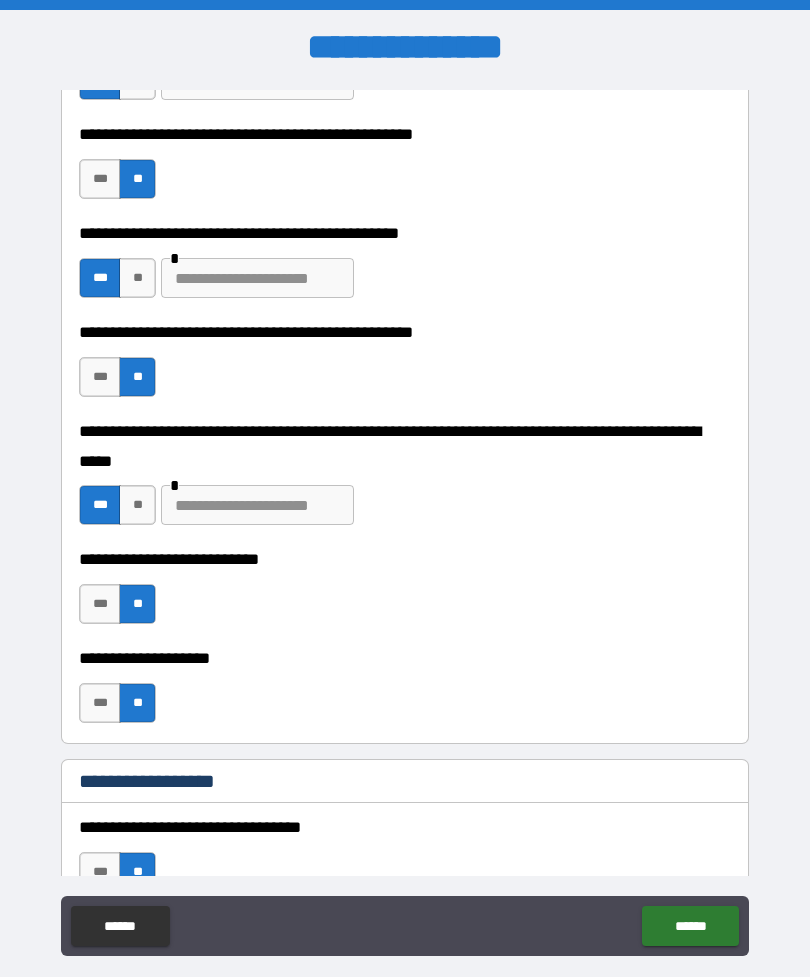 type on "**********" 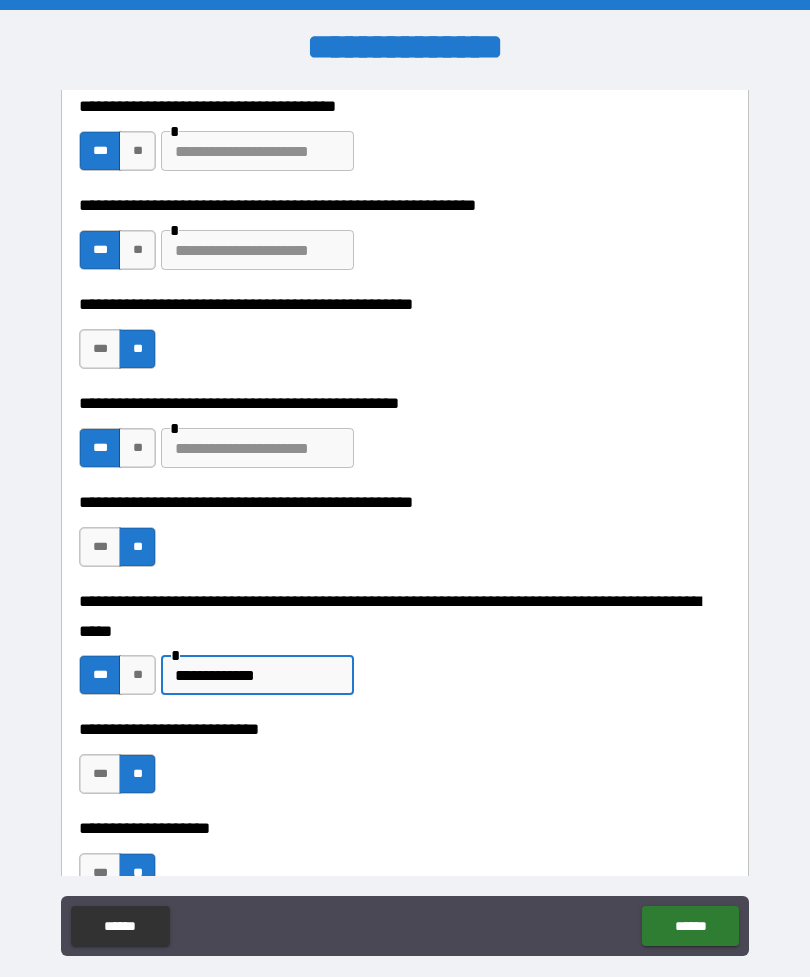 scroll, scrollTop: 335, scrollLeft: 0, axis: vertical 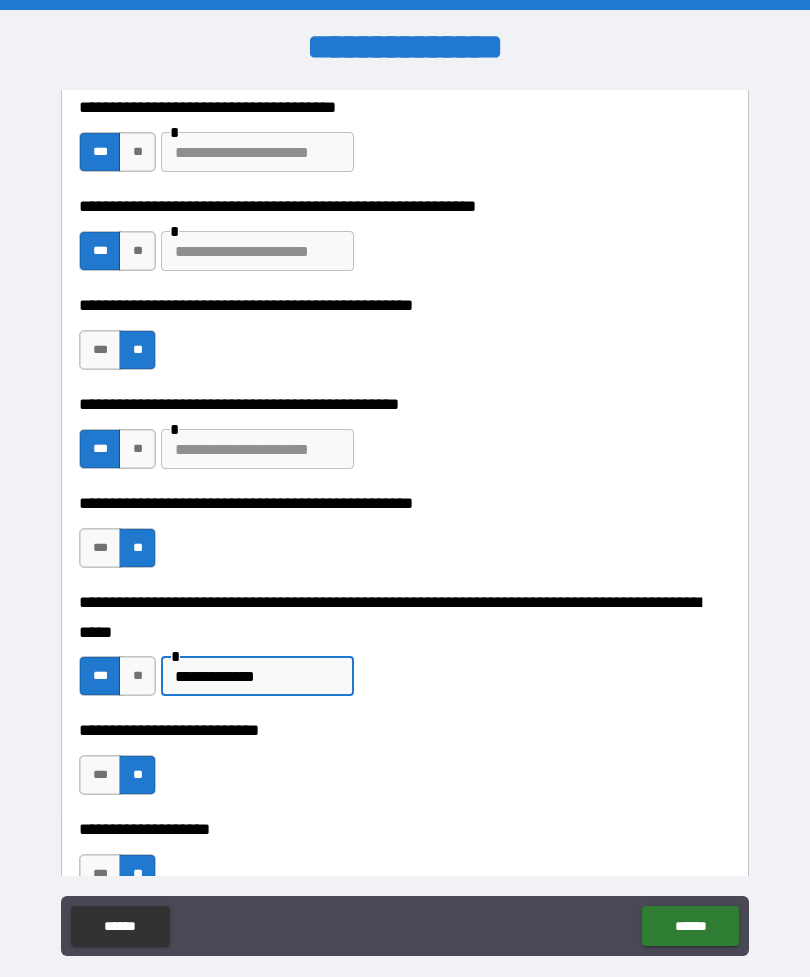 type on "**********" 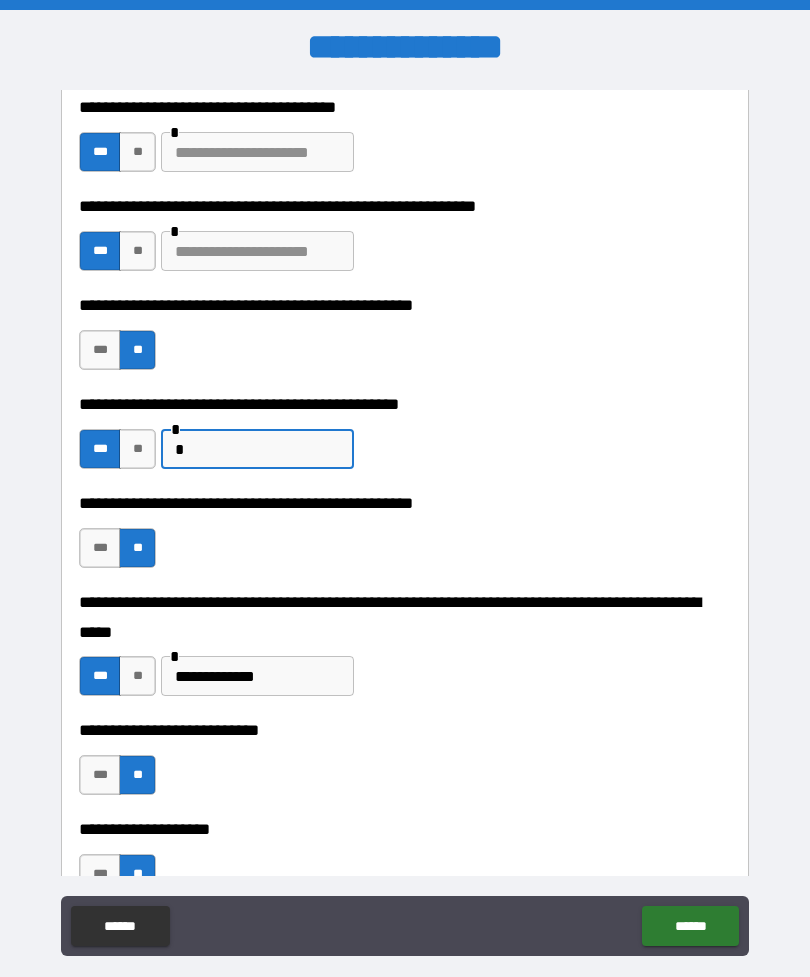 type on "*" 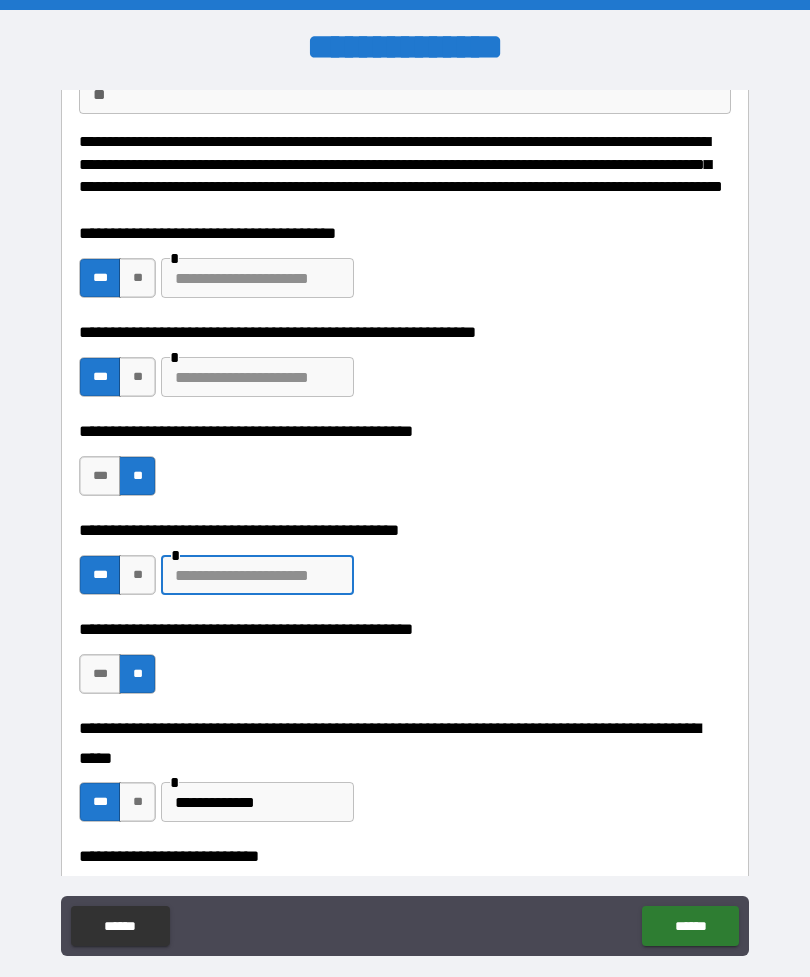 scroll, scrollTop: 205, scrollLeft: 0, axis: vertical 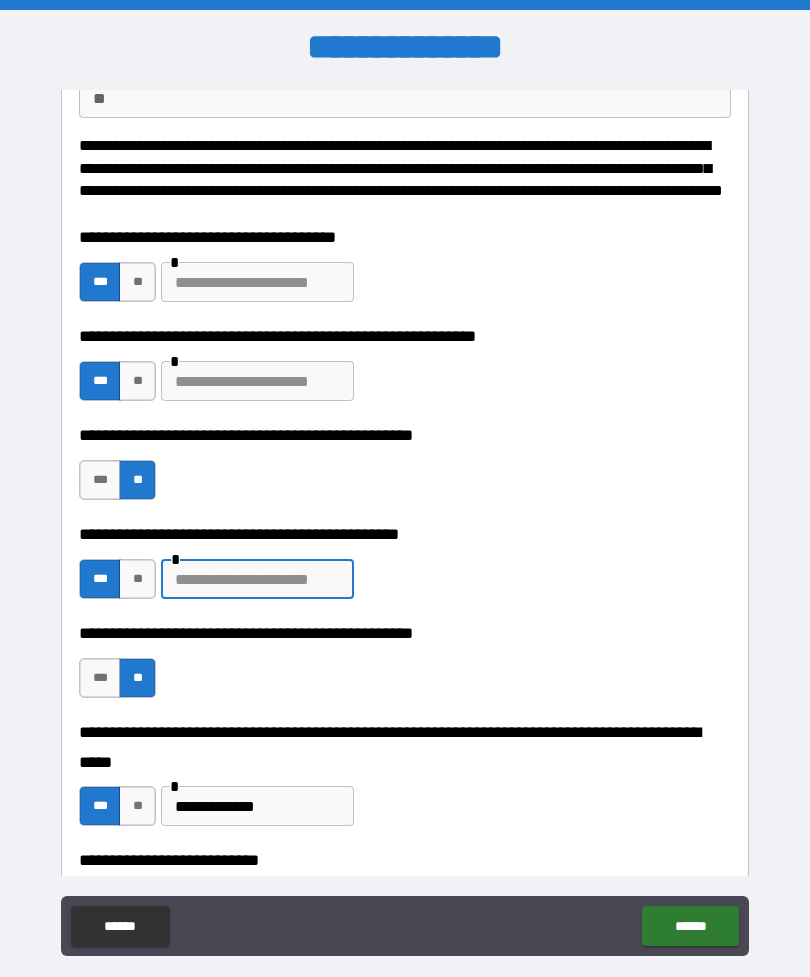 type 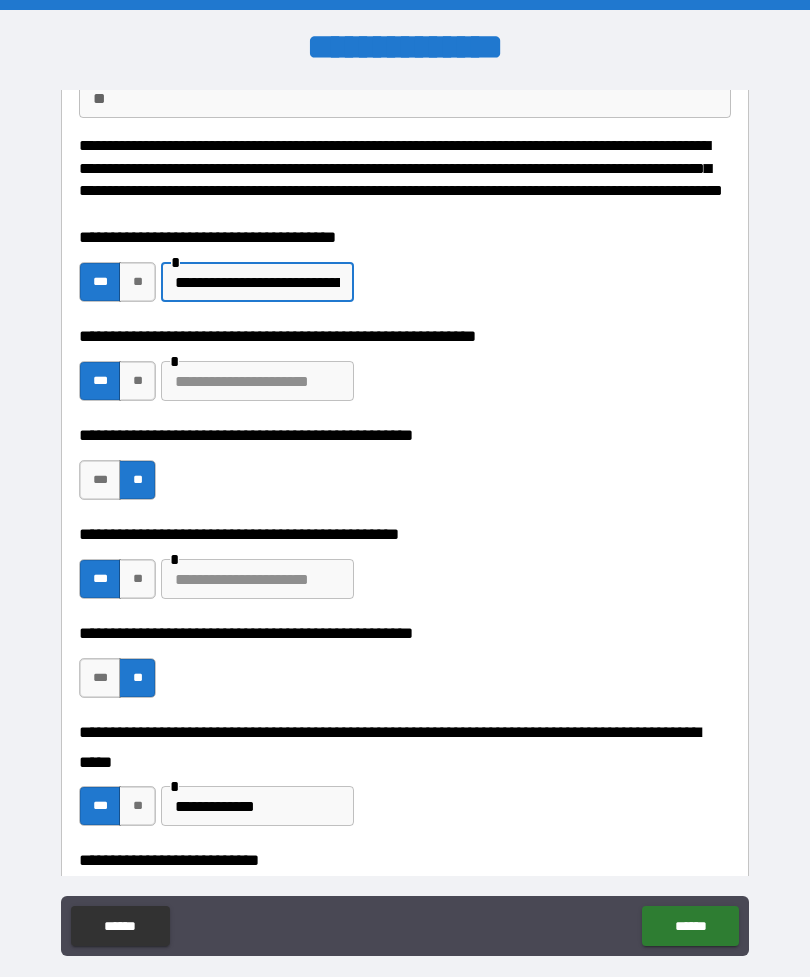 type on "**********" 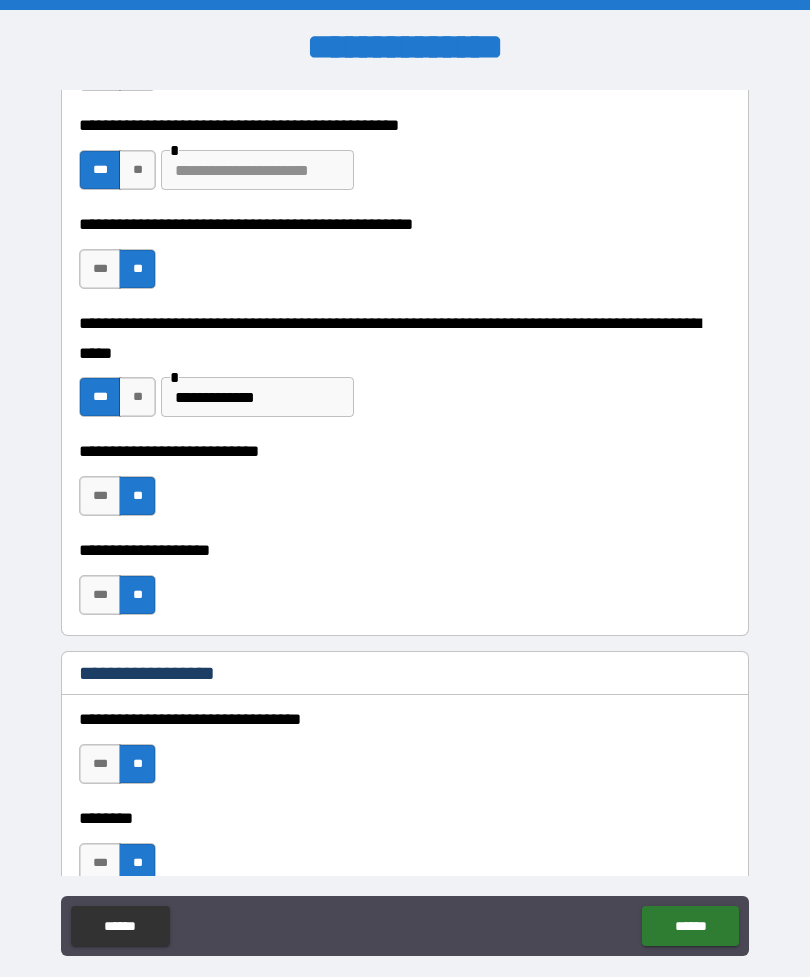 scroll, scrollTop: 617, scrollLeft: 0, axis: vertical 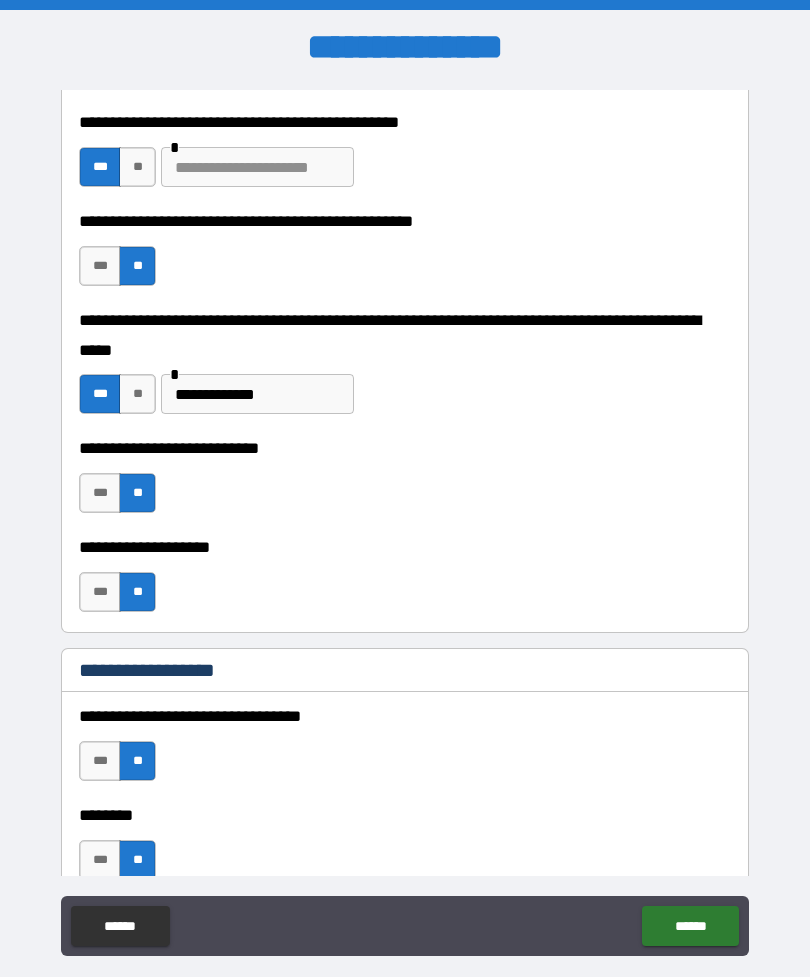 type on "**********" 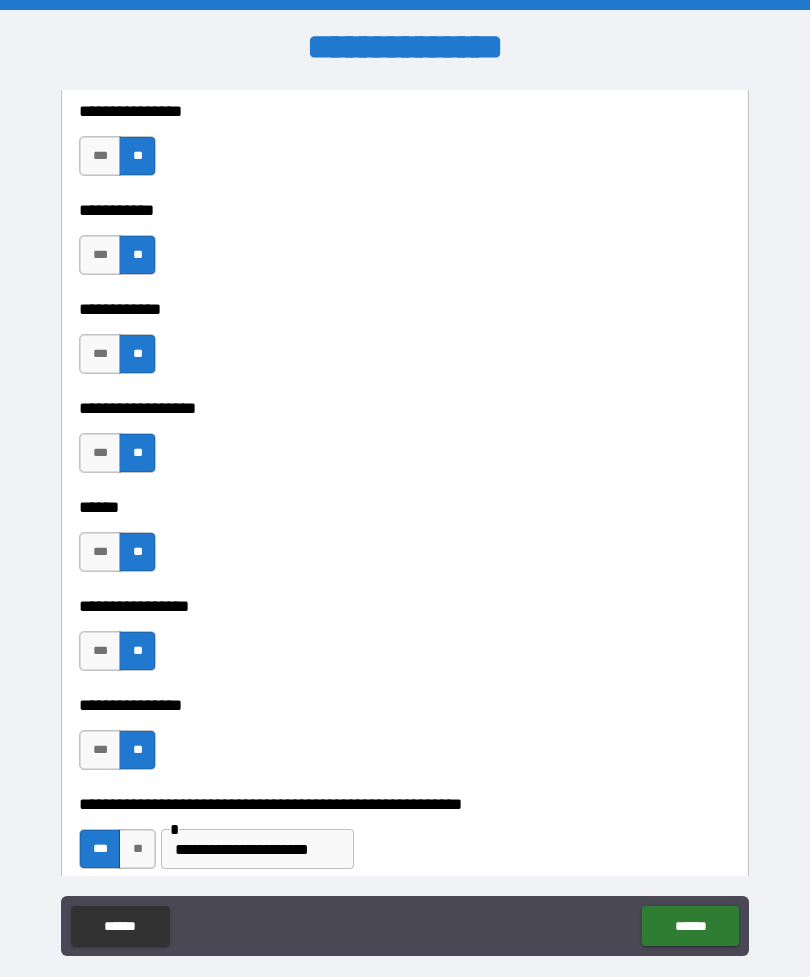 type on "**********" 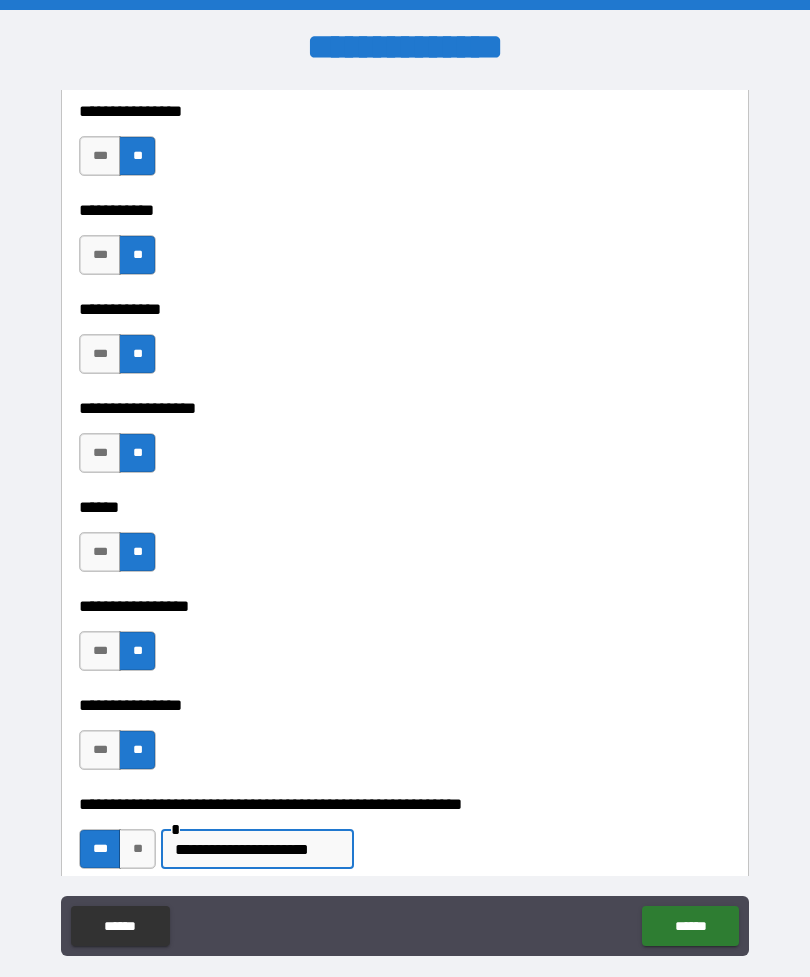 scroll, scrollTop: 9604, scrollLeft: 0, axis: vertical 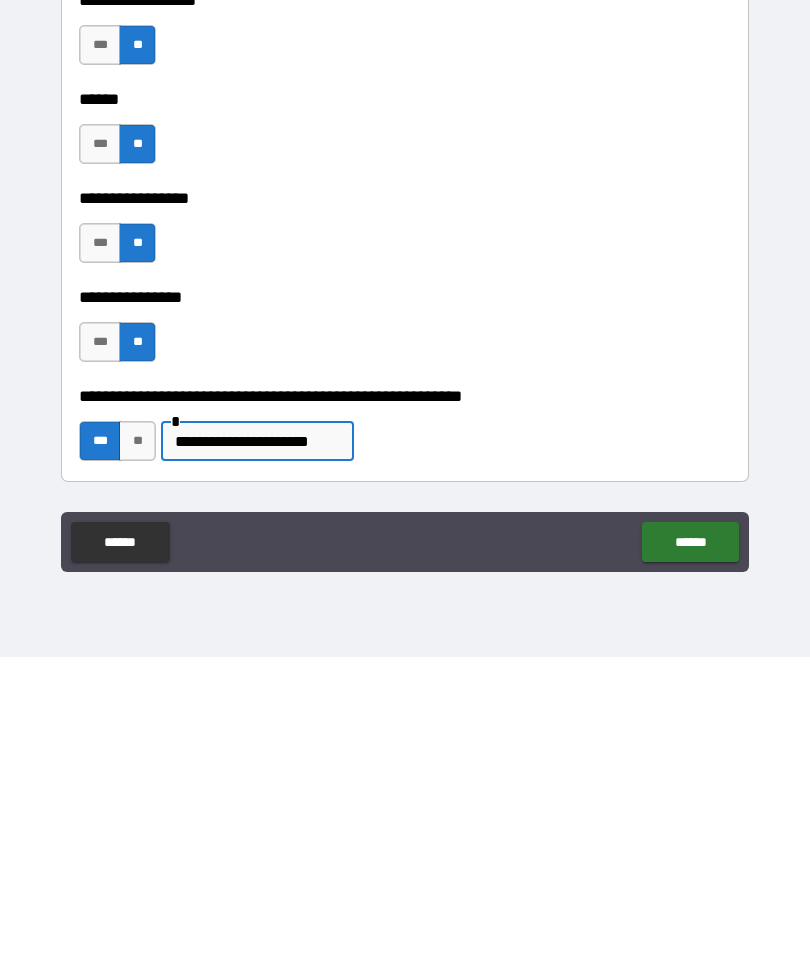 click on "******" at bounding box center (690, 862) 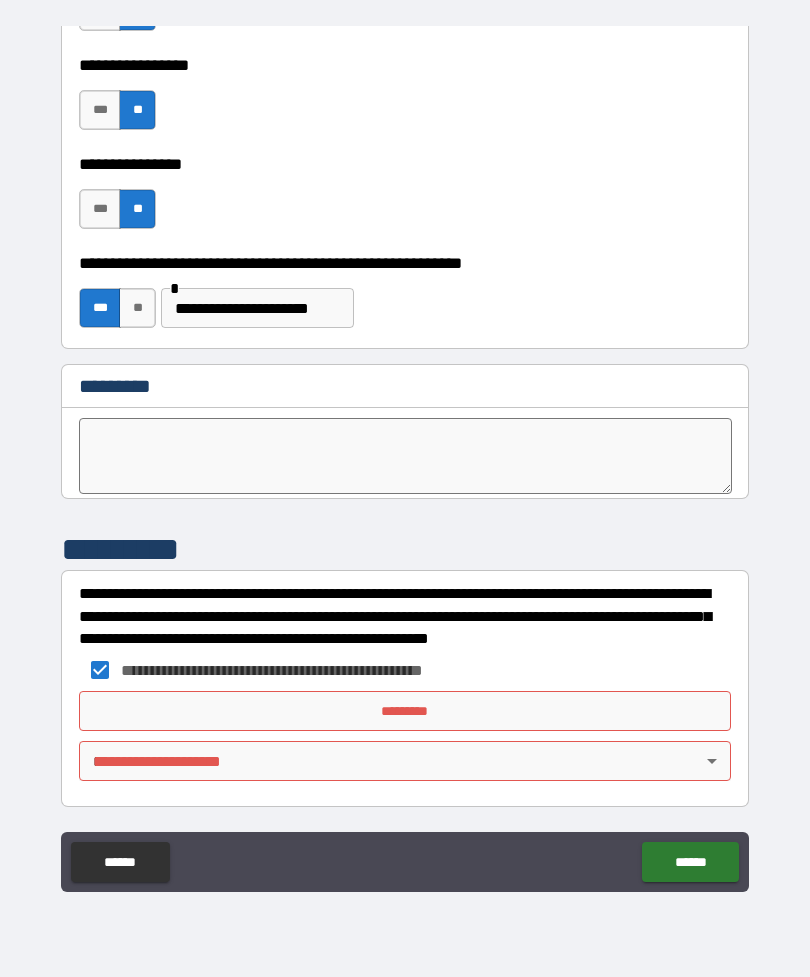 scroll, scrollTop: 10066, scrollLeft: 0, axis: vertical 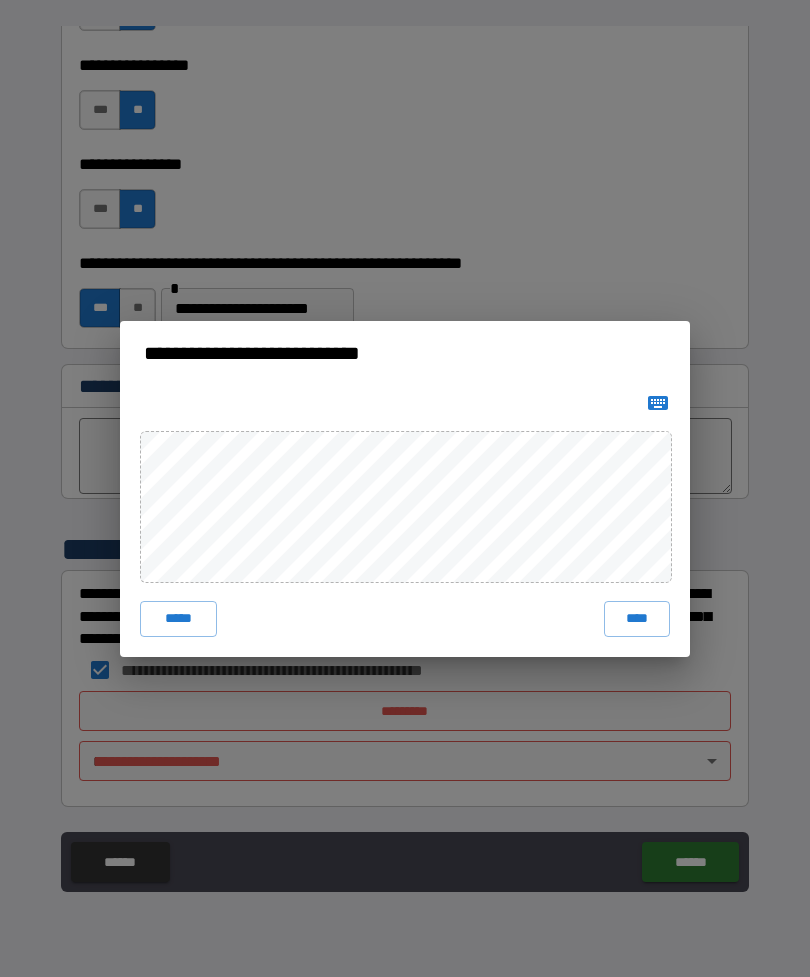 click on "****" at bounding box center [637, 619] 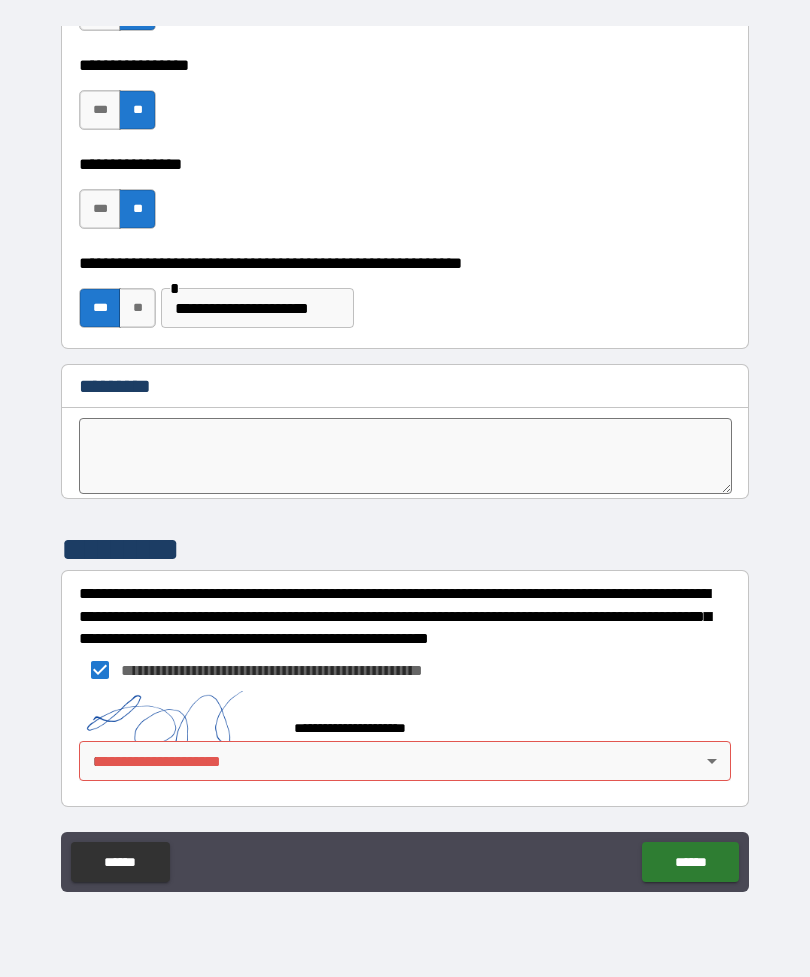scroll, scrollTop: 10056, scrollLeft: 0, axis: vertical 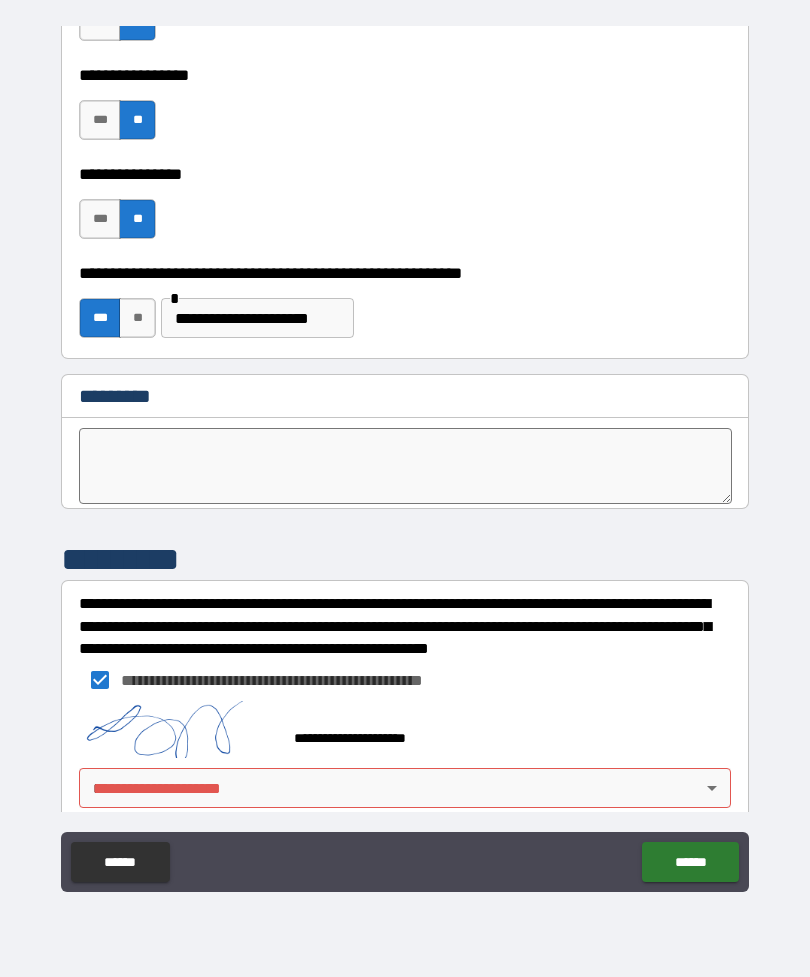 click on "******" at bounding box center (690, 862) 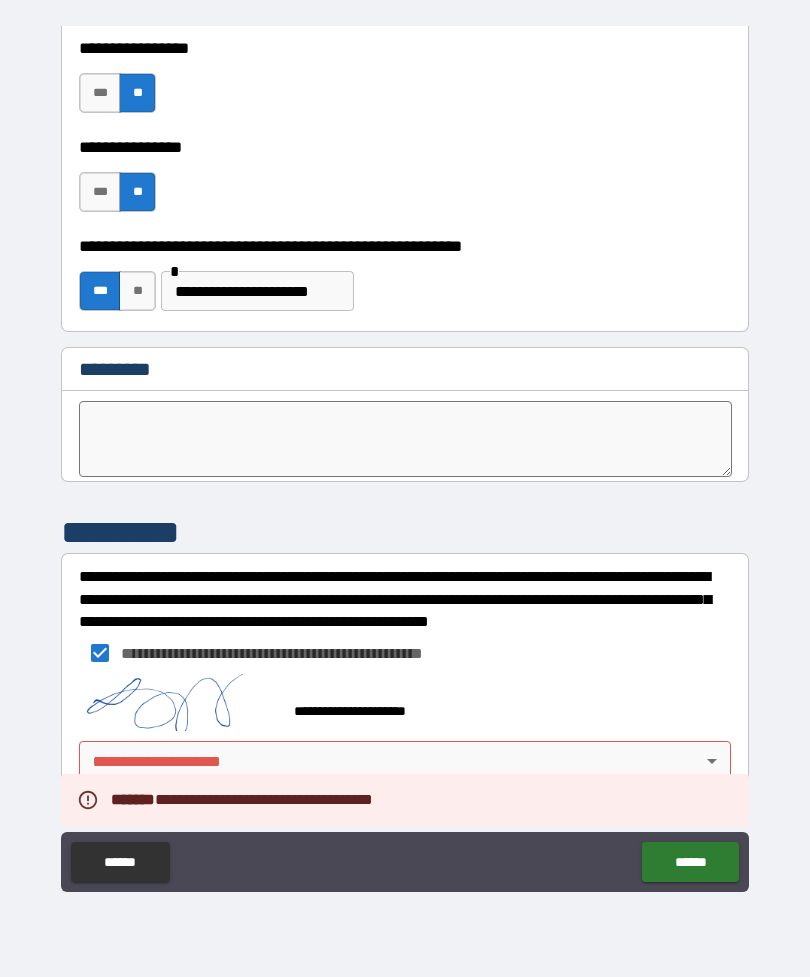scroll, scrollTop: 10083, scrollLeft: 0, axis: vertical 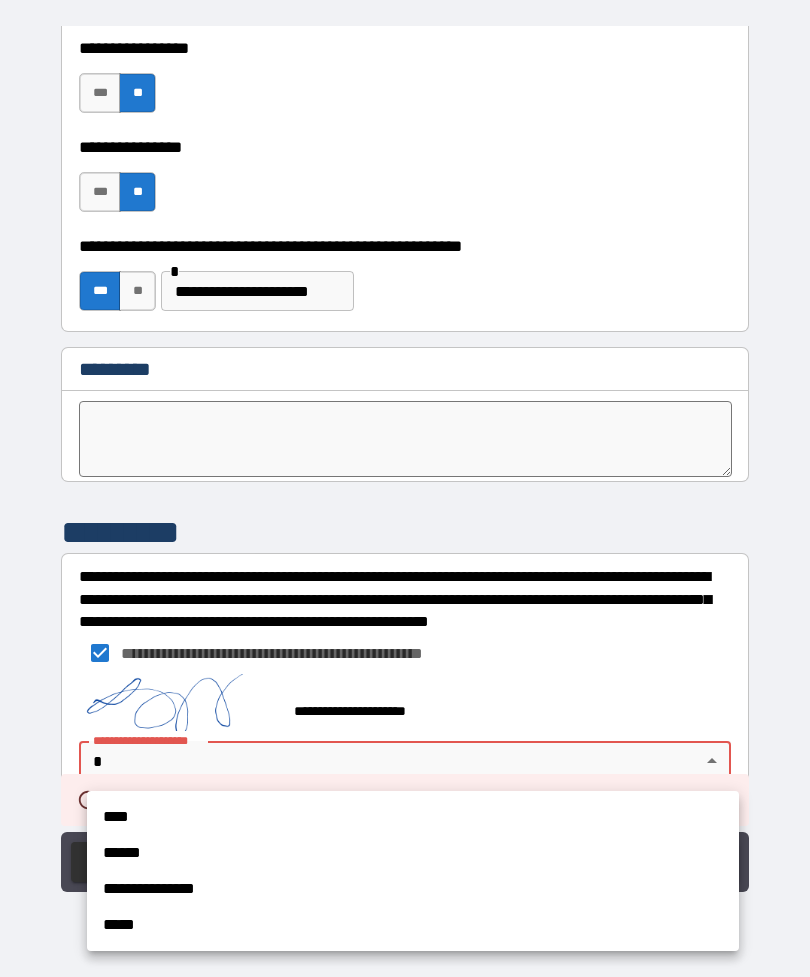click on "****" at bounding box center [413, 817] 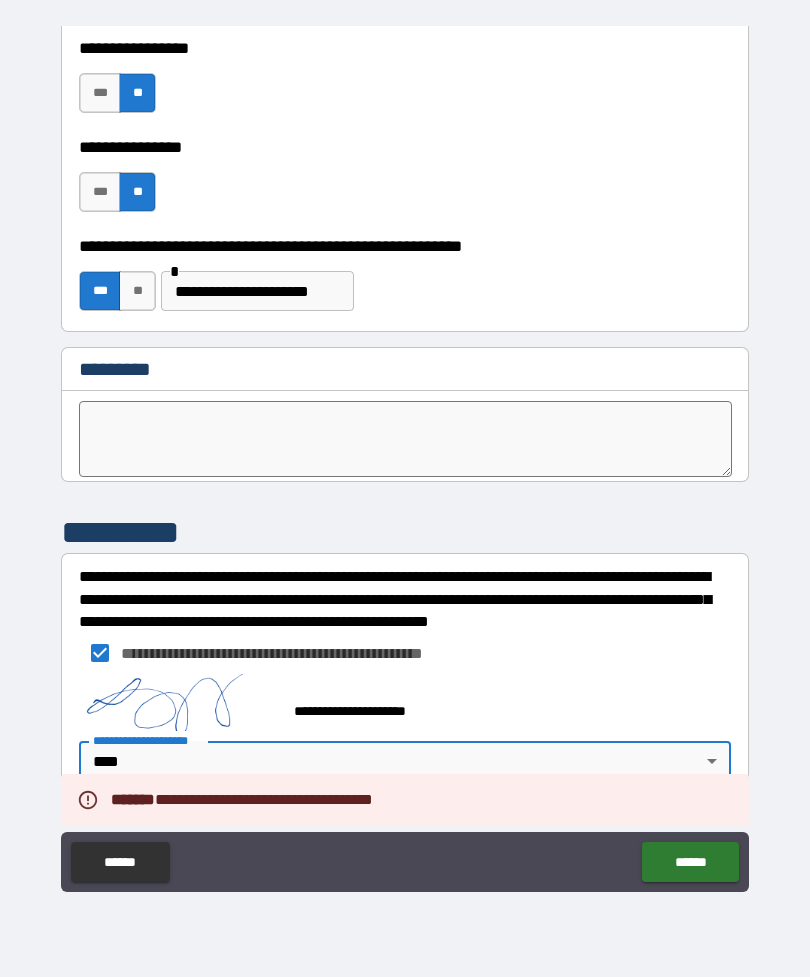 click on "******" at bounding box center [690, 862] 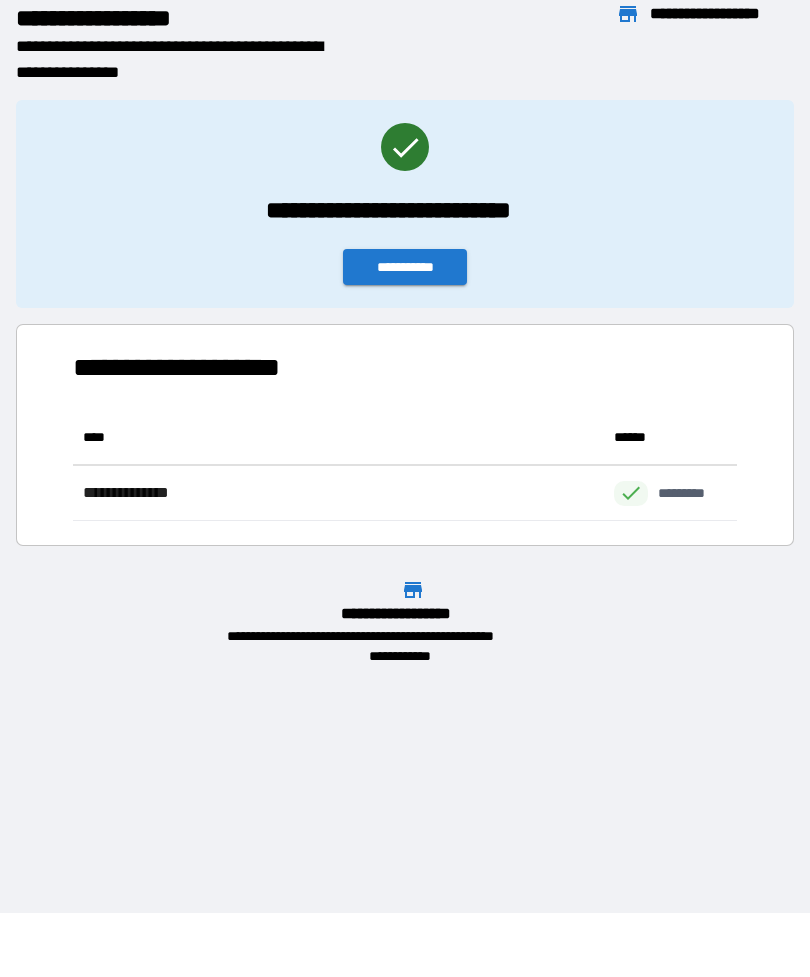 scroll, scrollTop: 1, scrollLeft: 1, axis: both 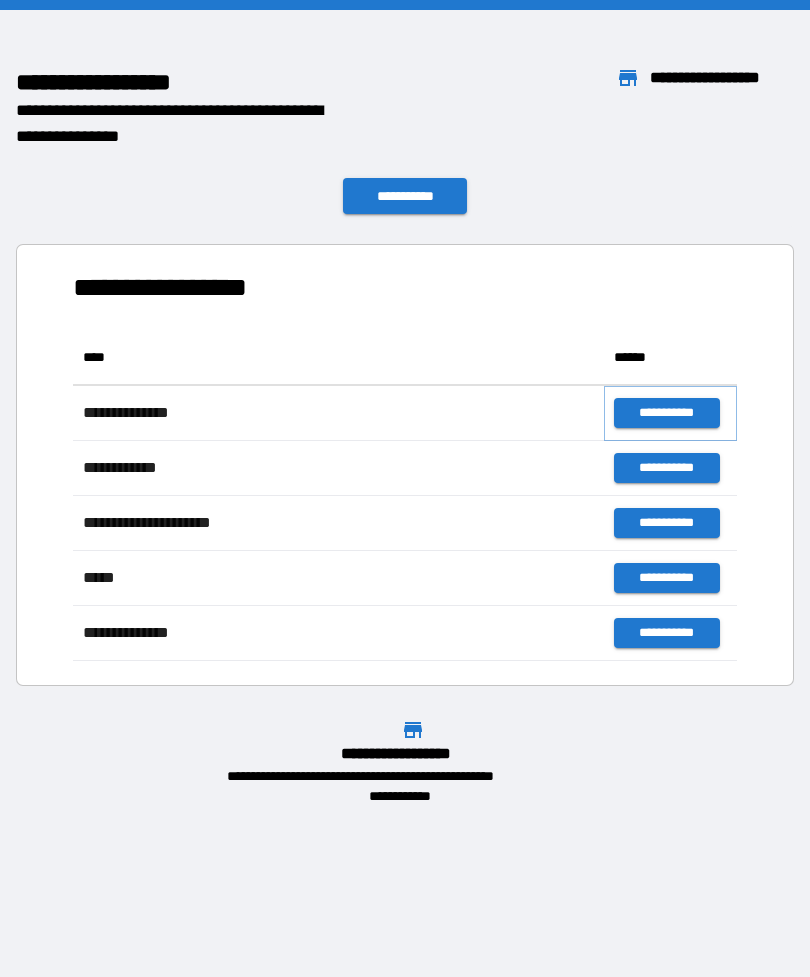 click on "**********" at bounding box center (666, 413) 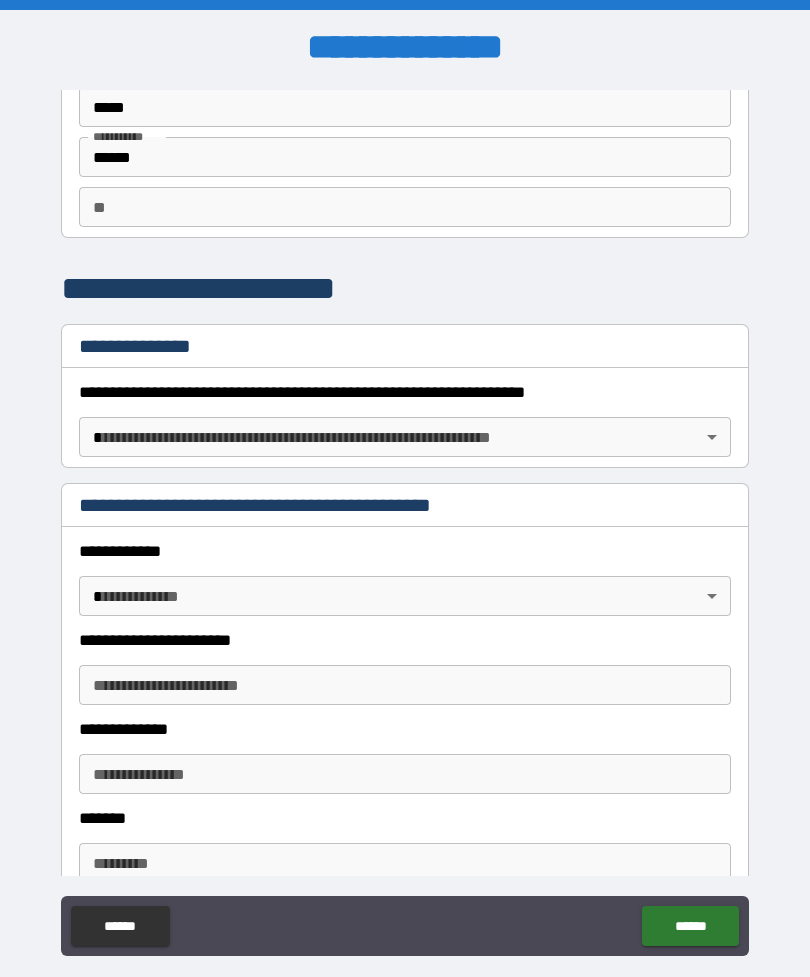 scroll, scrollTop: 99, scrollLeft: 0, axis: vertical 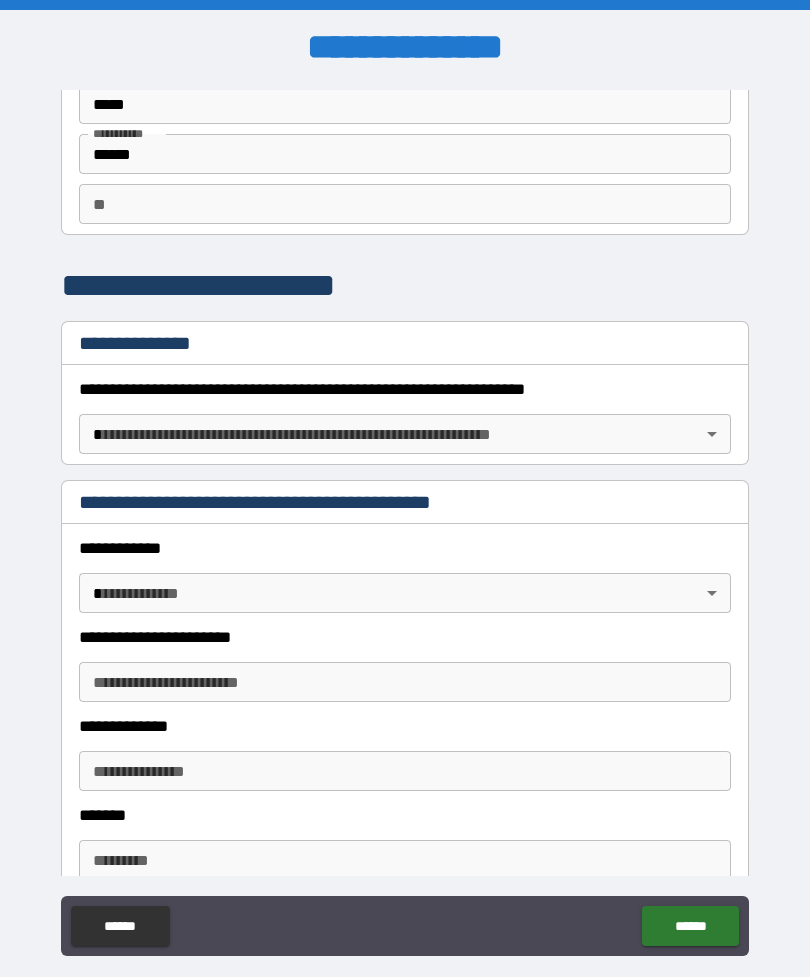 click on "**********" at bounding box center (405, 520) 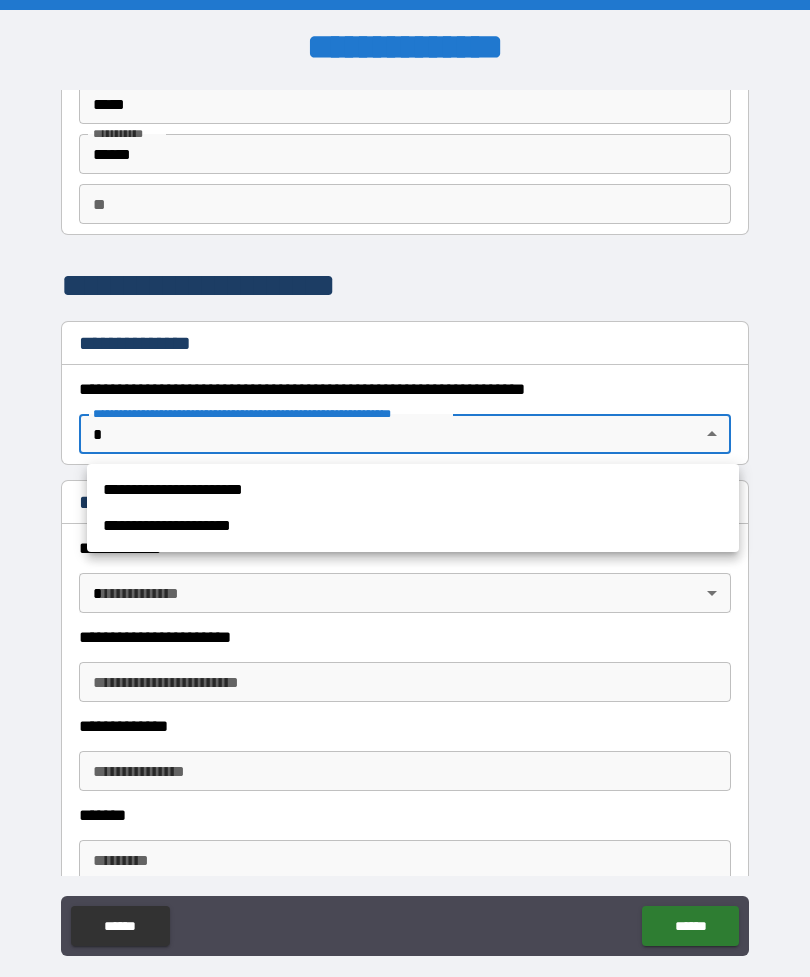 click on "**********" at bounding box center [413, 490] 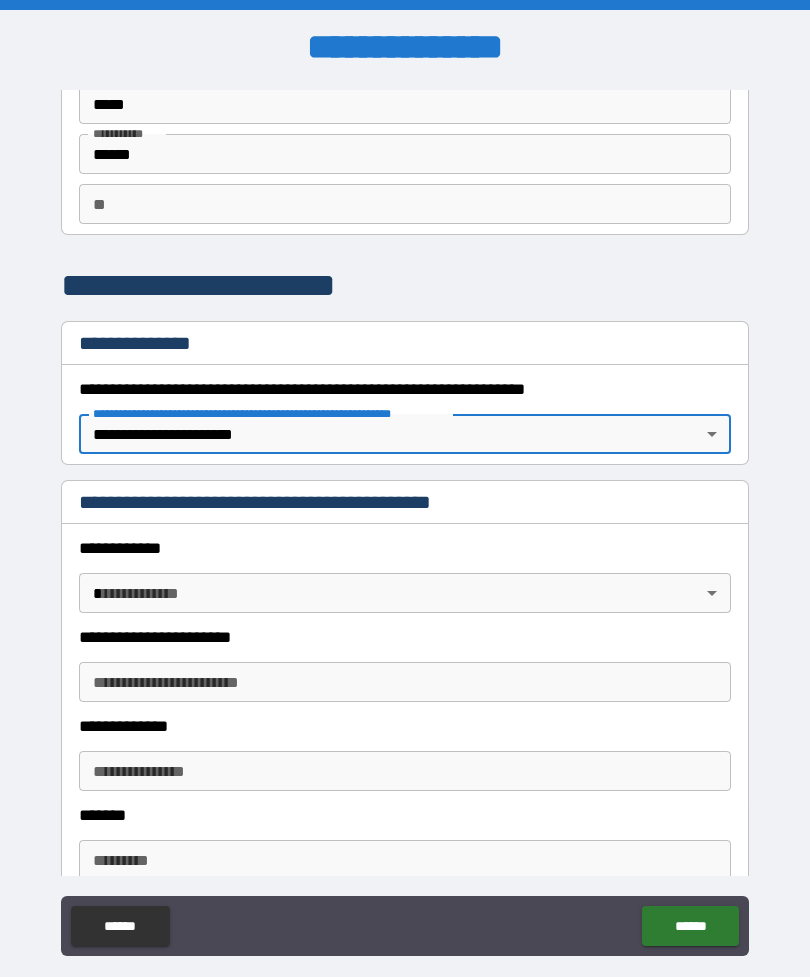 click on "**********" at bounding box center [405, 520] 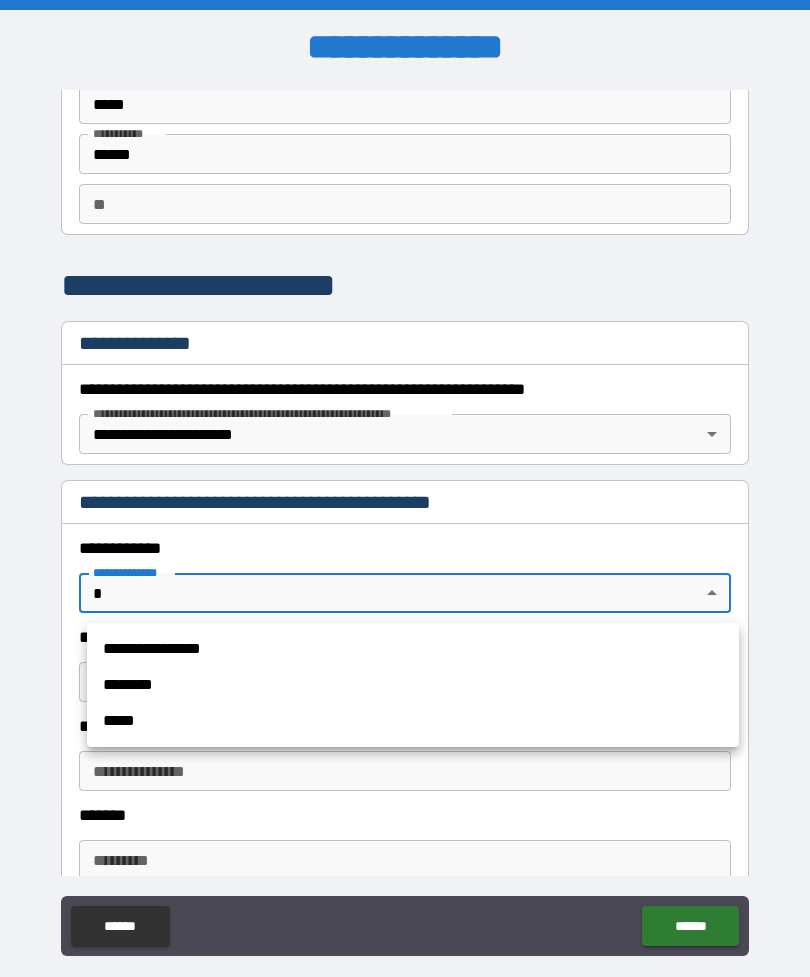 click on "**********" at bounding box center [413, 649] 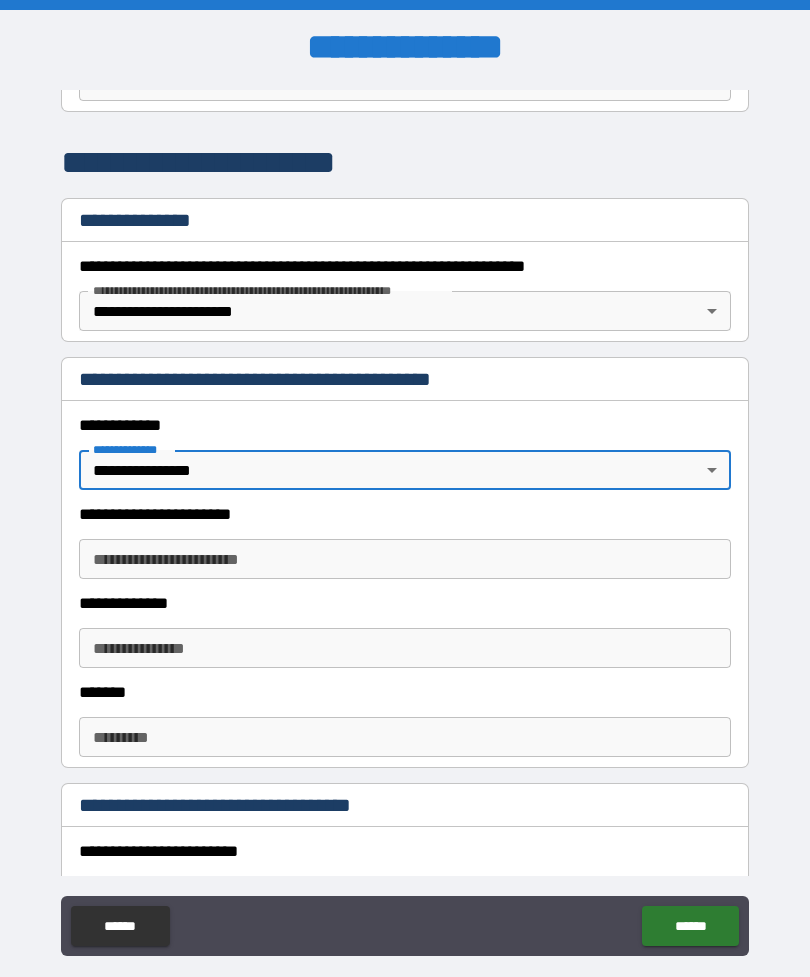 scroll, scrollTop: 225, scrollLeft: 0, axis: vertical 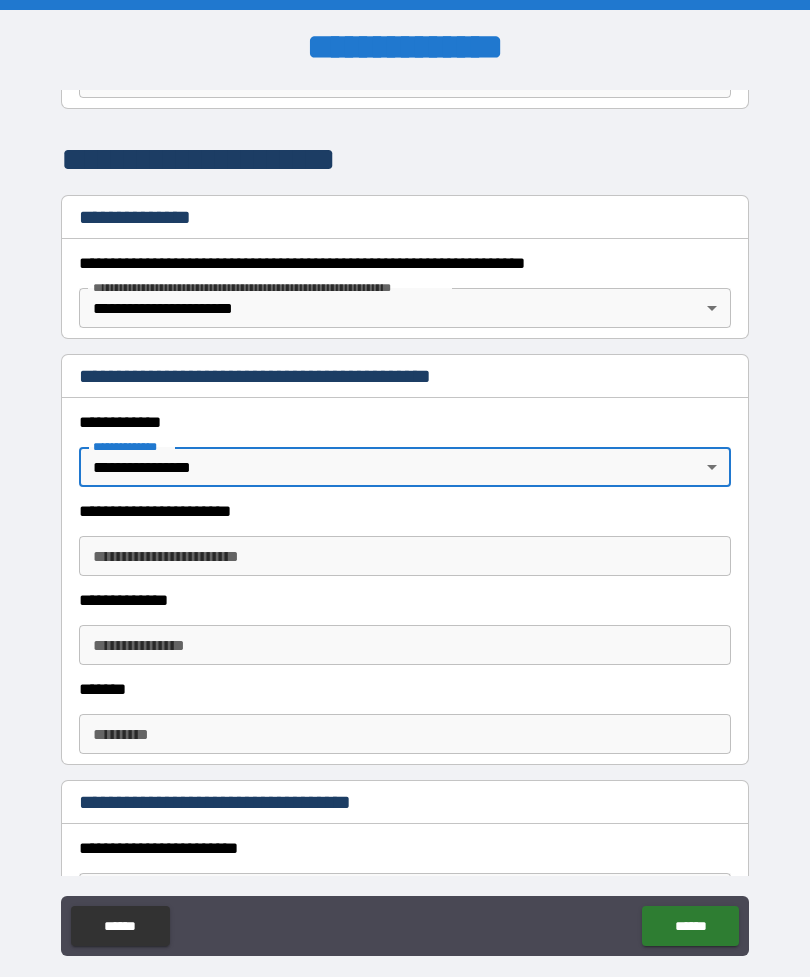 click on "**********" at bounding box center (405, 556) 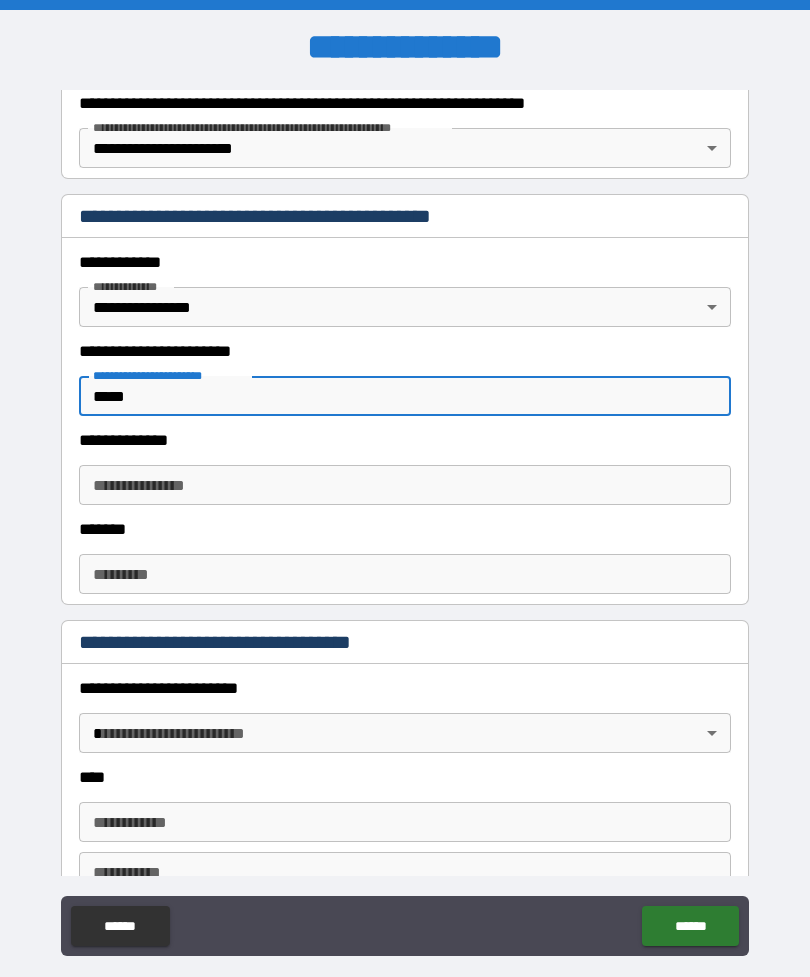 scroll, scrollTop: 401, scrollLeft: 0, axis: vertical 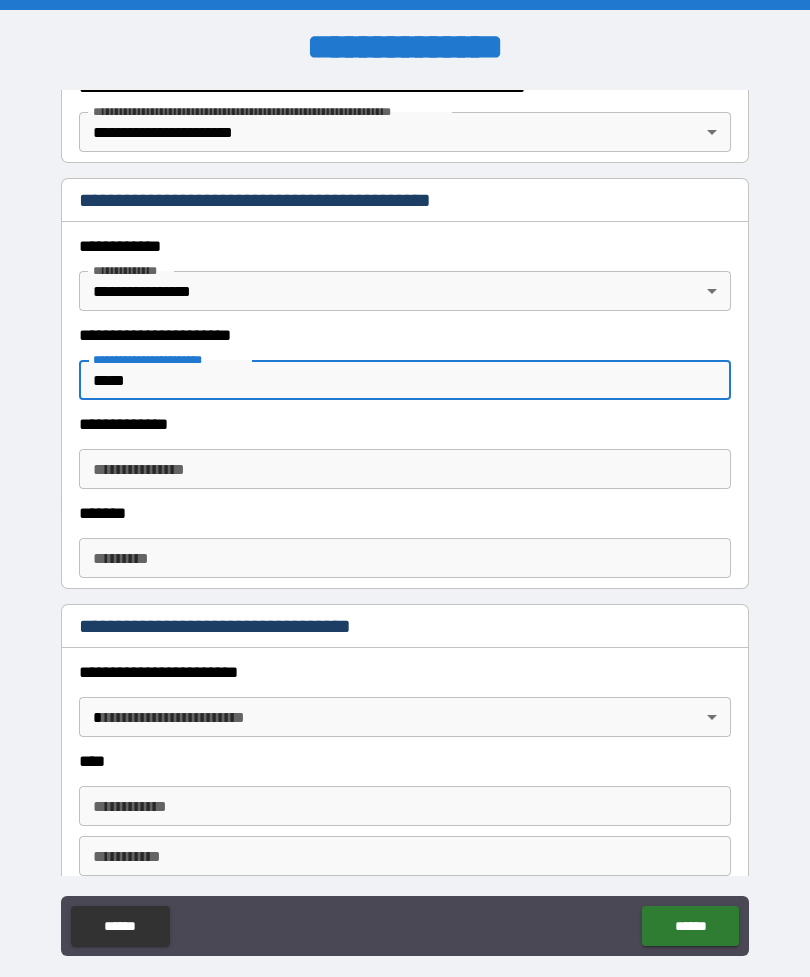 type on "*****" 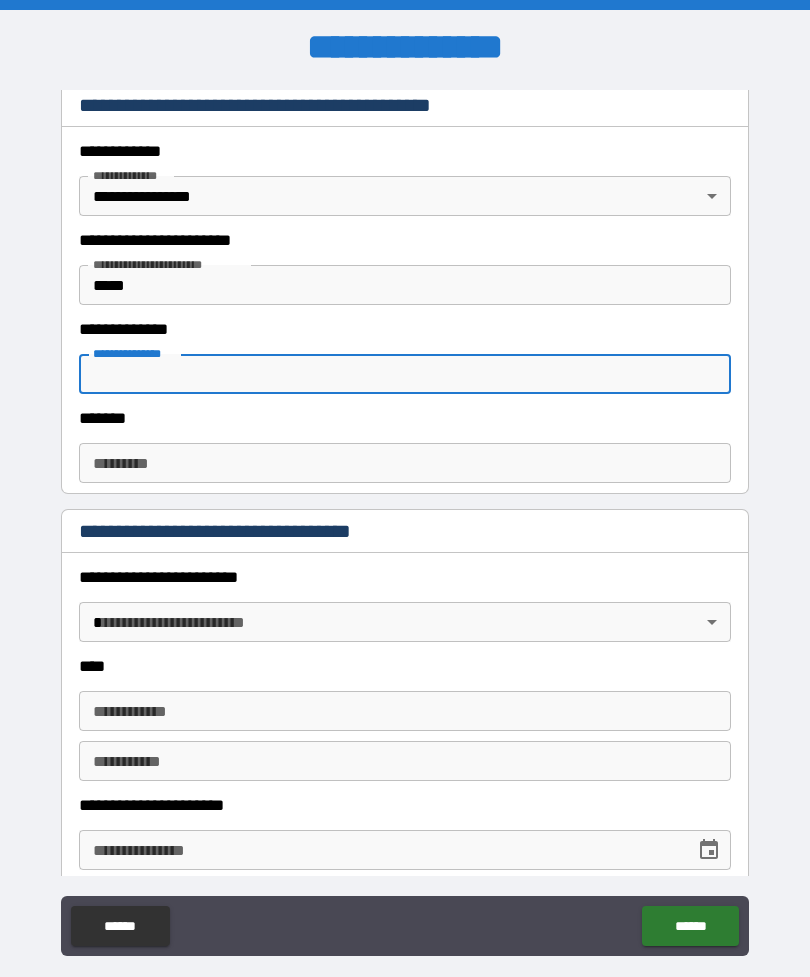 scroll, scrollTop: 500, scrollLeft: 0, axis: vertical 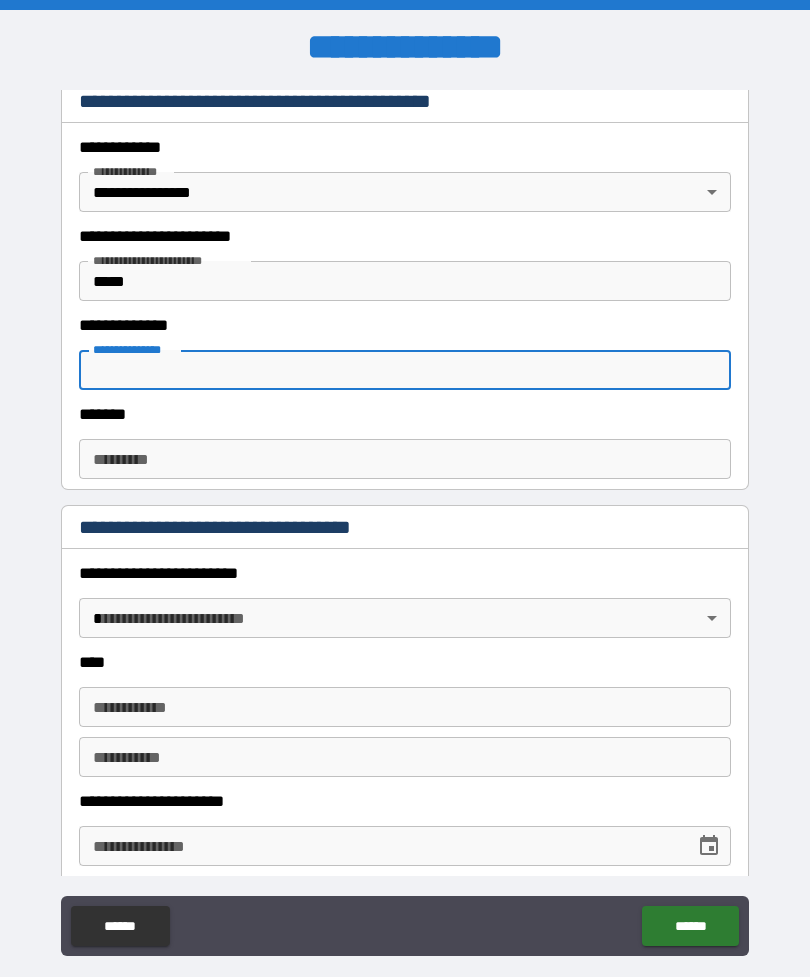 click on "**********" at bounding box center [405, 520] 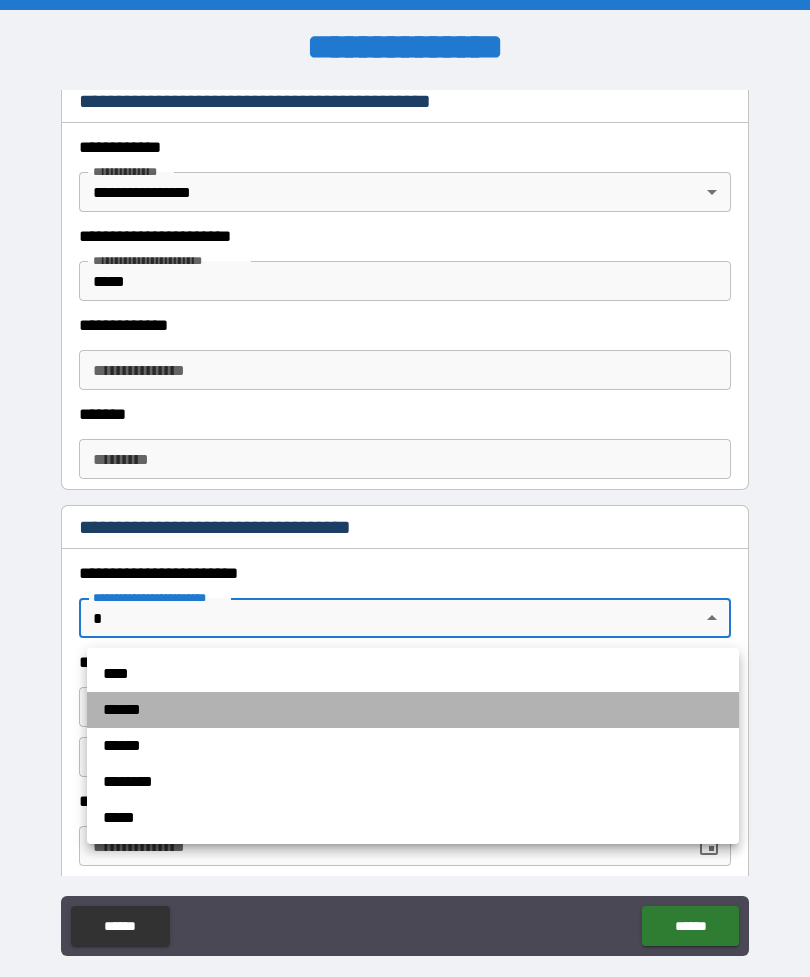 click on "******" at bounding box center (413, 710) 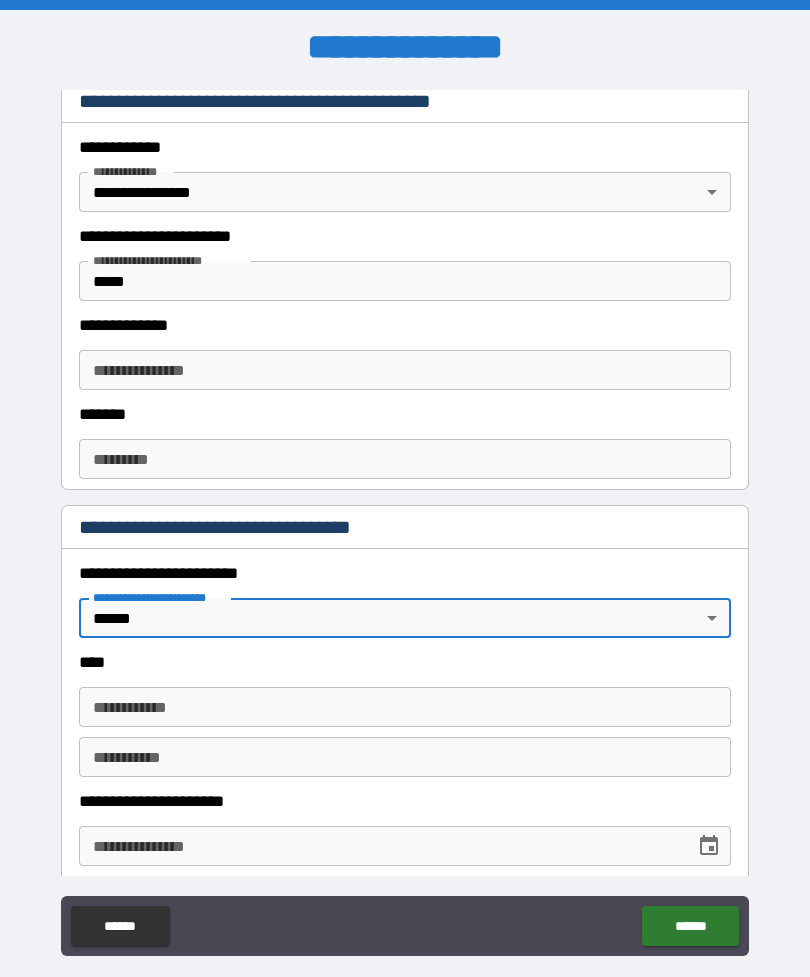 click on "**********" at bounding box center [405, 707] 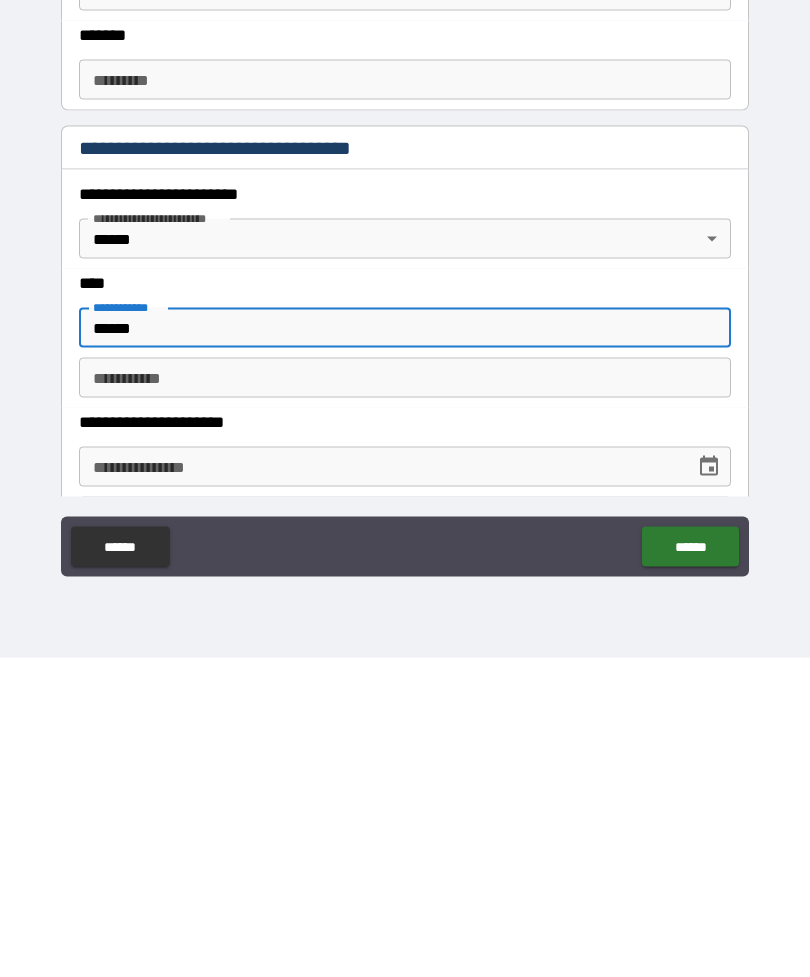 type on "******" 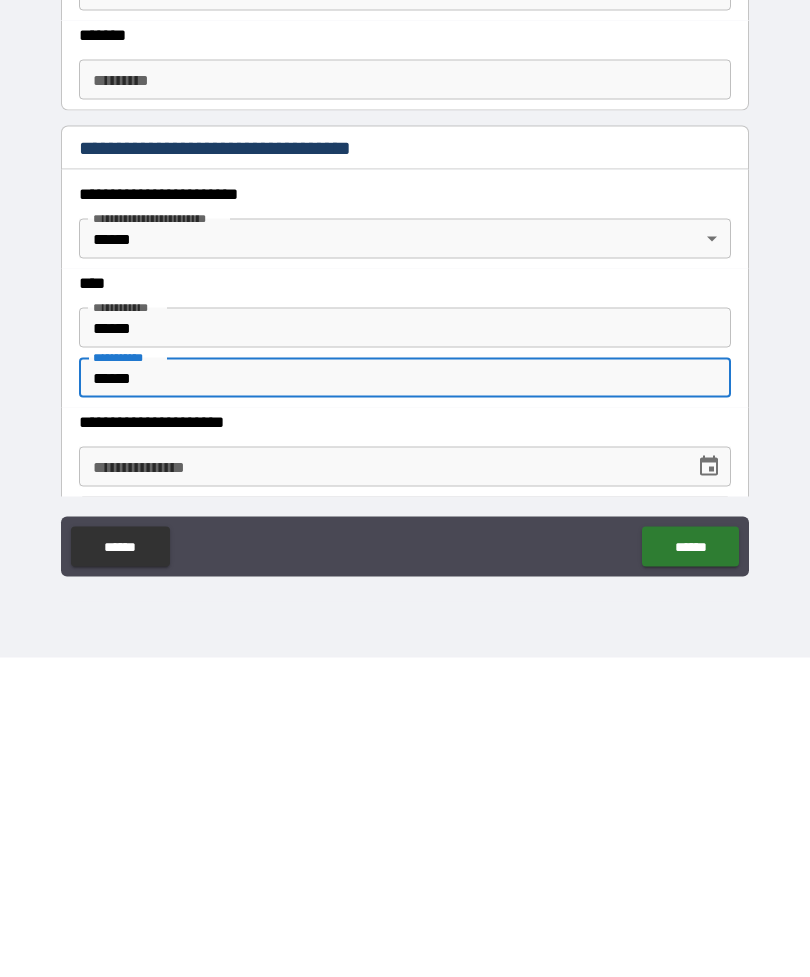 type on "******" 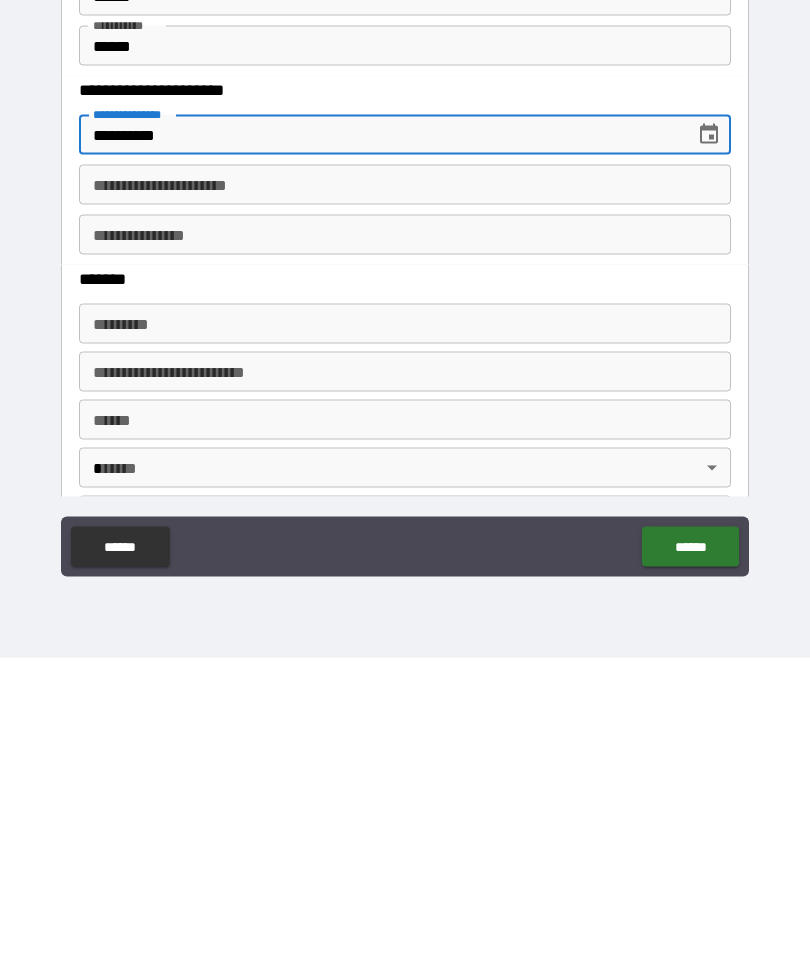 scroll, scrollTop: 870, scrollLeft: 0, axis: vertical 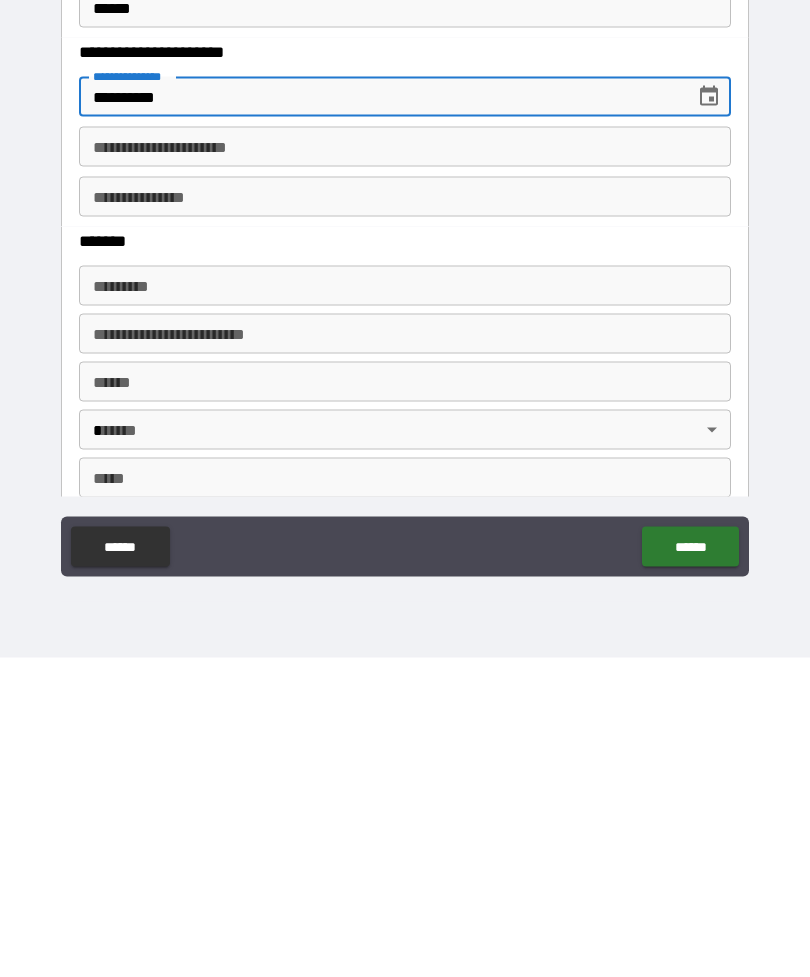 type on "**********" 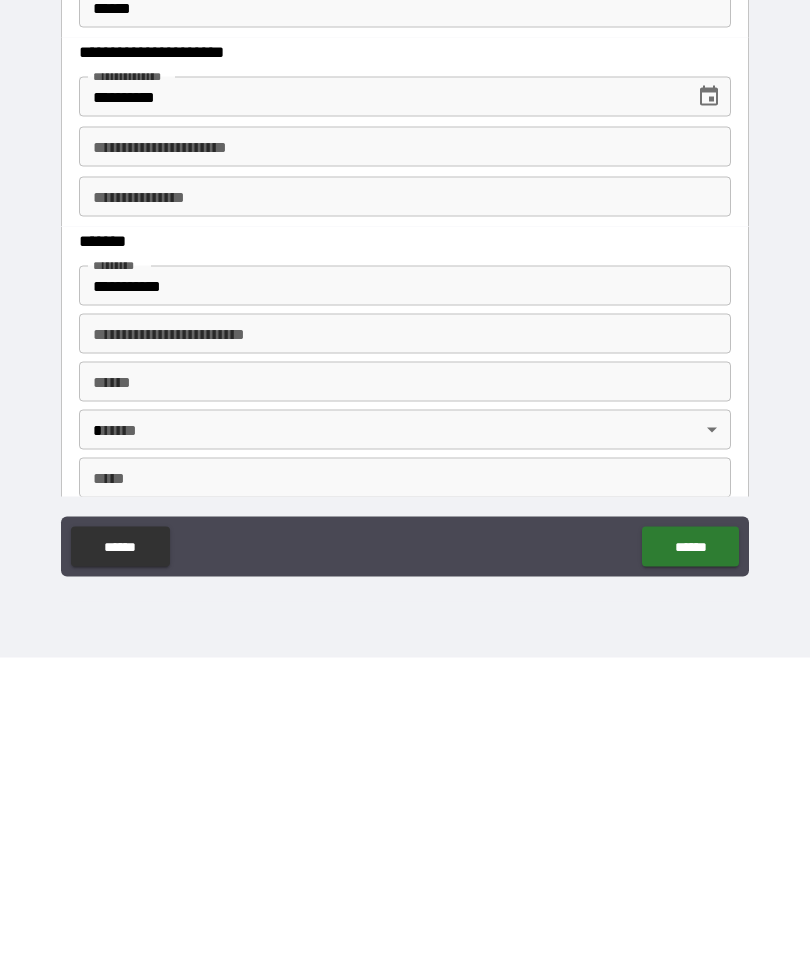 scroll, scrollTop: 64, scrollLeft: 0, axis: vertical 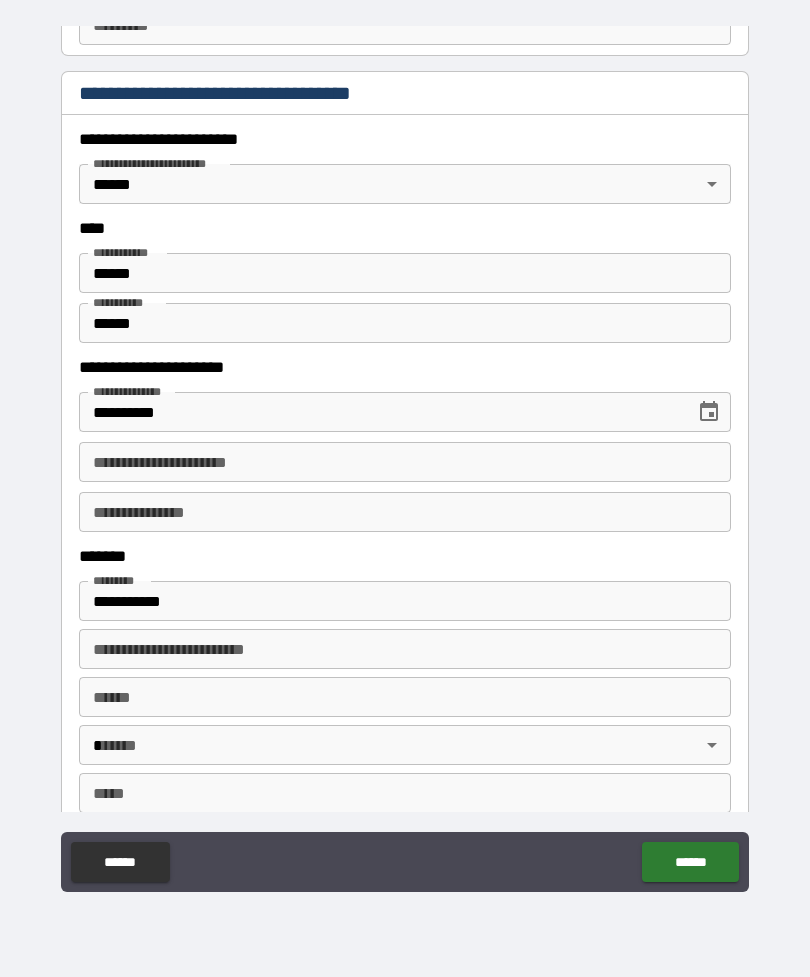 type on "**********" 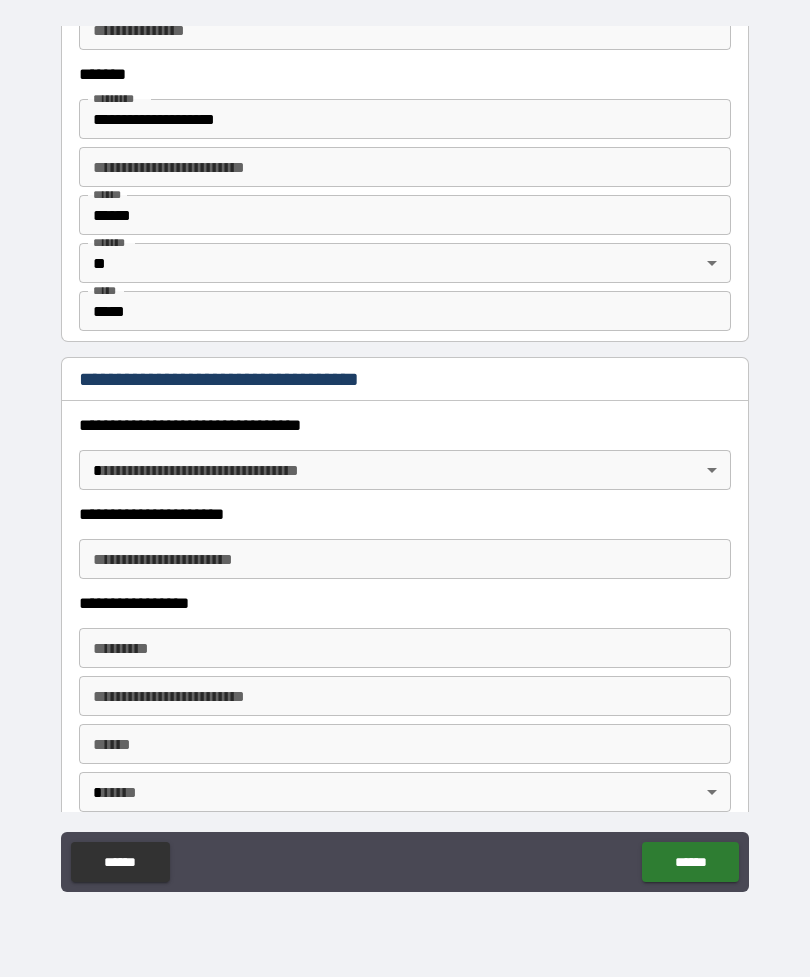 scroll, scrollTop: 1354, scrollLeft: 0, axis: vertical 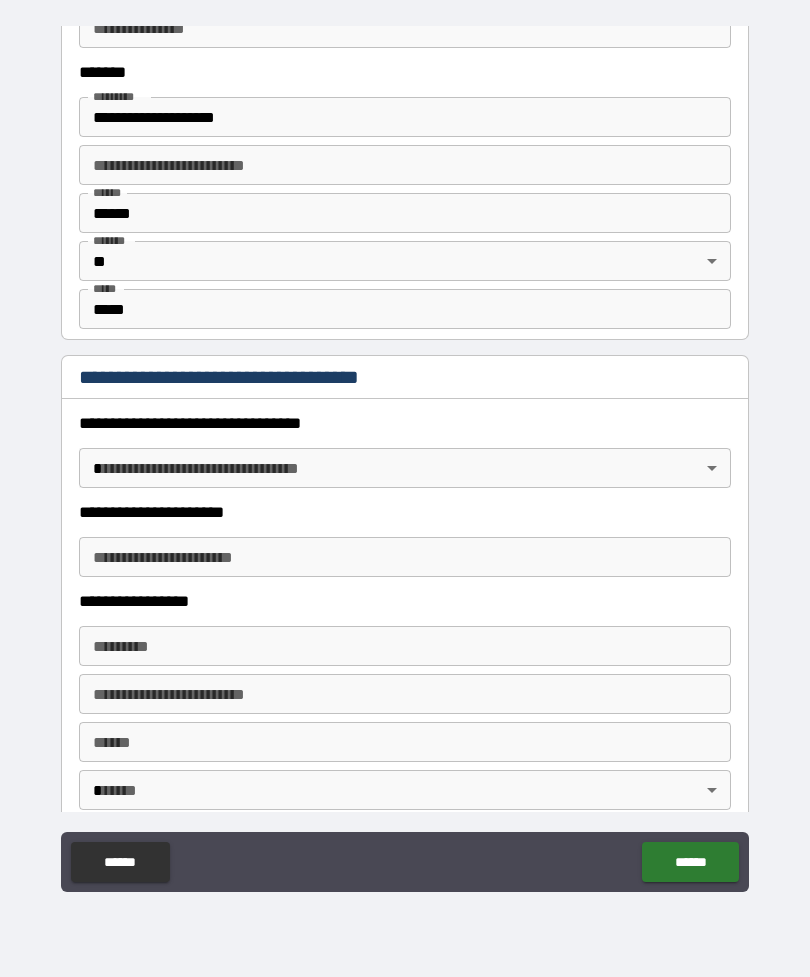click on "**********" at bounding box center (405, 456) 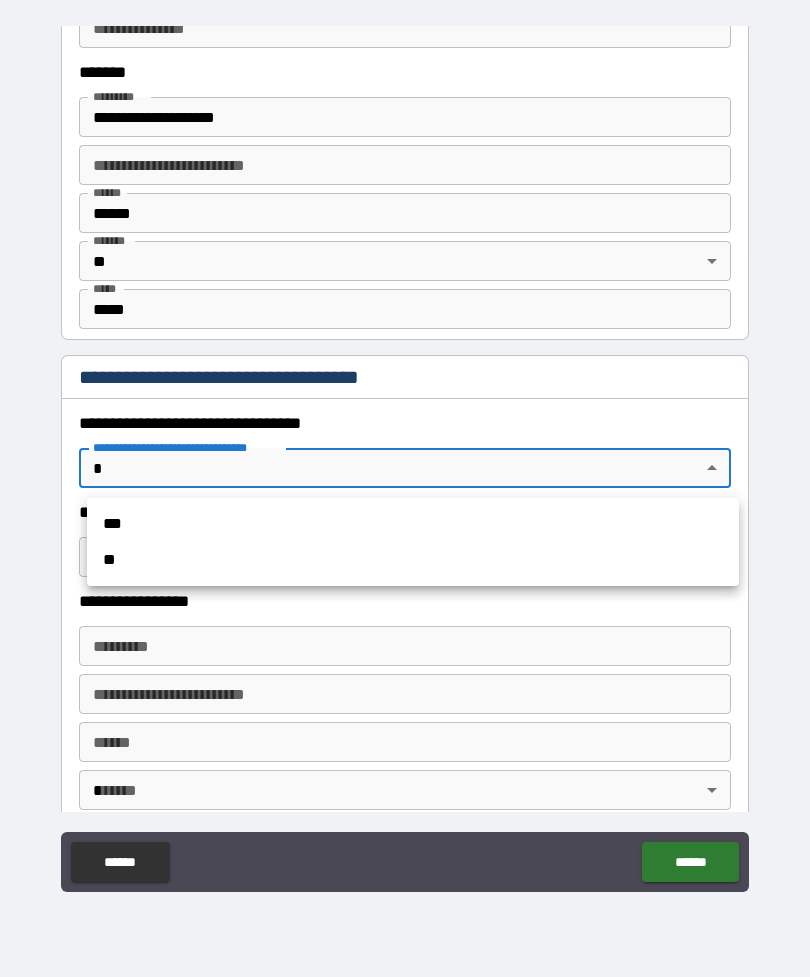 click on "***" at bounding box center [413, 524] 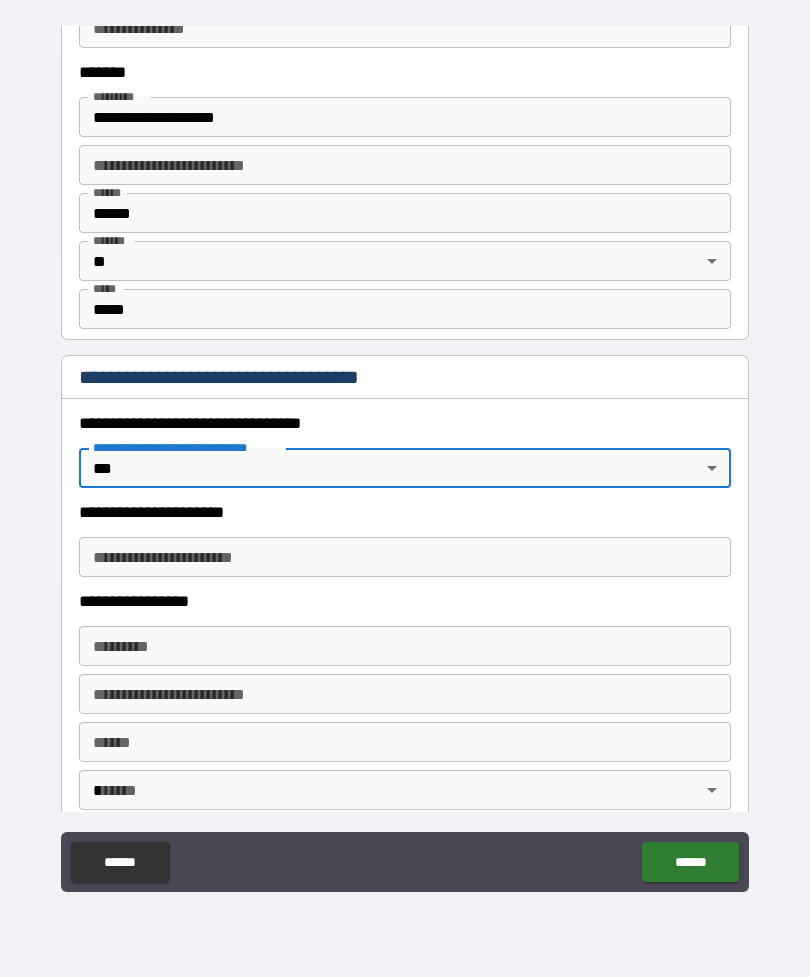 click on "**********" at bounding box center [405, 557] 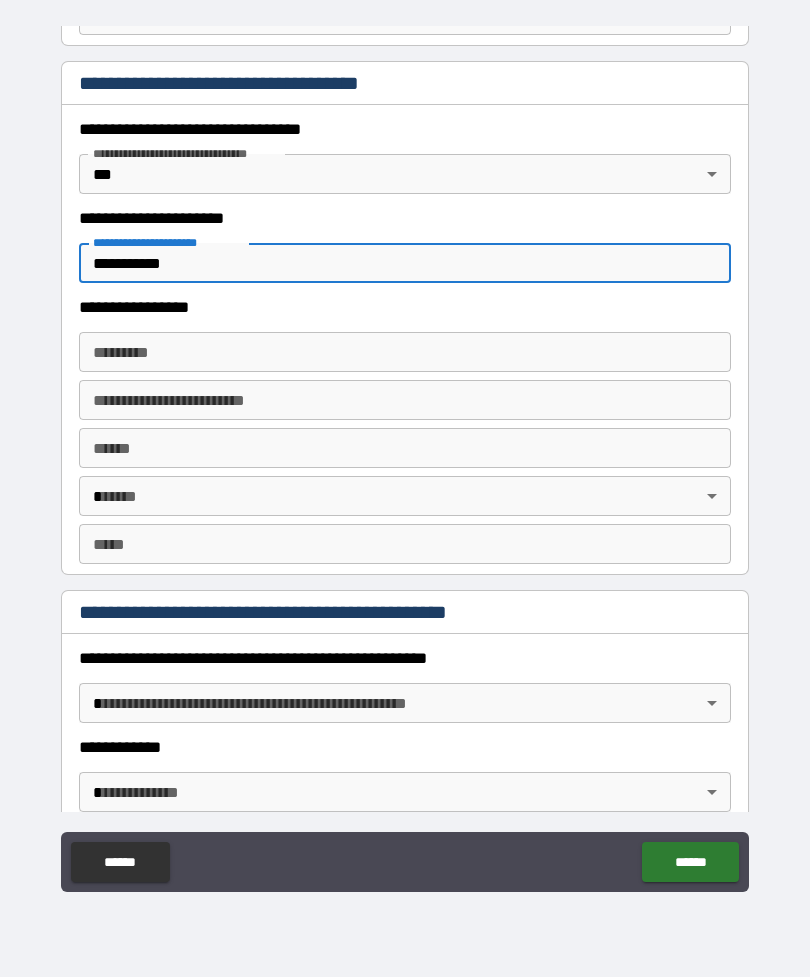 scroll, scrollTop: 1649, scrollLeft: 0, axis: vertical 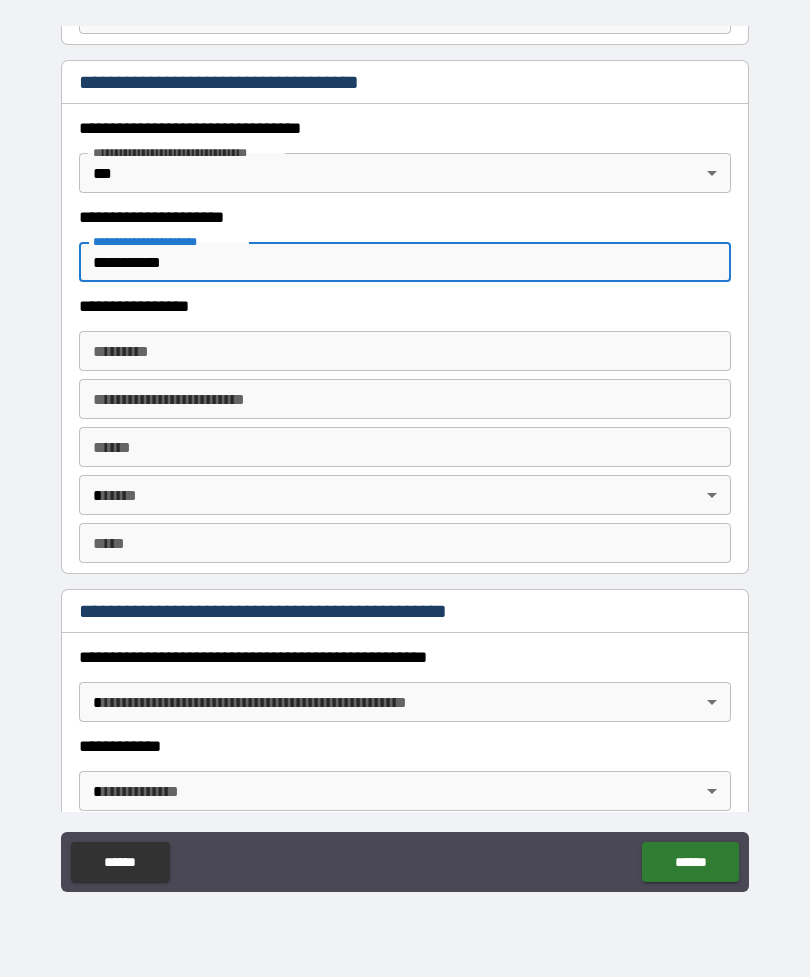type on "**********" 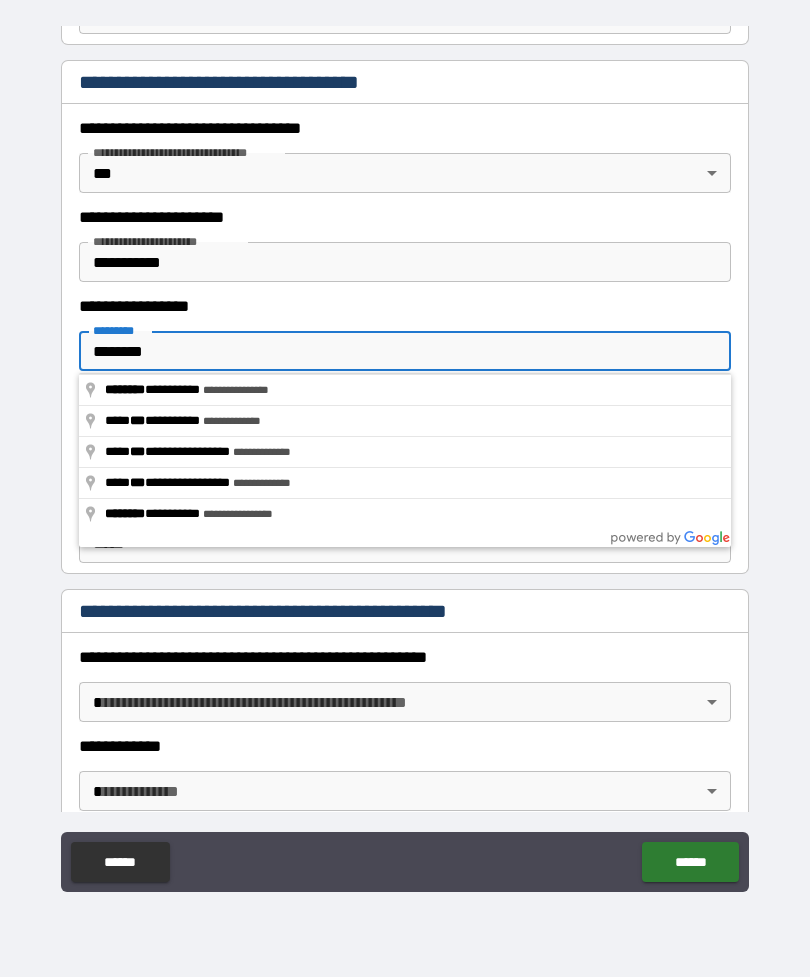 type on "**********" 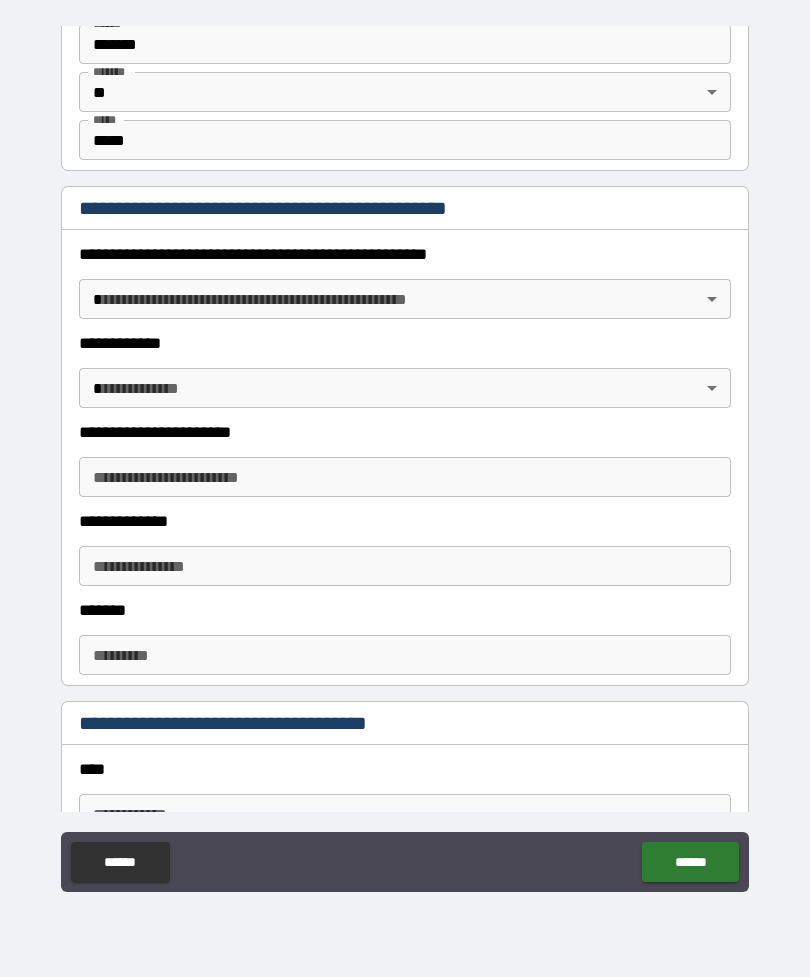 scroll, scrollTop: 2059, scrollLeft: 0, axis: vertical 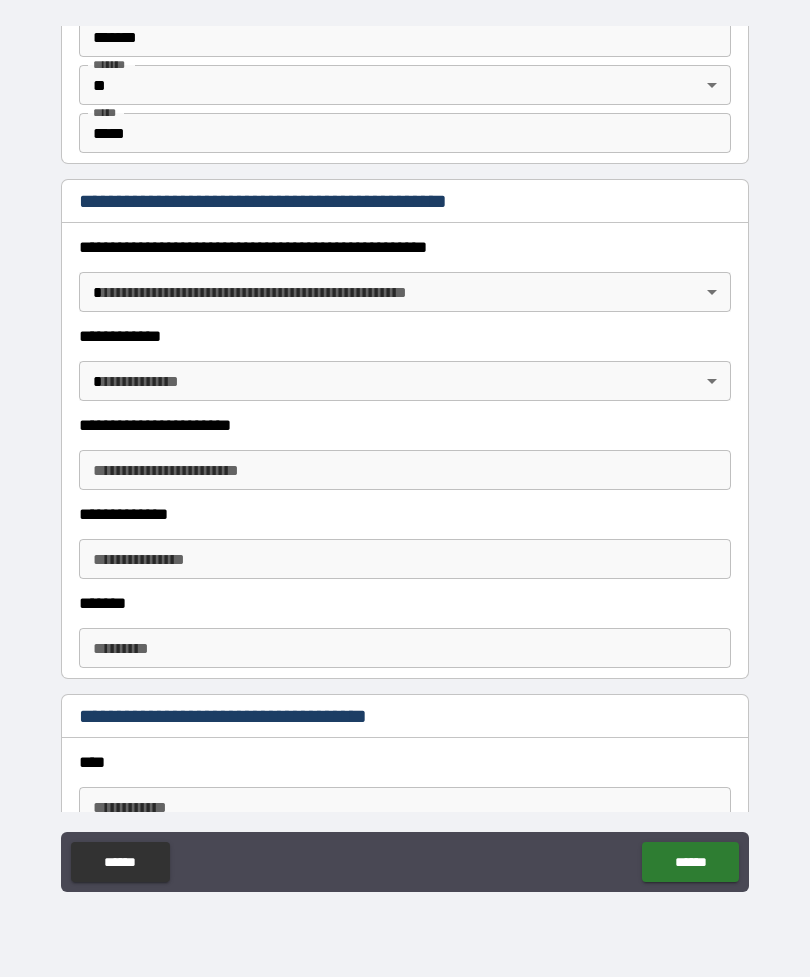 click on "**********" at bounding box center (405, 456) 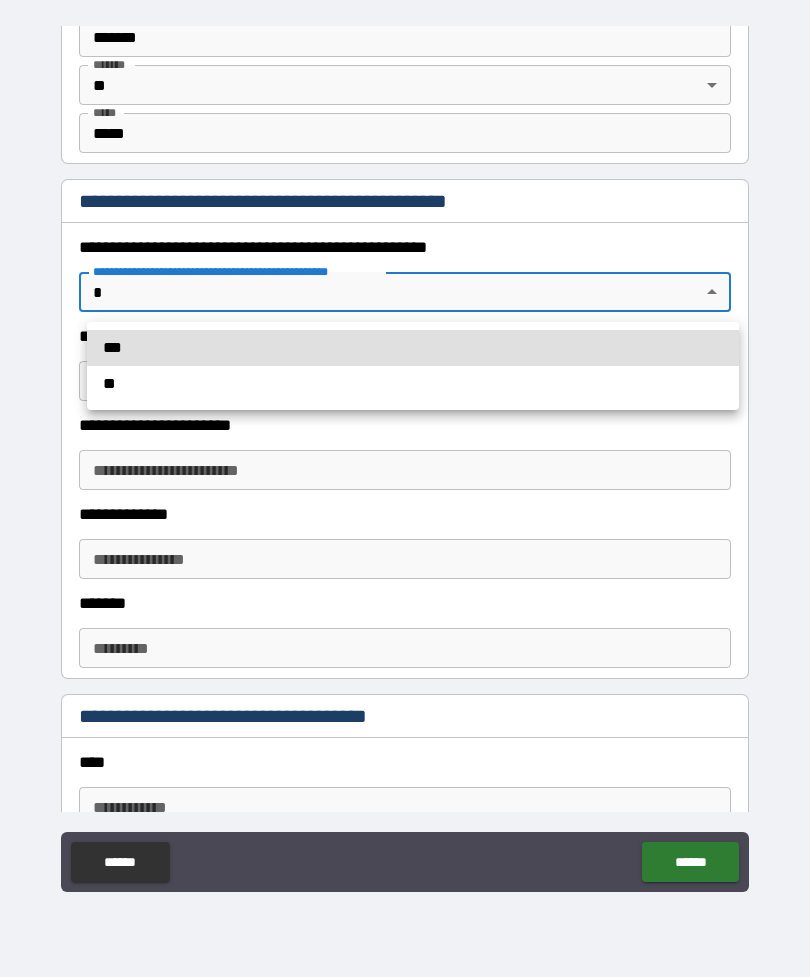 click on "**" at bounding box center [413, 384] 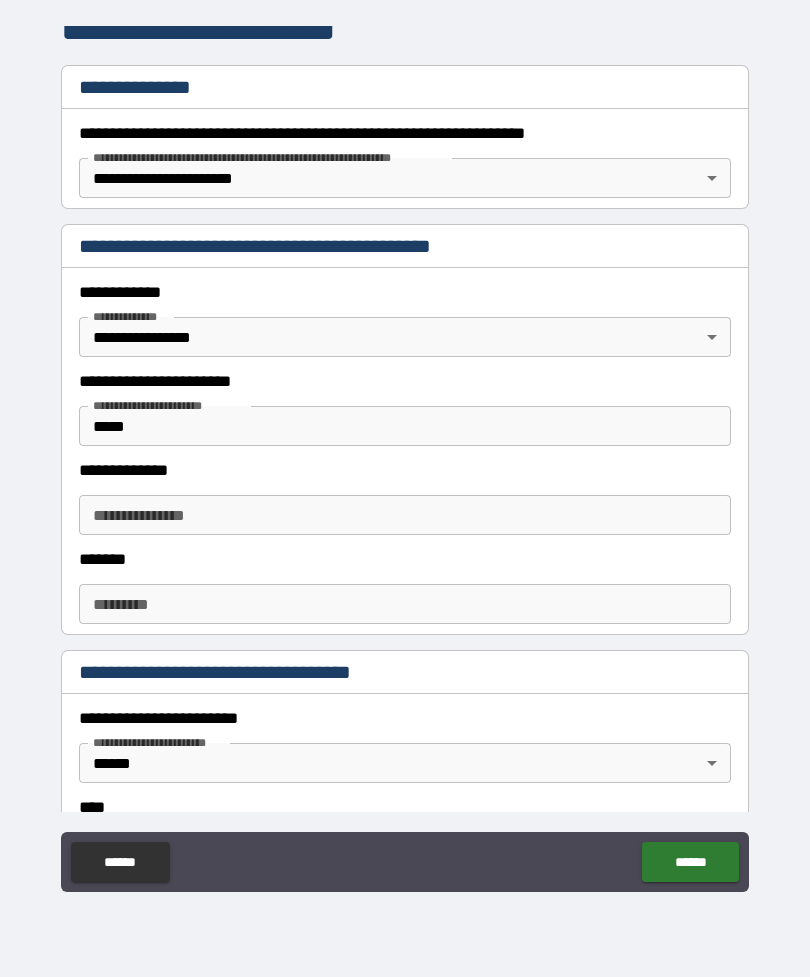 scroll, scrollTop: 284, scrollLeft: 0, axis: vertical 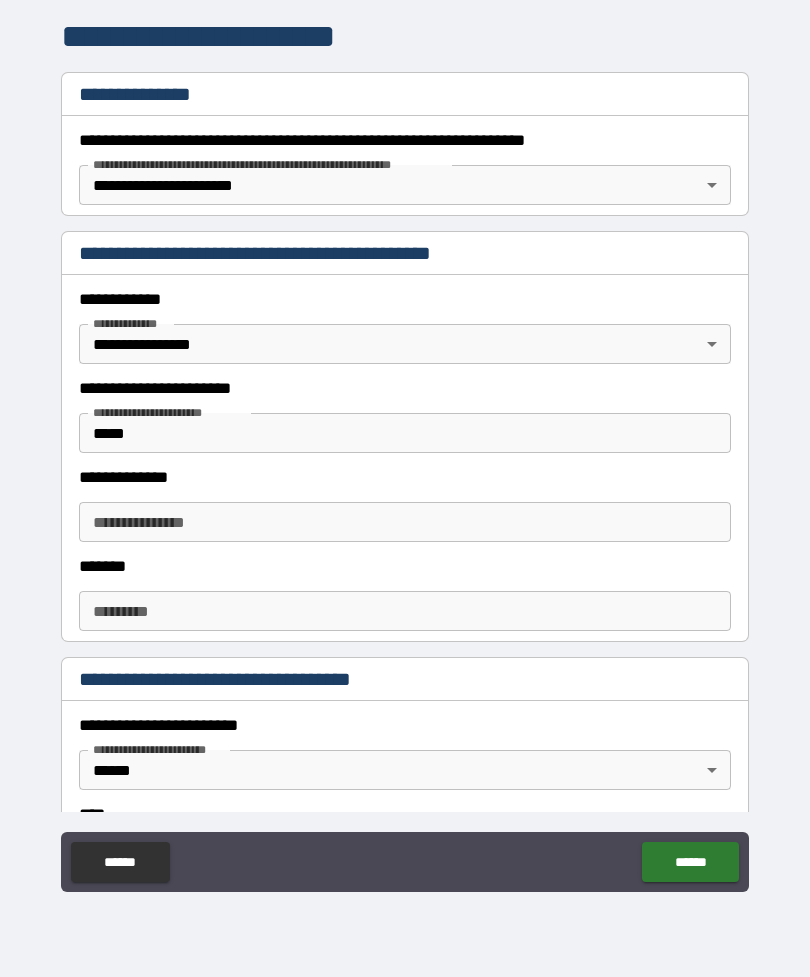 click on "**********" at bounding box center (405, 522) 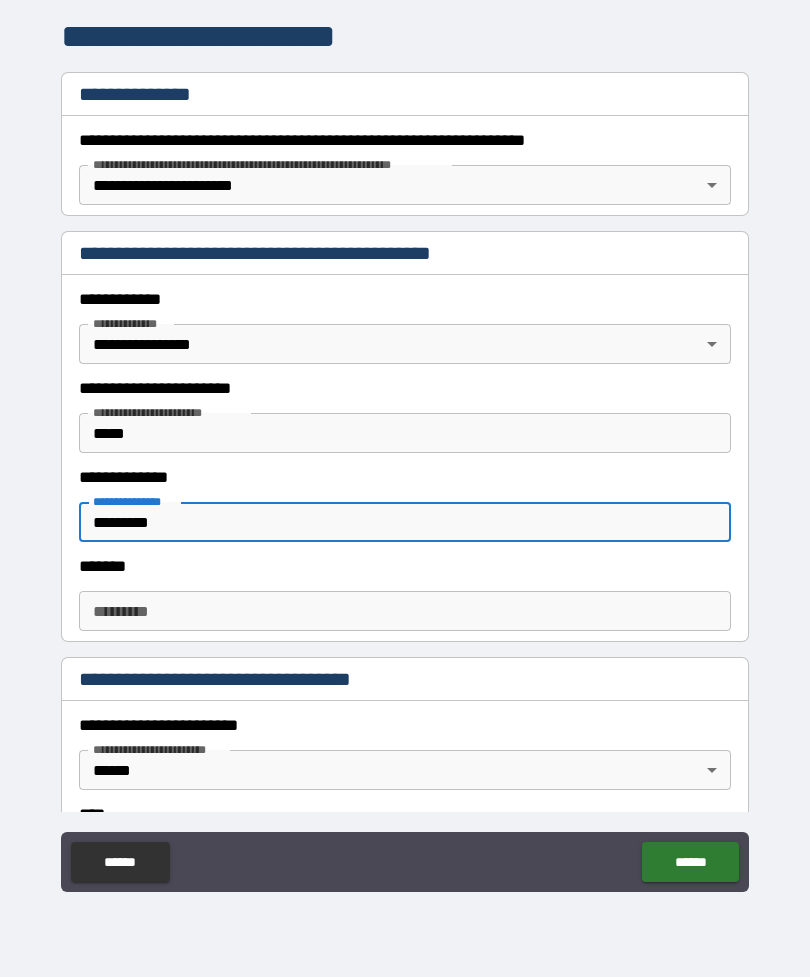 type on "*********" 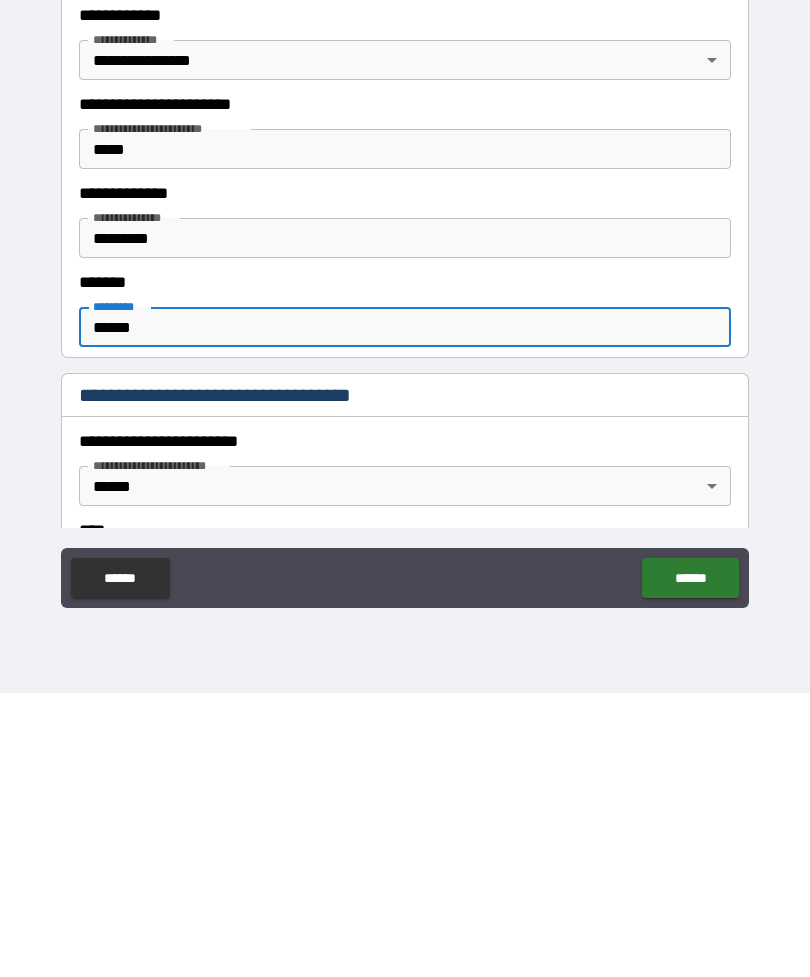 click on "******" at bounding box center (405, 611) 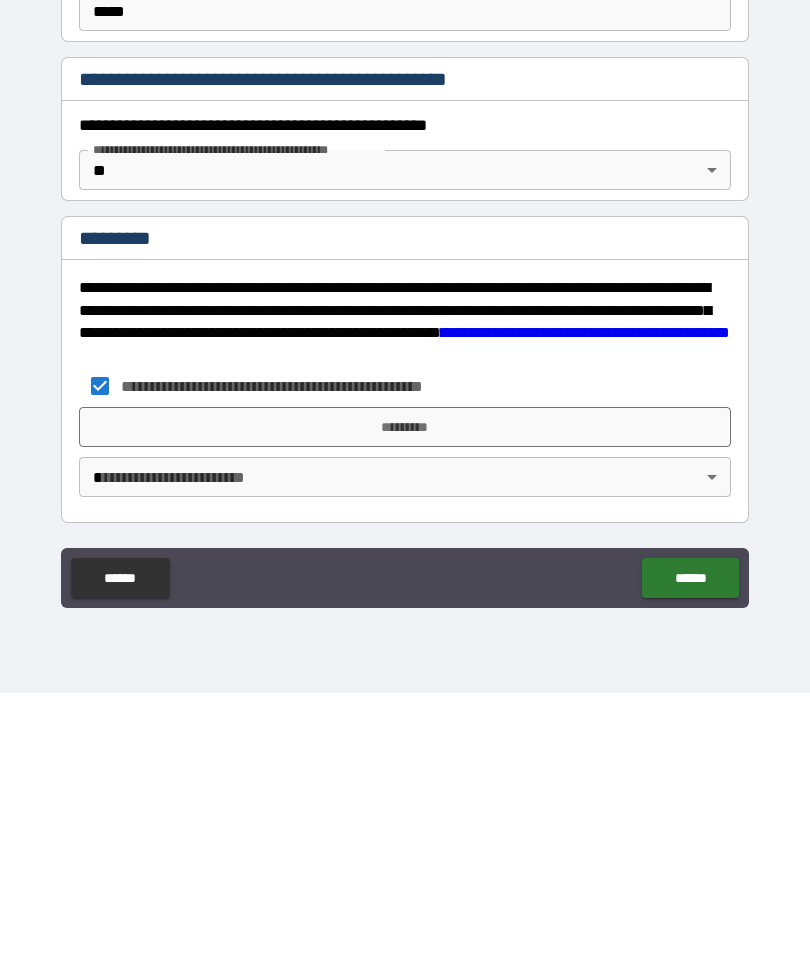 scroll, scrollTop: 1897, scrollLeft: 0, axis: vertical 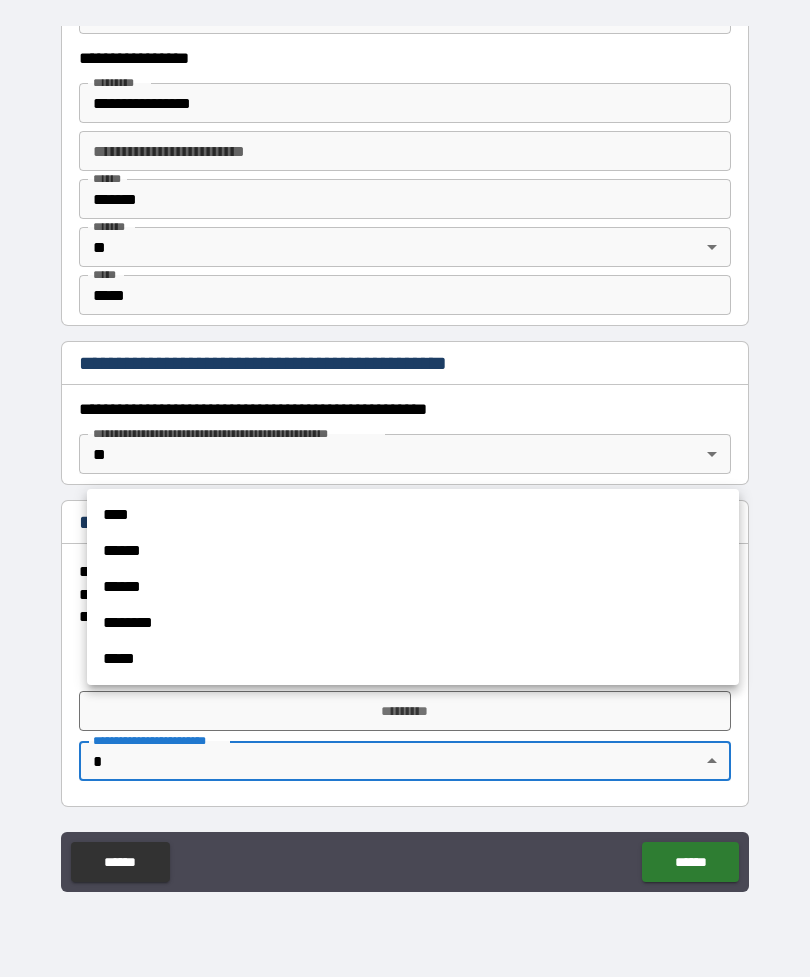 click on "******" at bounding box center [413, 551] 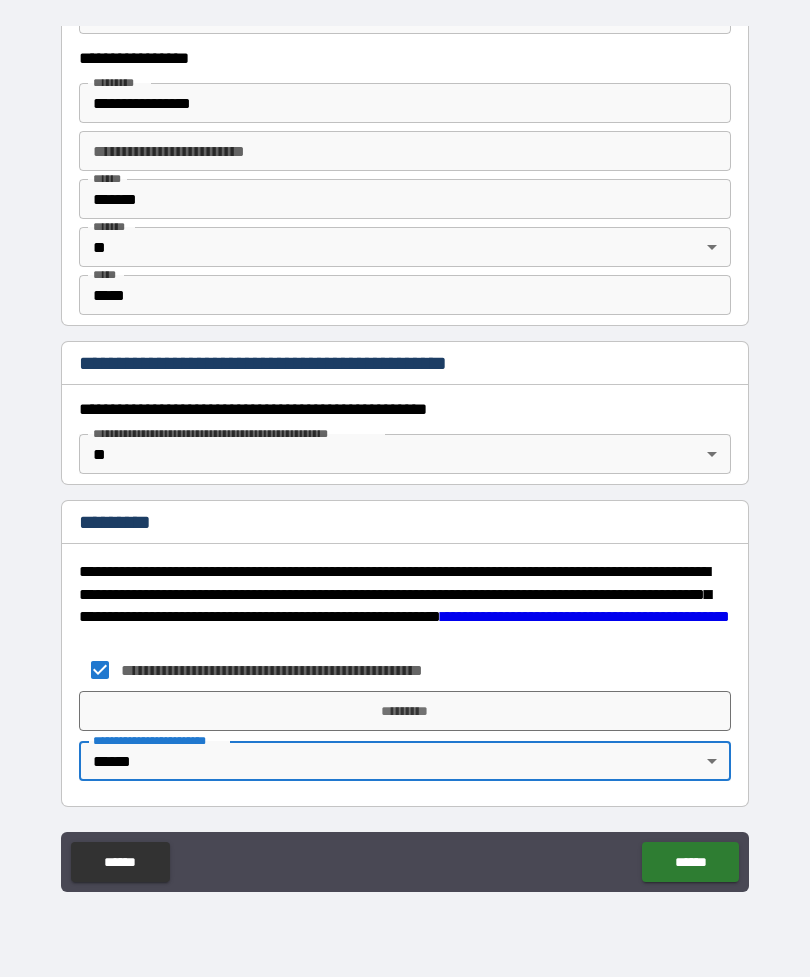 click on "*********" at bounding box center [405, 711] 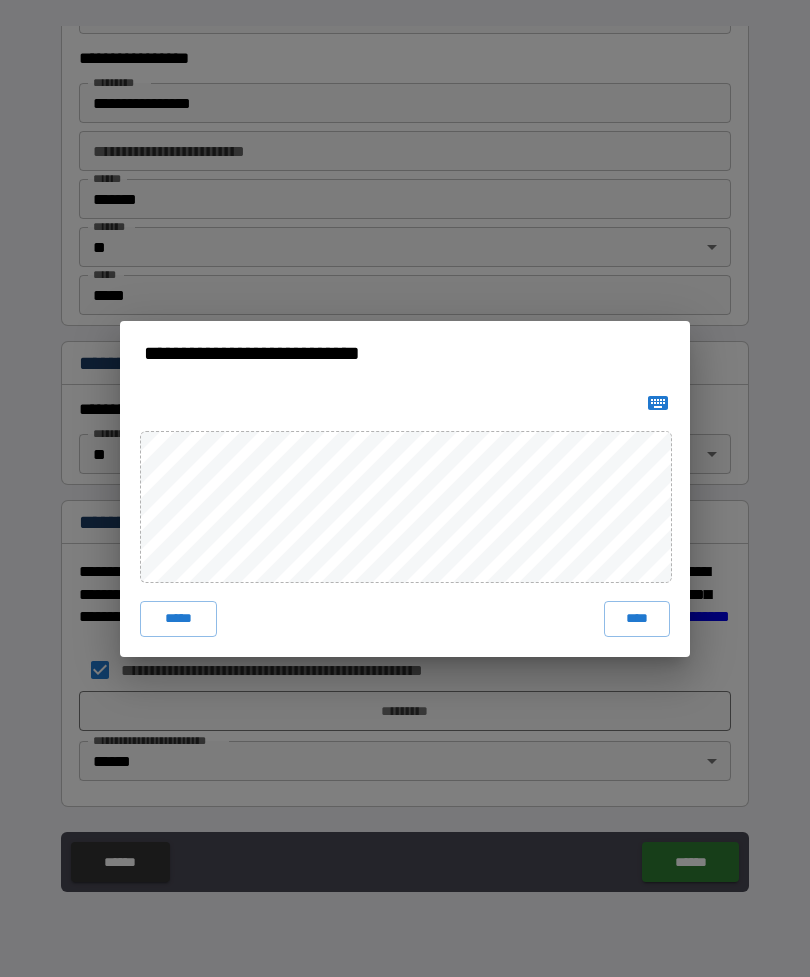 click on "****" at bounding box center [637, 619] 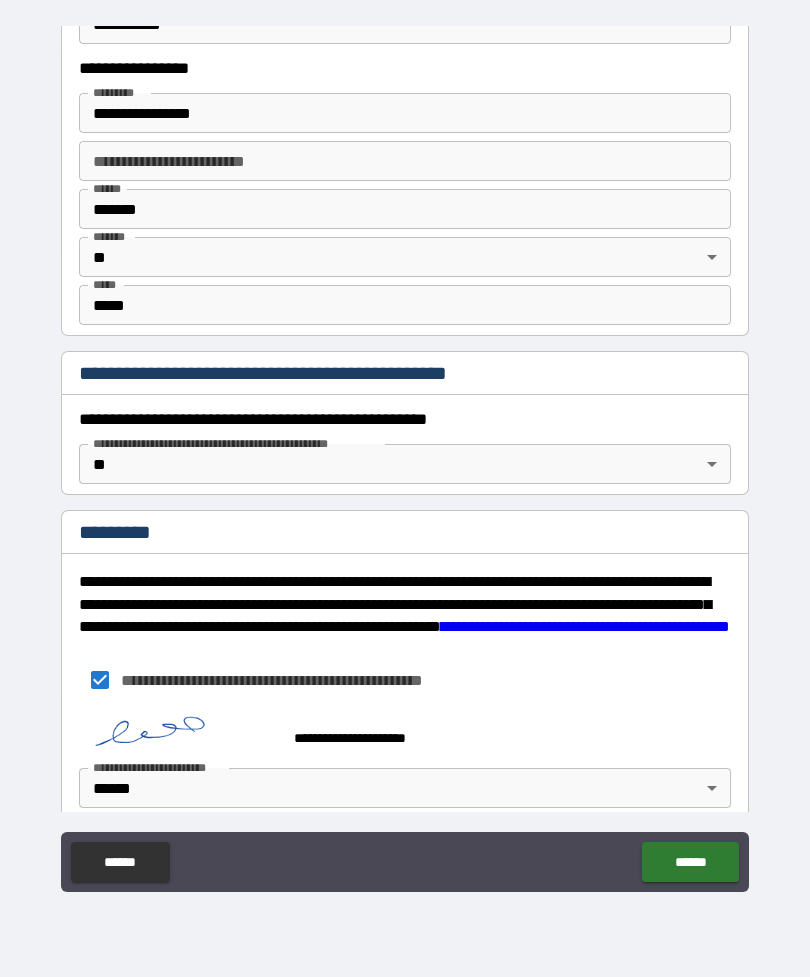click on "******" at bounding box center (690, 862) 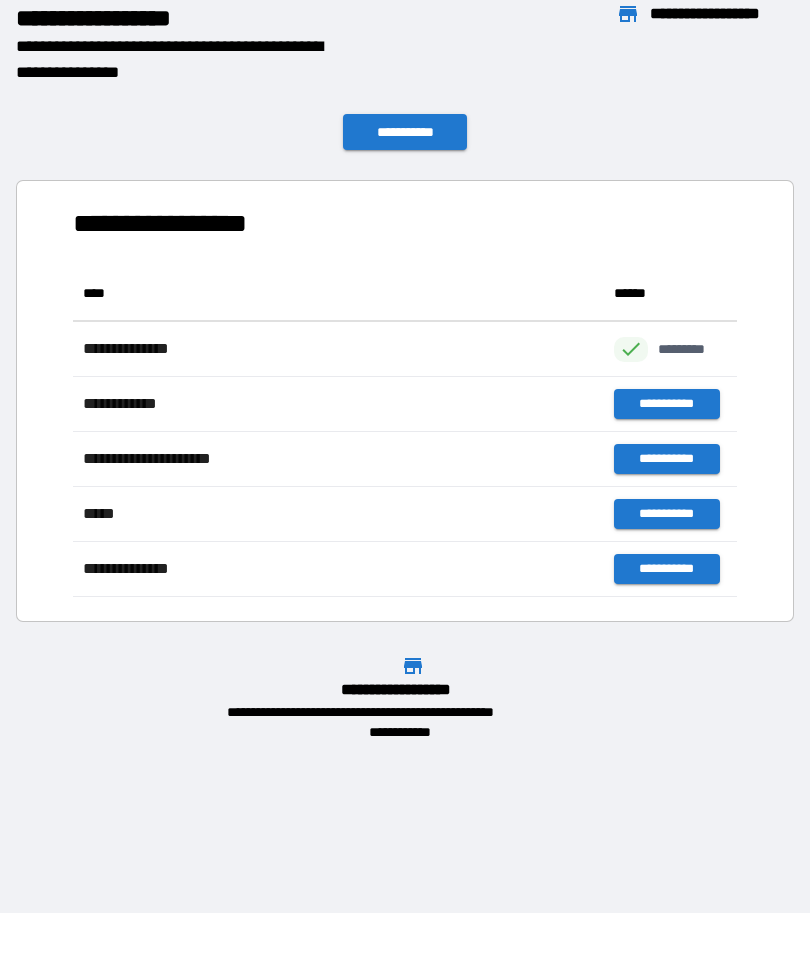 scroll, scrollTop: 1, scrollLeft: 1, axis: both 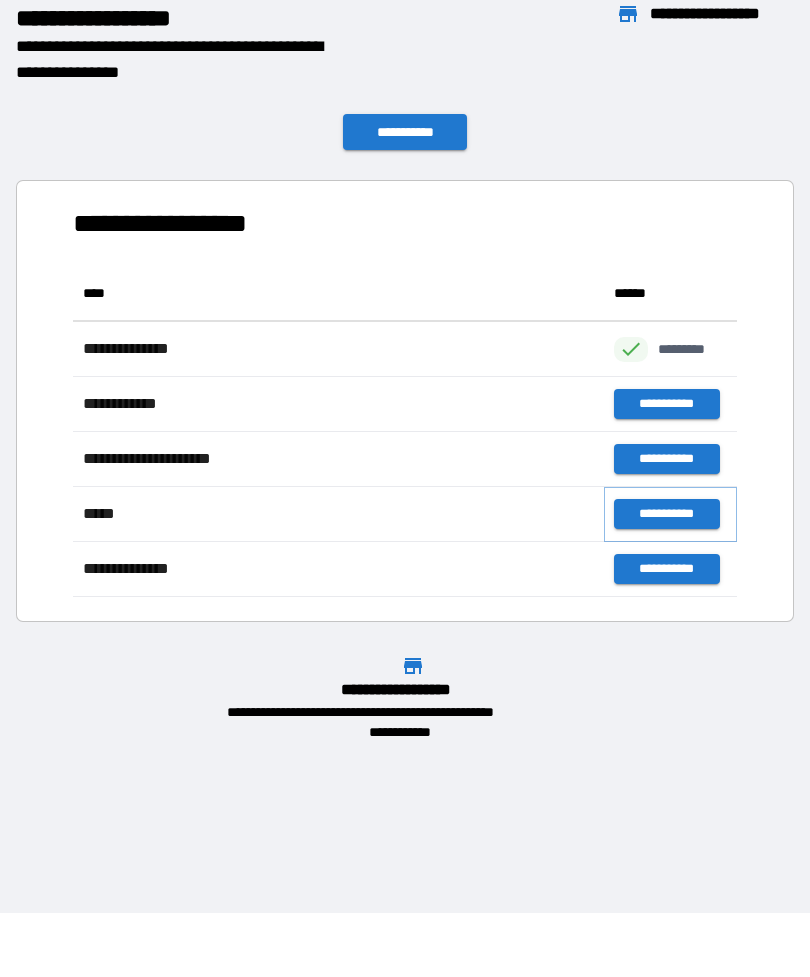 click on "**********" at bounding box center [666, 514] 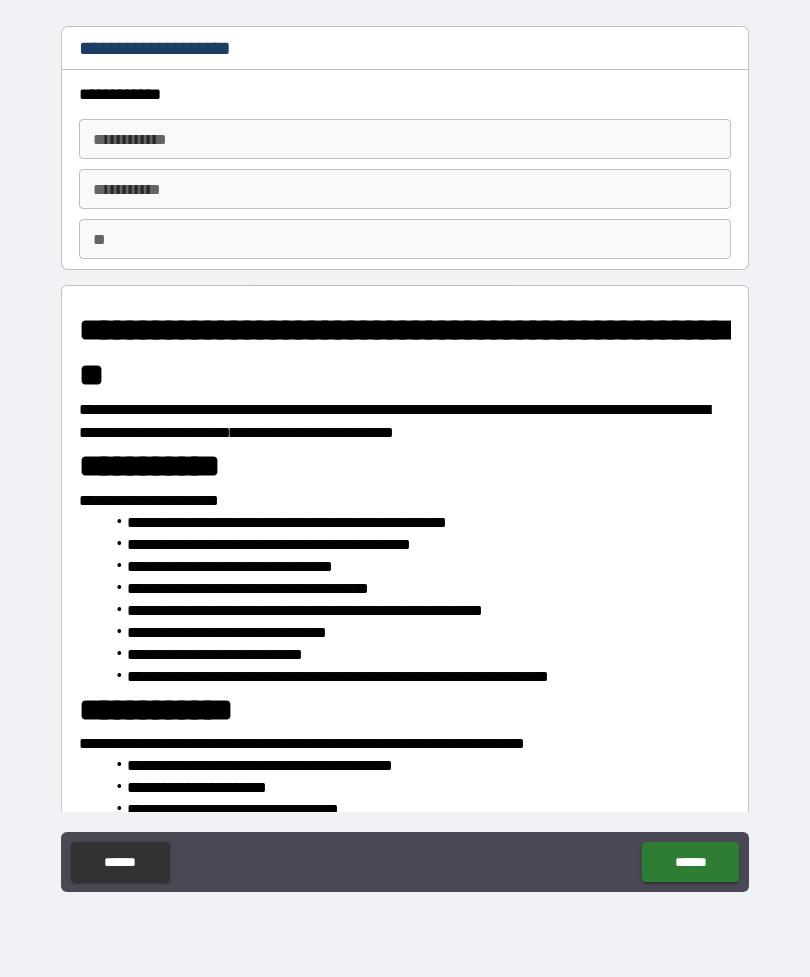 type on "*" 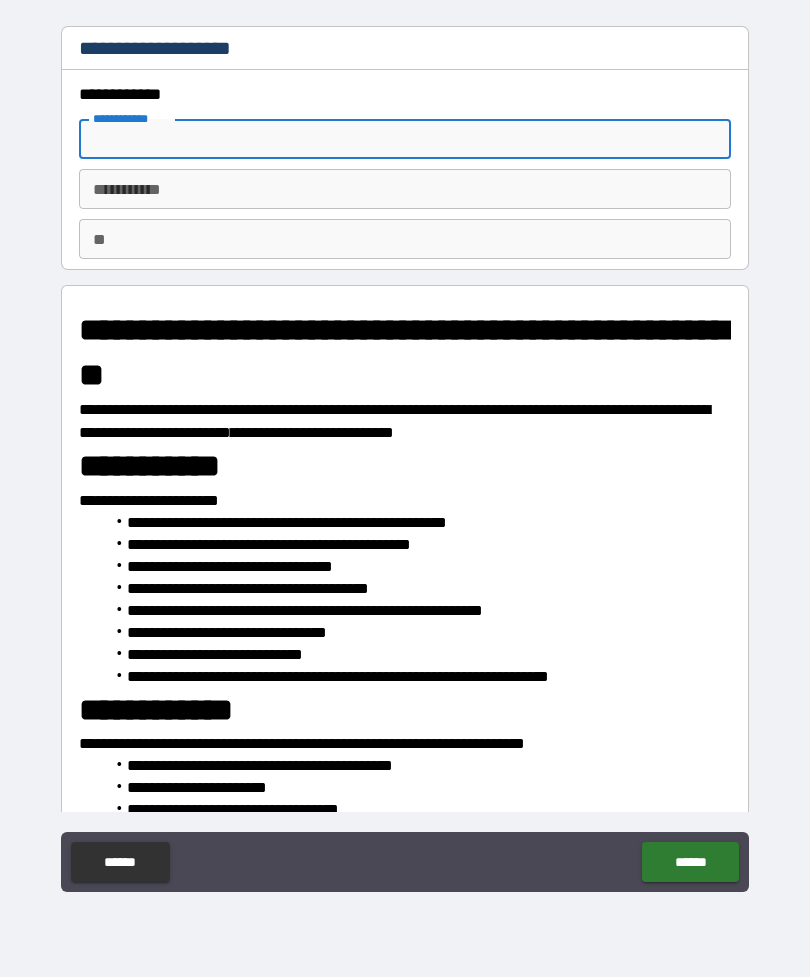 type on "*" 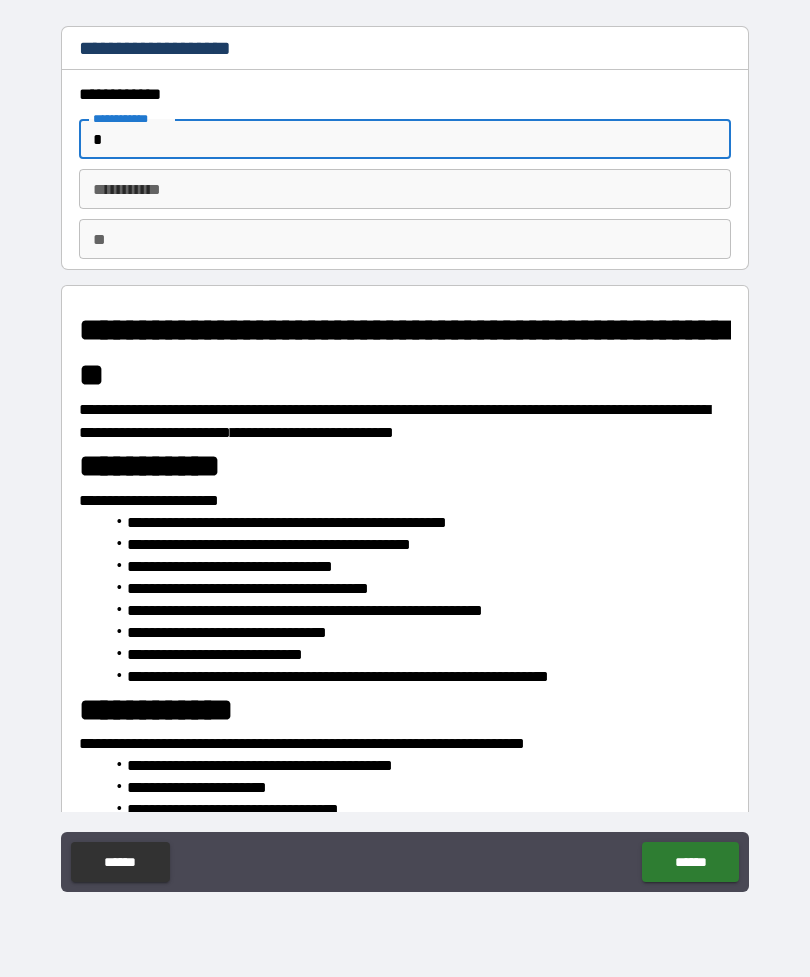 type on "*" 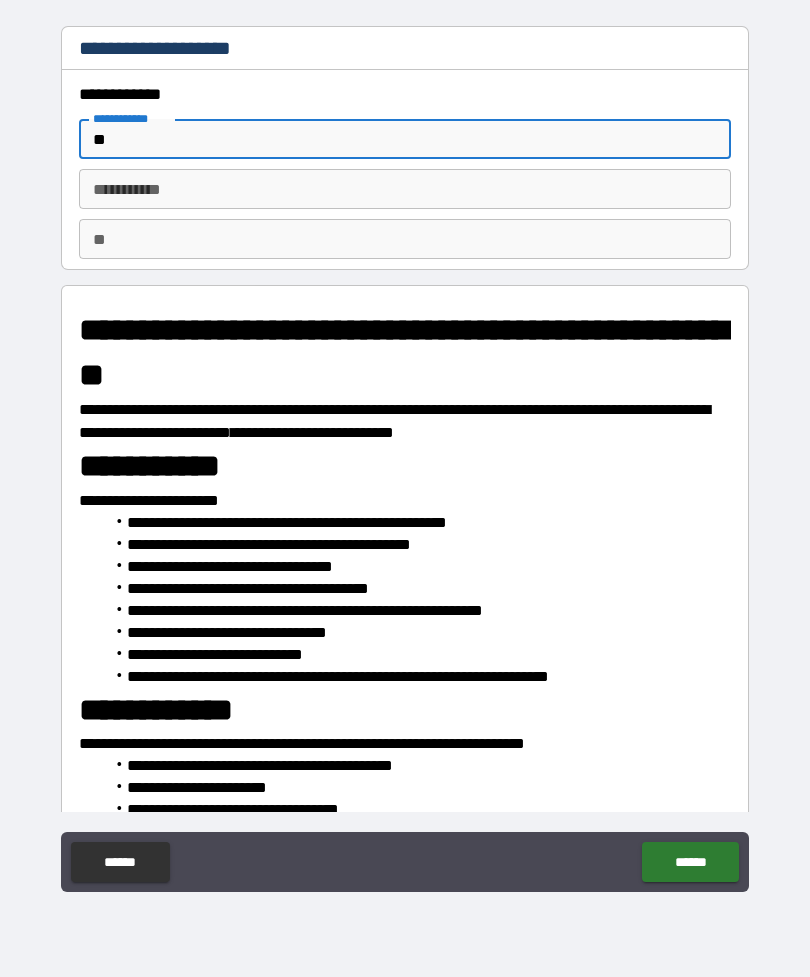 type on "*" 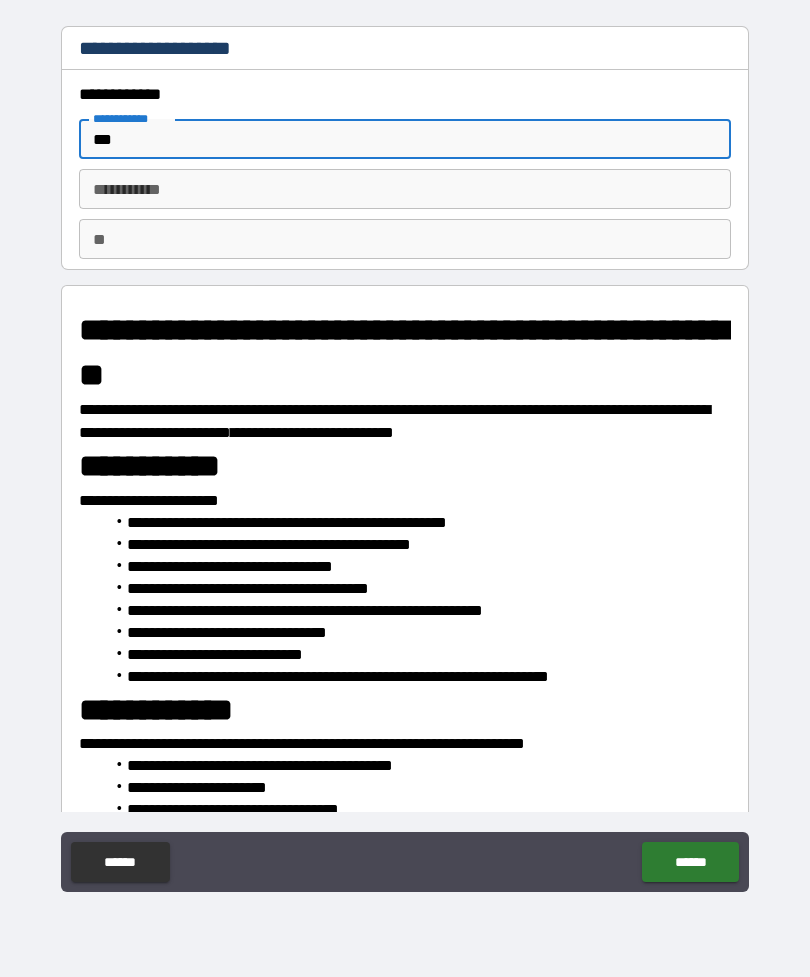 type on "*" 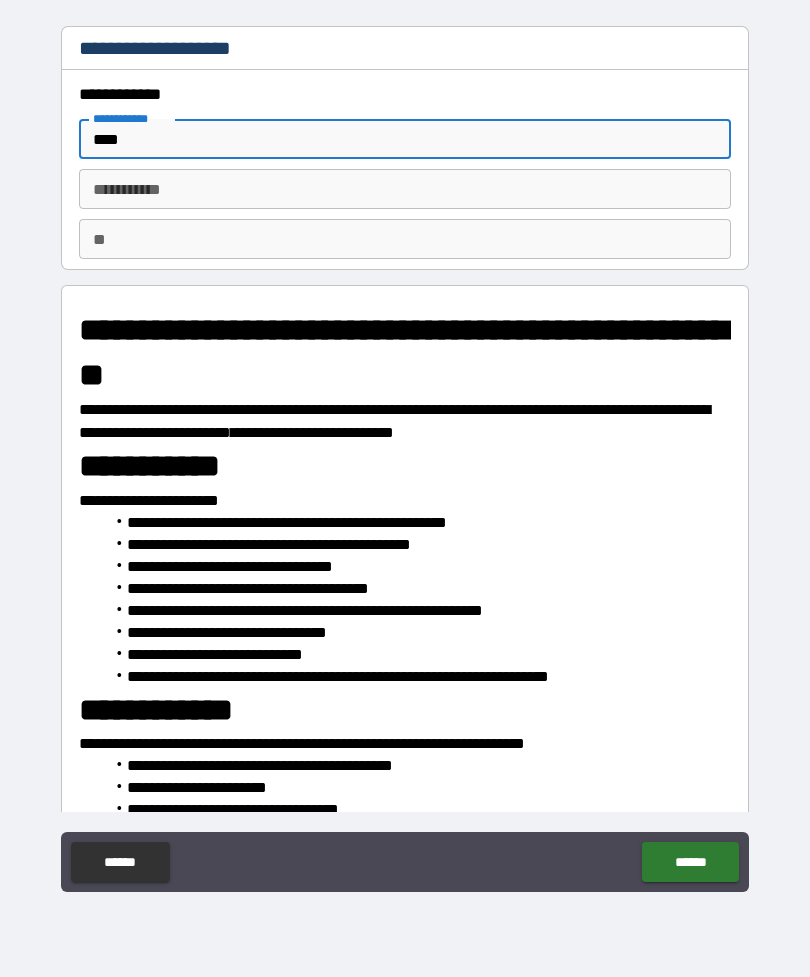 type on "*" 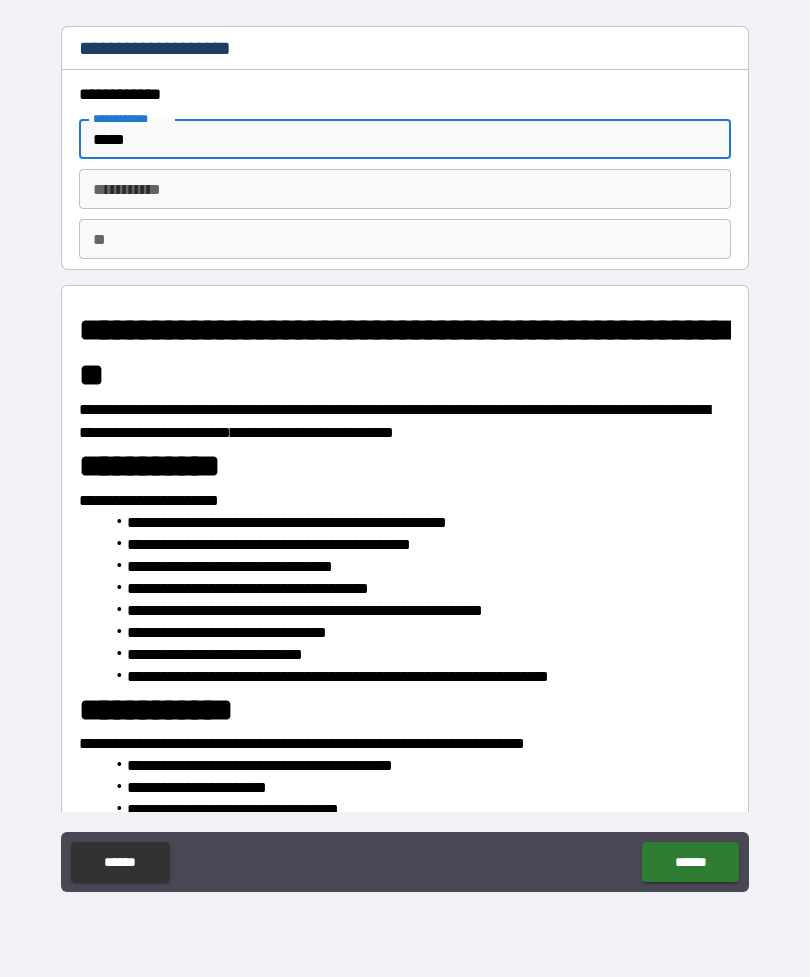 type on "*" 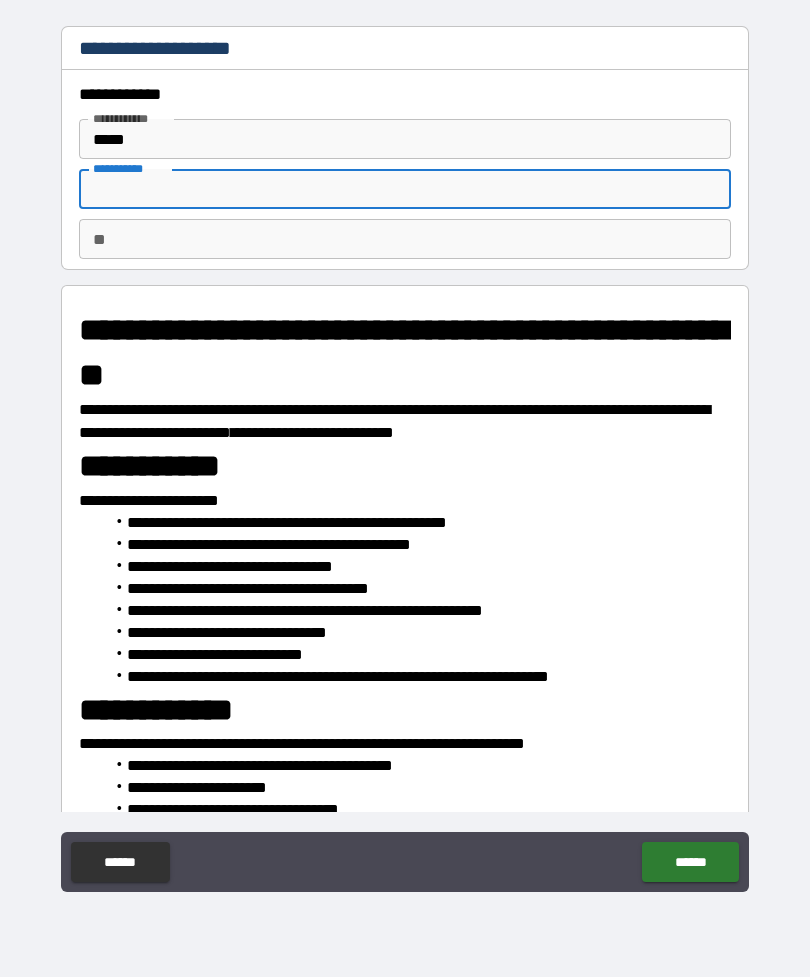 type on "*" 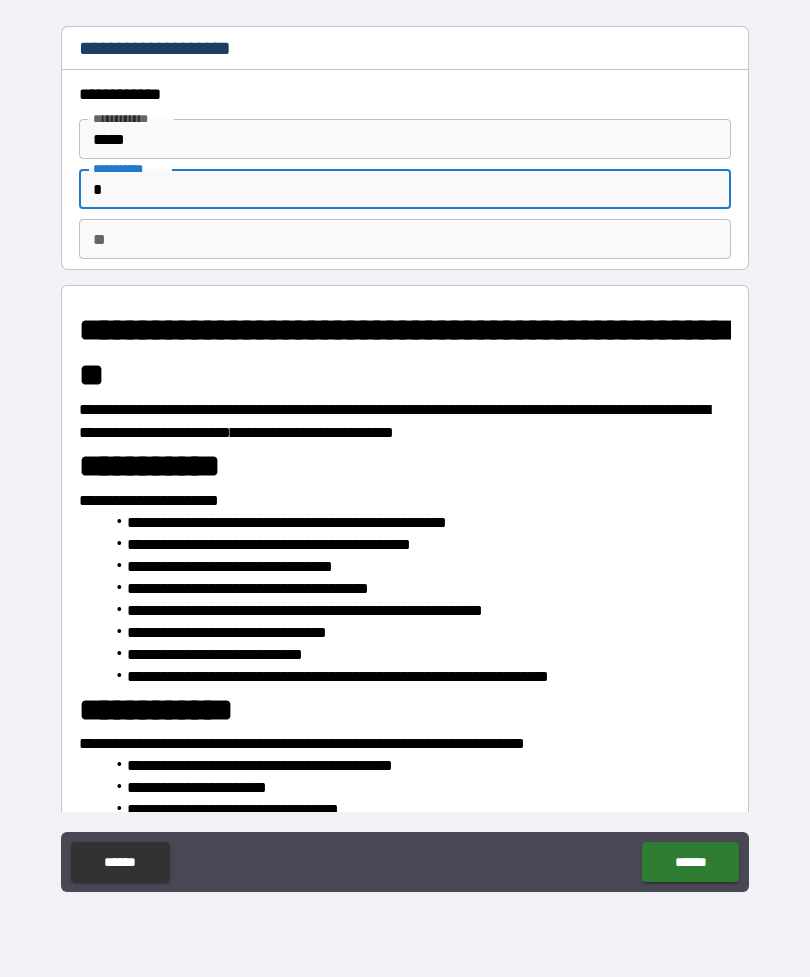 type on "*" 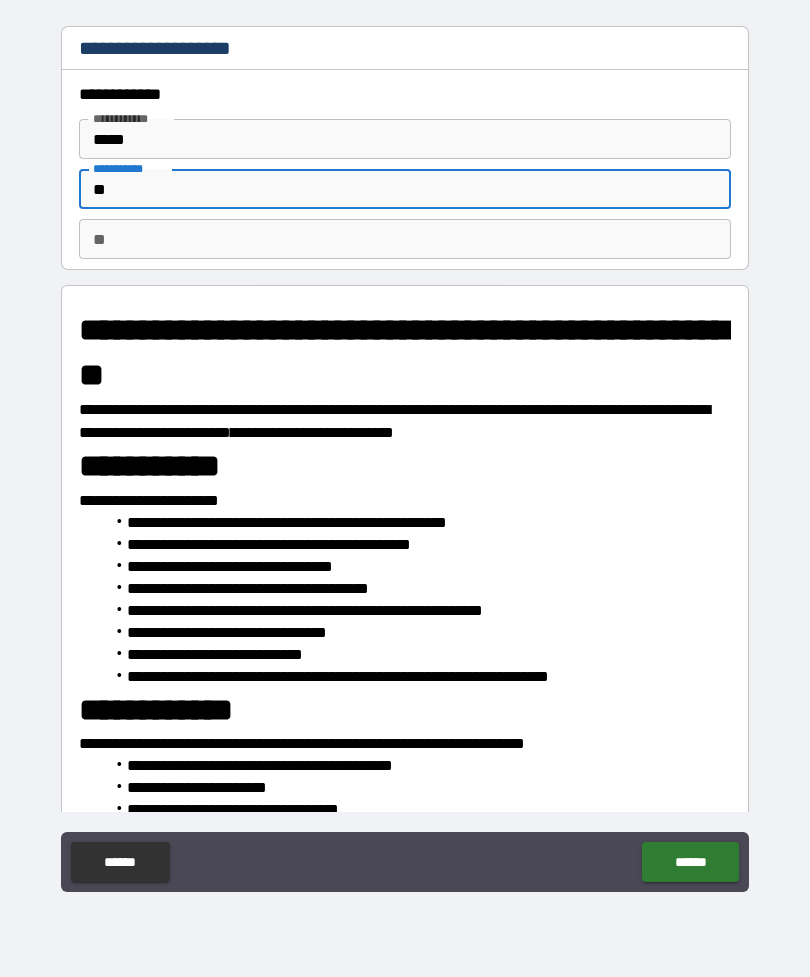 type on "*" 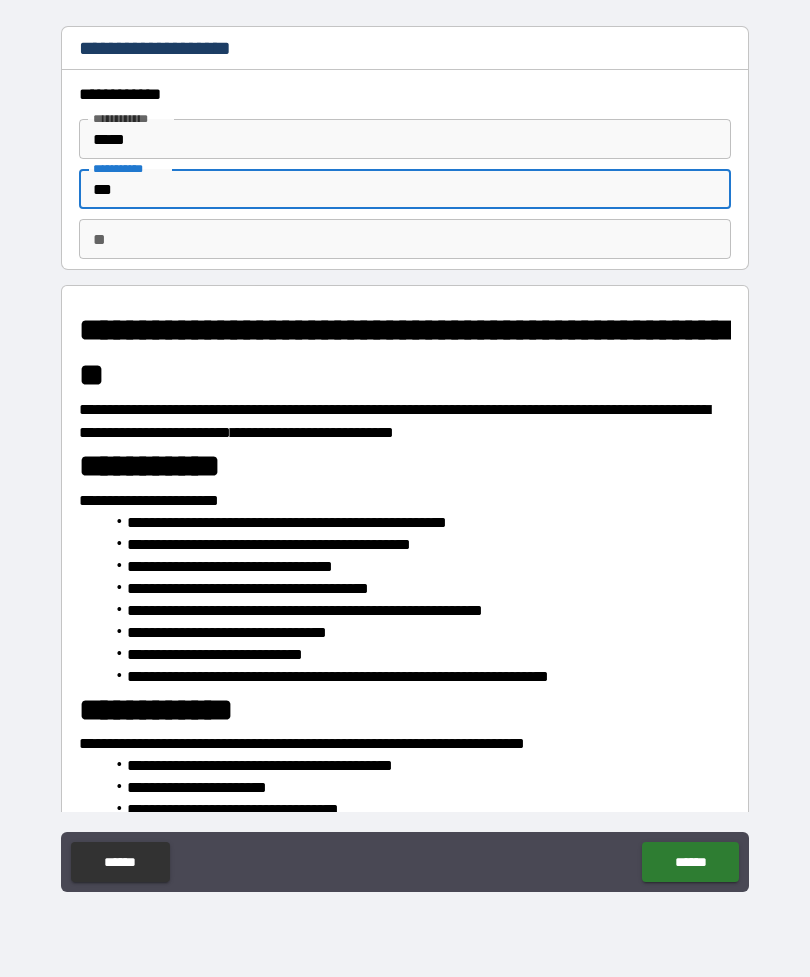 type on "*" 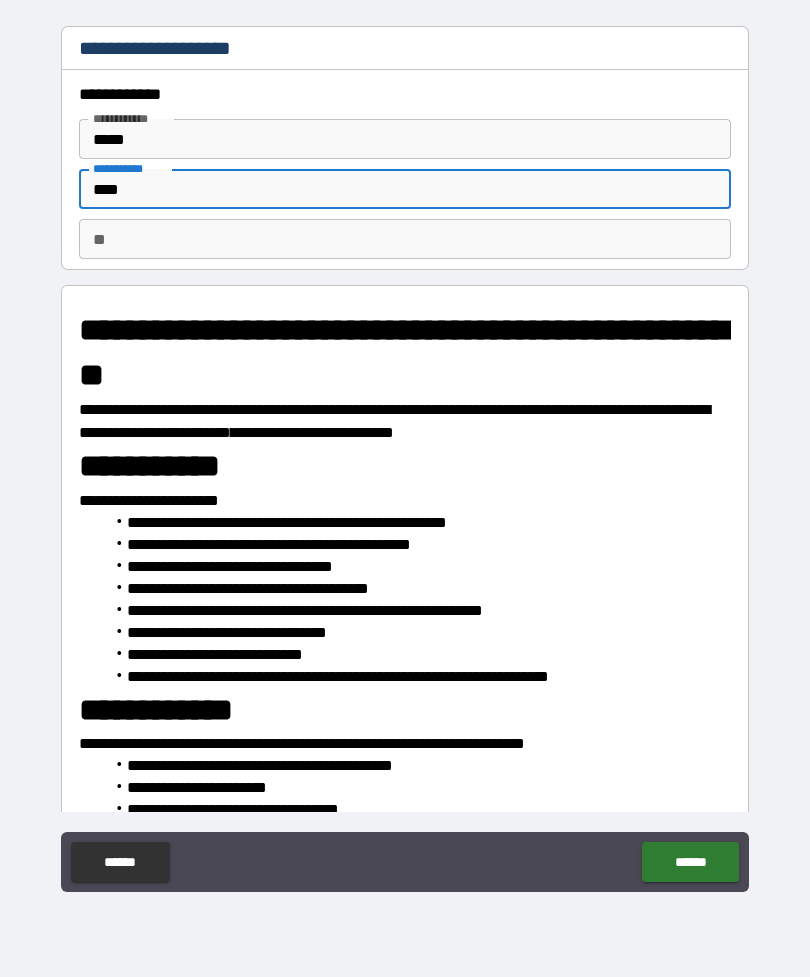 type on "*" 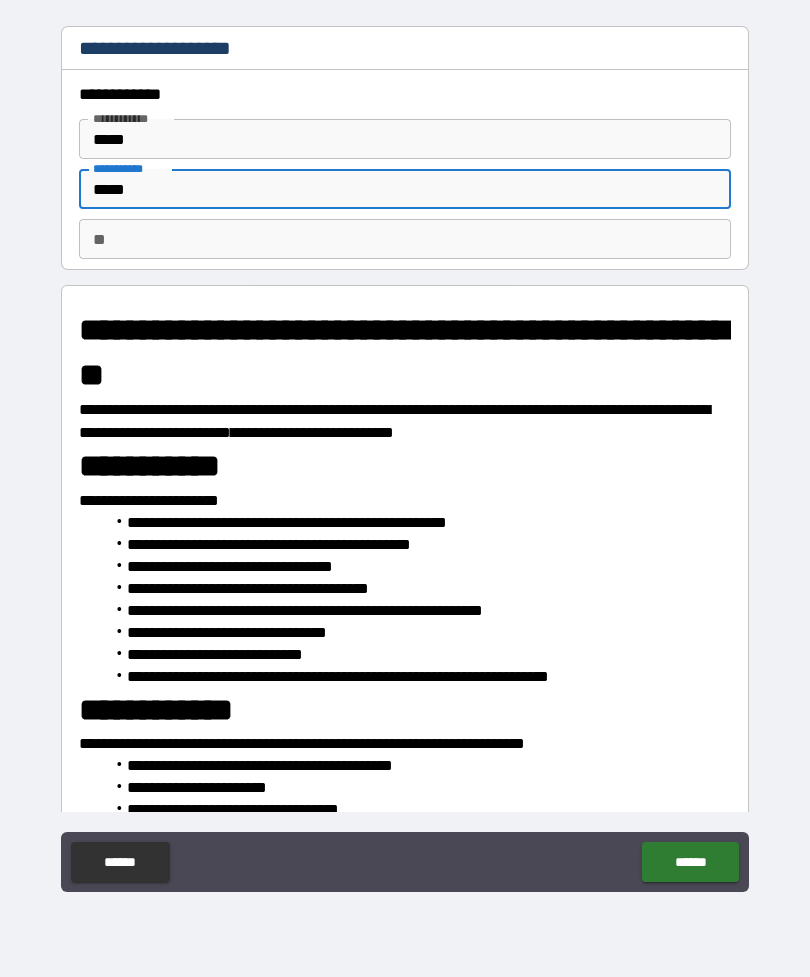 type on "*" 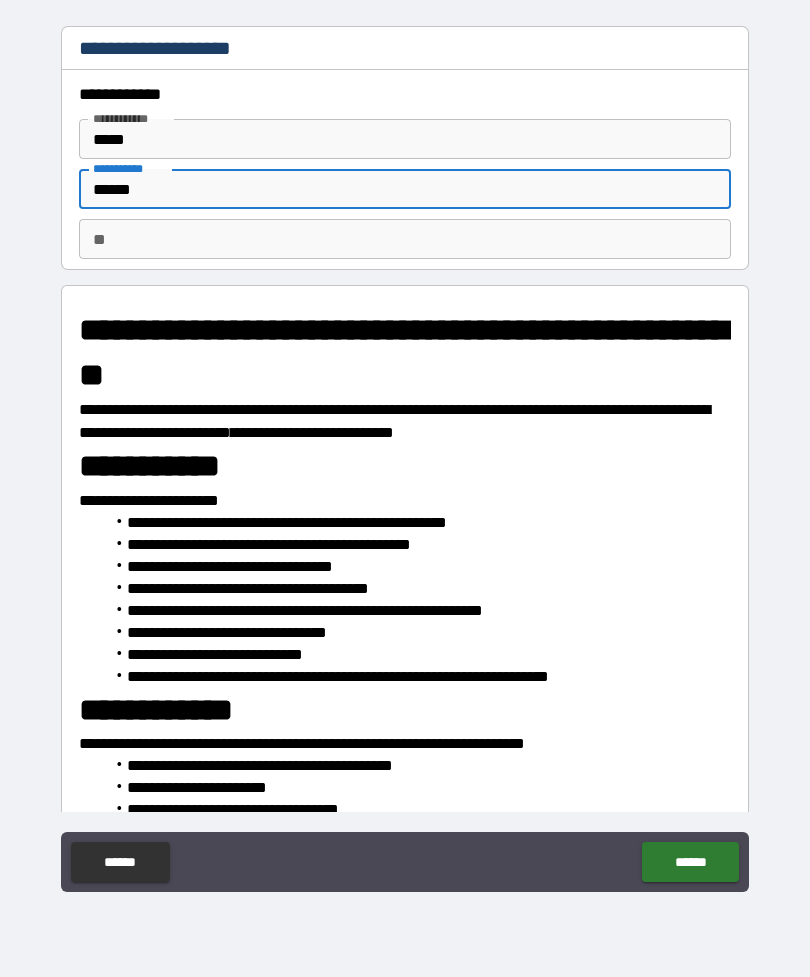 type on "*" 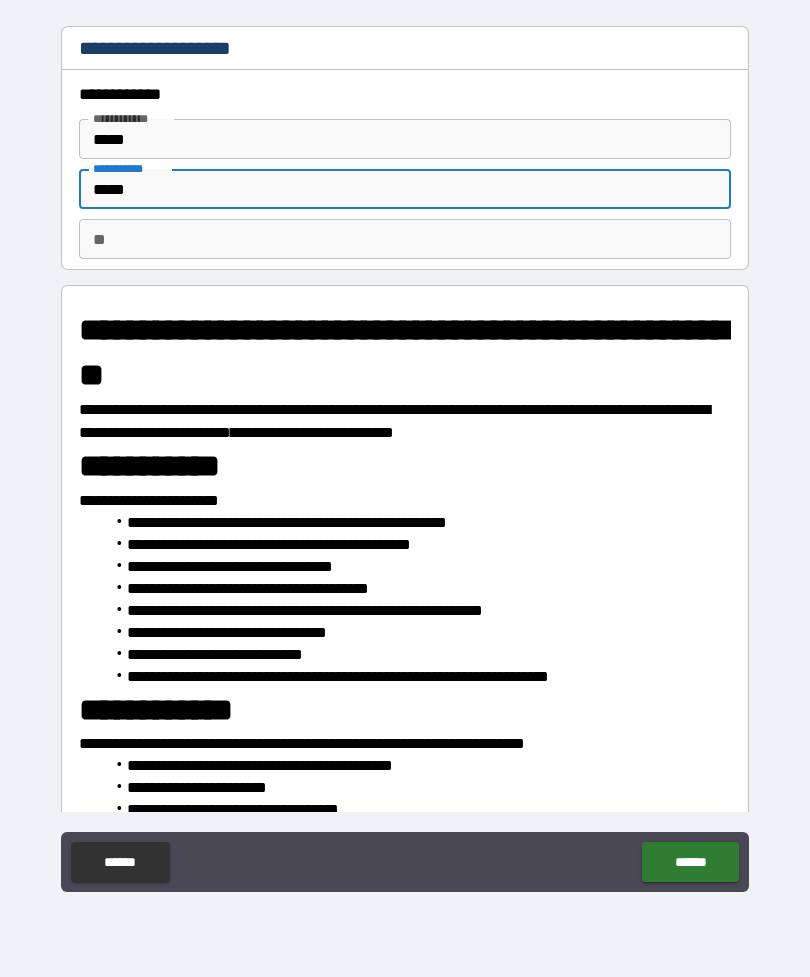 type on "*" 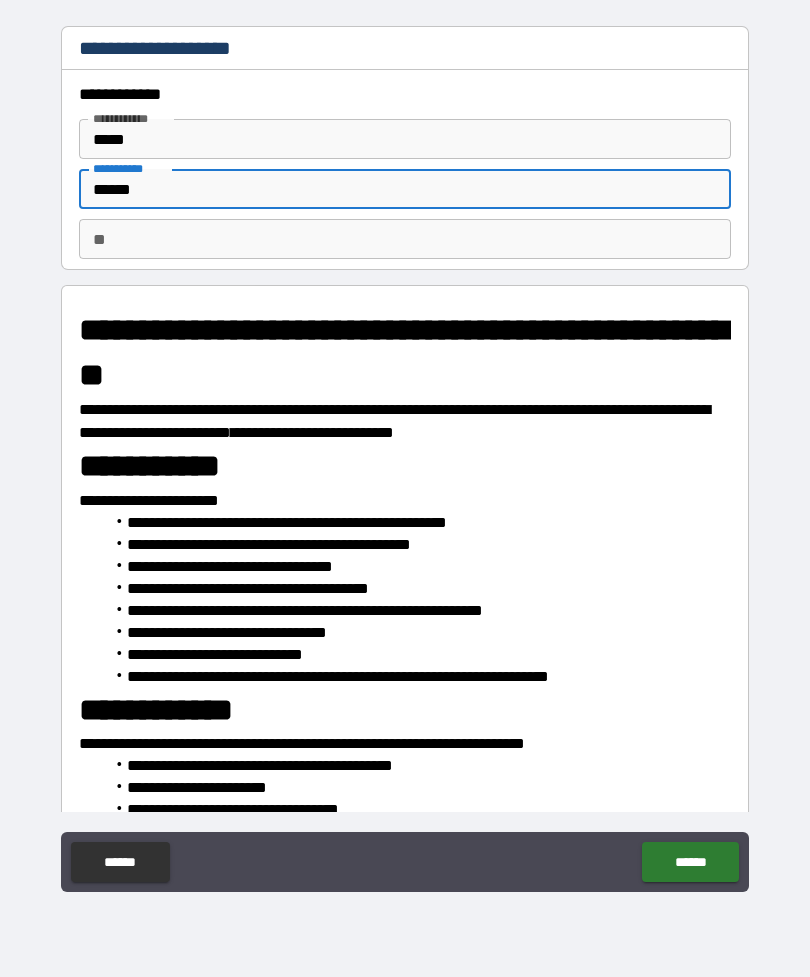 type on "*" 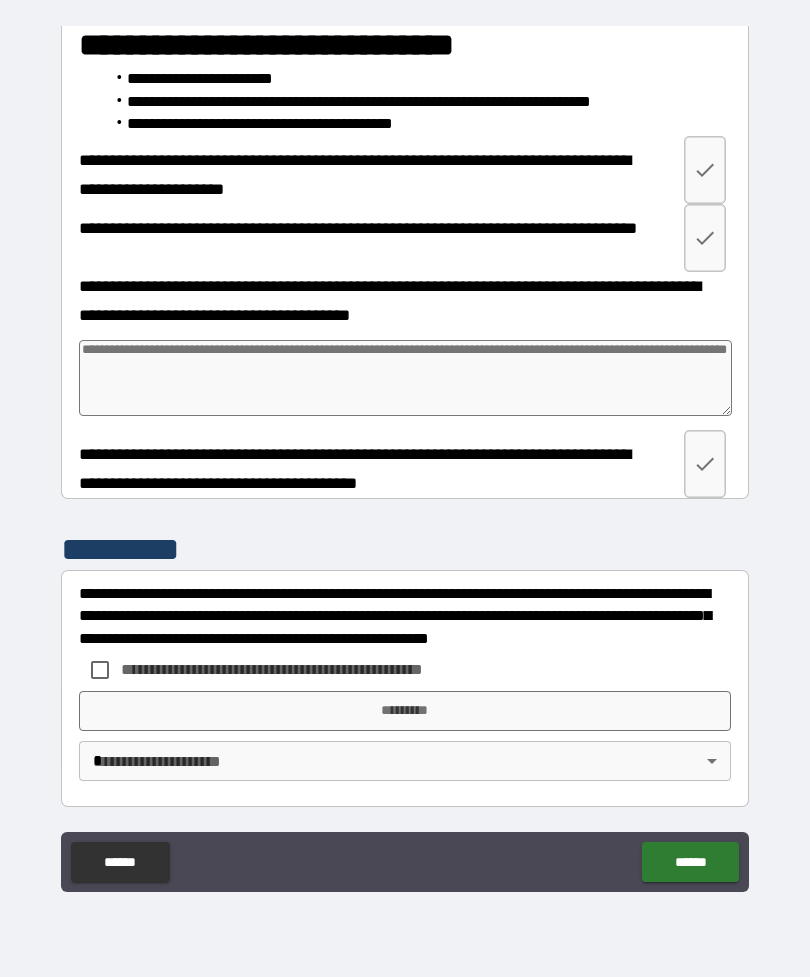 scroll, scrollTop: 4377, scrollLeft: 0, axis: vertical 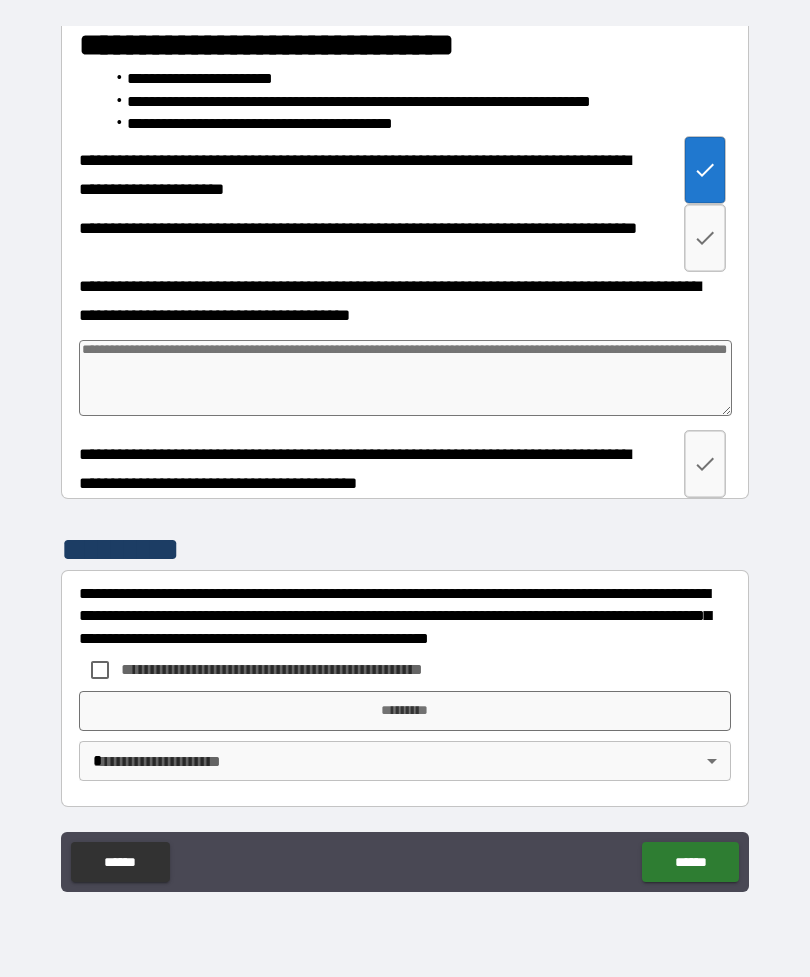 click at bounding box center [705, 238] 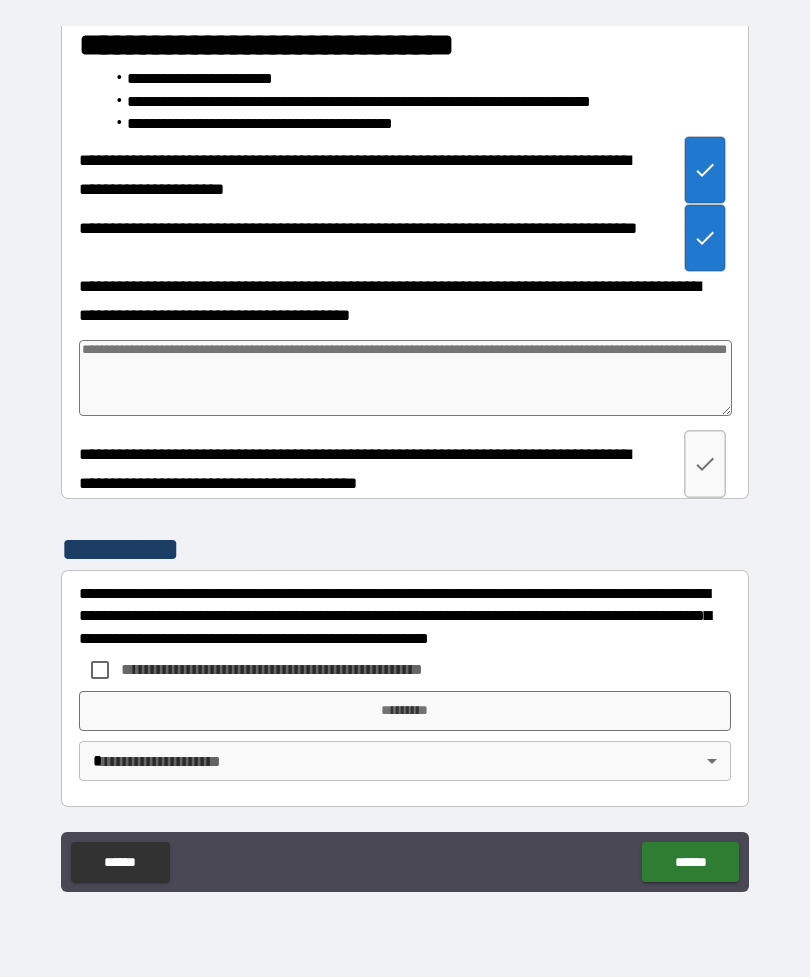 type on "*" 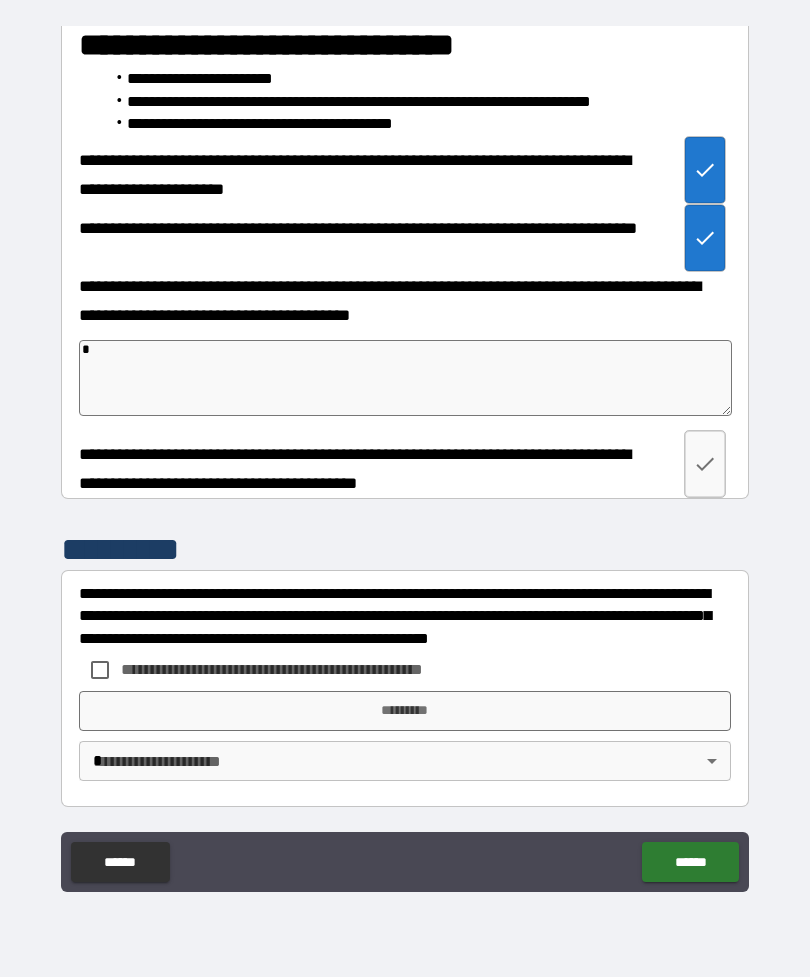 type on "*" 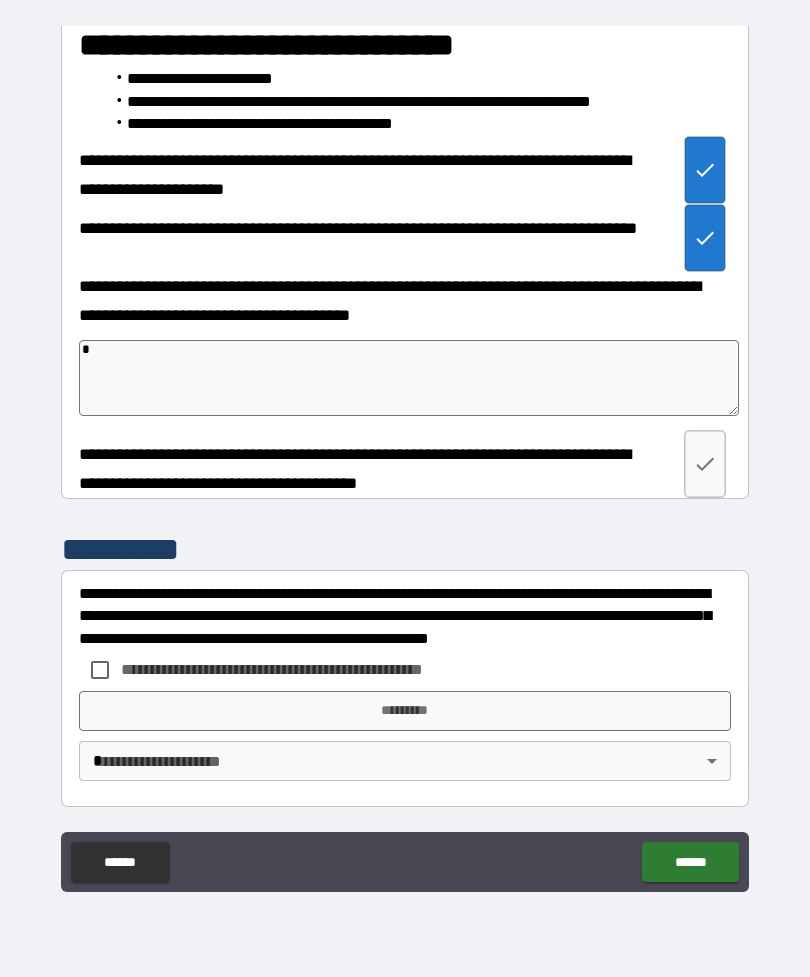 type on "**" 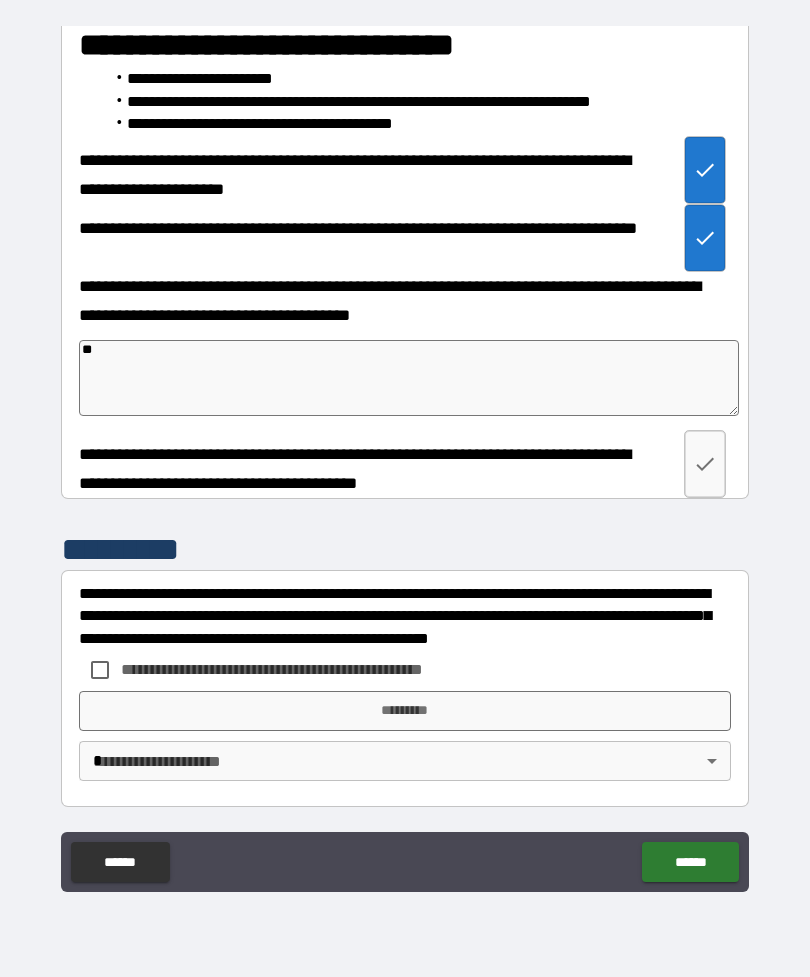 type on "*" 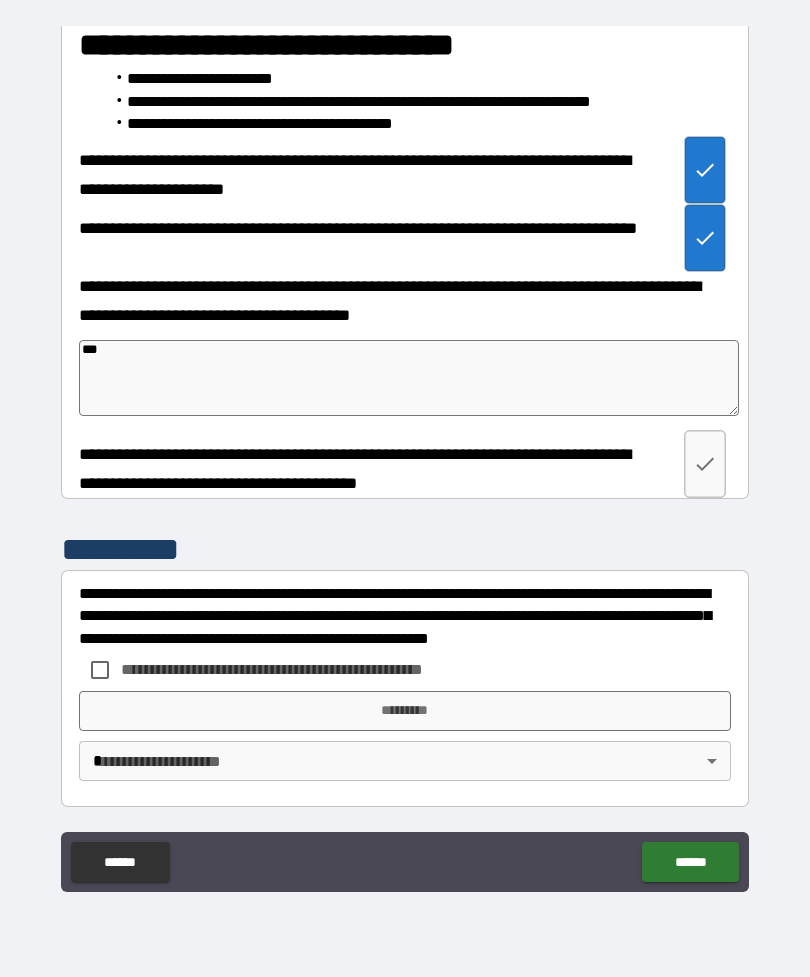 type on "*" 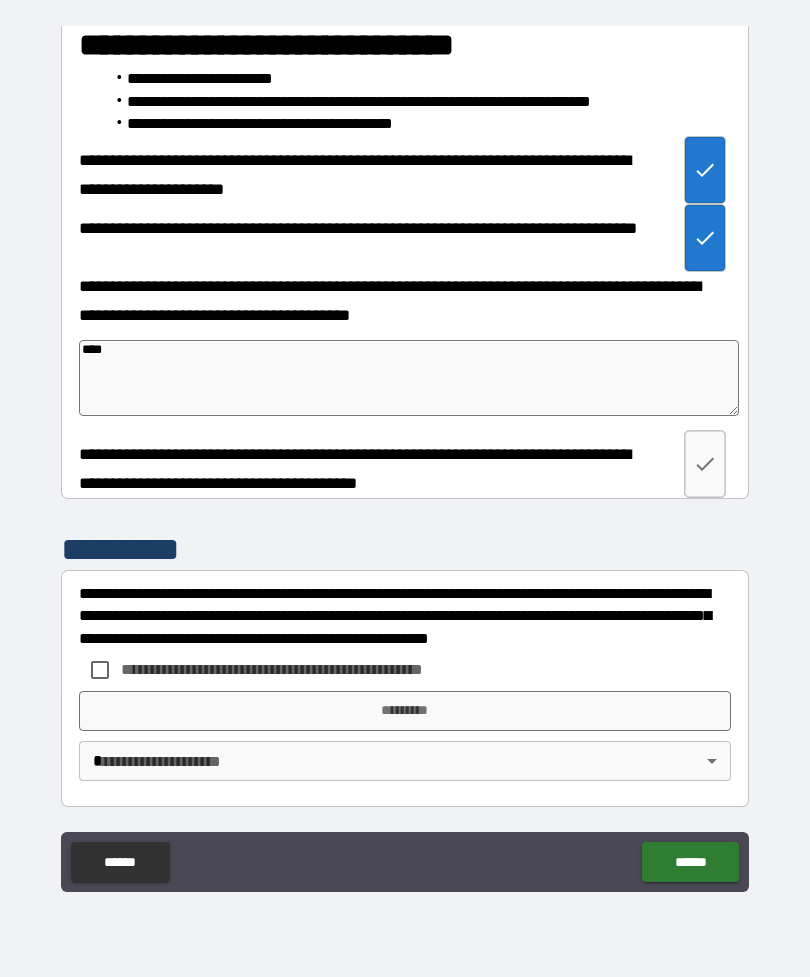 type on "*" 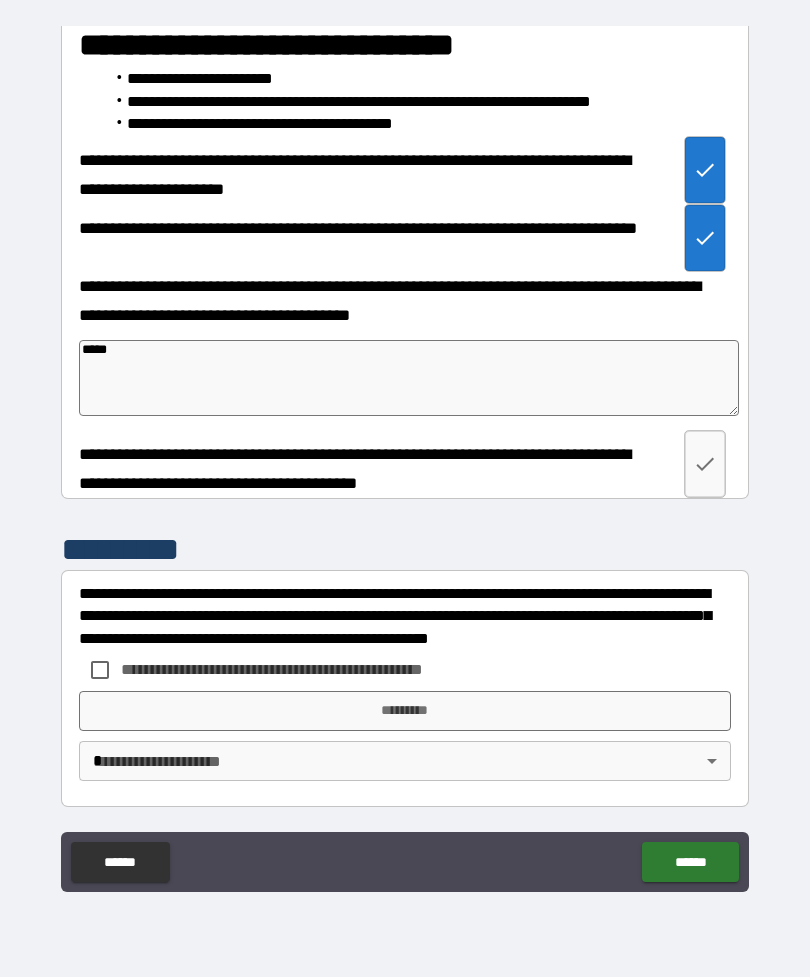 type on "*" 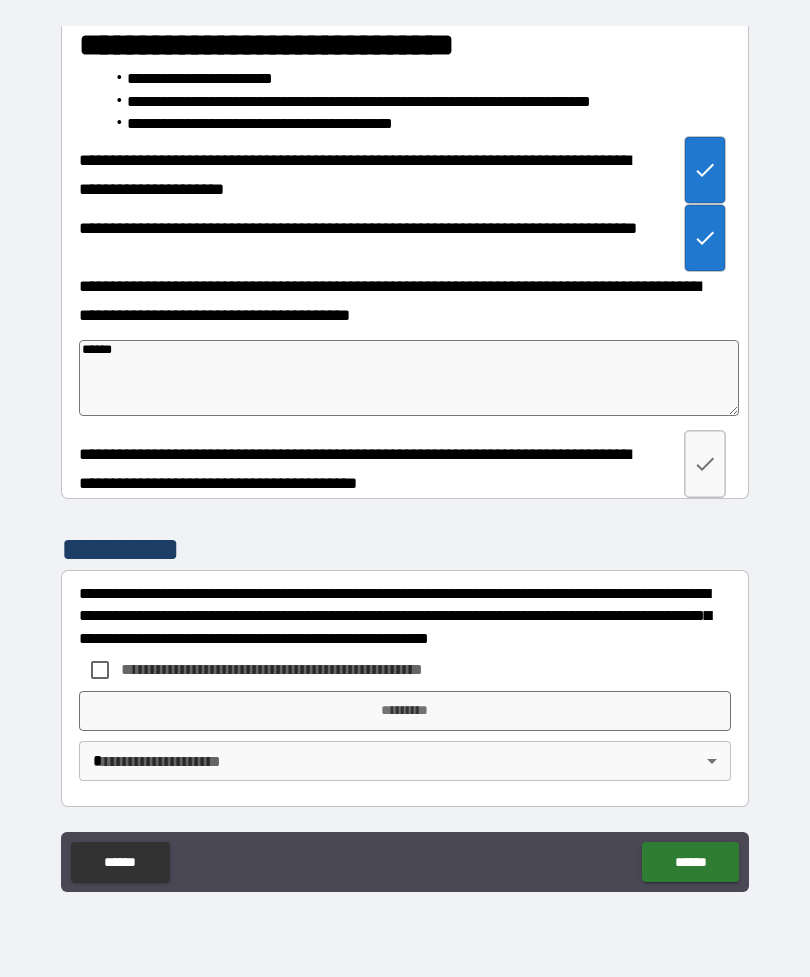 type on "*" 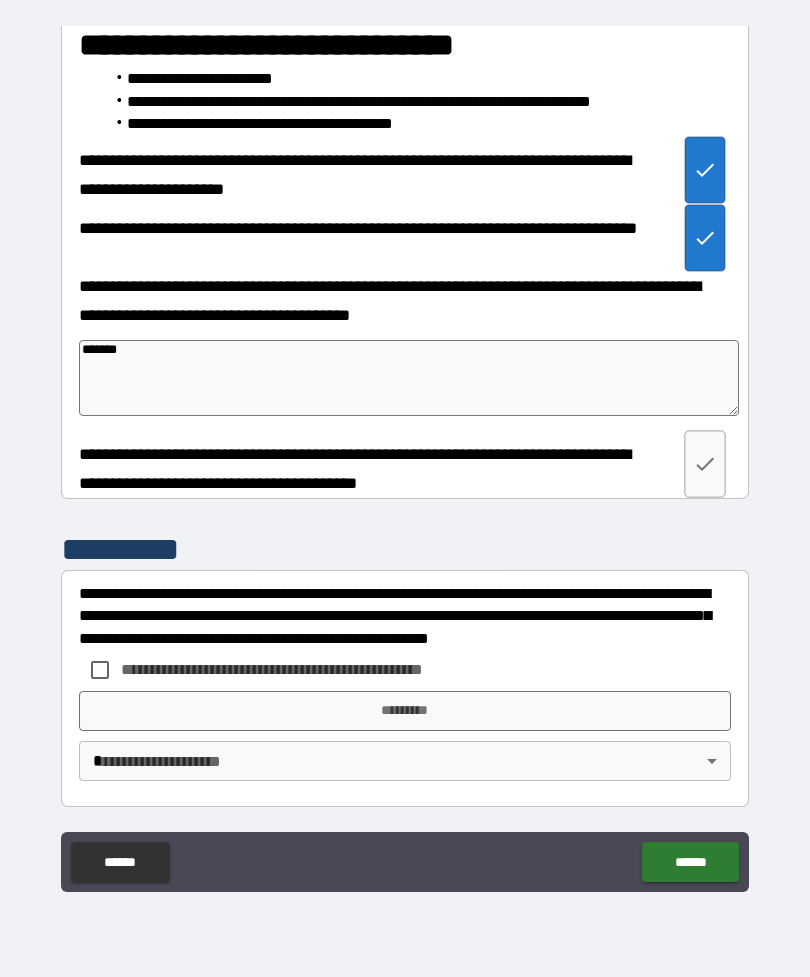 type on "*******" 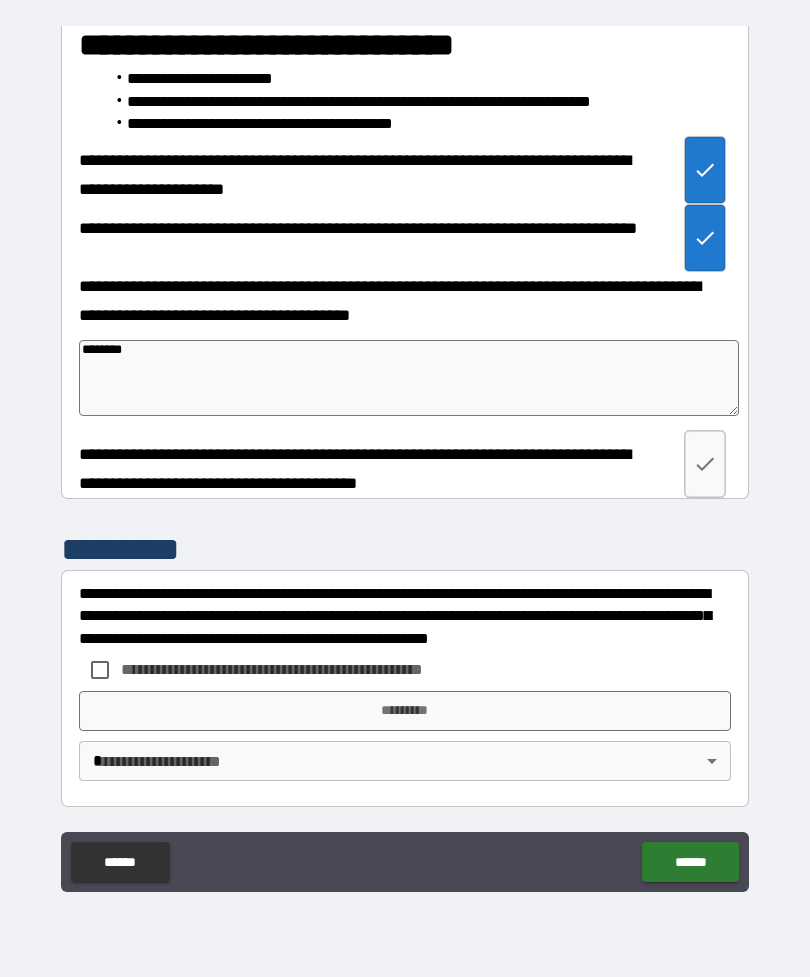 type on "*" 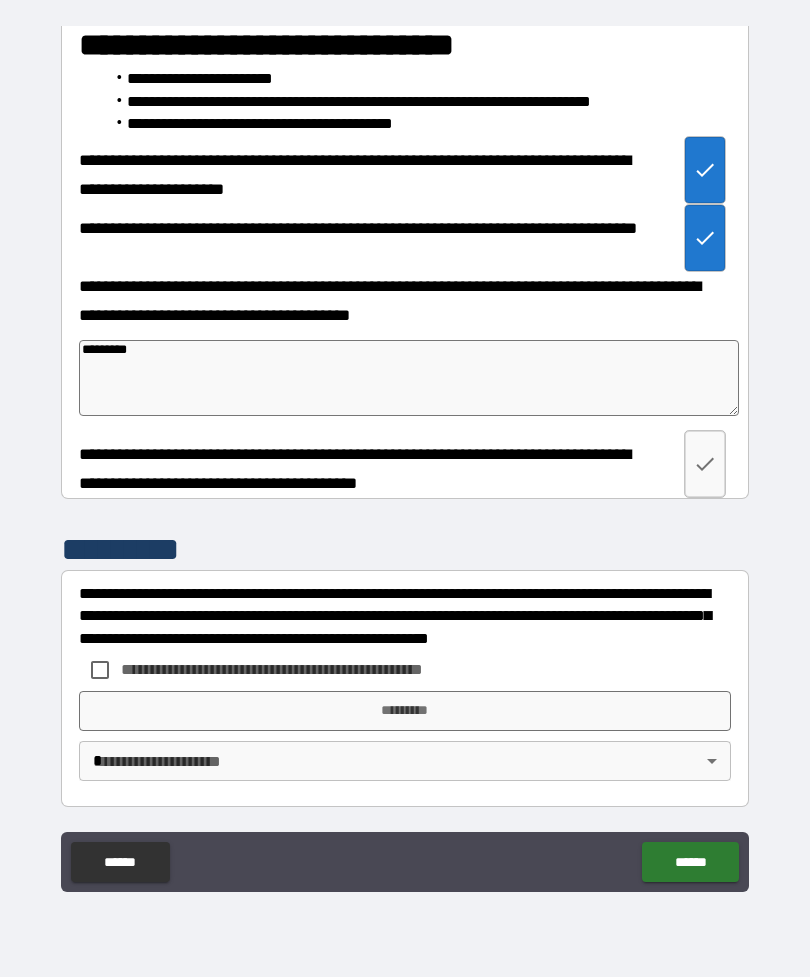type on "*" 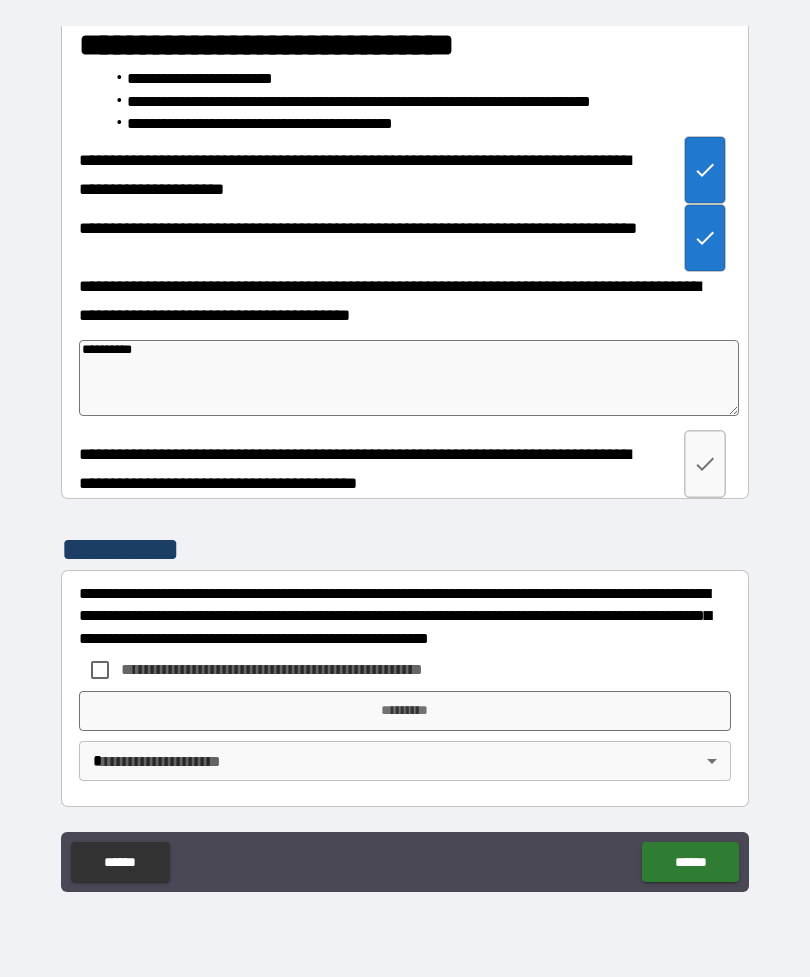 type on "*" 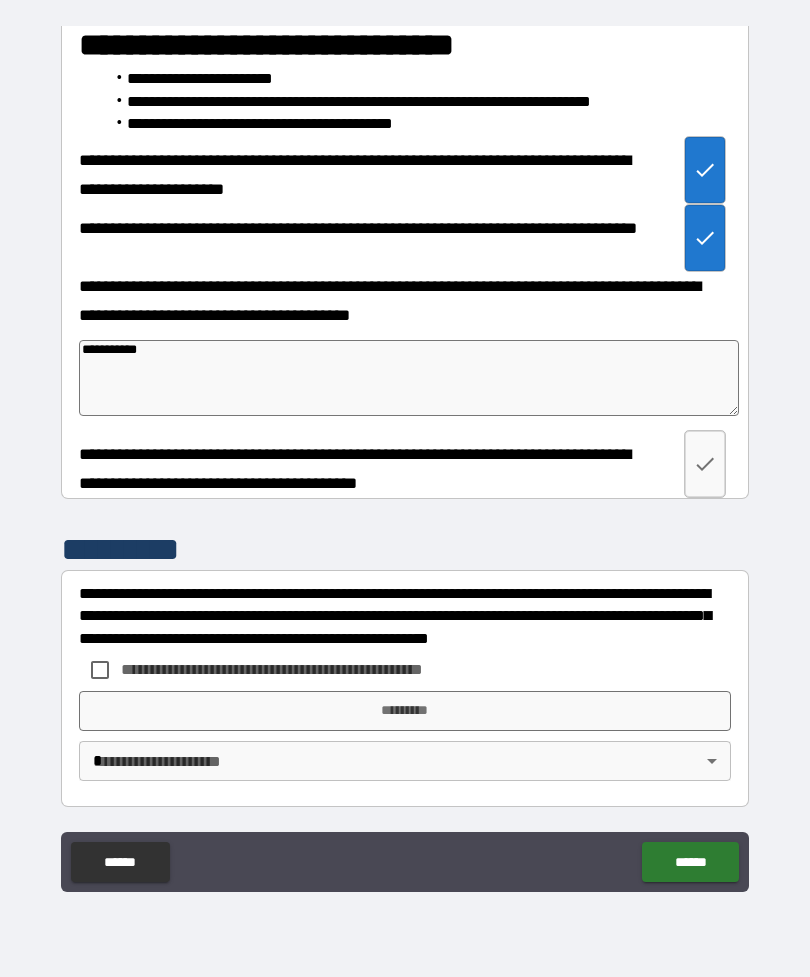 type on "*" 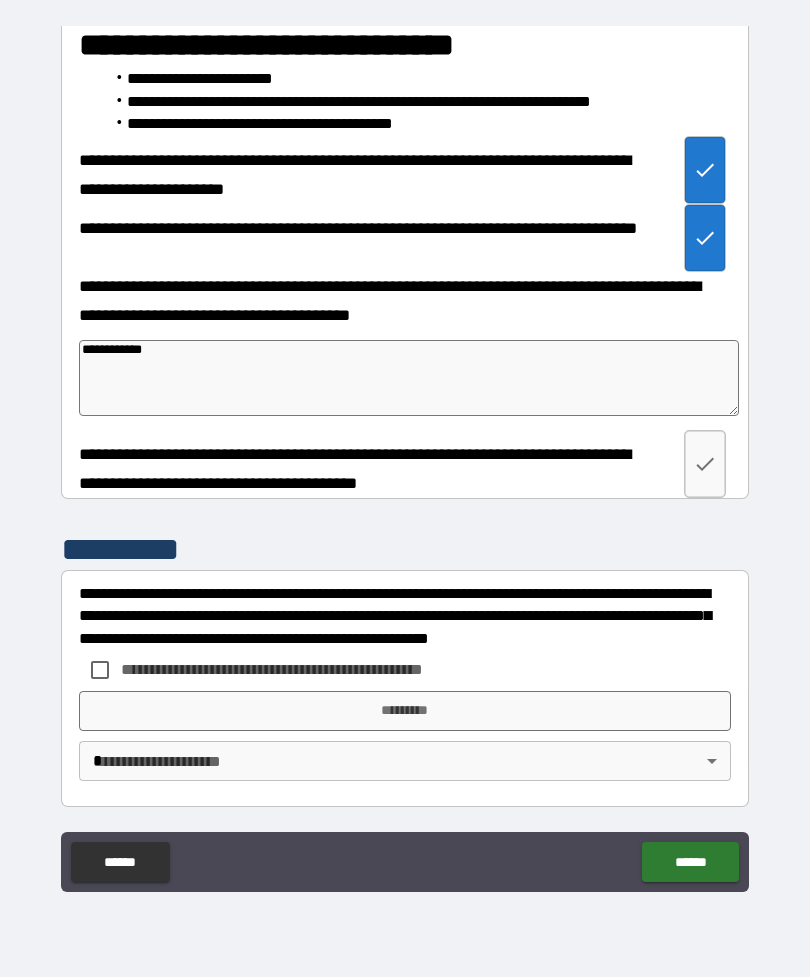 type on "*" 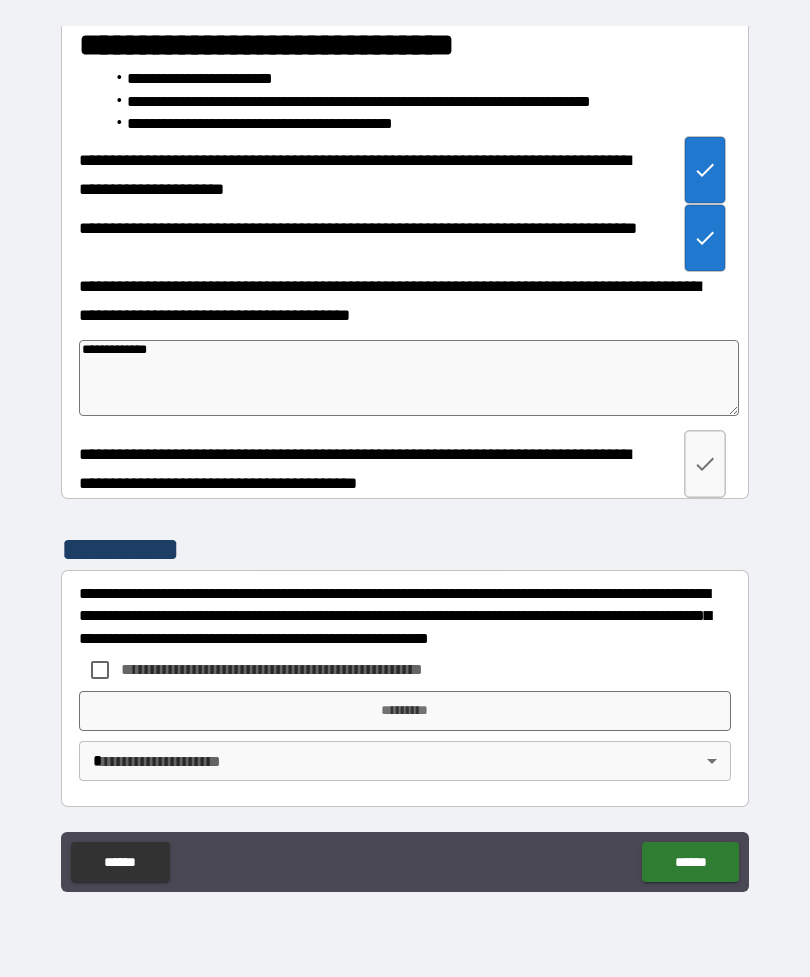 type on "**********" 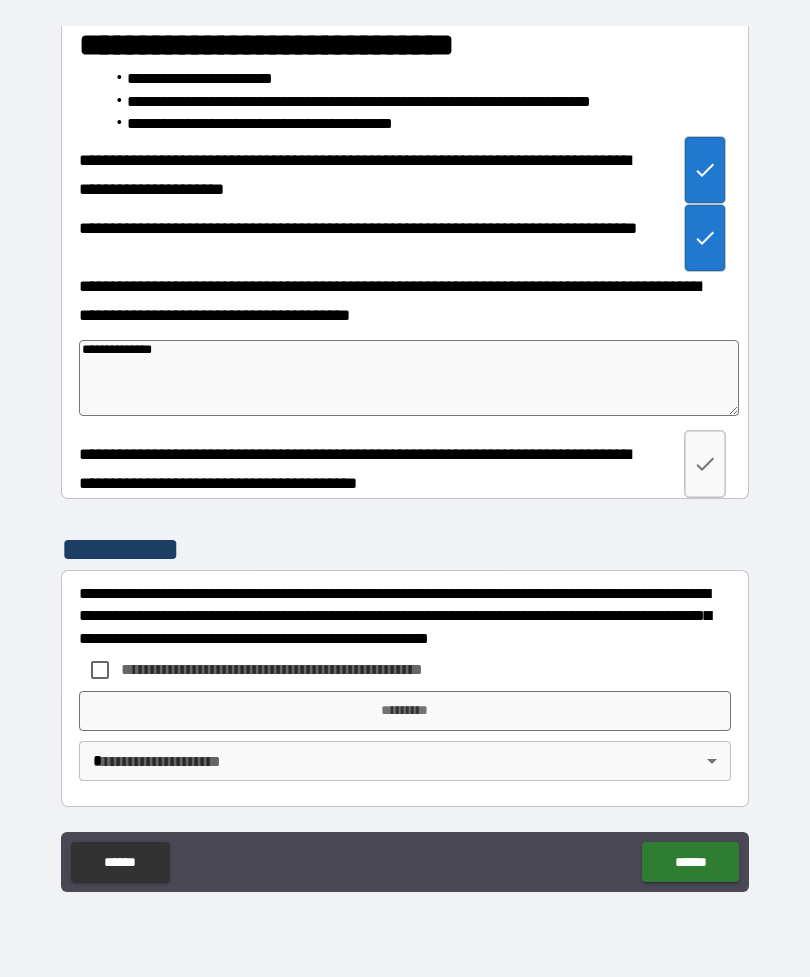 type on "*" 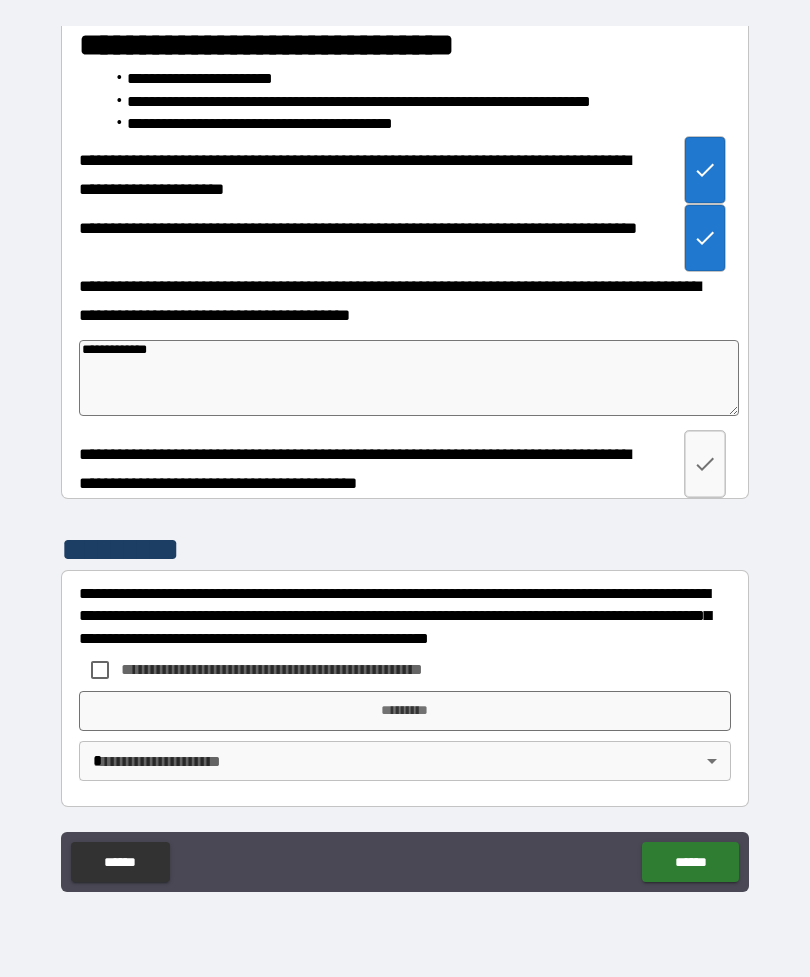 type on "**********" 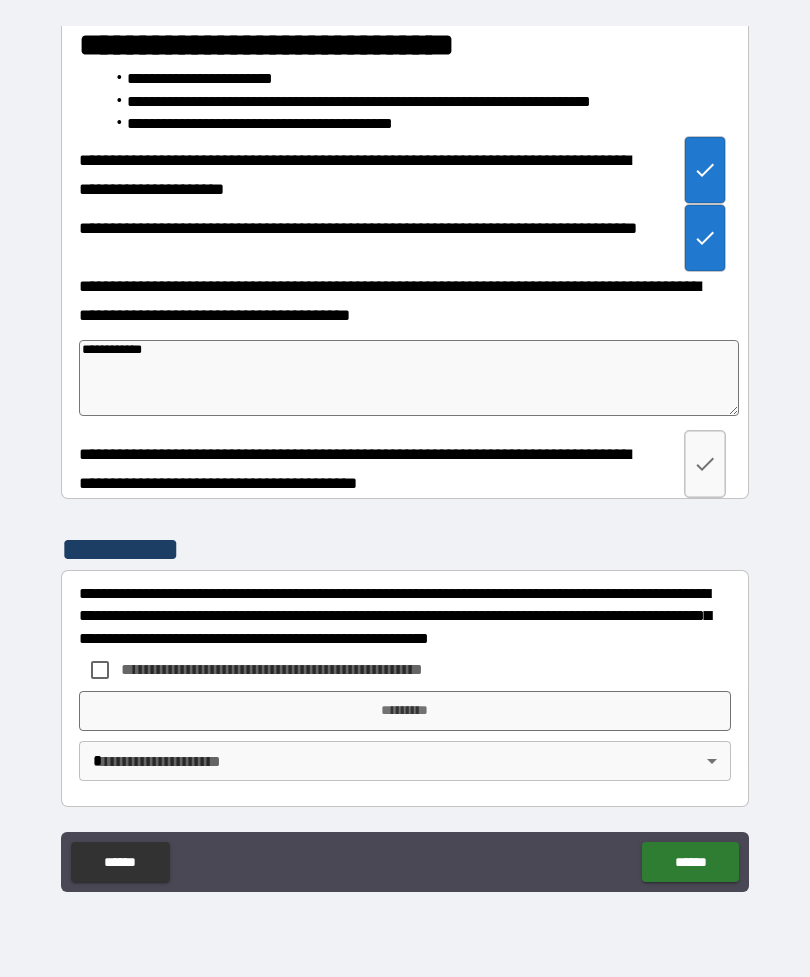 type on "*" 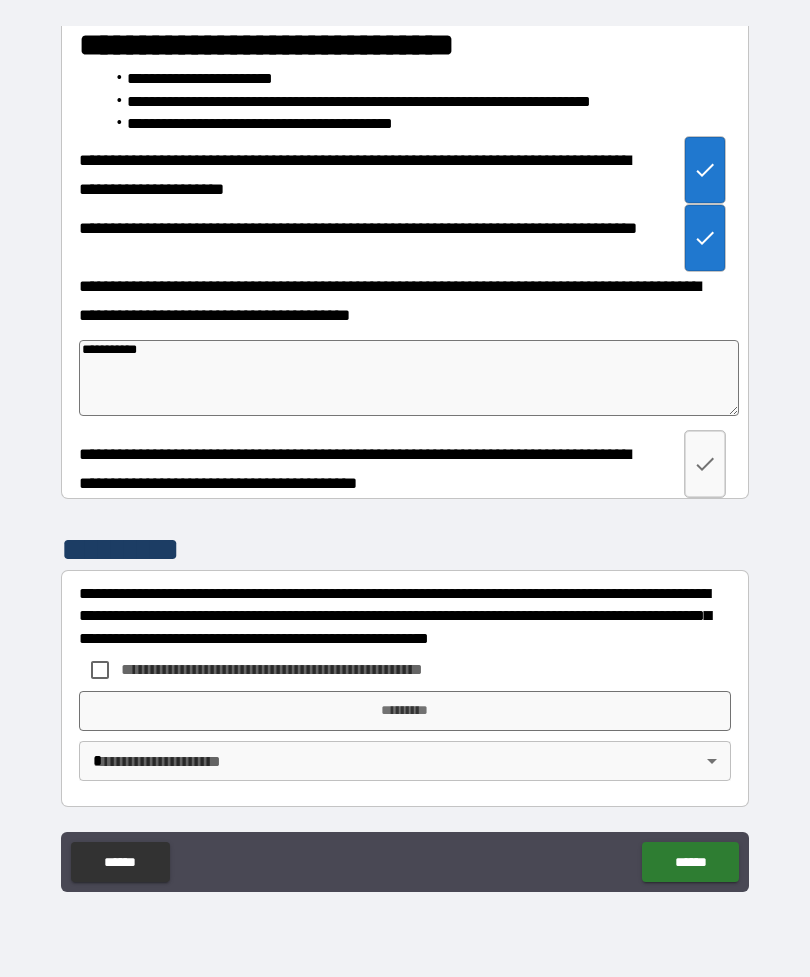 type on "**********" 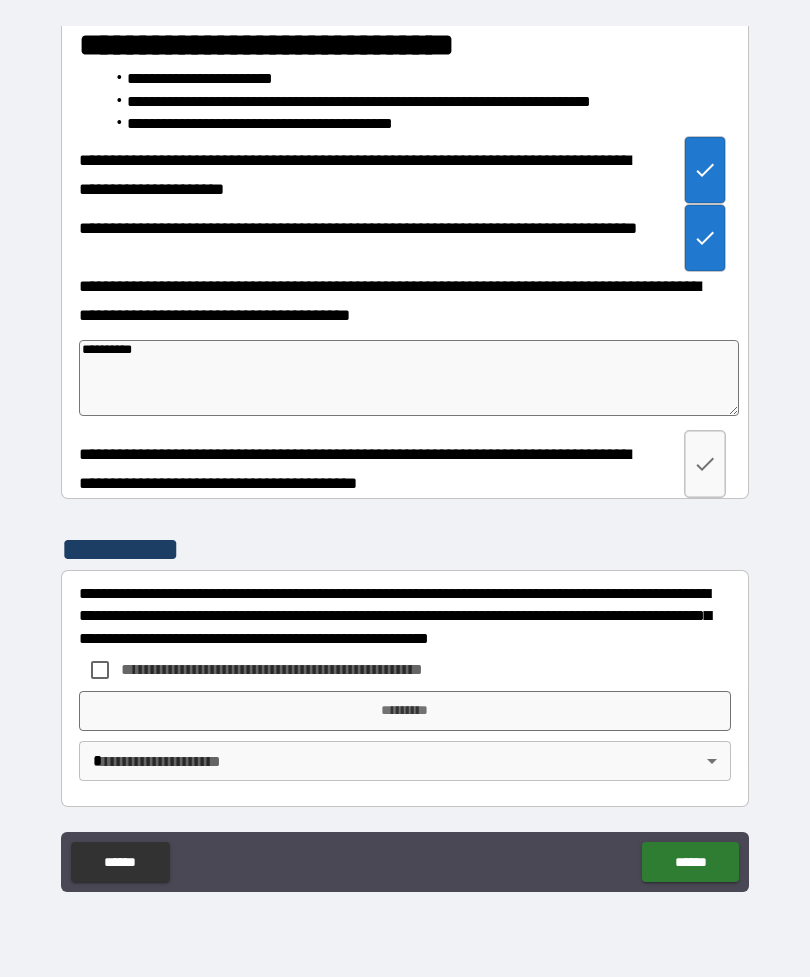 type on "*" 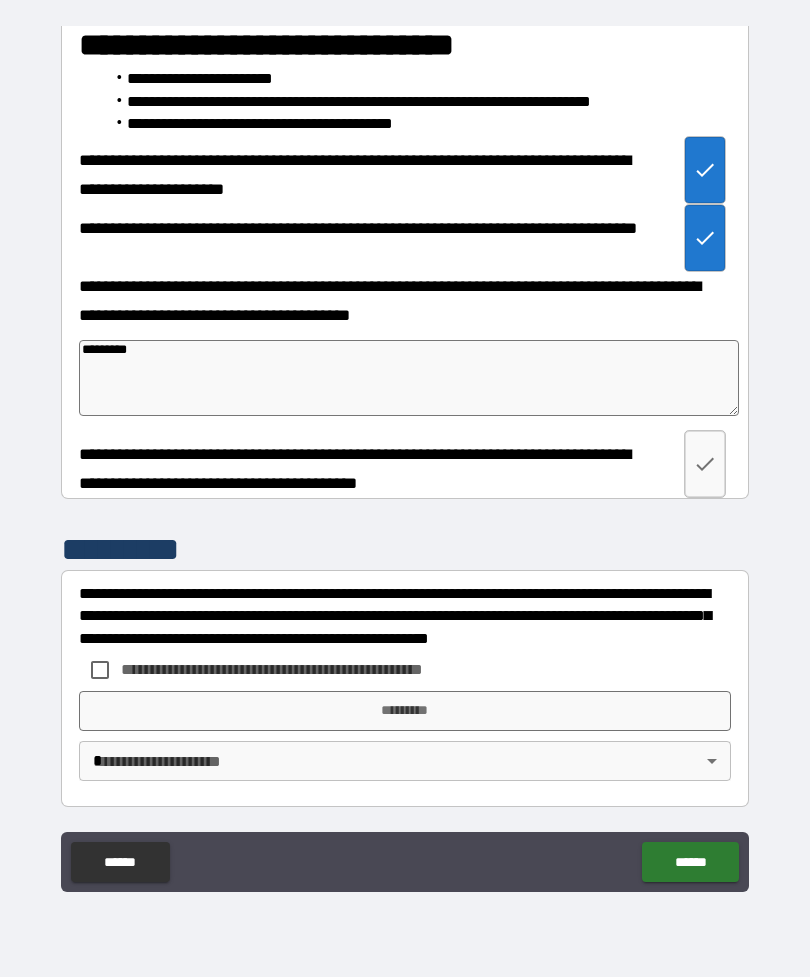 type on "*" 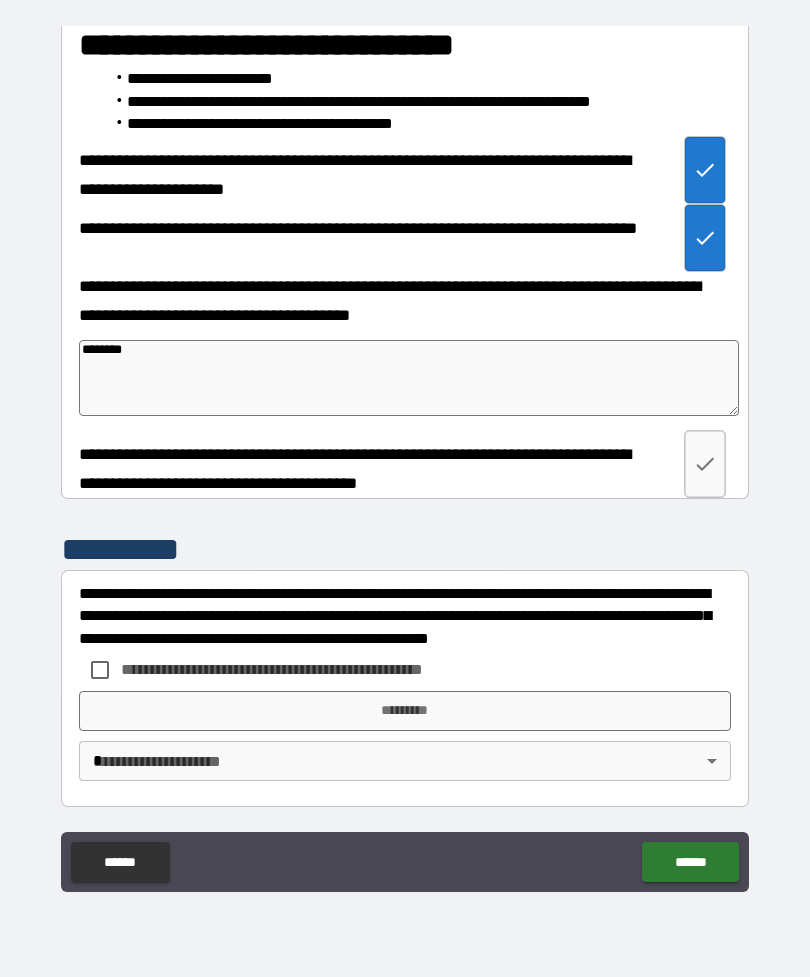 type on "*******" 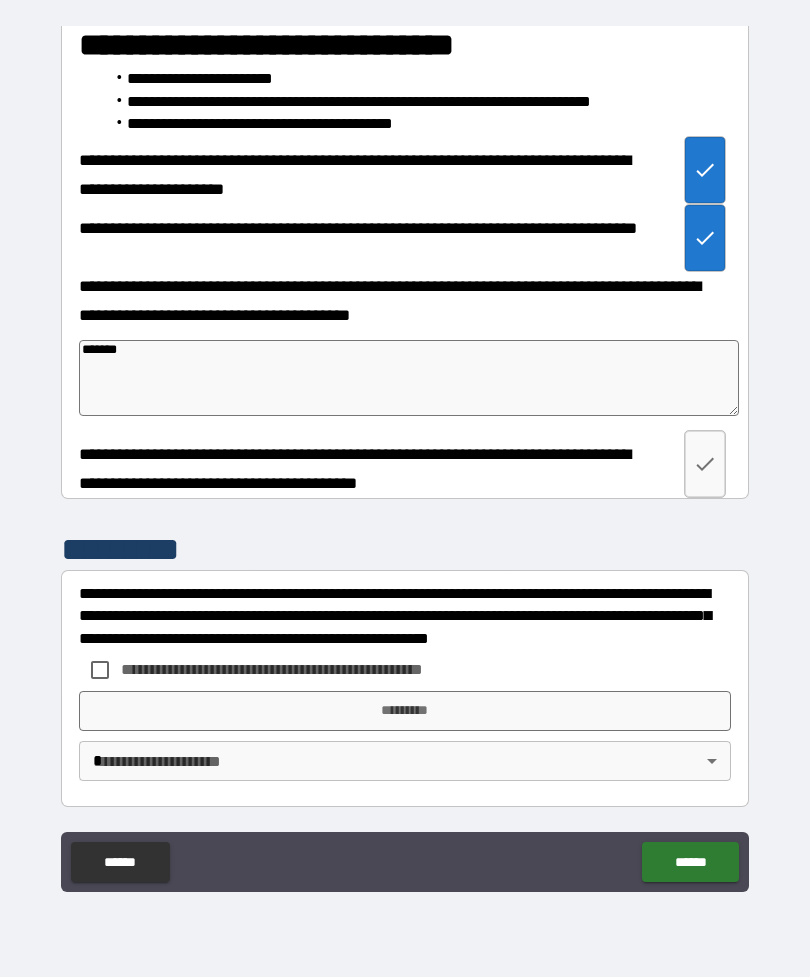 type on "******" 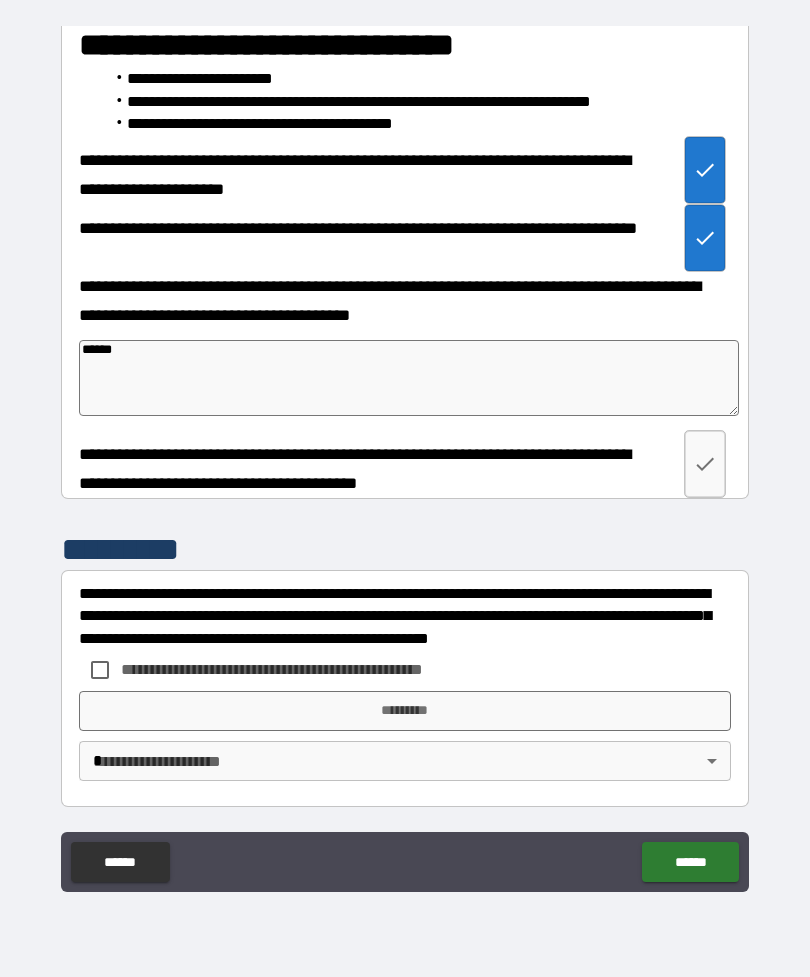 type on "*****" 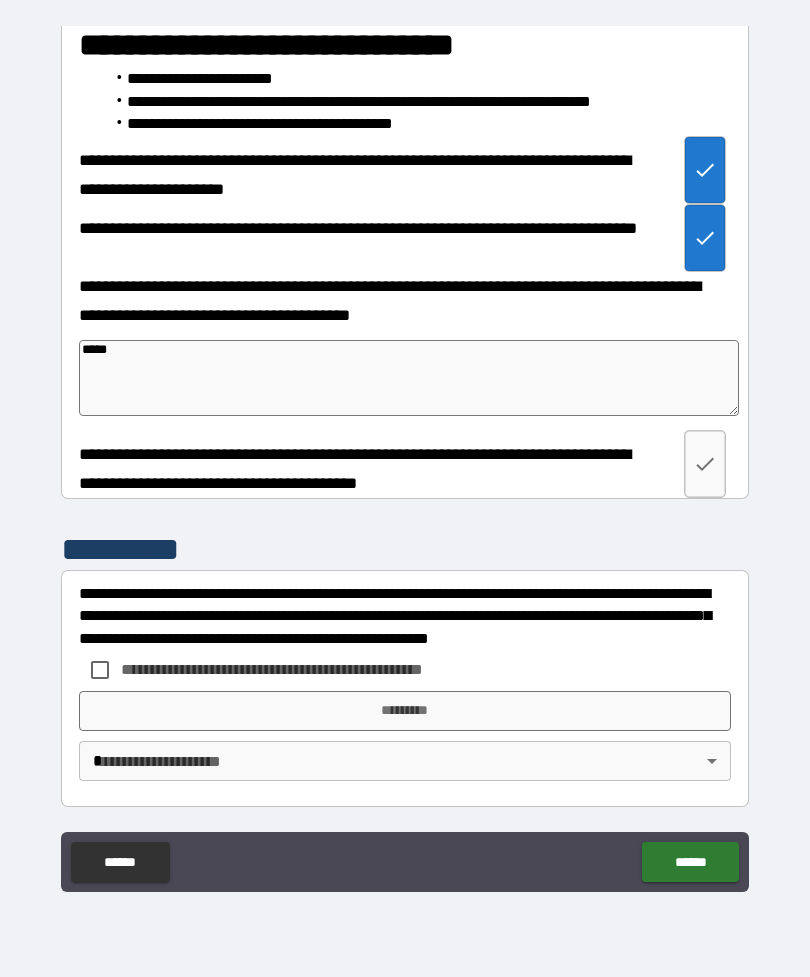 type on "*" 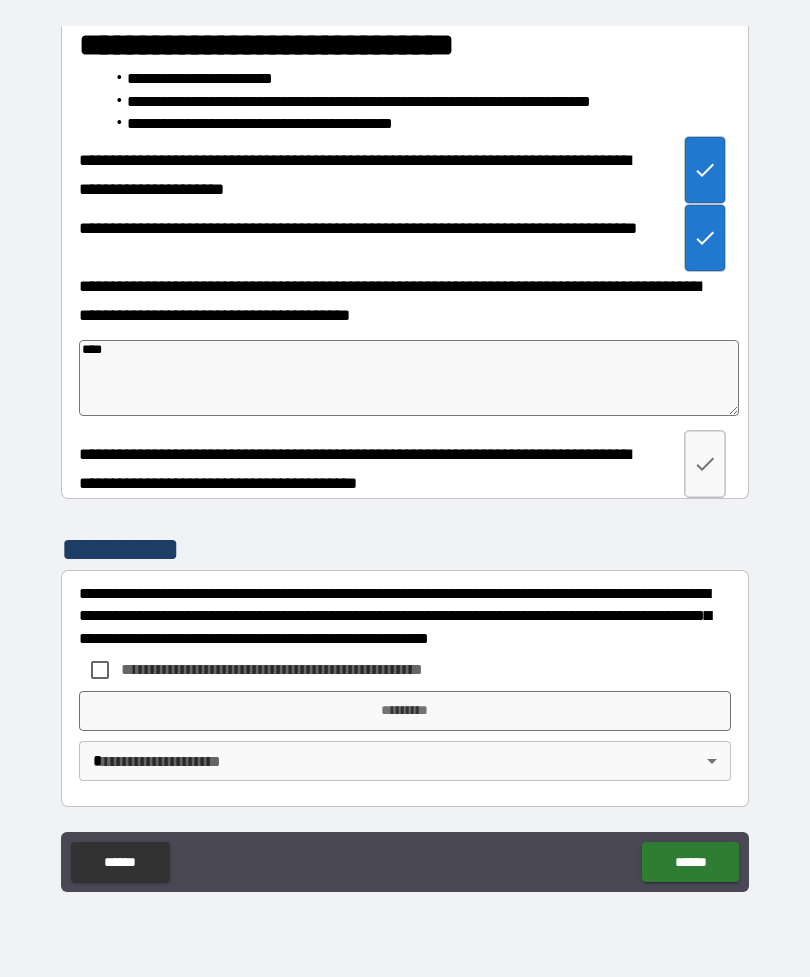 type on "*" 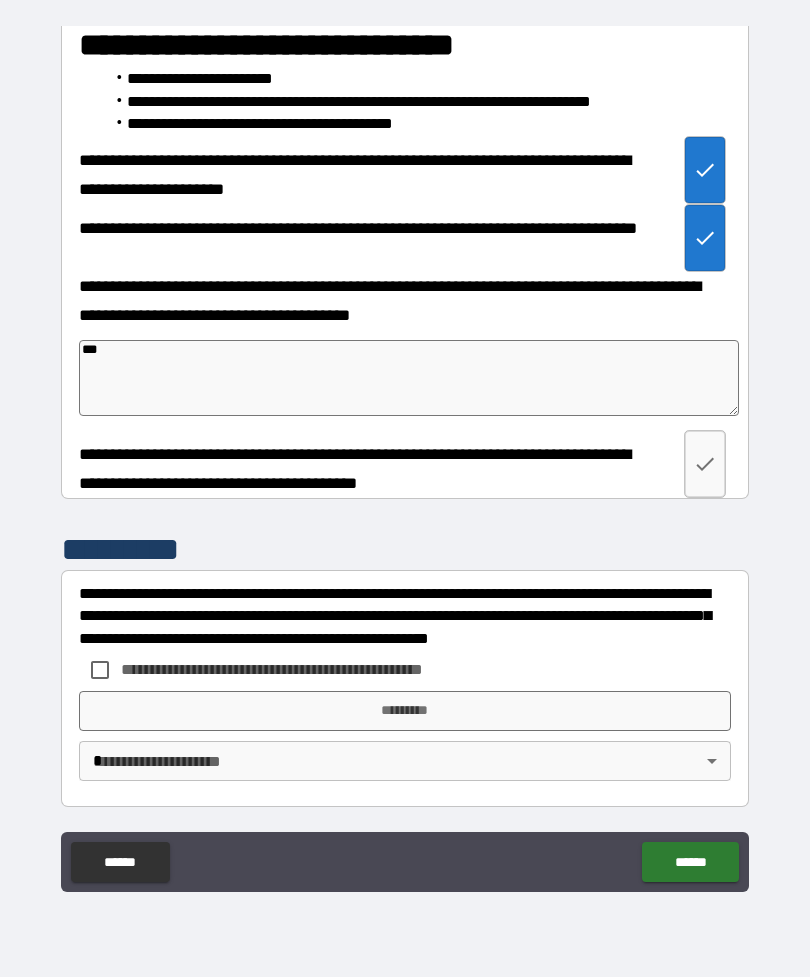 type on "*" 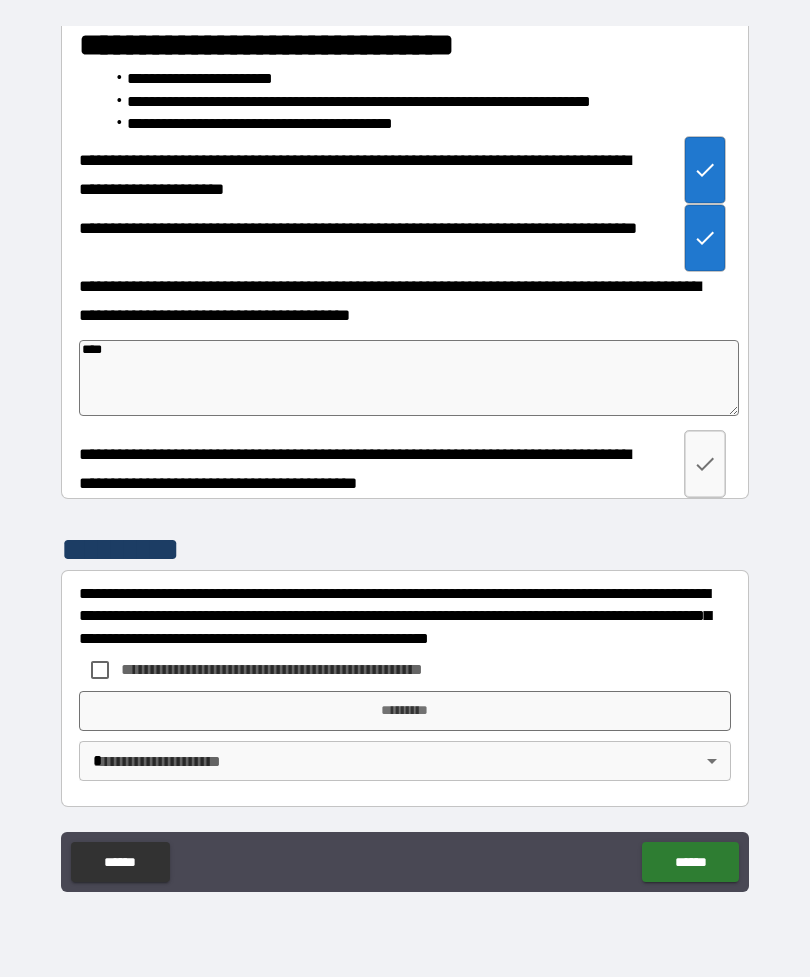 type on "*" 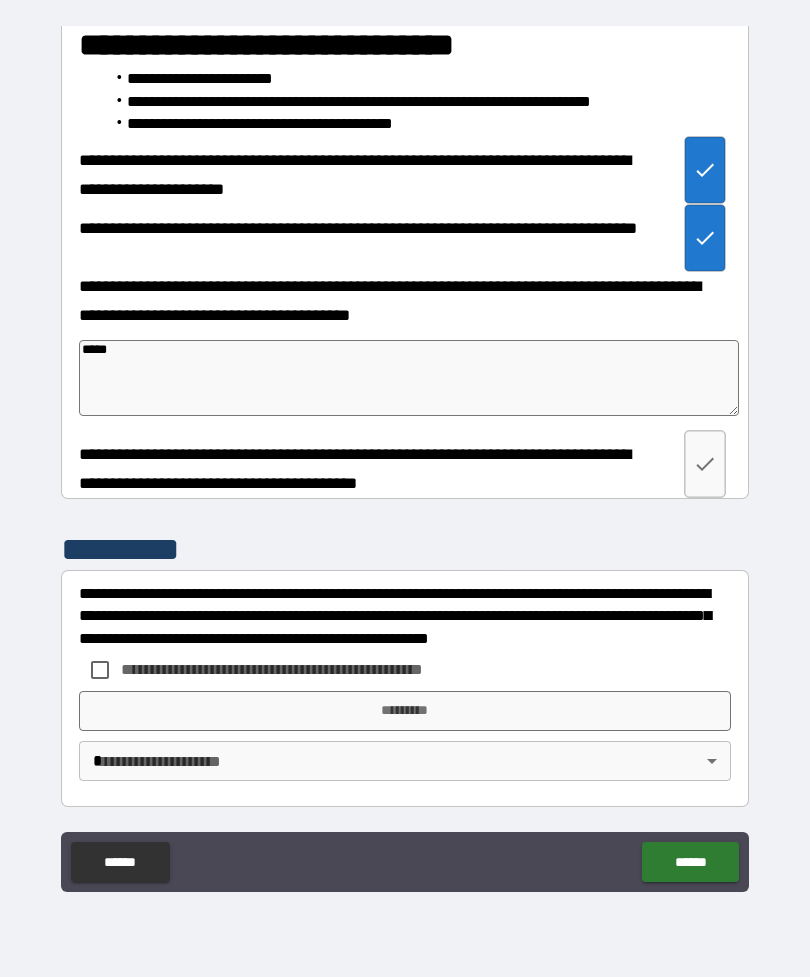 type on "*" 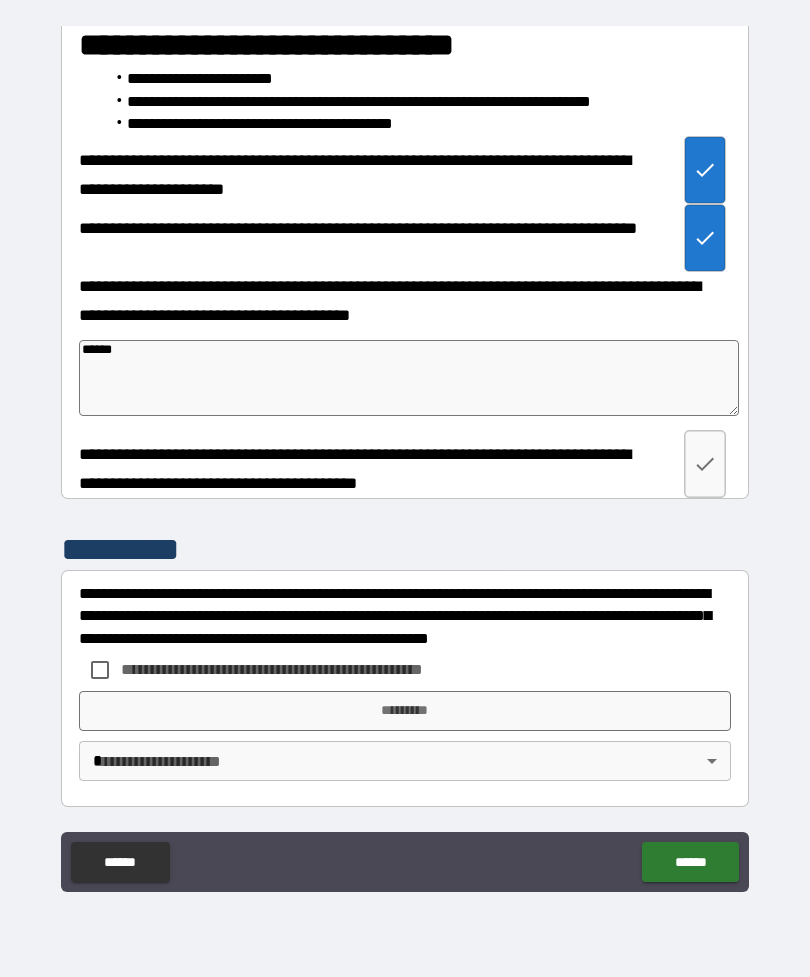 type on "*" 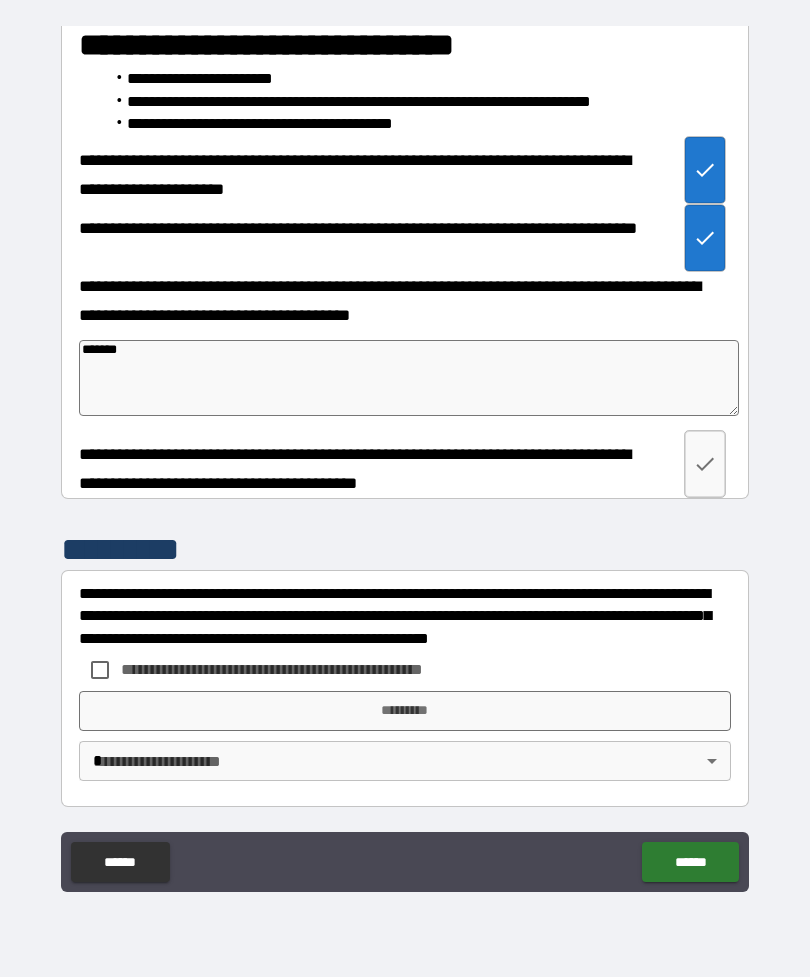 type on "*" 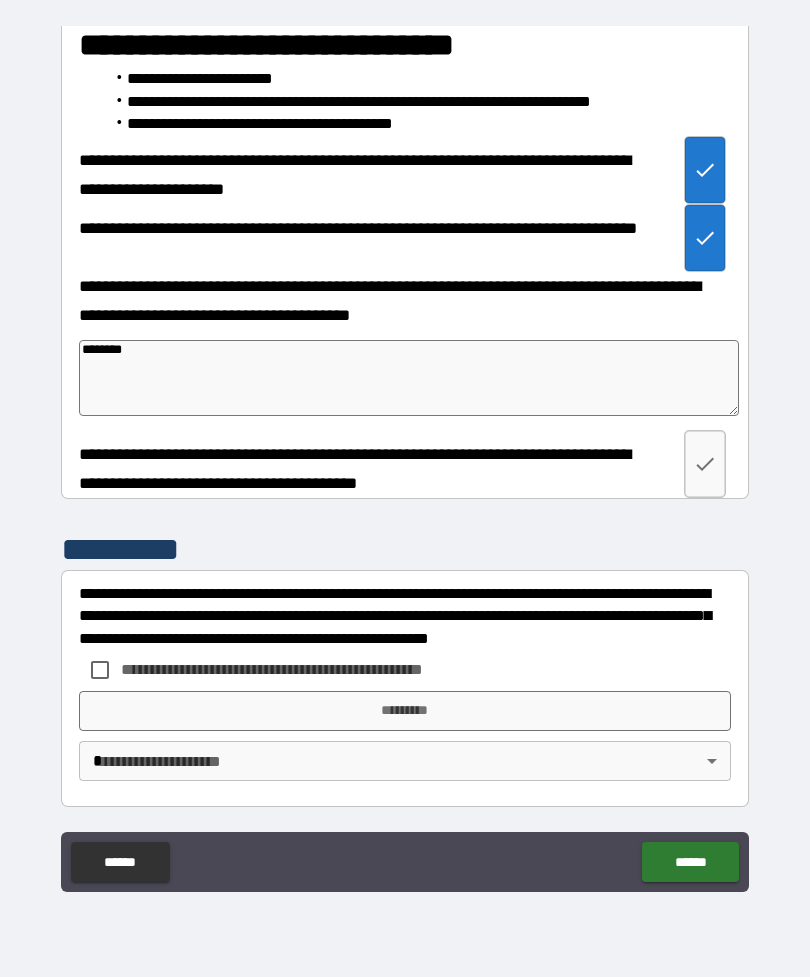 type on "*" 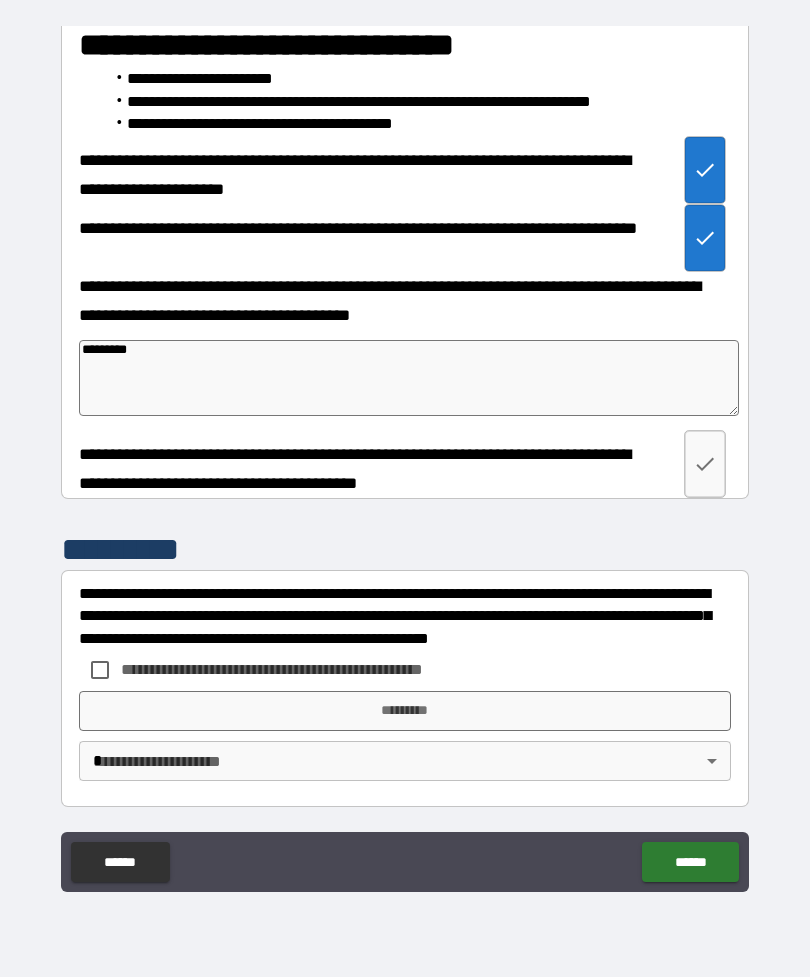 type on "*" 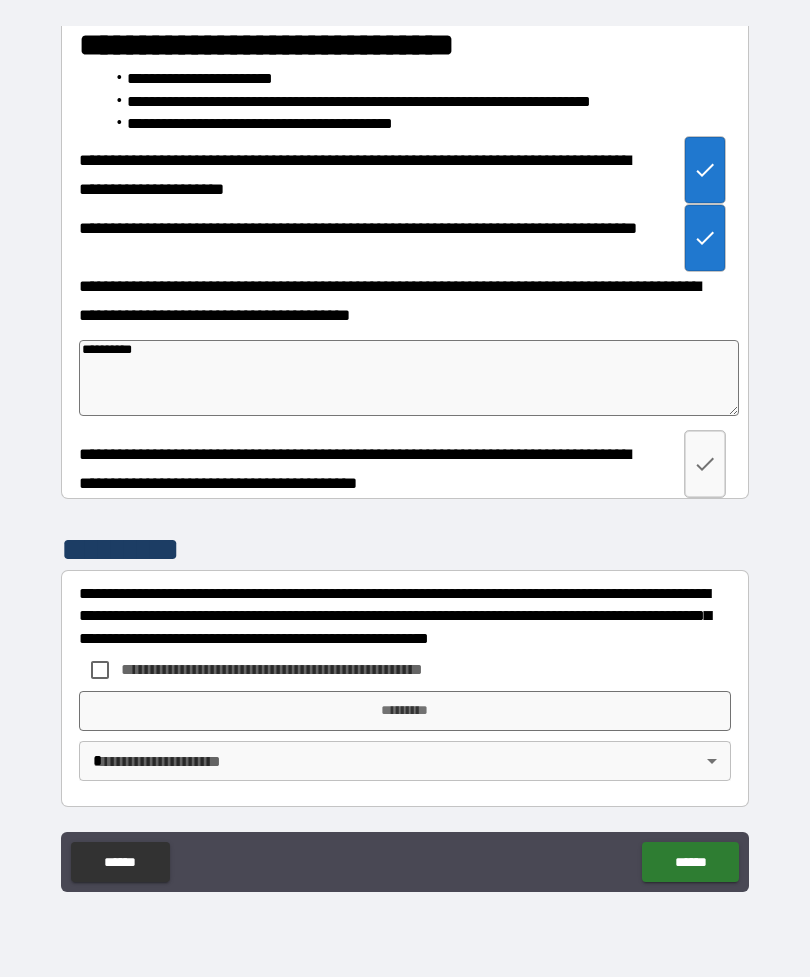 type on "*" 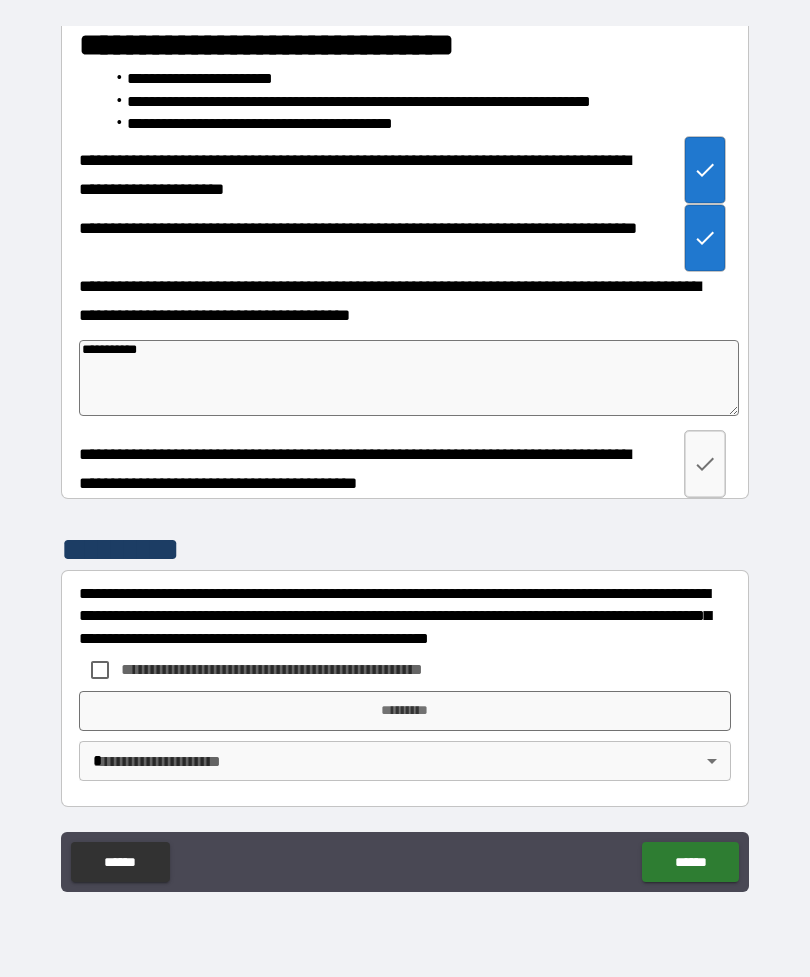 type on "*" 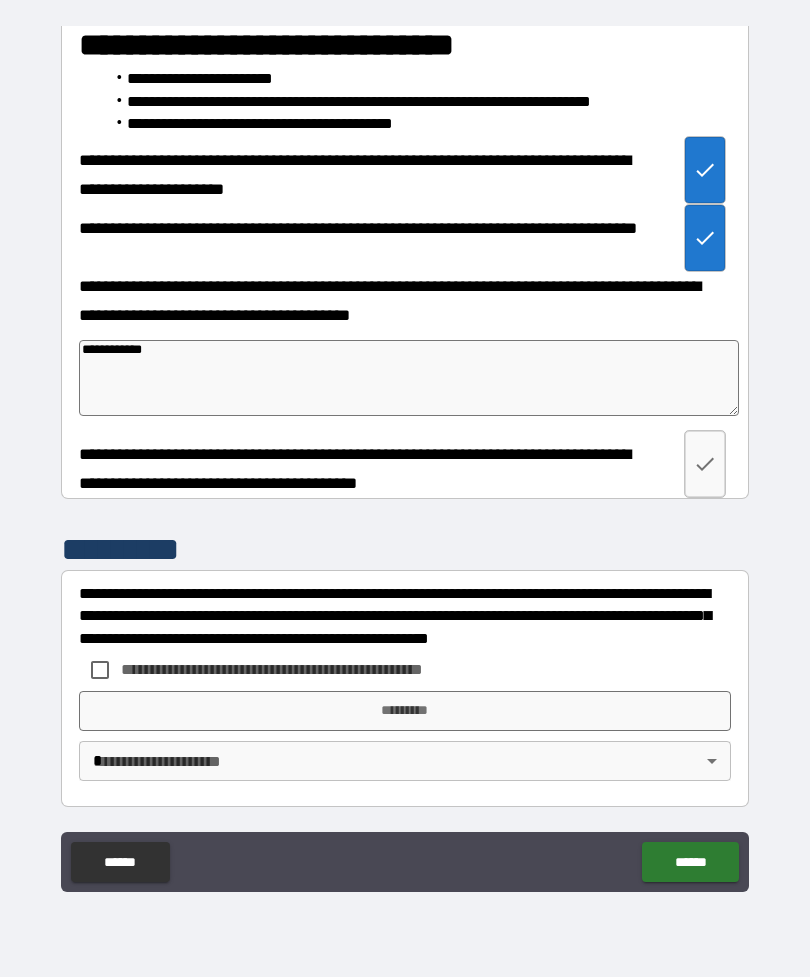 type on "**********" 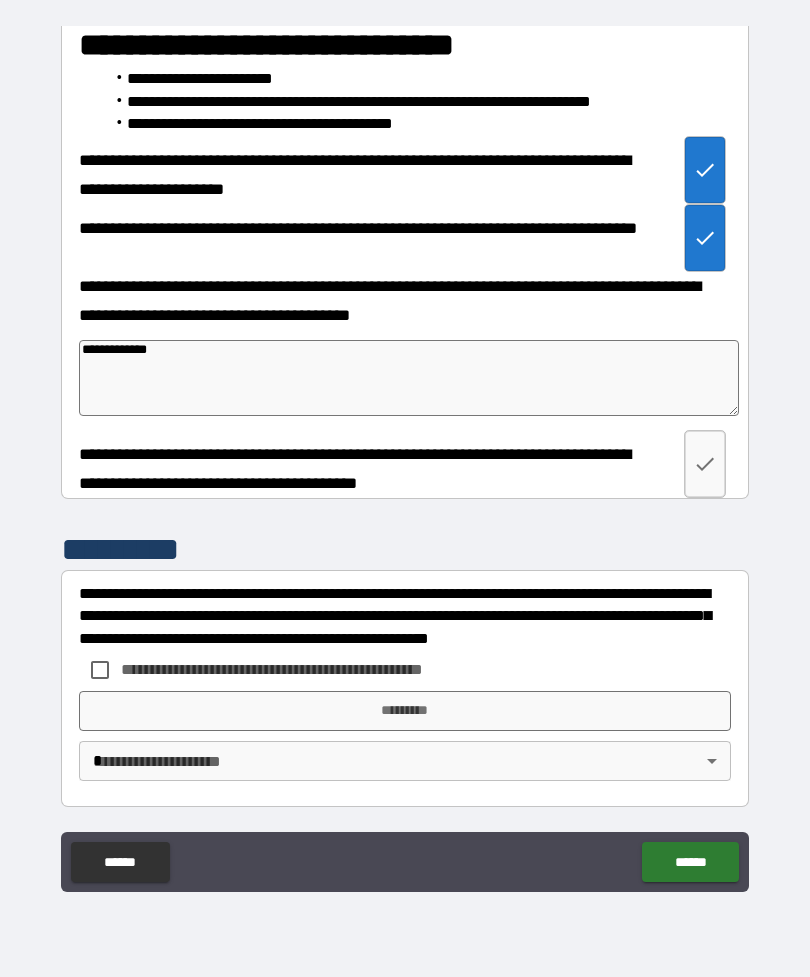 type on "*" 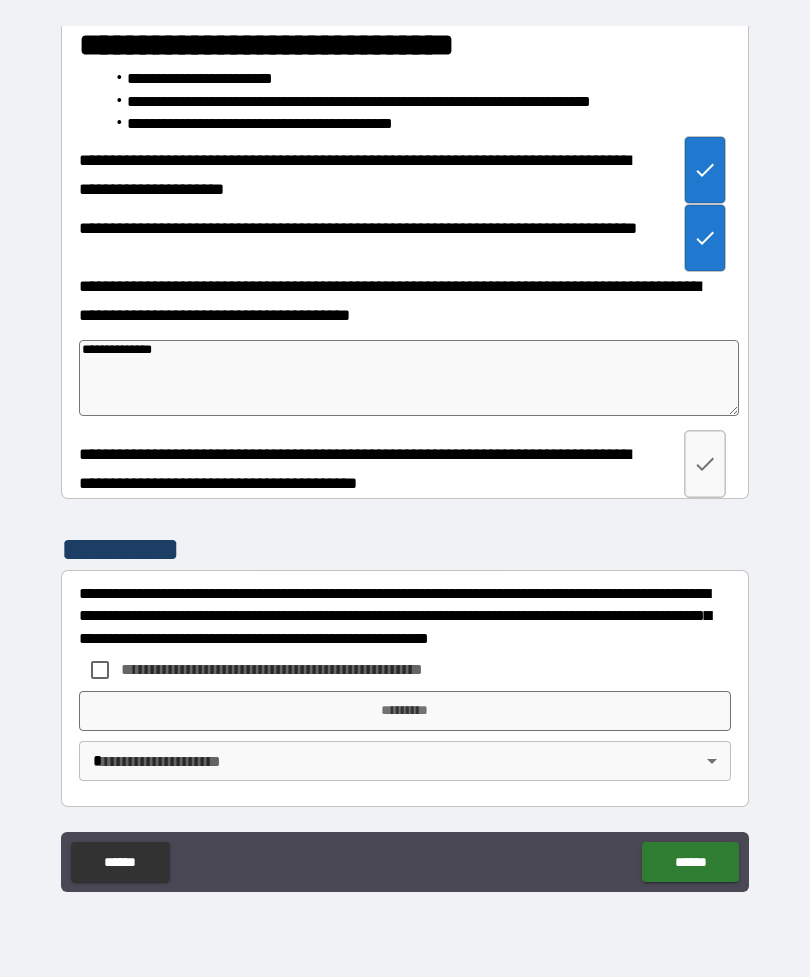 type on "*" 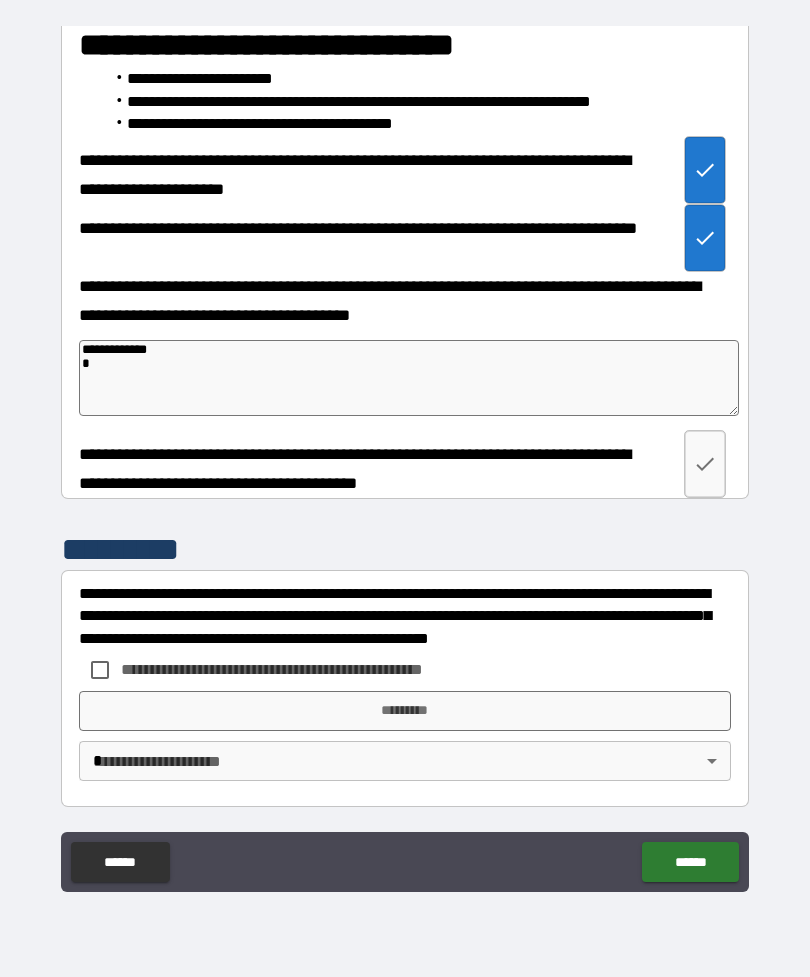 type on "*" 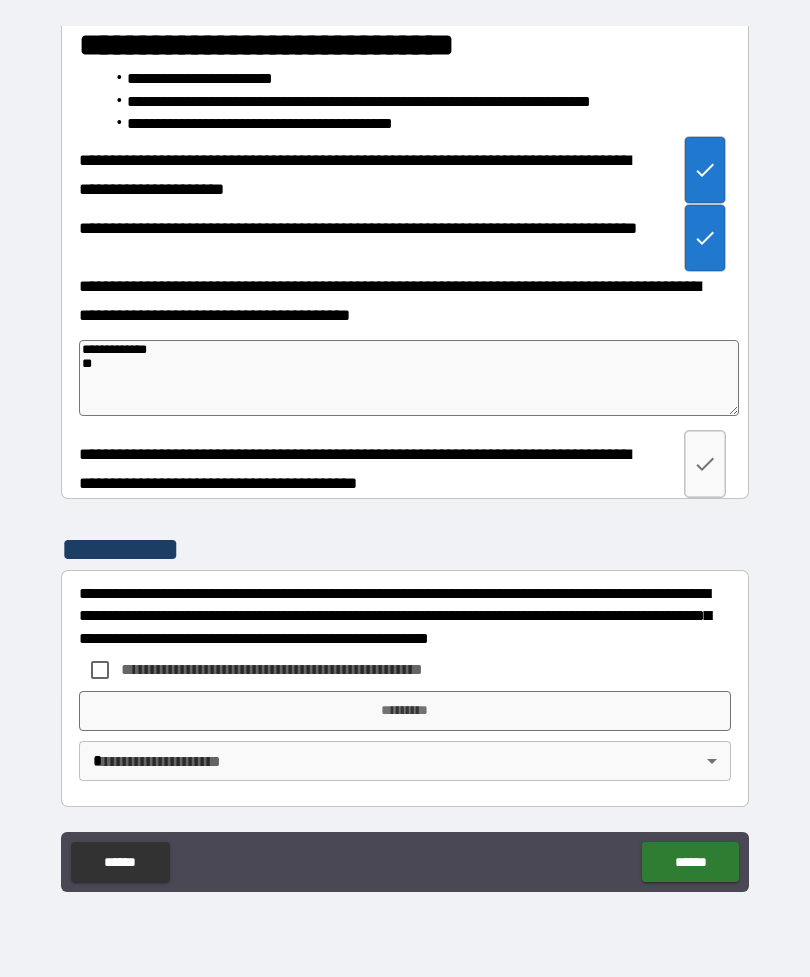 type on "*" 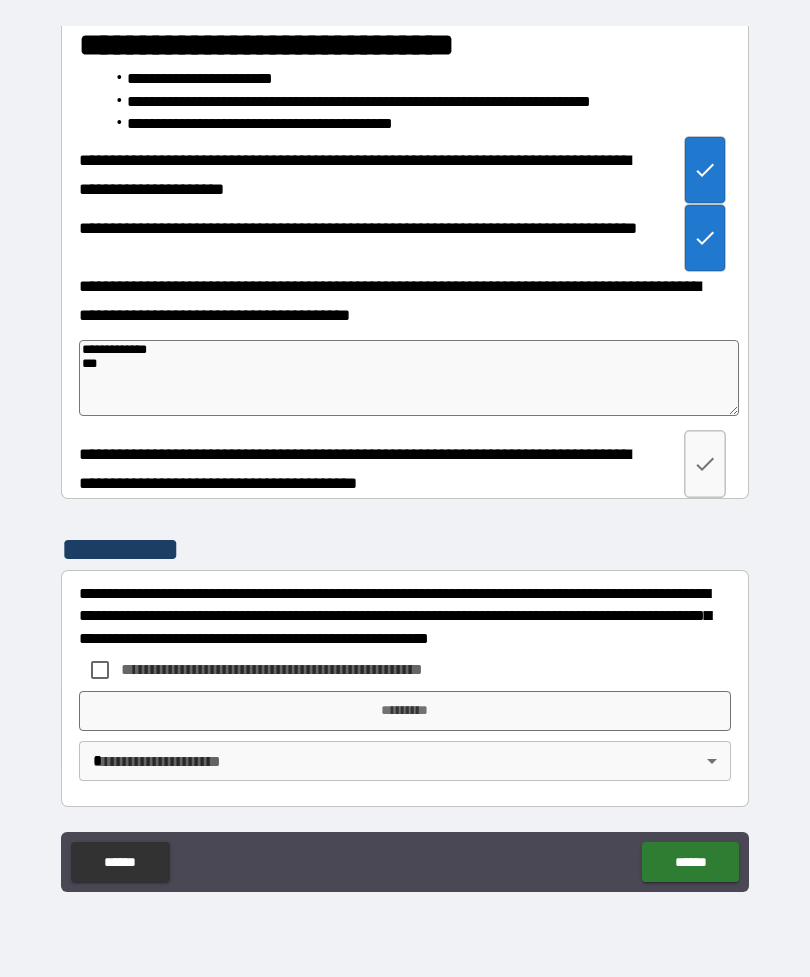 type on "*" 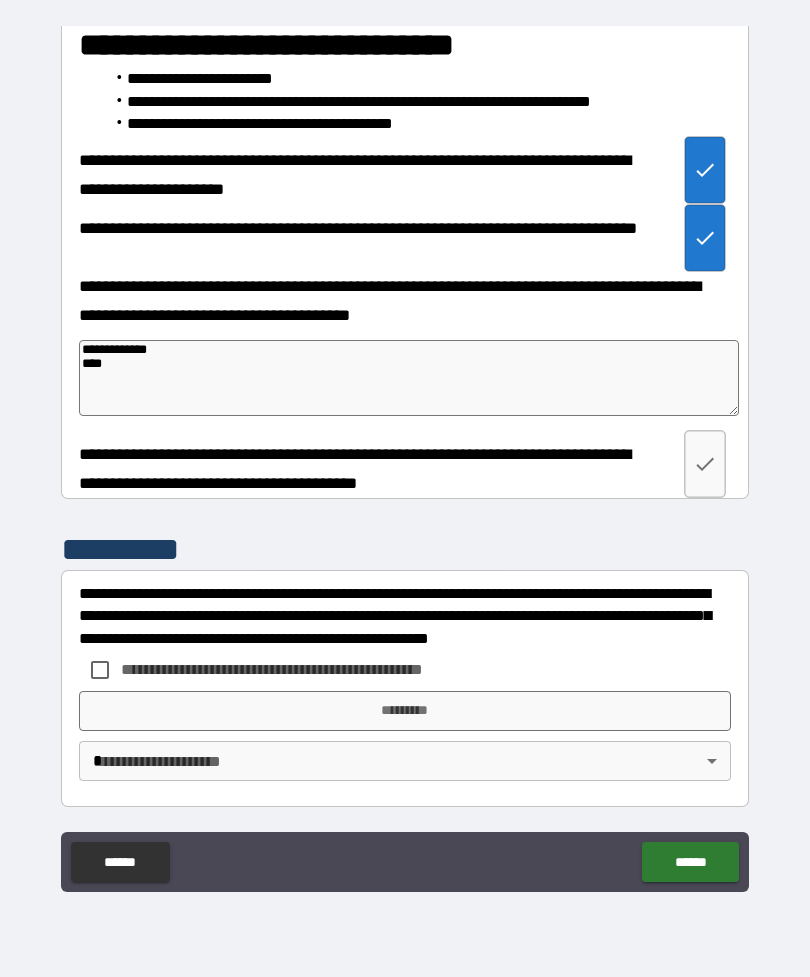 type on "*" 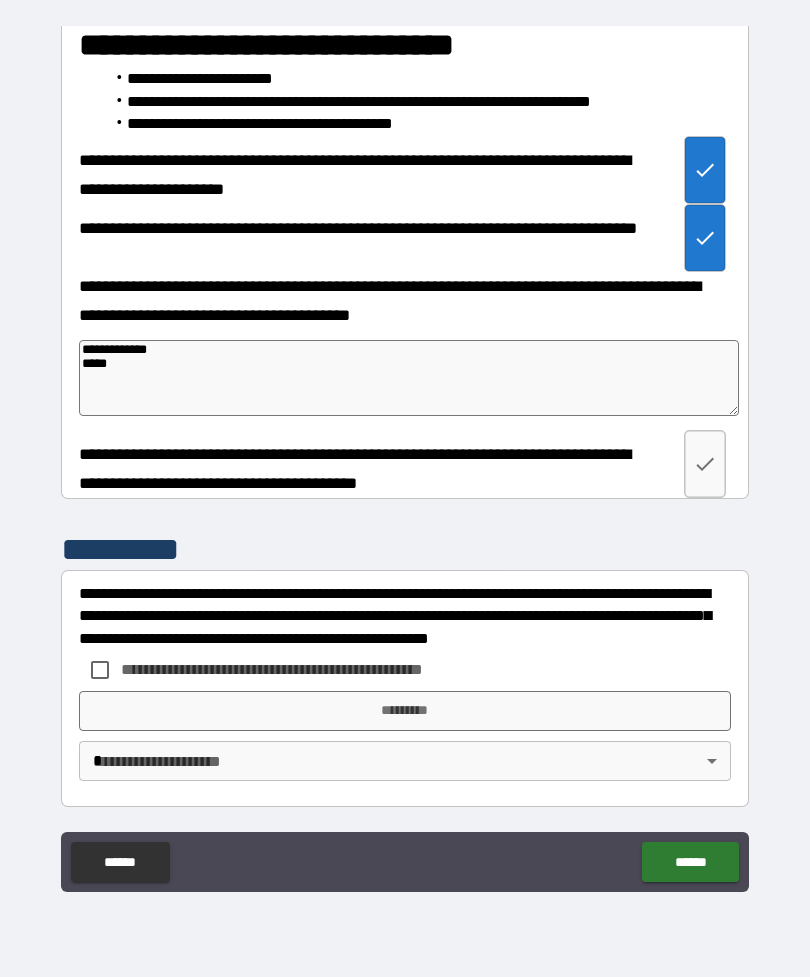 type on "*" 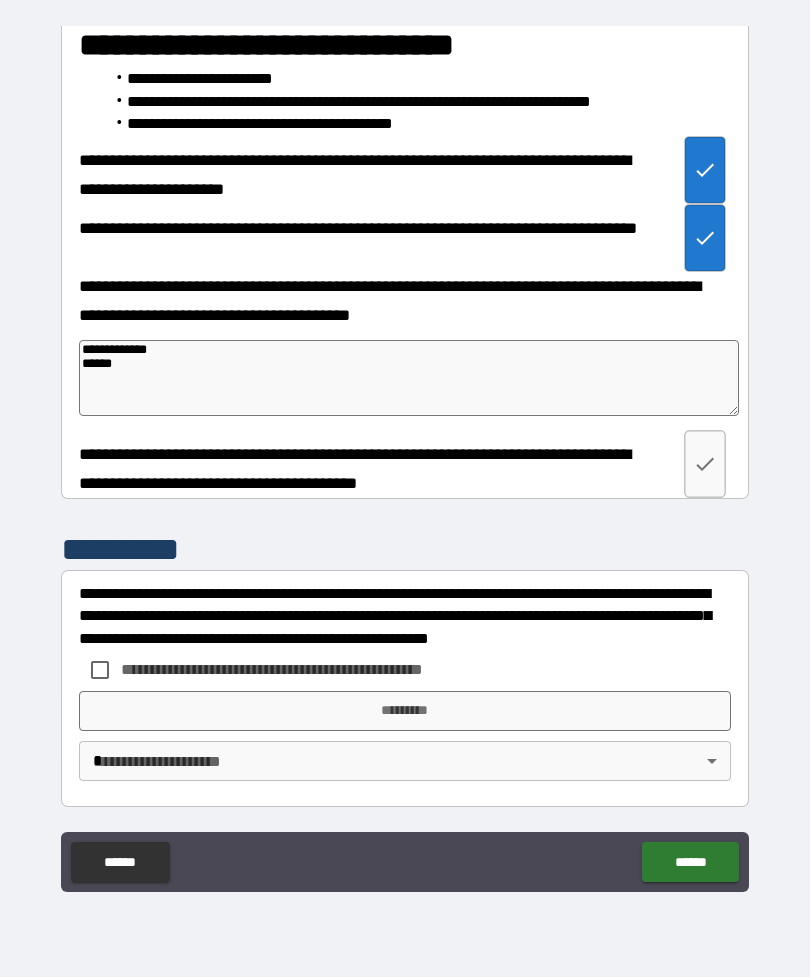 type on "**********" 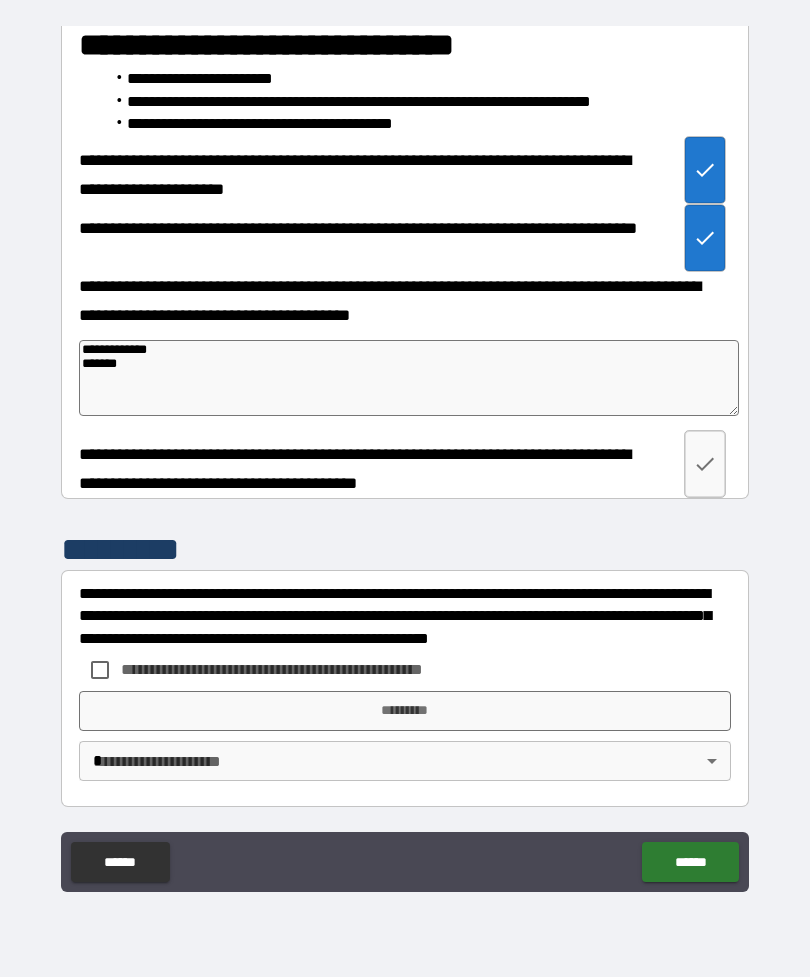 type on "*" 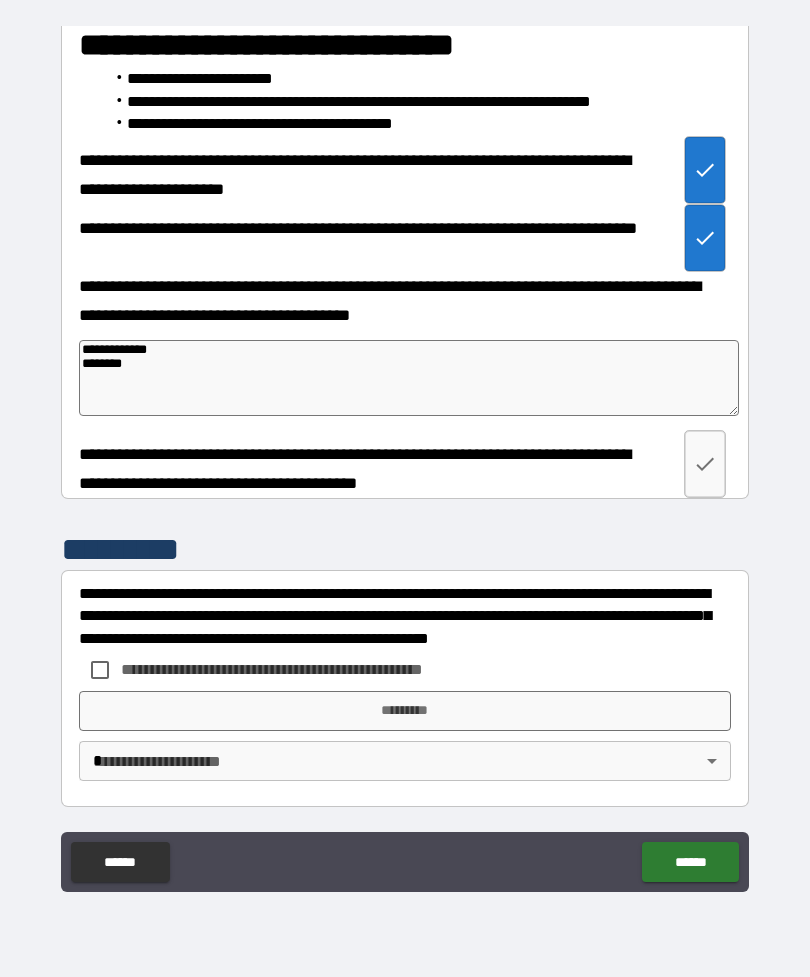 type on "*" 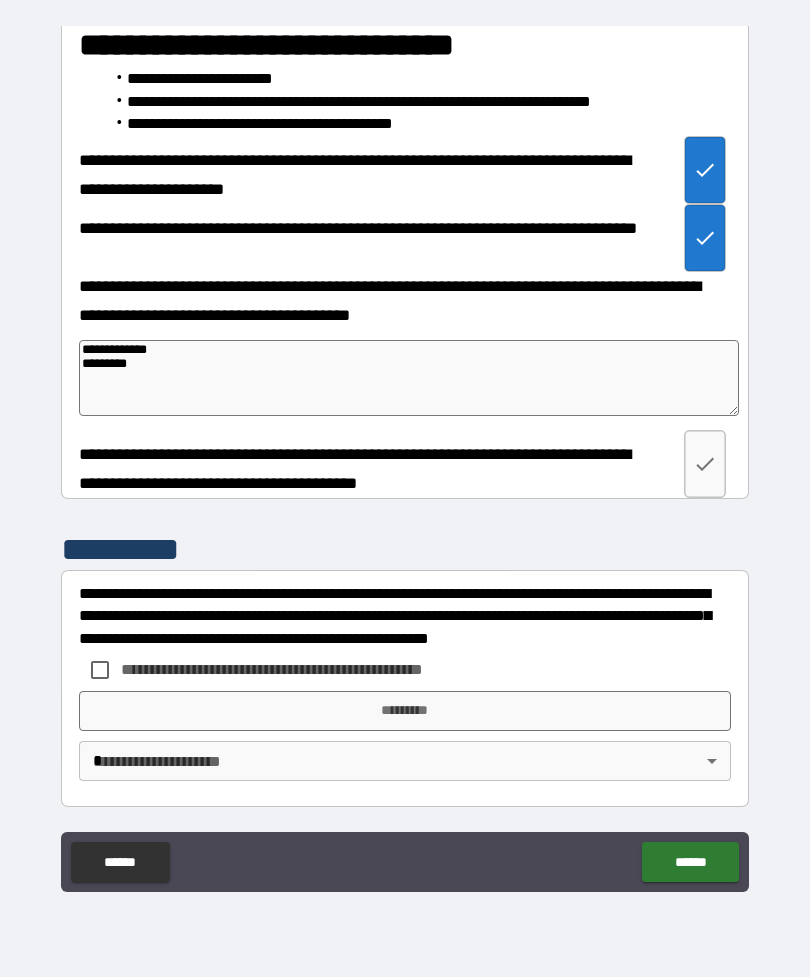 type on "*" 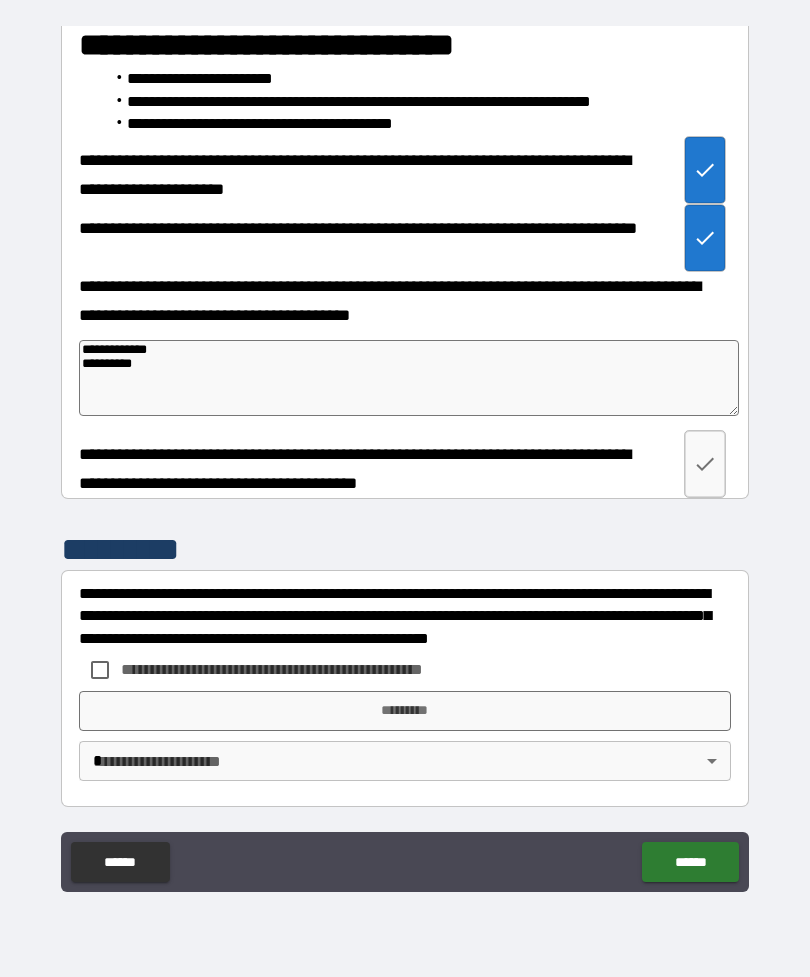 type on "*" 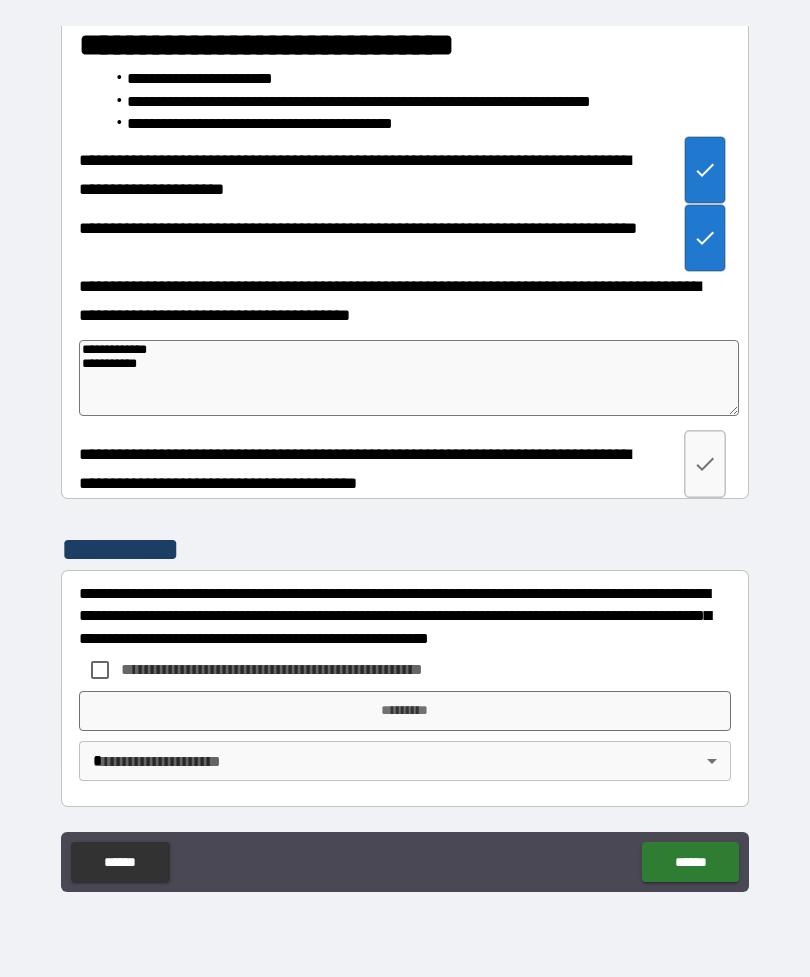 type on "*" 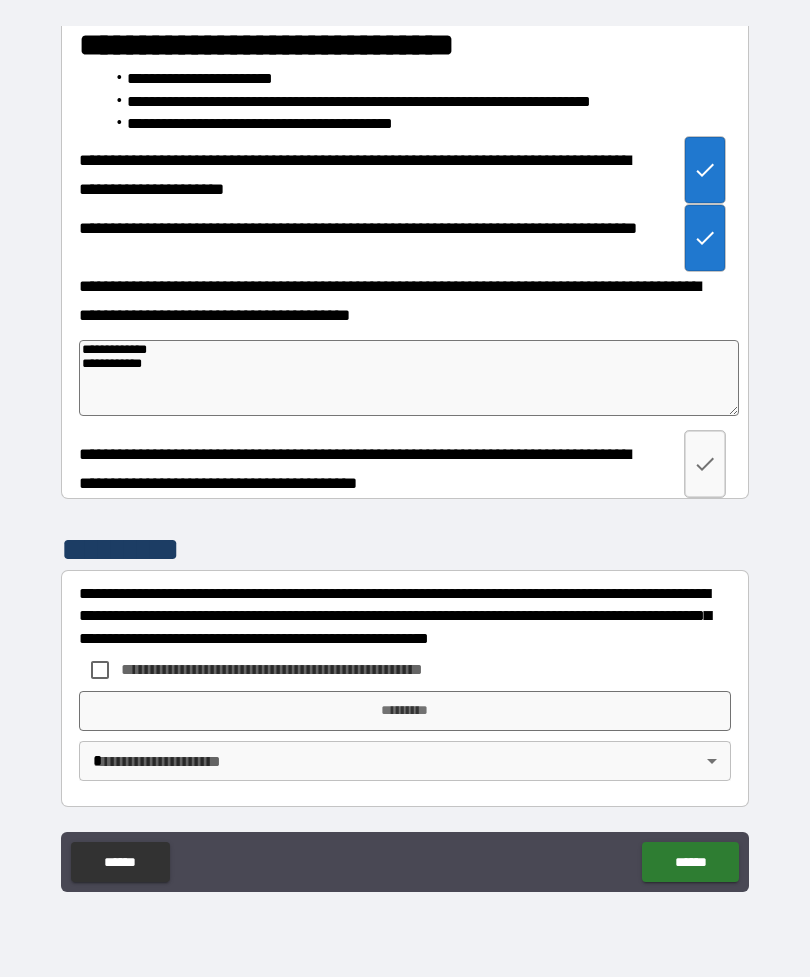 type on "*" 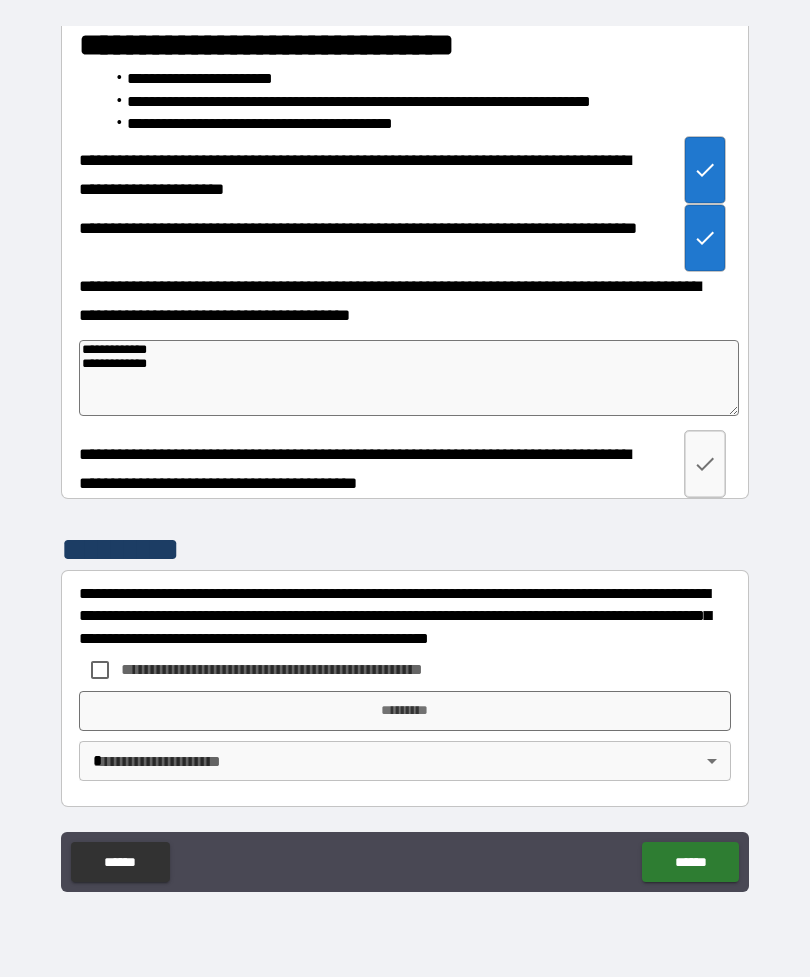 type on "*" 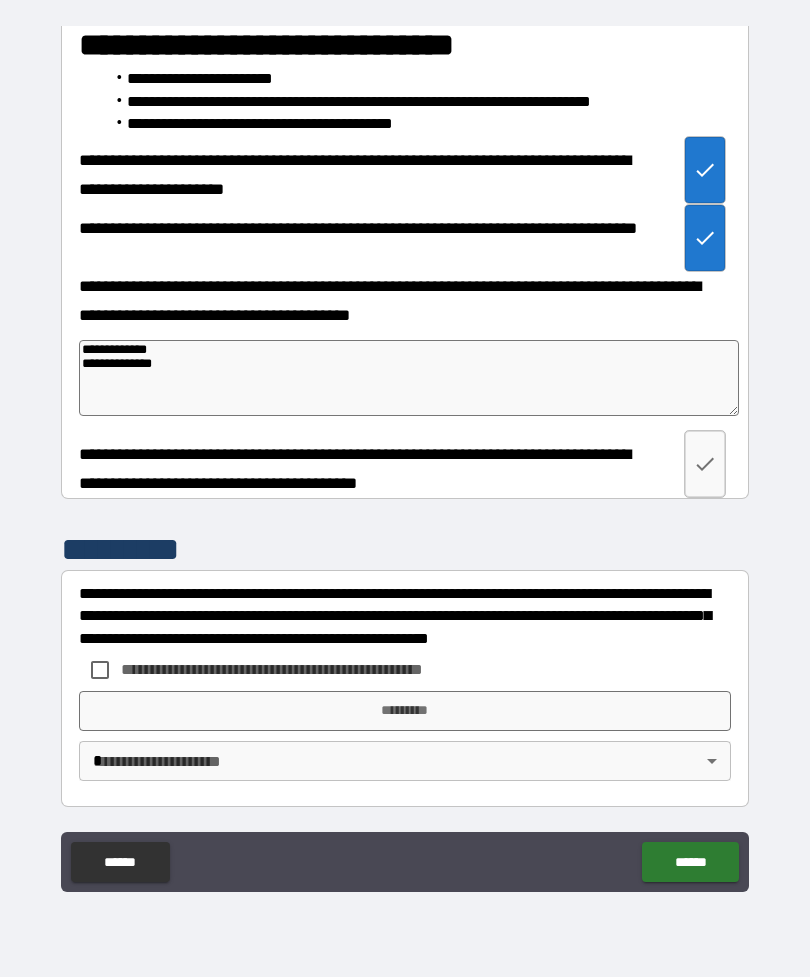 type on "*" 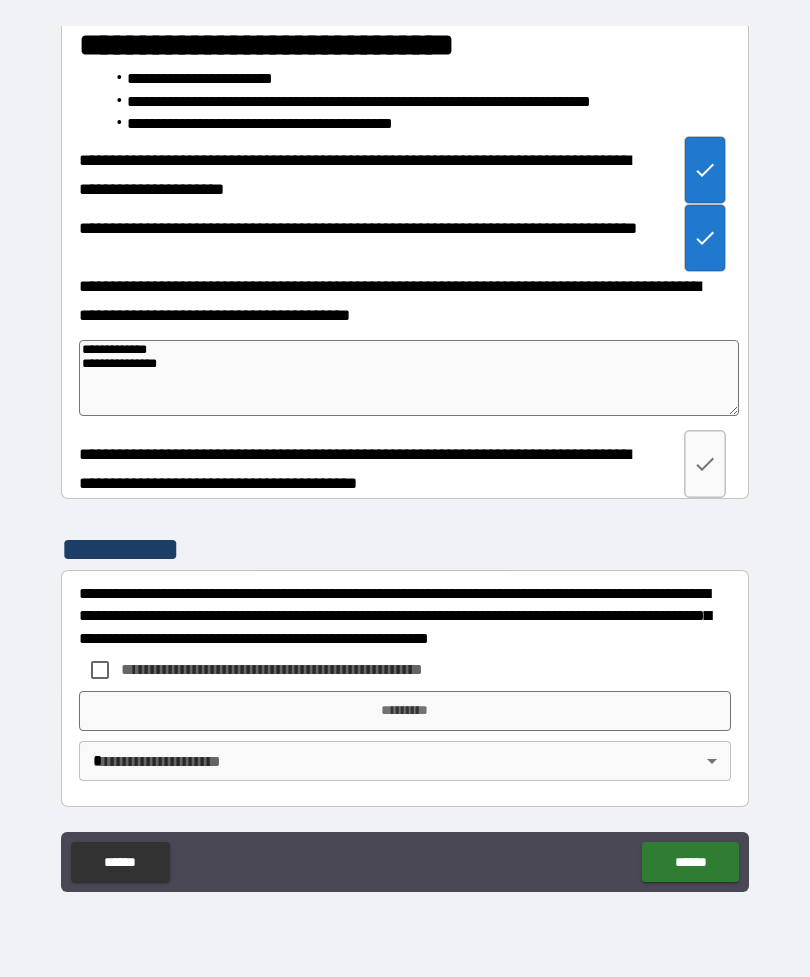type on "*" 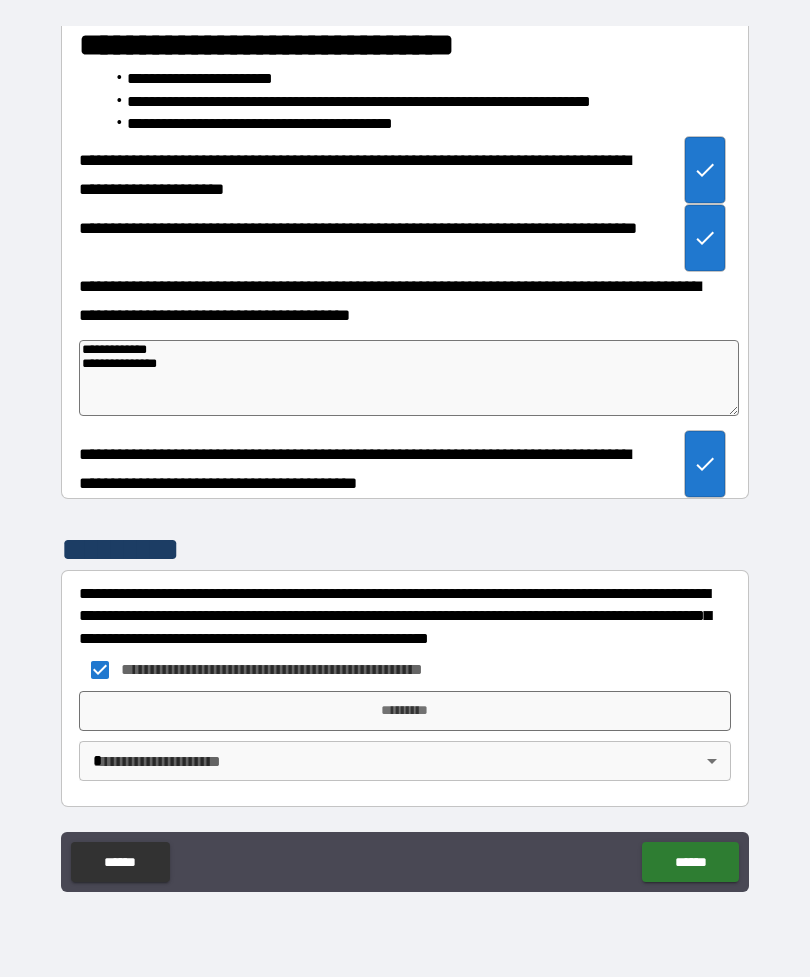 click on "*********" at bounding box center (405, 711) 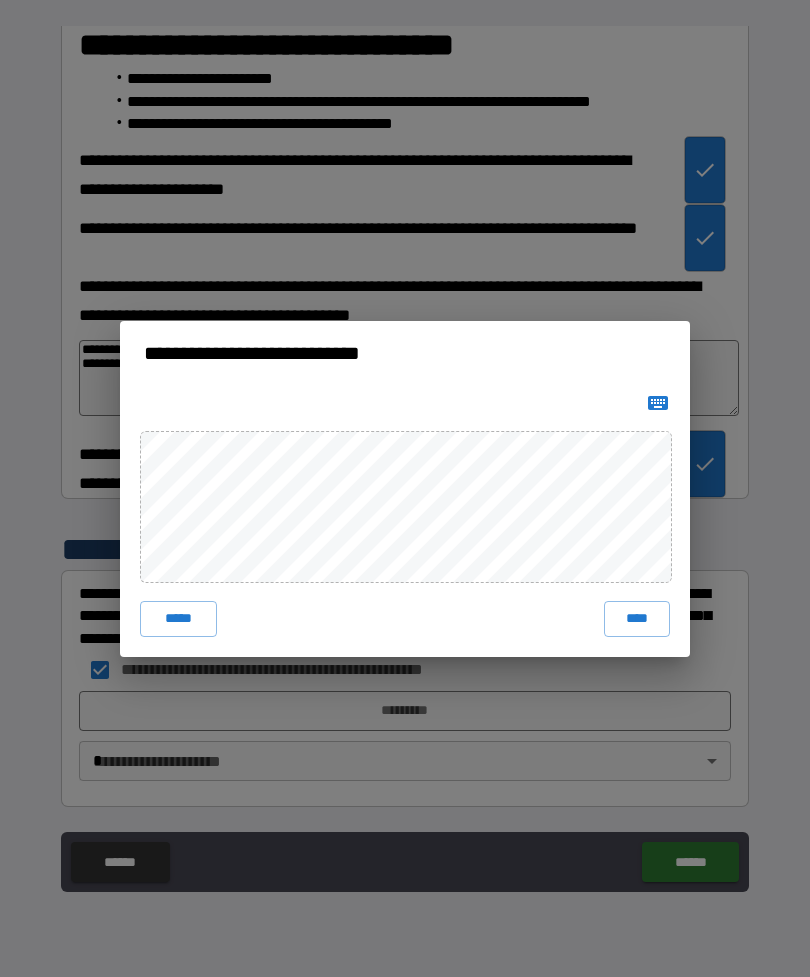 click on "****" at bounding box center [637, 619] 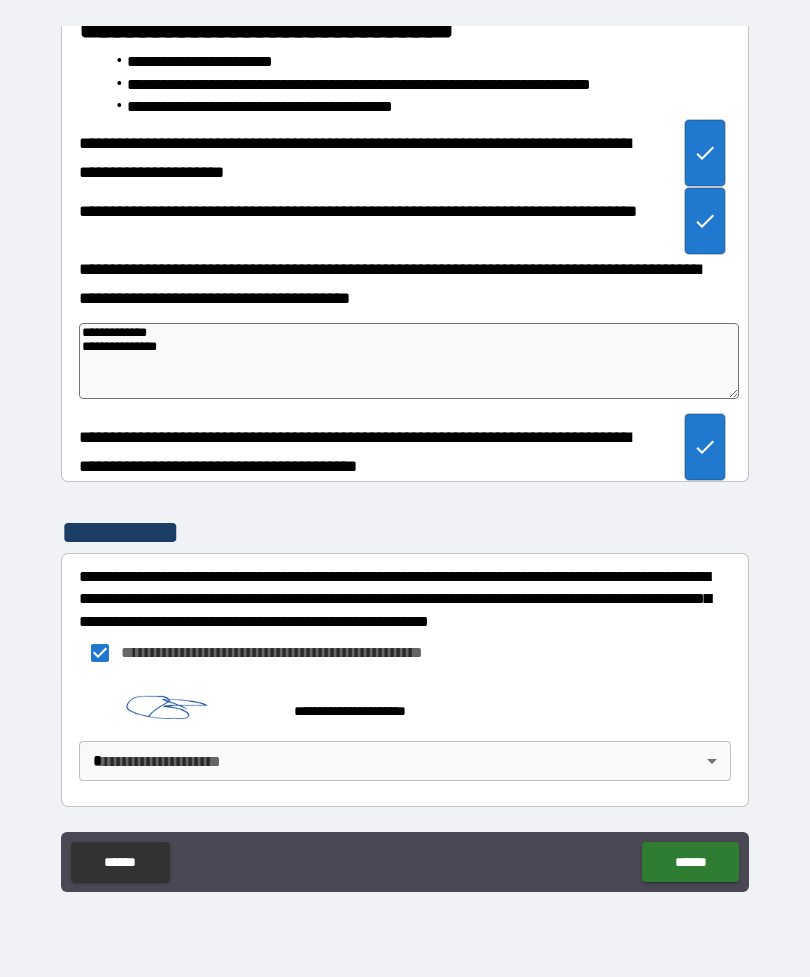 click on "******" at bounding box center [690, 862] 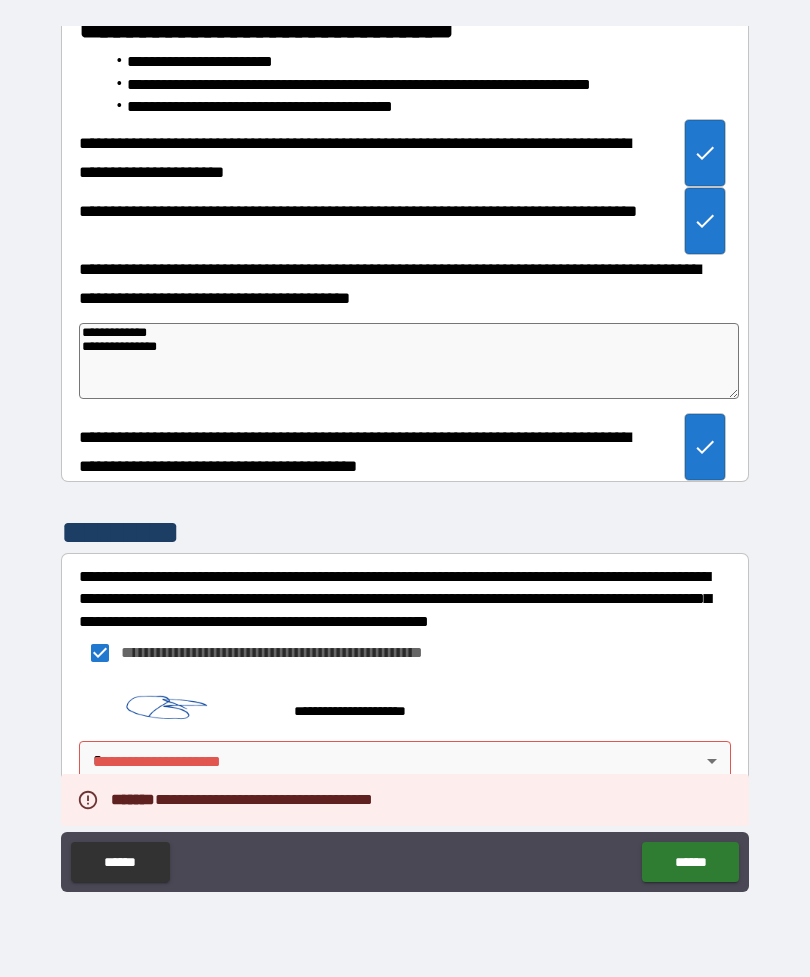 click on "**********" at bounding box center (405, 702) 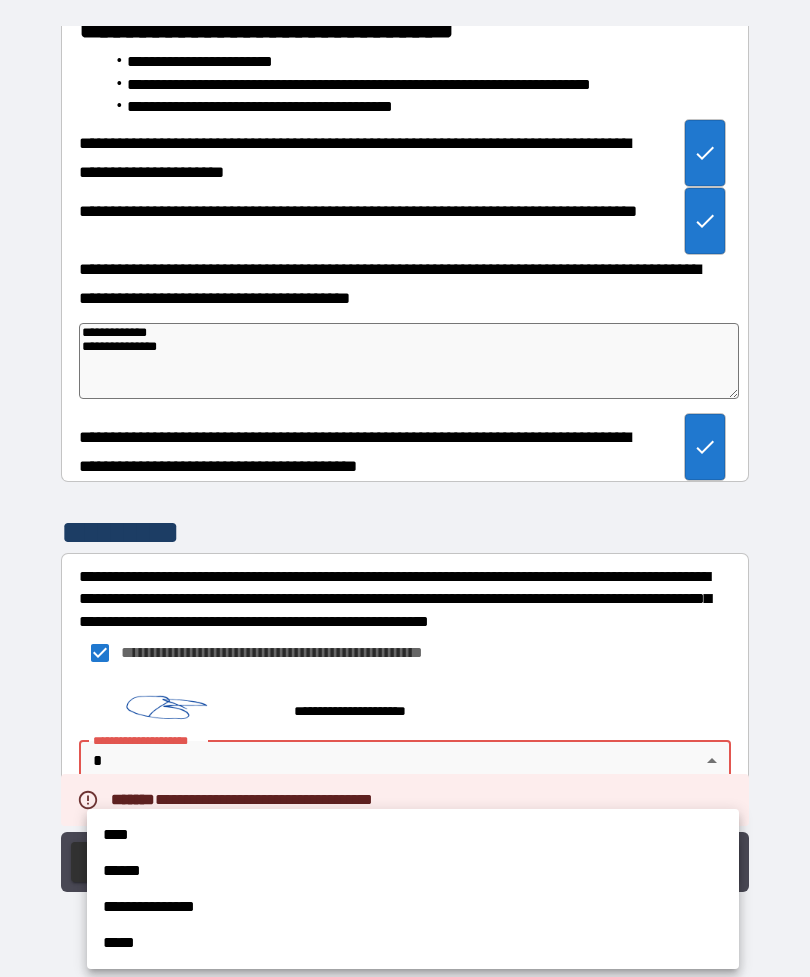 click on "****" at bounding box center (413, 835) 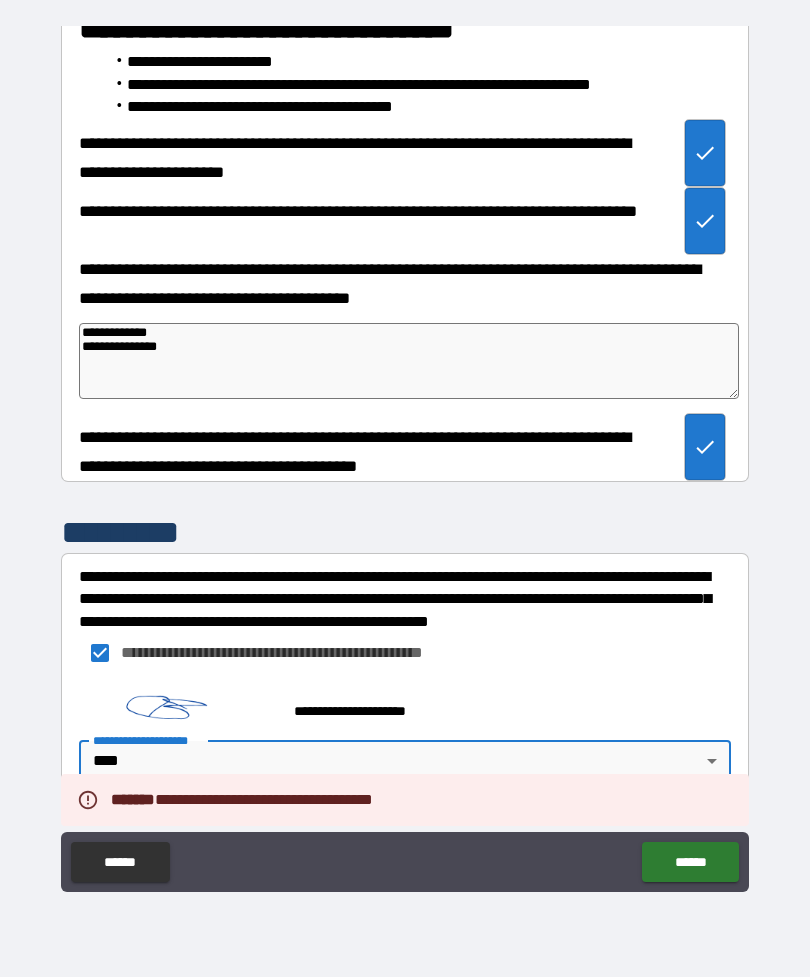 type on "*" 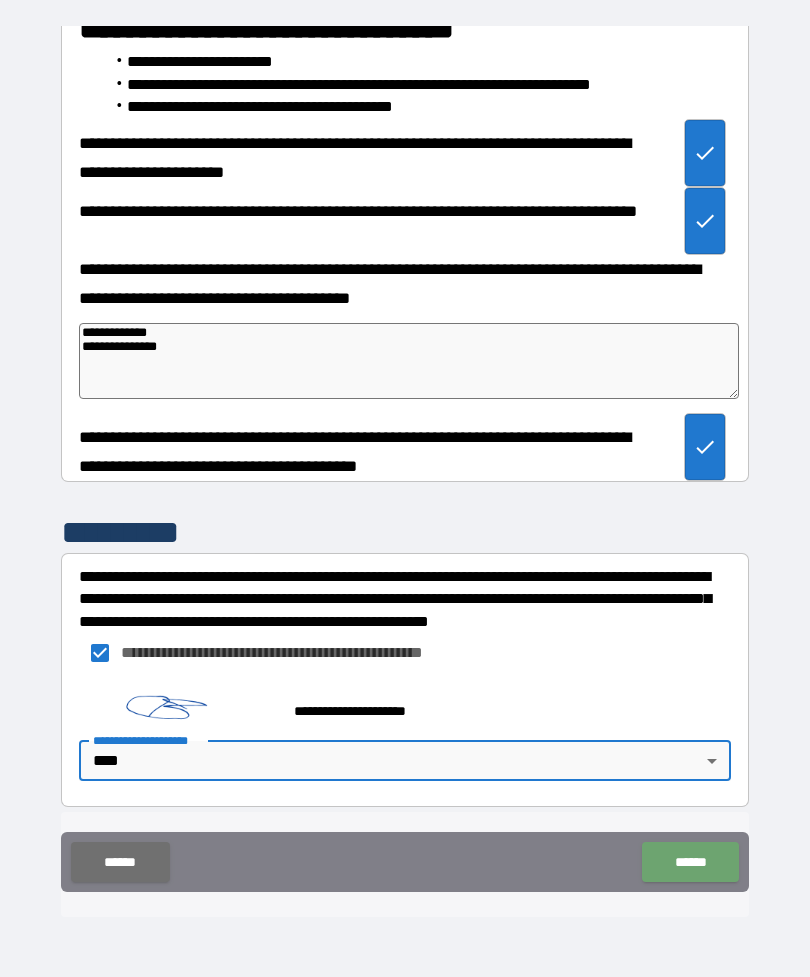 click on "******" at bounding box center (690, 862) 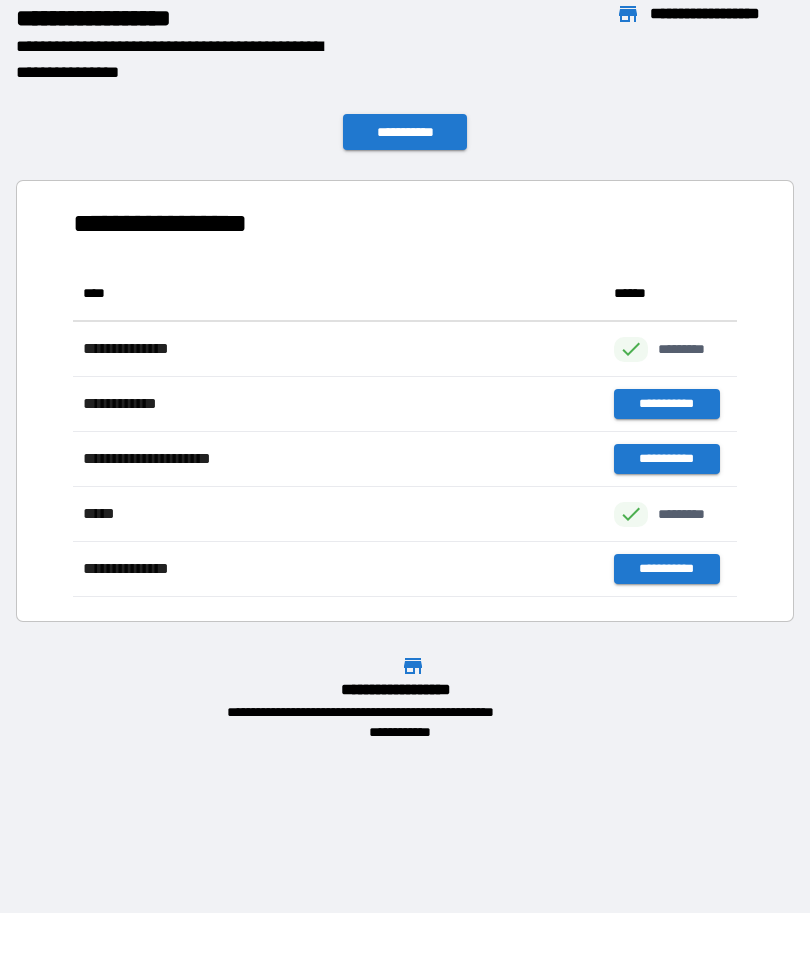 scroll, scrollTop: 1, scrollLeft: 1, axis: both 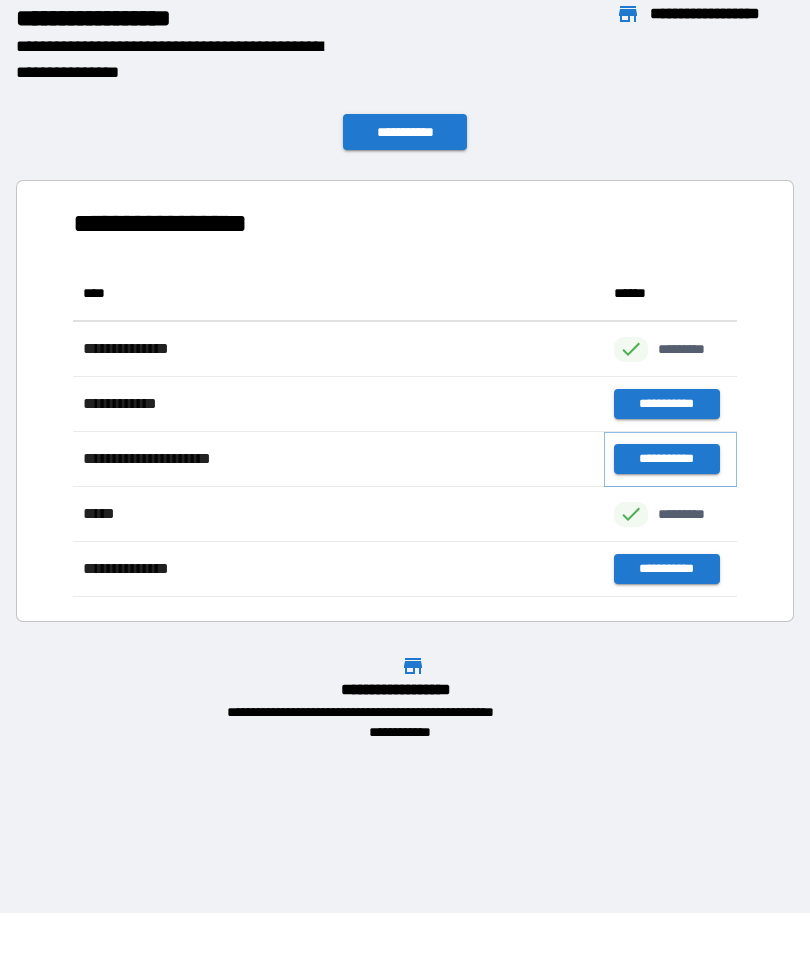 click on "**********" at bounding box center [666, 459] 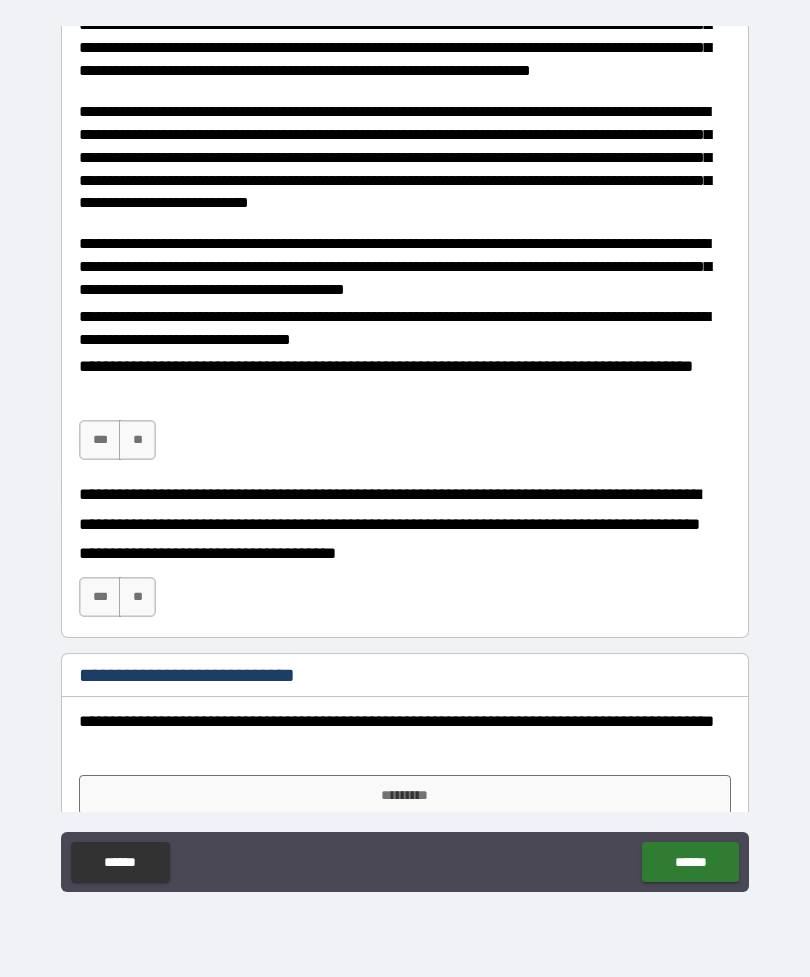 scroll, scrollTop: 581, scrollLeft: 0, axis: vertical 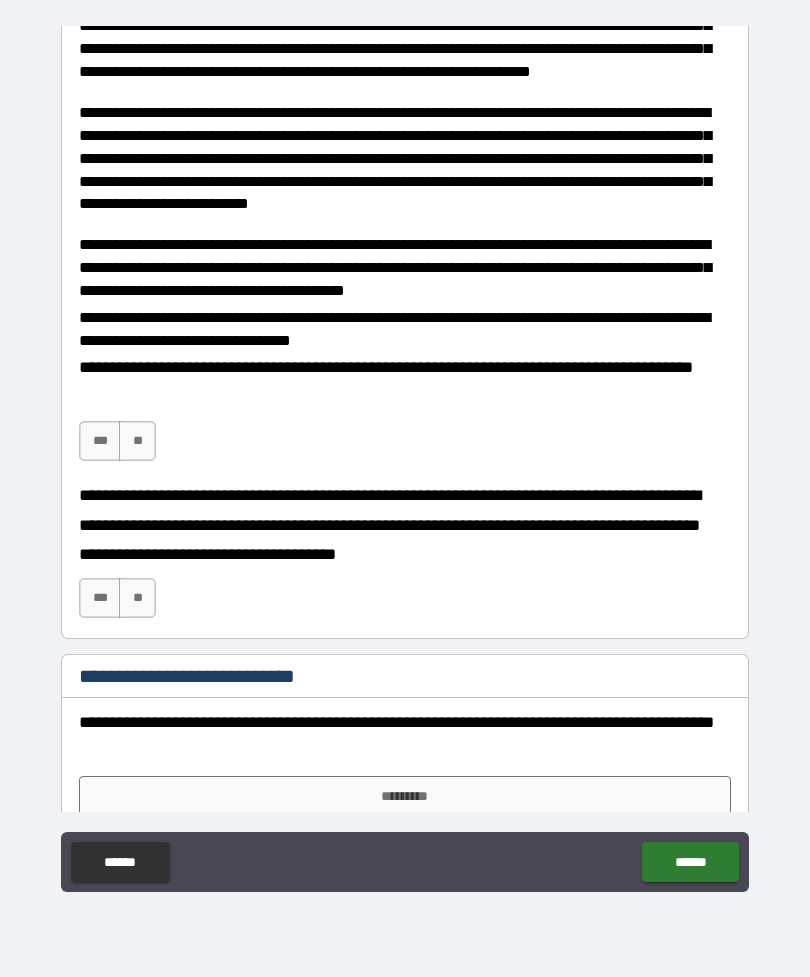 click on "***" at bounding box center [100, 441] 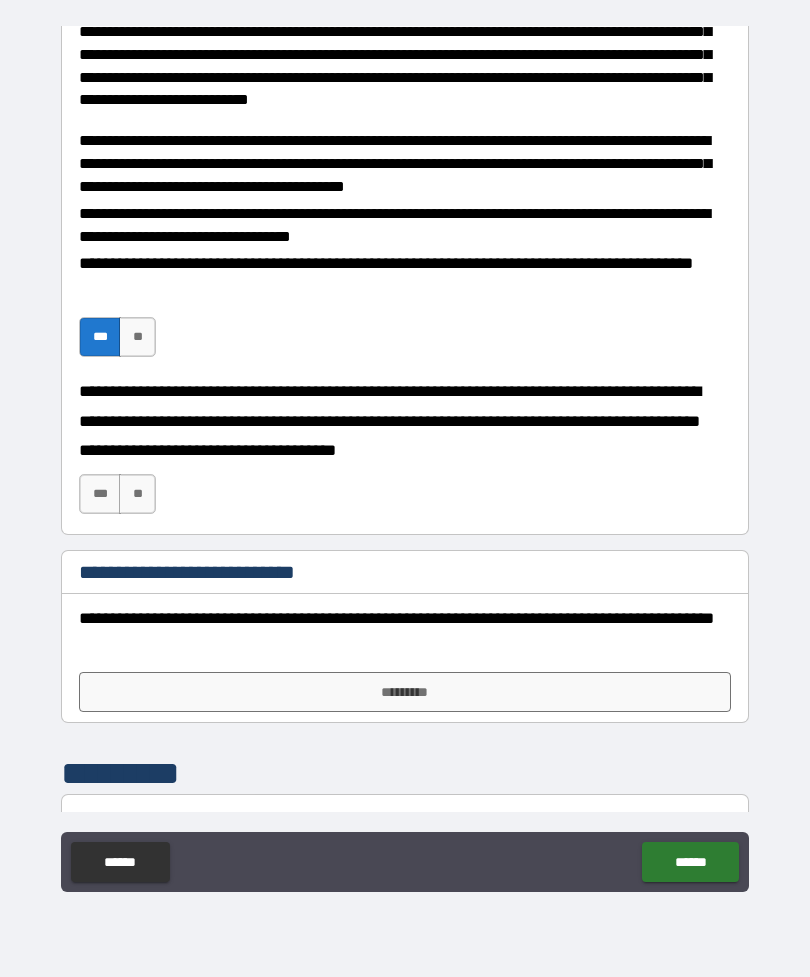 scroll, scrollTop: 694, scrollLeft: 0, axis: vertical 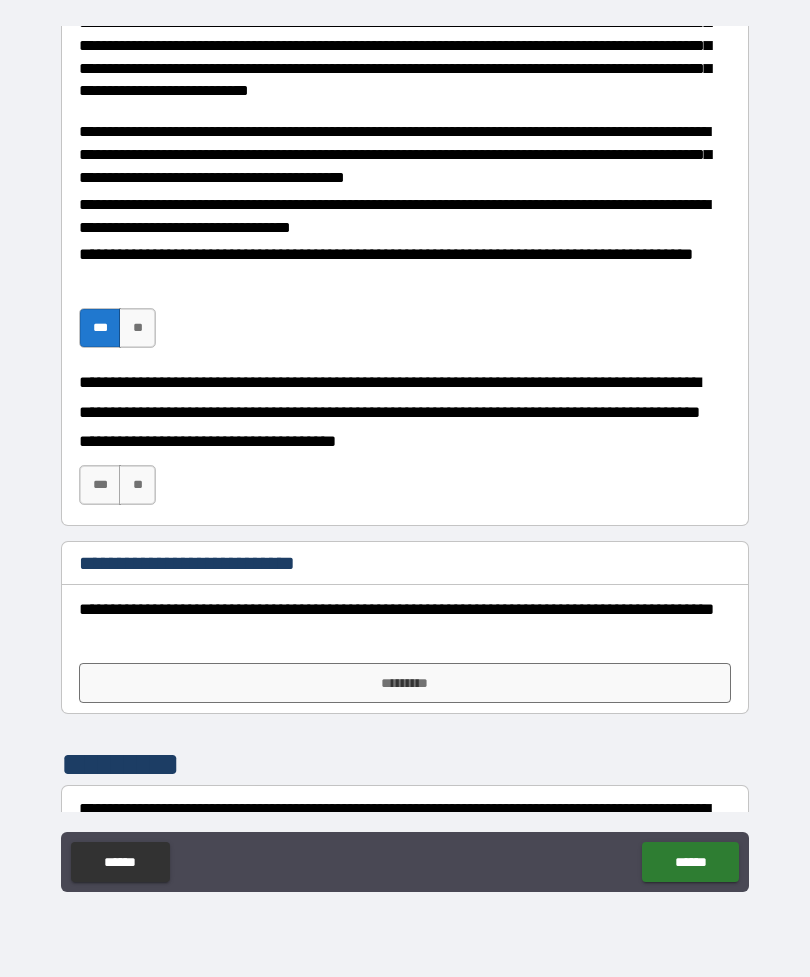 click on "***" at bounding box center [100, 485] 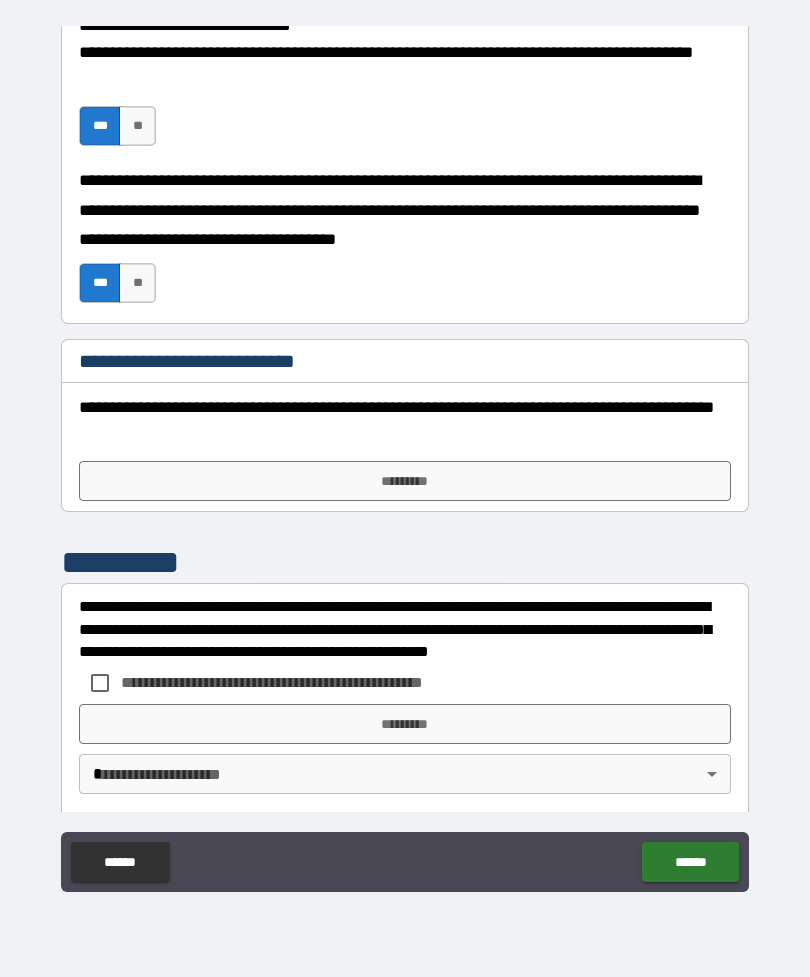 scroll, scrollTop: 897, scrollLeft: 0, axis: vertical 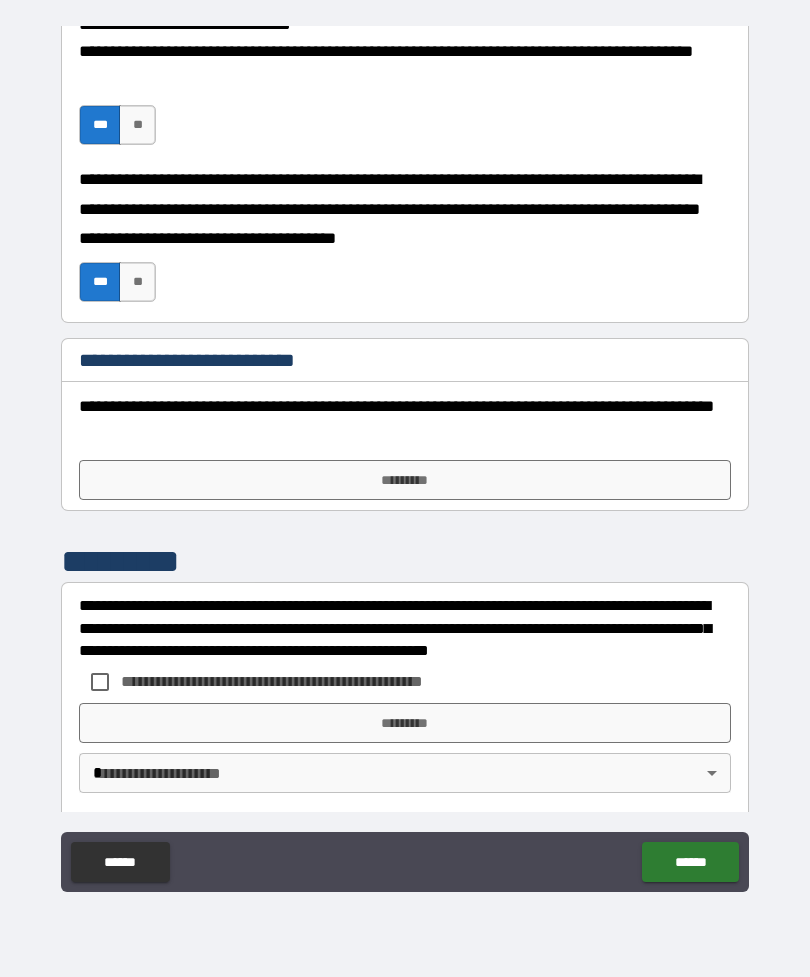 click on "*********" at bounding box center [405, 480] 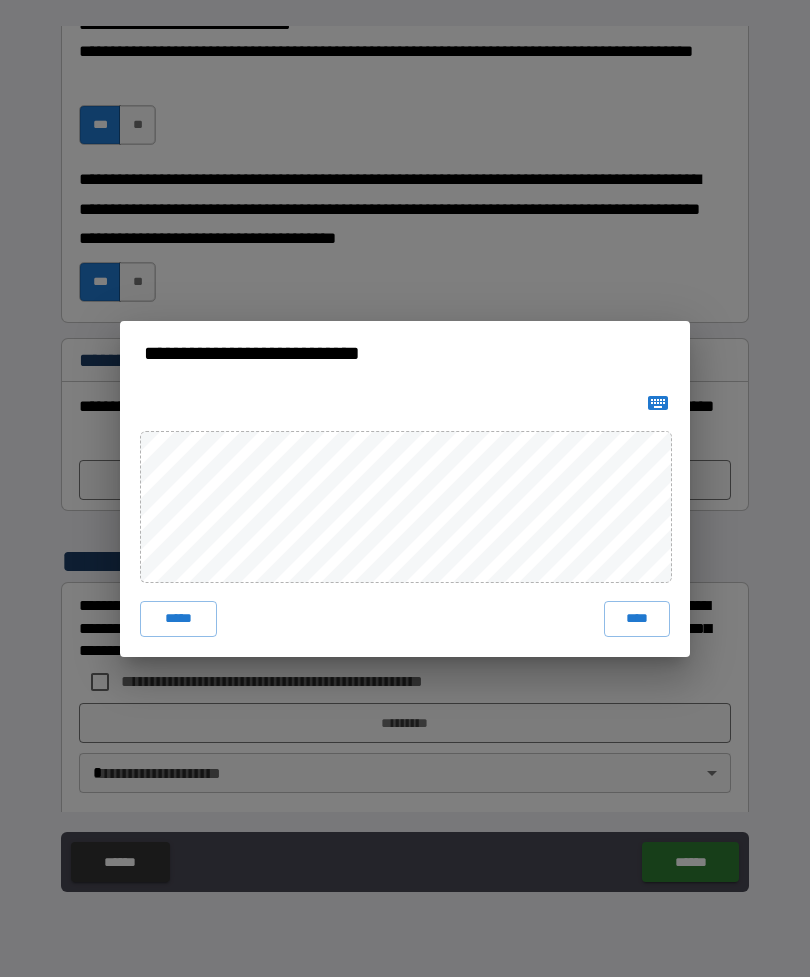 click on "****" at bounding box center [637, 619] 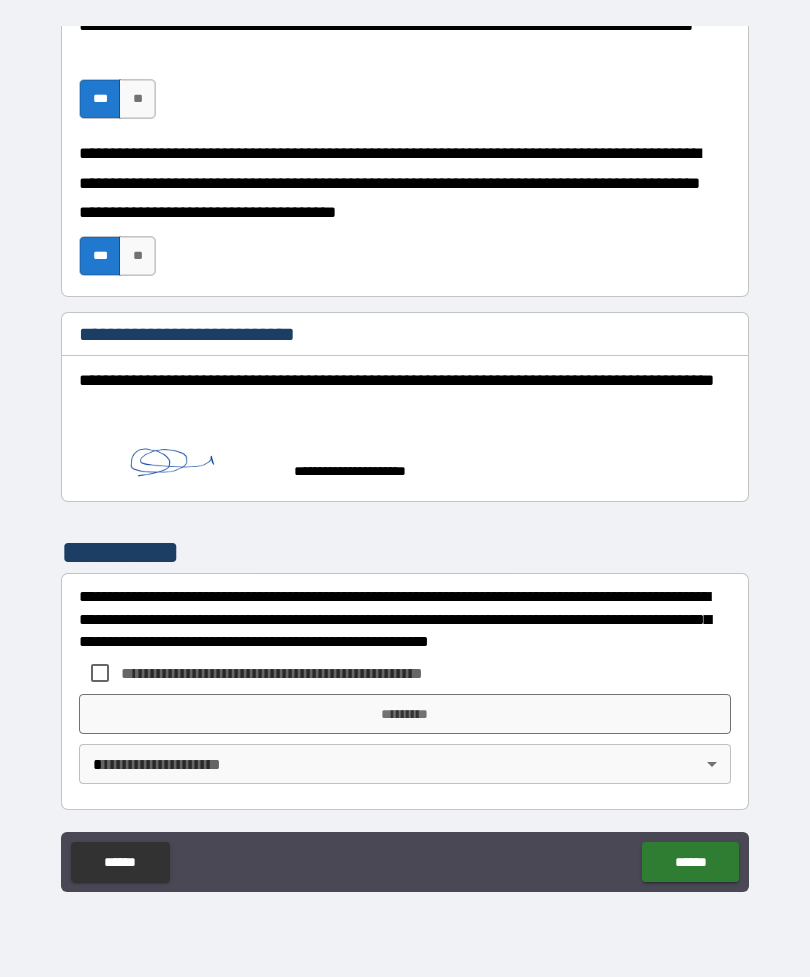 scroll, scrollTop: 920, scrollLeft: 0, axis: vertical 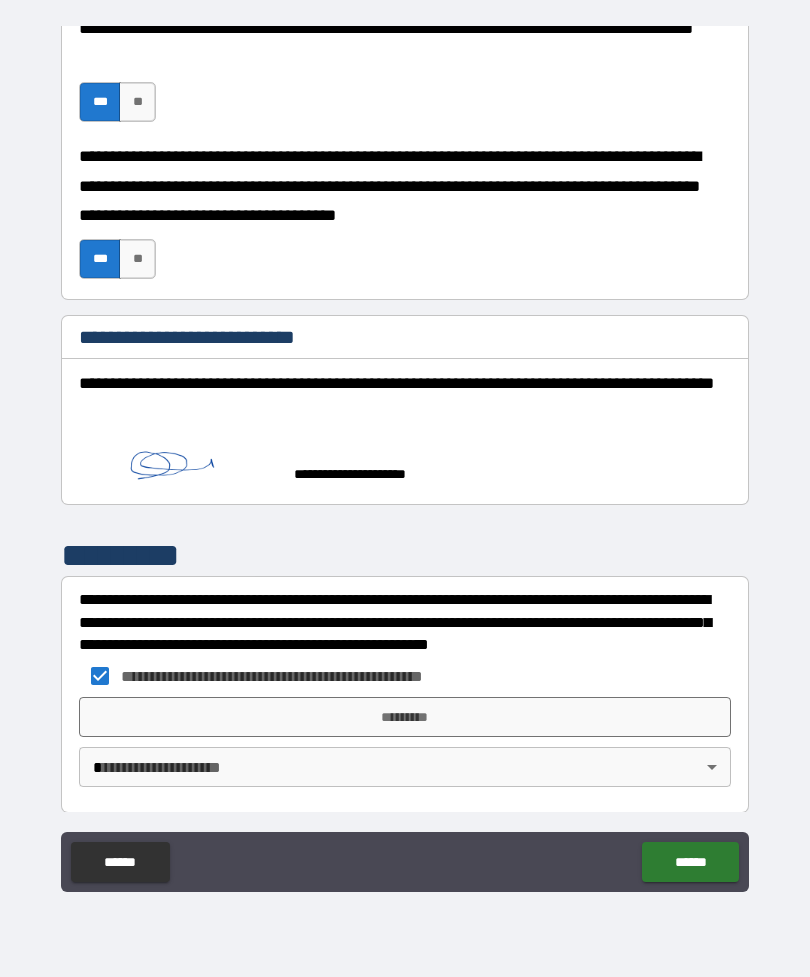 click on "**********" at bounding box center (405, 456) 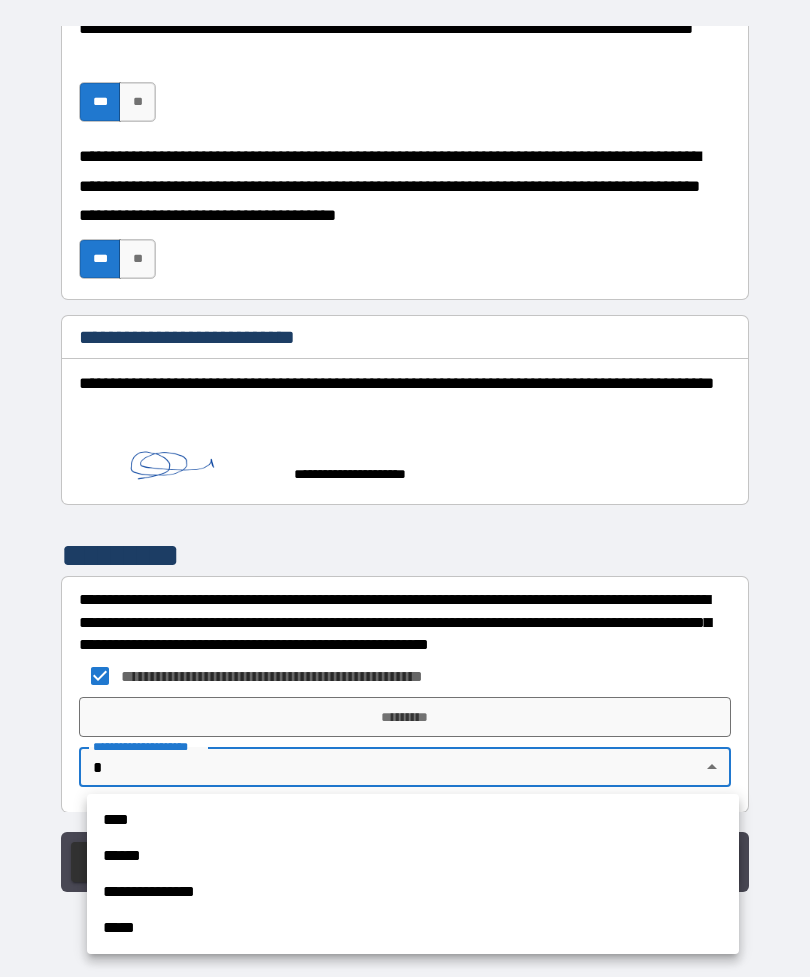 click on "****" at bounding box center [413, 820] 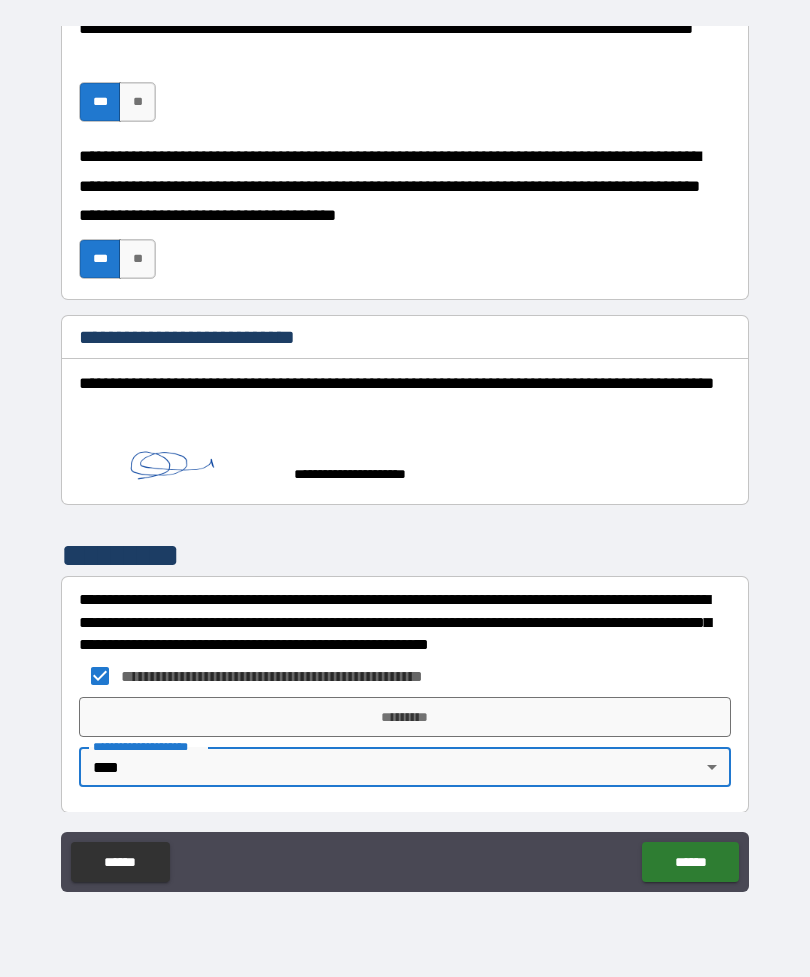 click on "*********" at bounding box center [405, 717] 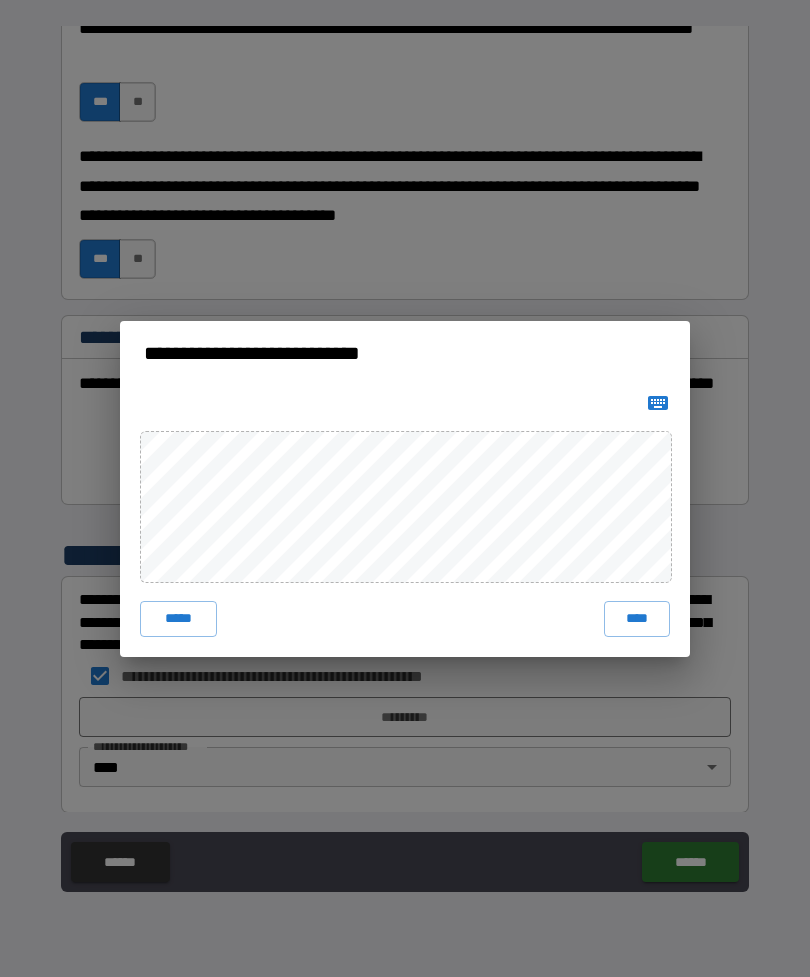 click on "****" at bounding box center (637, 619) 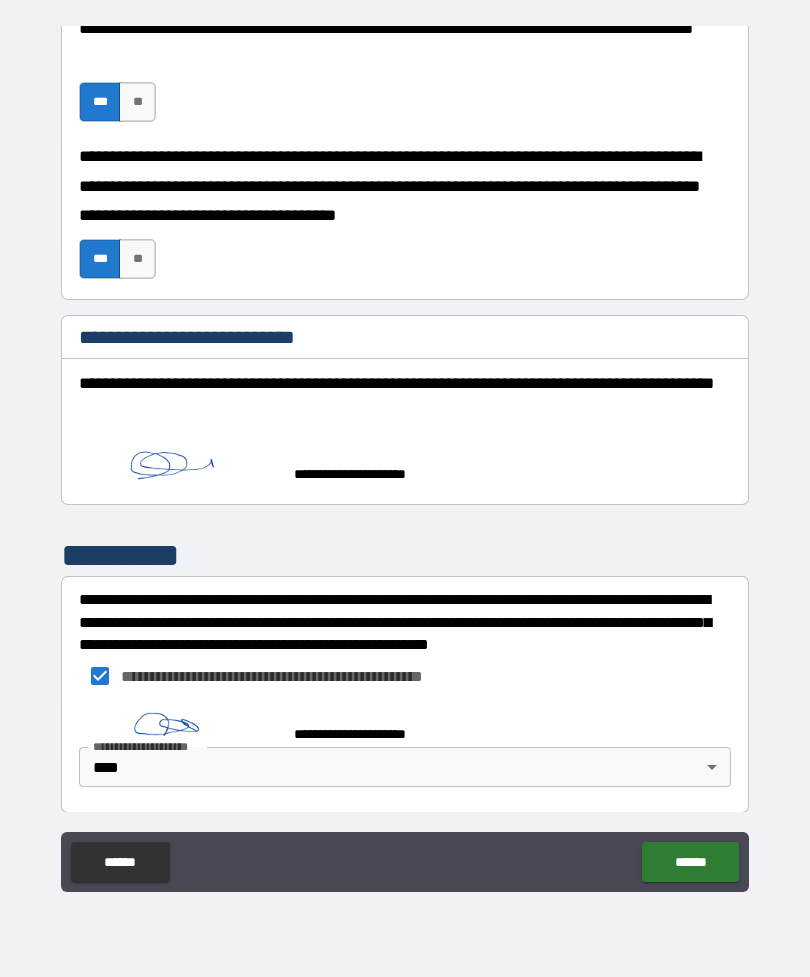 scroll, scrollTop: 913, scrollLeft: 0, axis: vertical 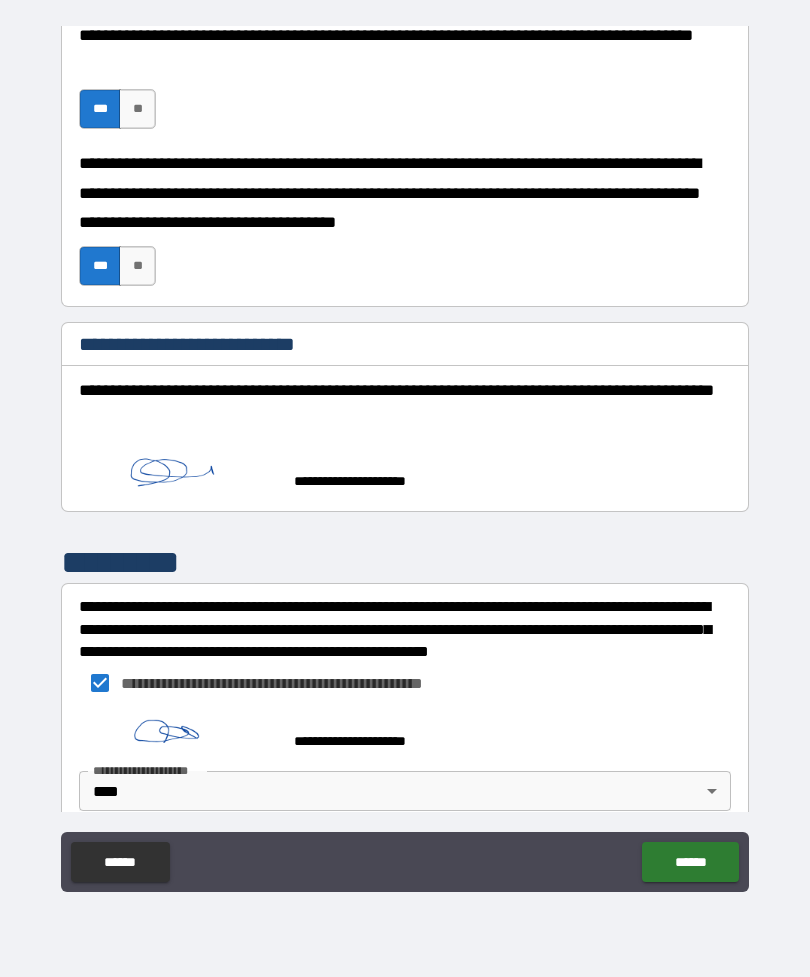 click on "******" at bounding box center [690, 862] 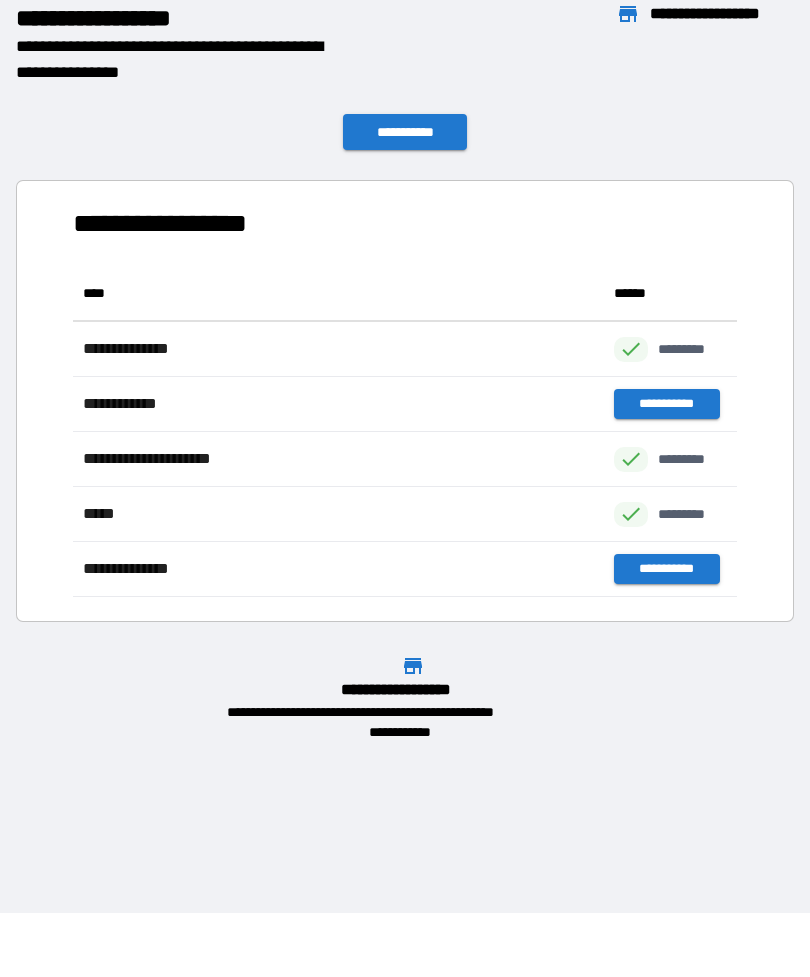scroll, scrollTop: 1, scrollLeft: 1, axis: both 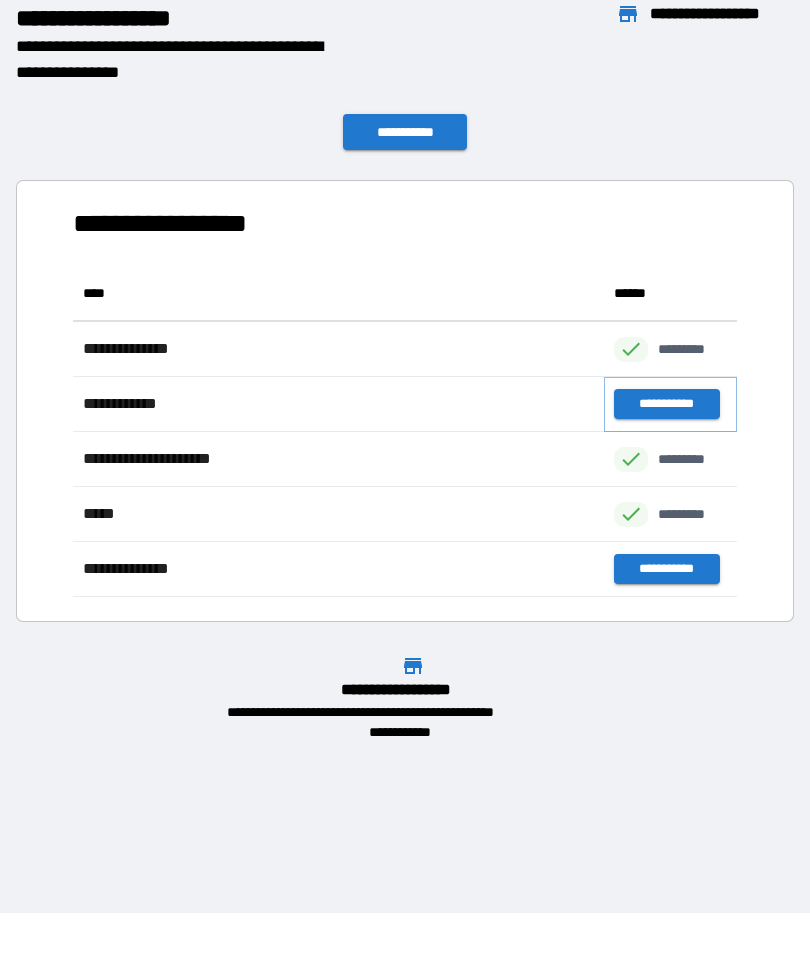 click on "**********" at bounding box center (666, 404) 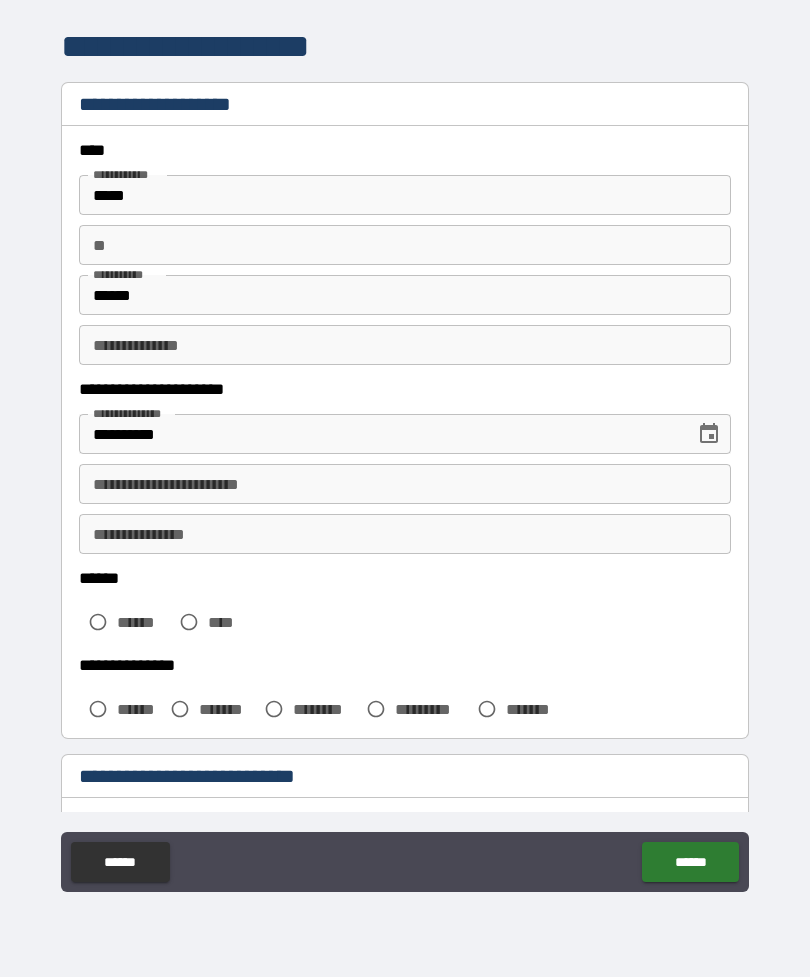 click on "**********" at bounding box center [405, 484] 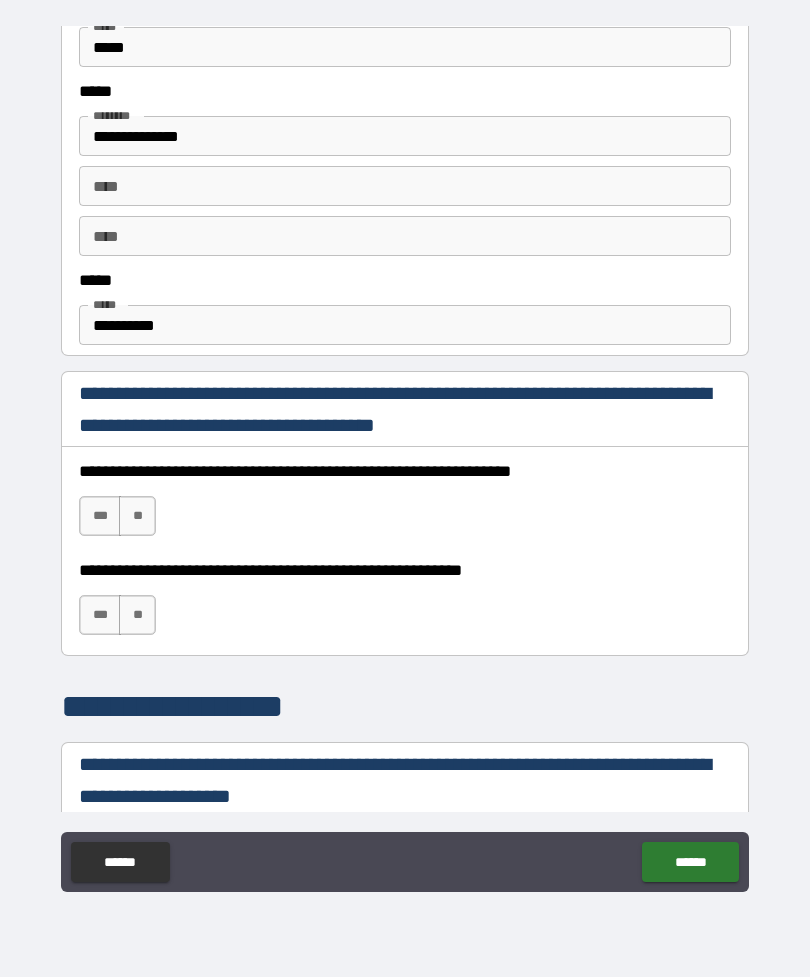scroll, scrollTop: 1020, scrollLeft: 0, axis: vertical 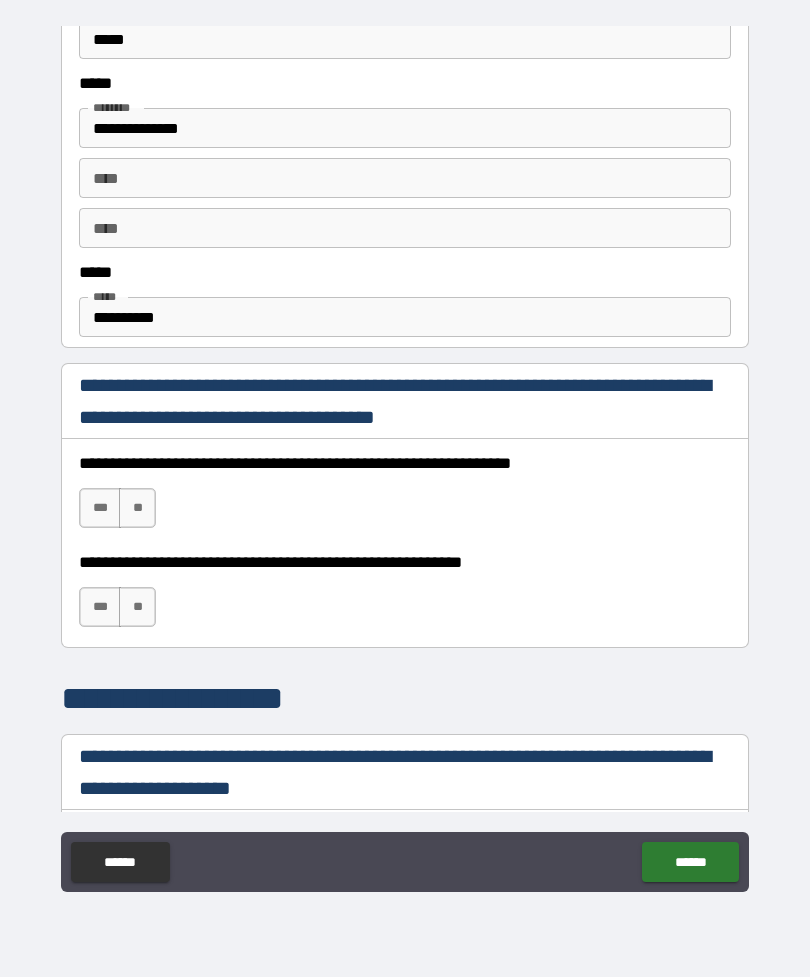 click on "***" at bounding box center (100, 508) 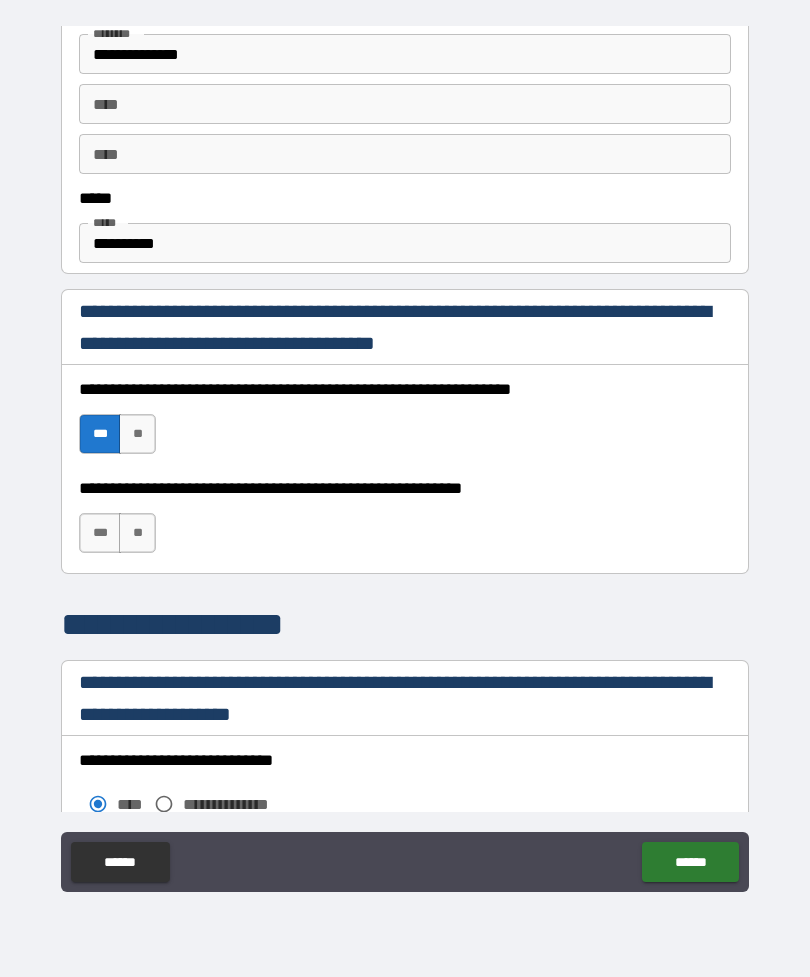 scroll, scrollTop: 1108, scrollLeft: 0, axis: vertical 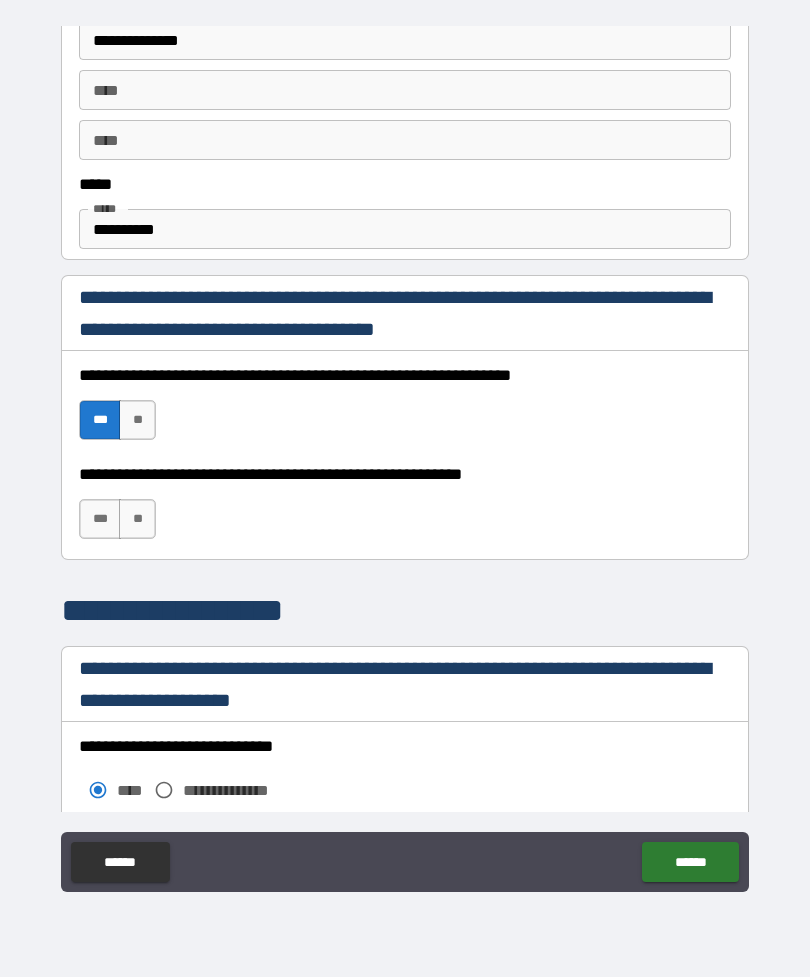click on "***" at bounding box center [100, 519] 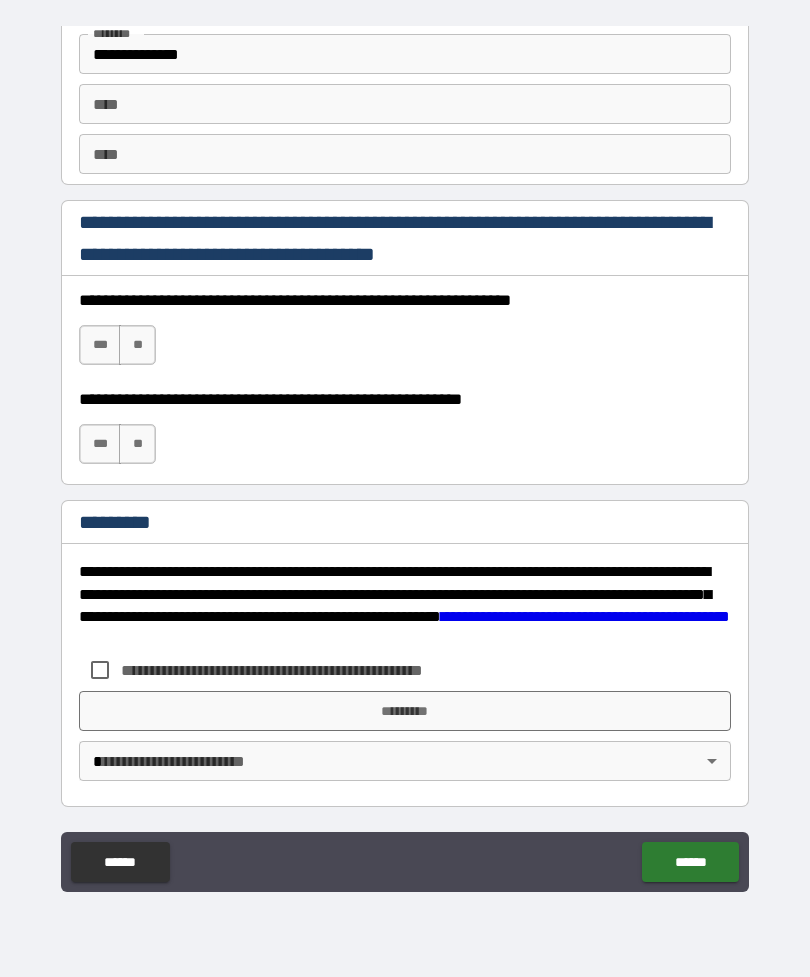 scroll, scrollTop: 2820, scrollLeft: 0, axis: vertical 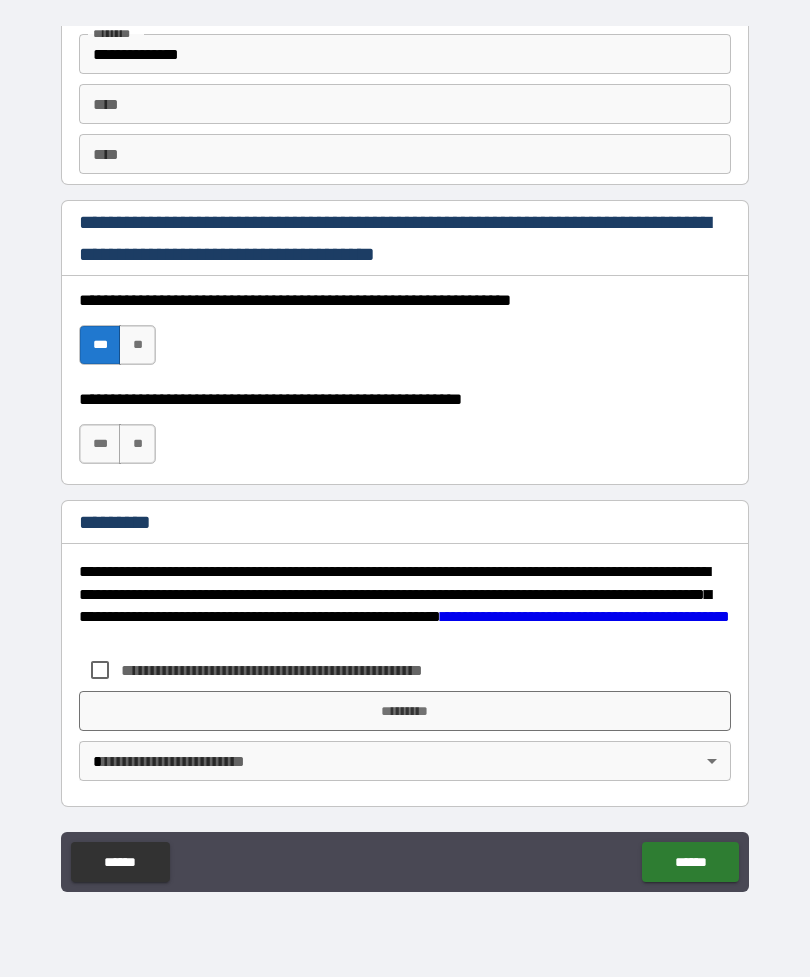 click on "***" at bounding box center (100, 444) 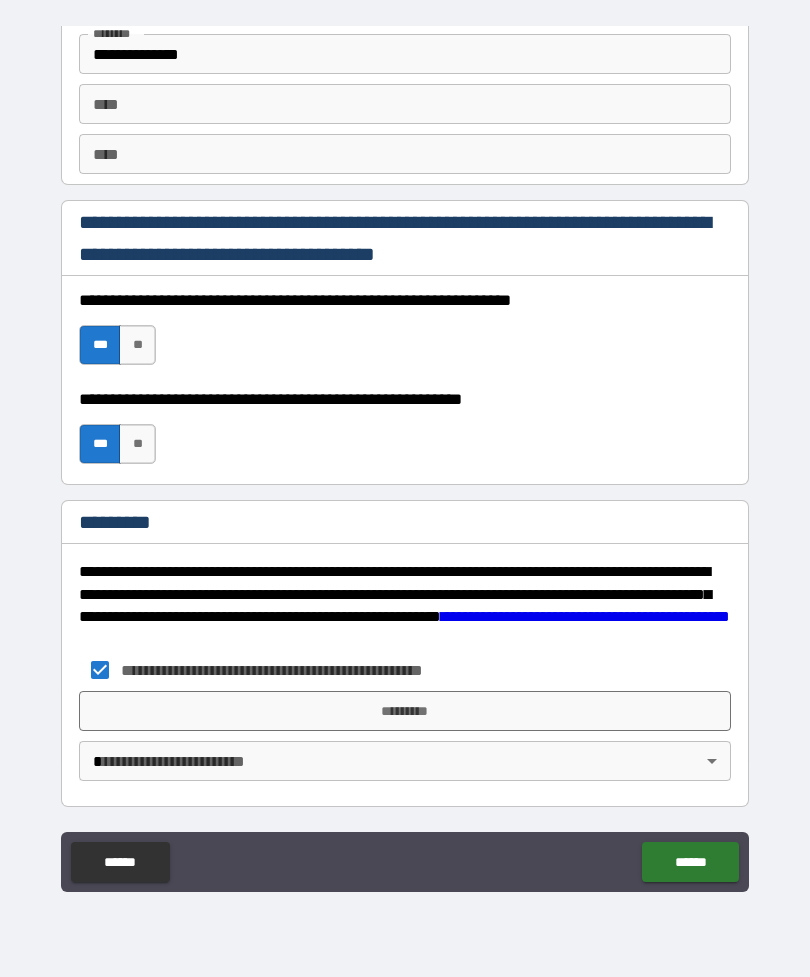 click on "**********" at bounding box center (405, 456) 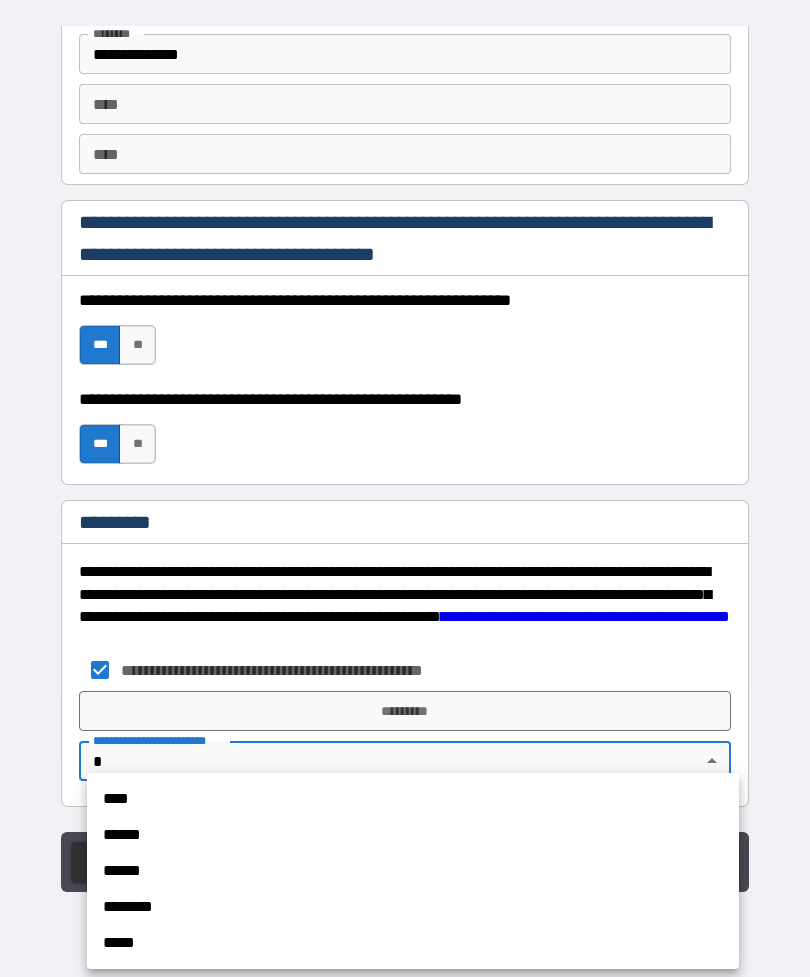 click on "****" at bounding box center [413, 799] 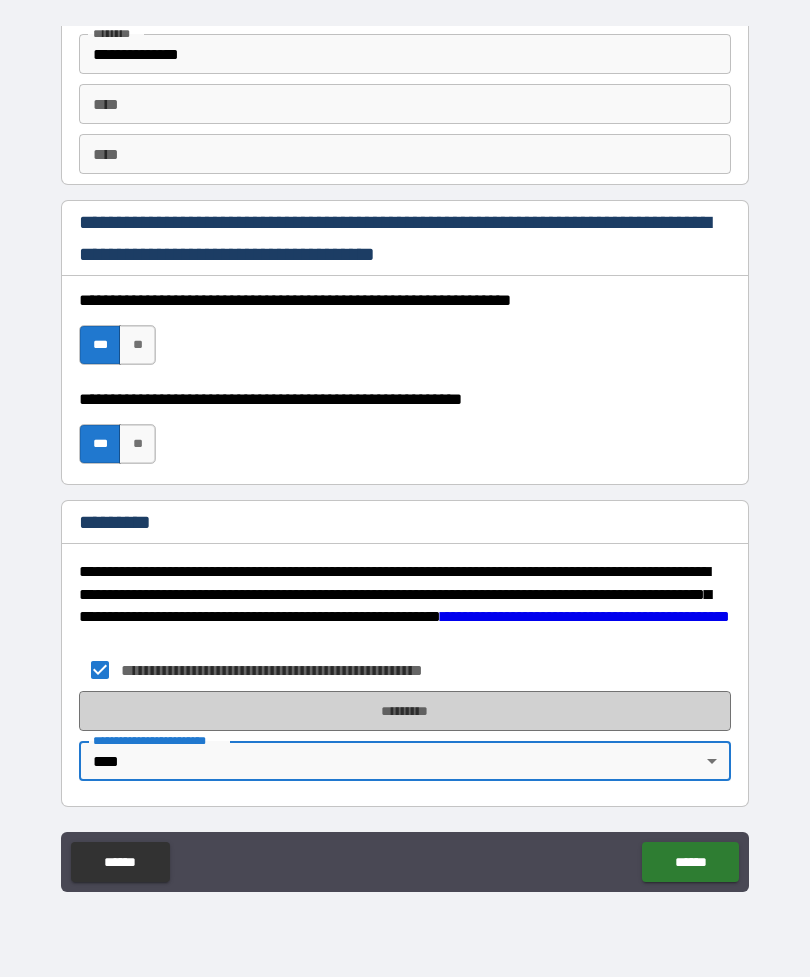 click on "*********" at bounding box center (405, 711) 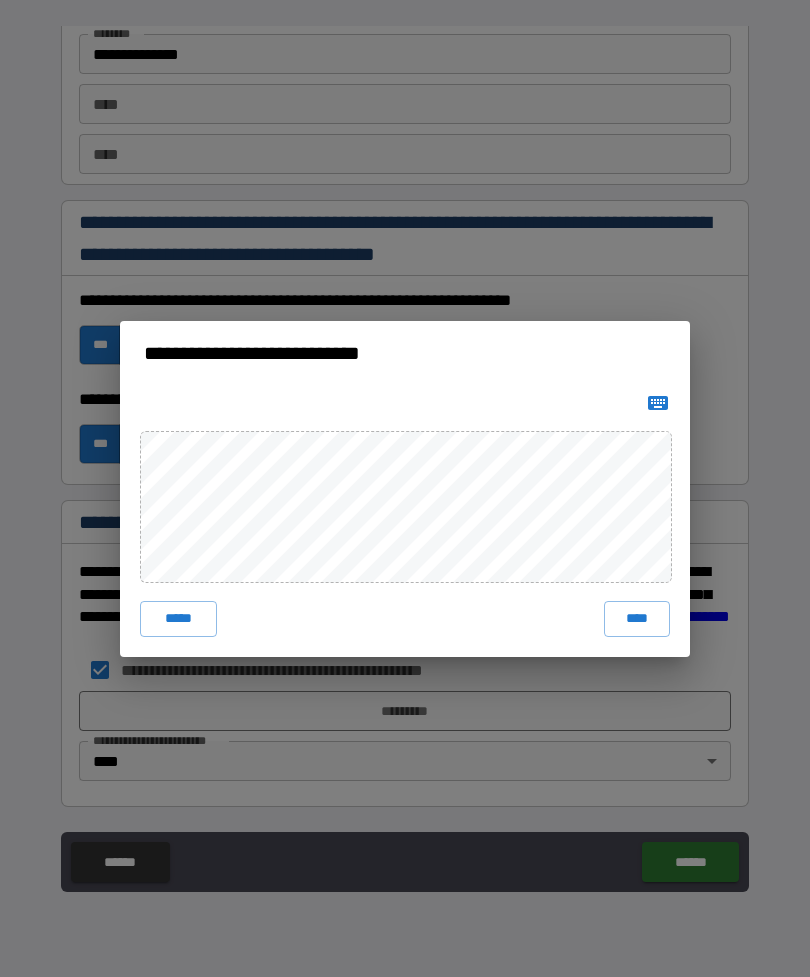 click on "****" at bounding box center (637, 619) 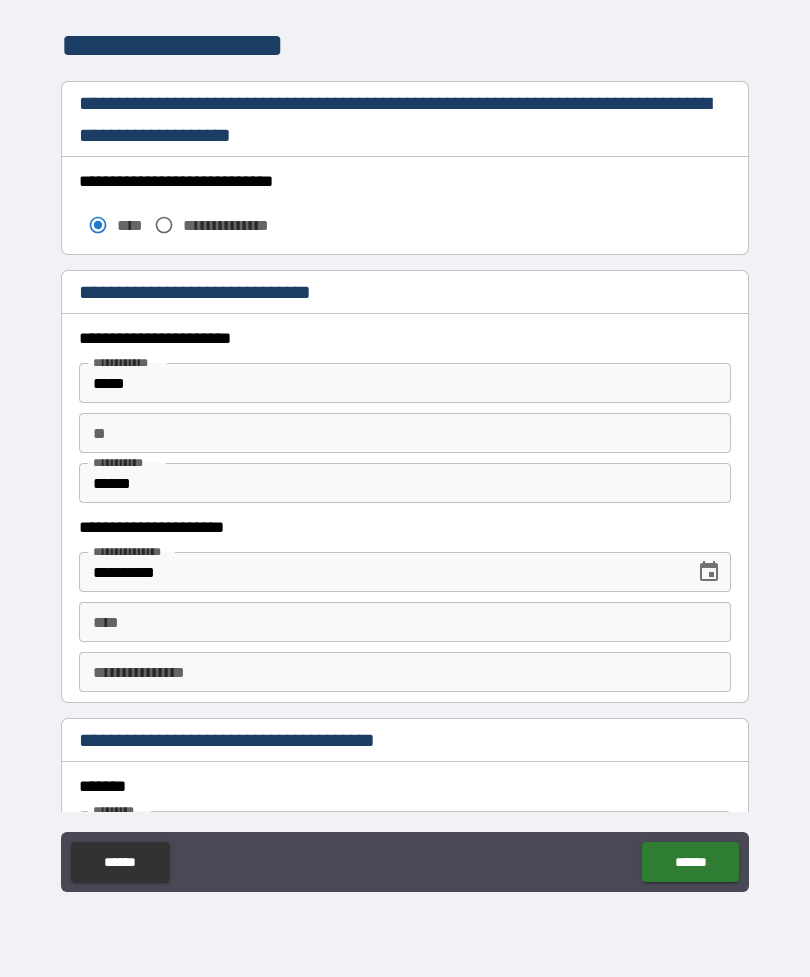 scroll, scrollTop: 1672, scrollLeft: 0, axis: vertical 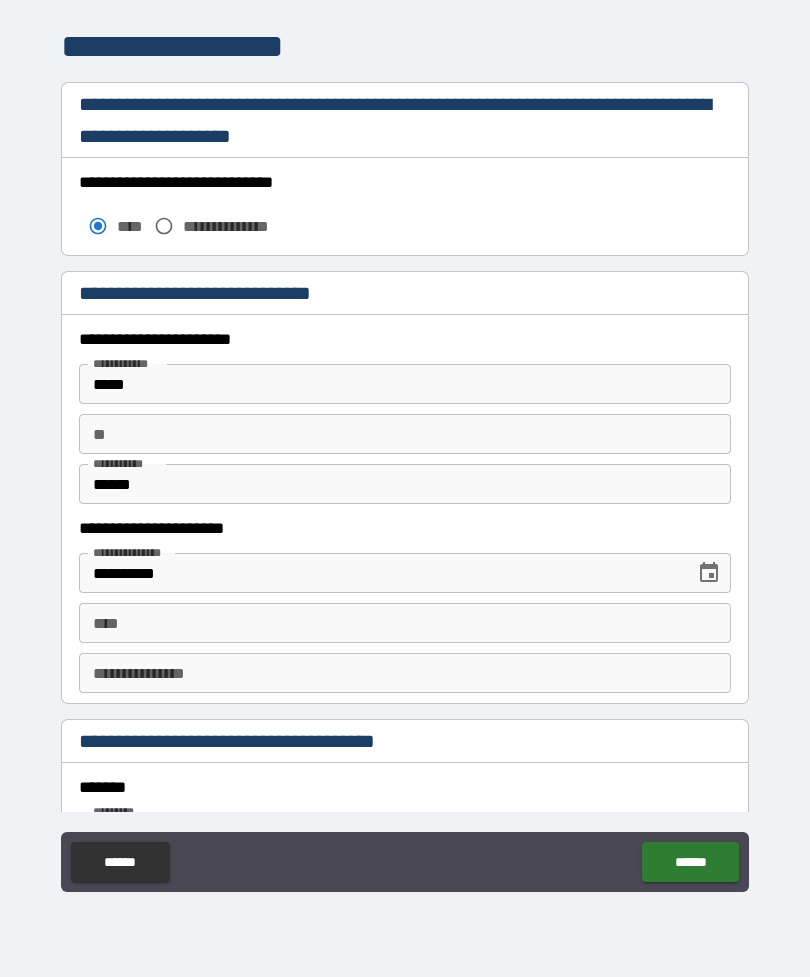 click on "******" at bounding box center [690, 862] 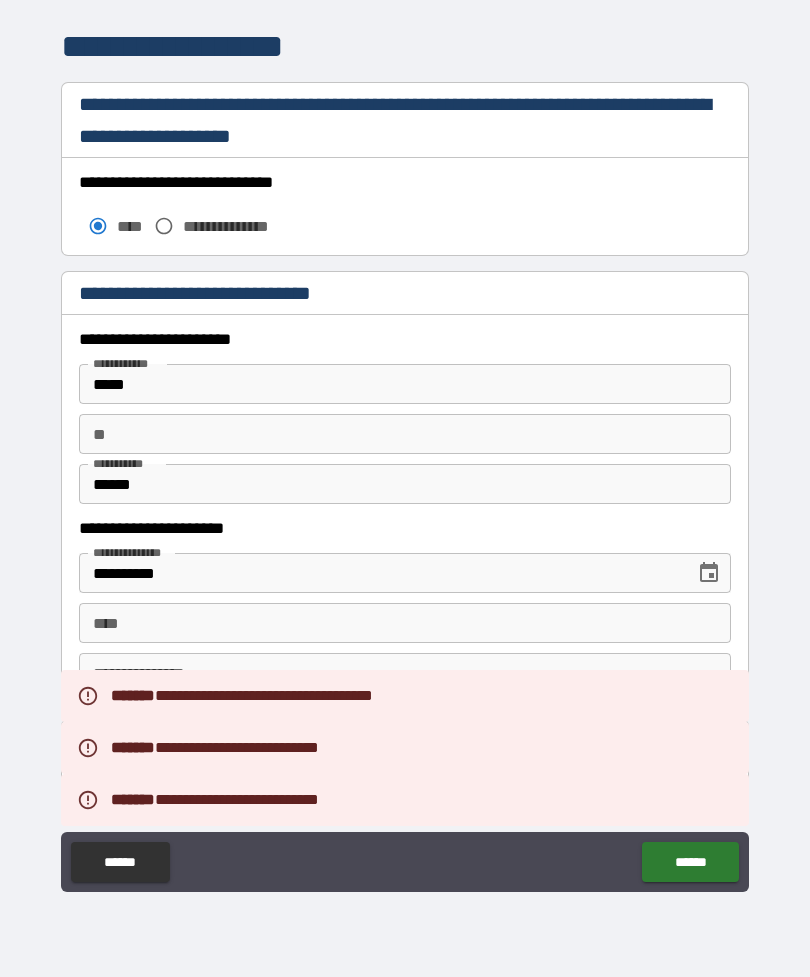 click on "**********" at bounding box center [405, 459] 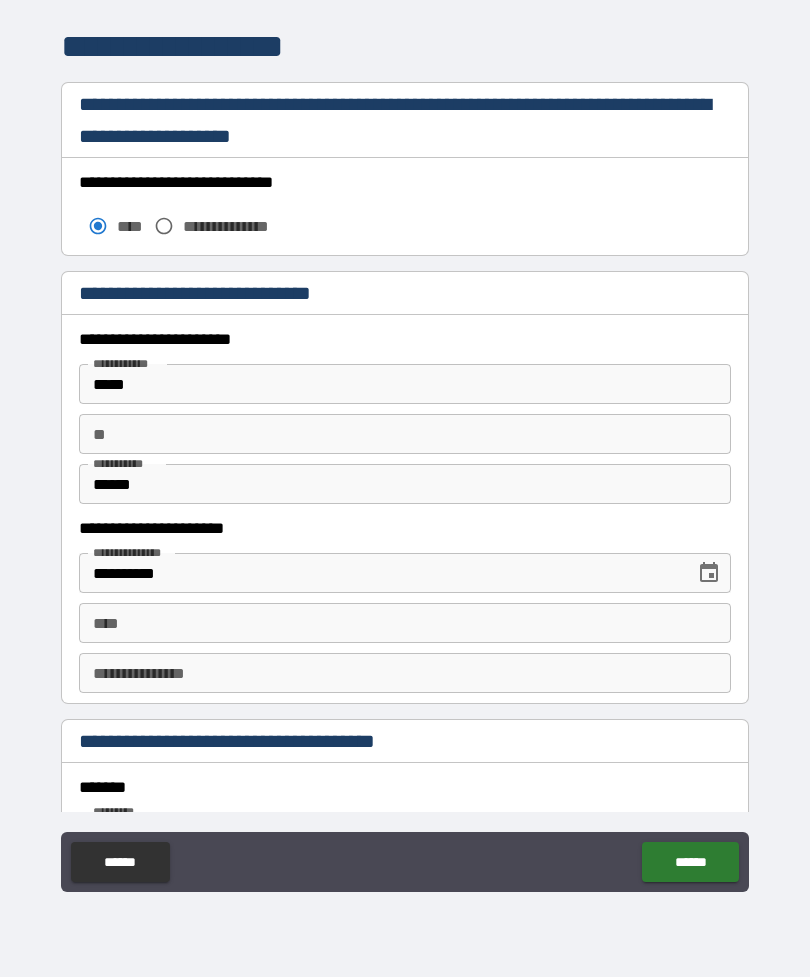 click on "******" at bounding box center [120, 862] 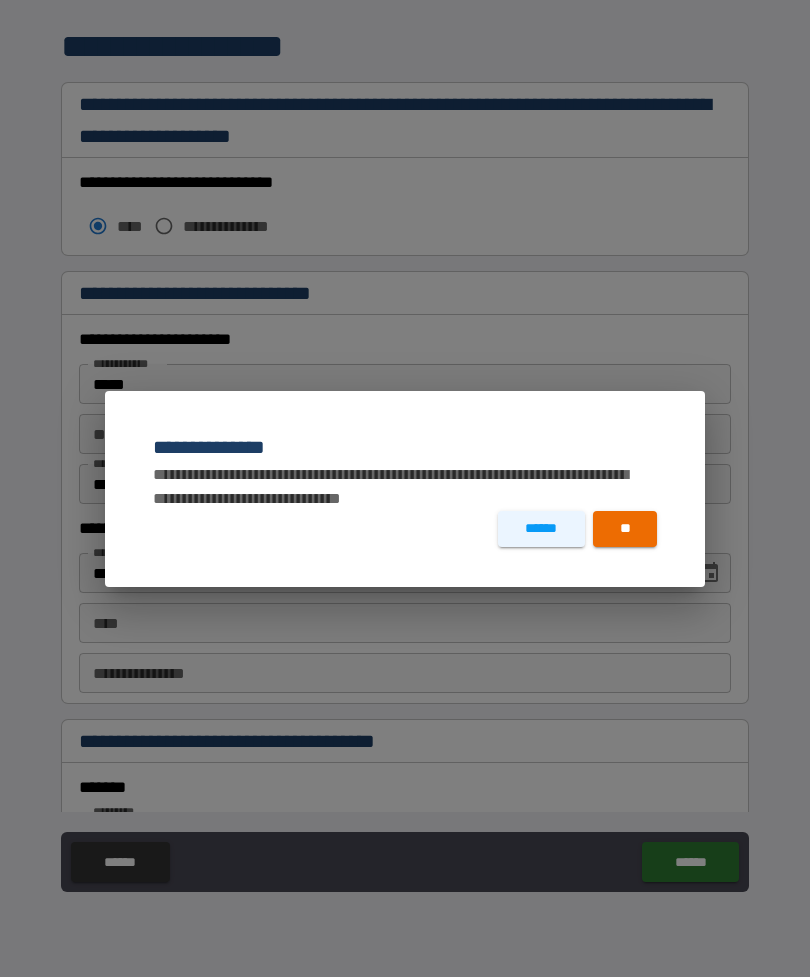 click on "******" at bounding box center (541, 529) 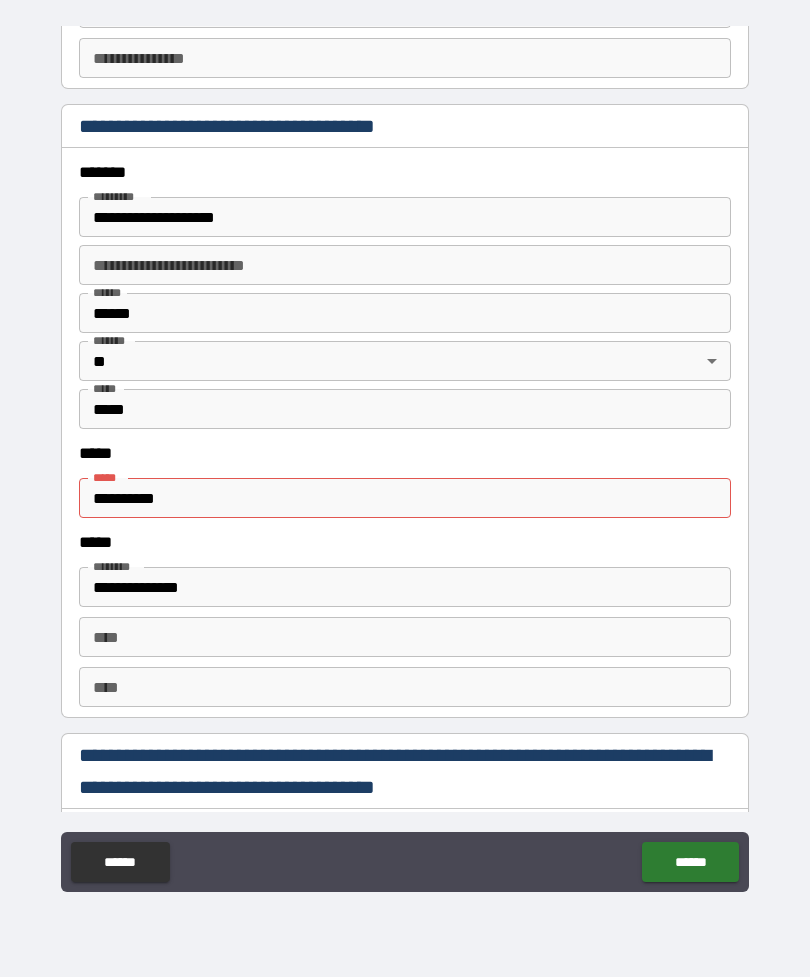 scroll, scrollTop: 2291, scrollLeft: 0, axis: vertical 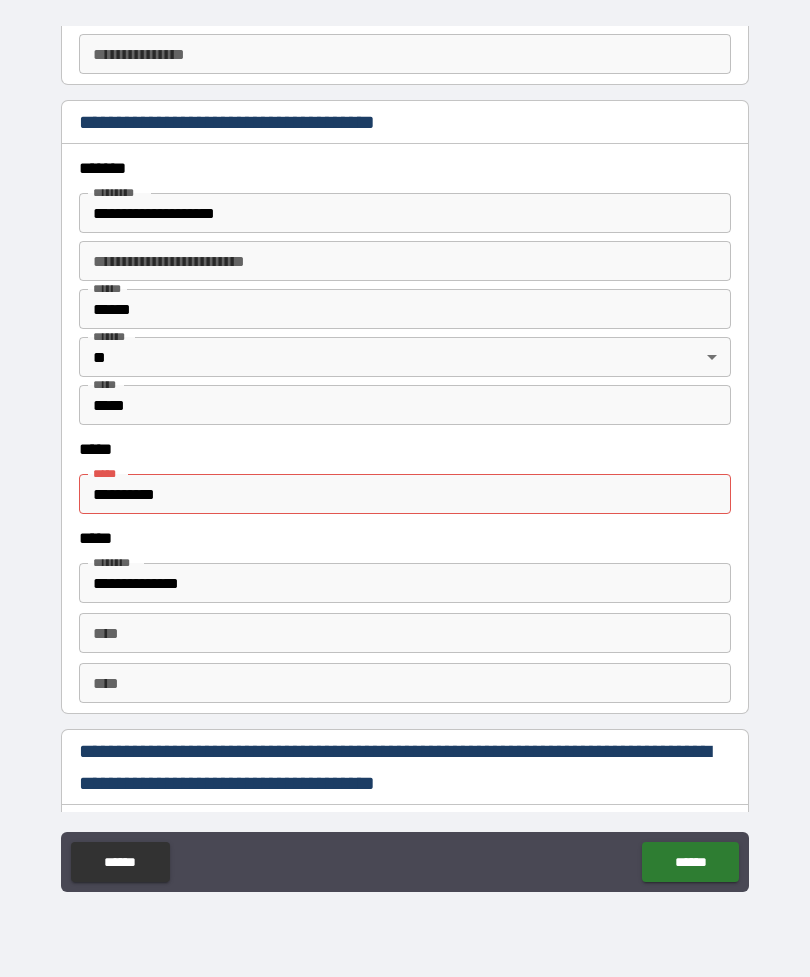 click on "**********" at bounding box center (405, 494) 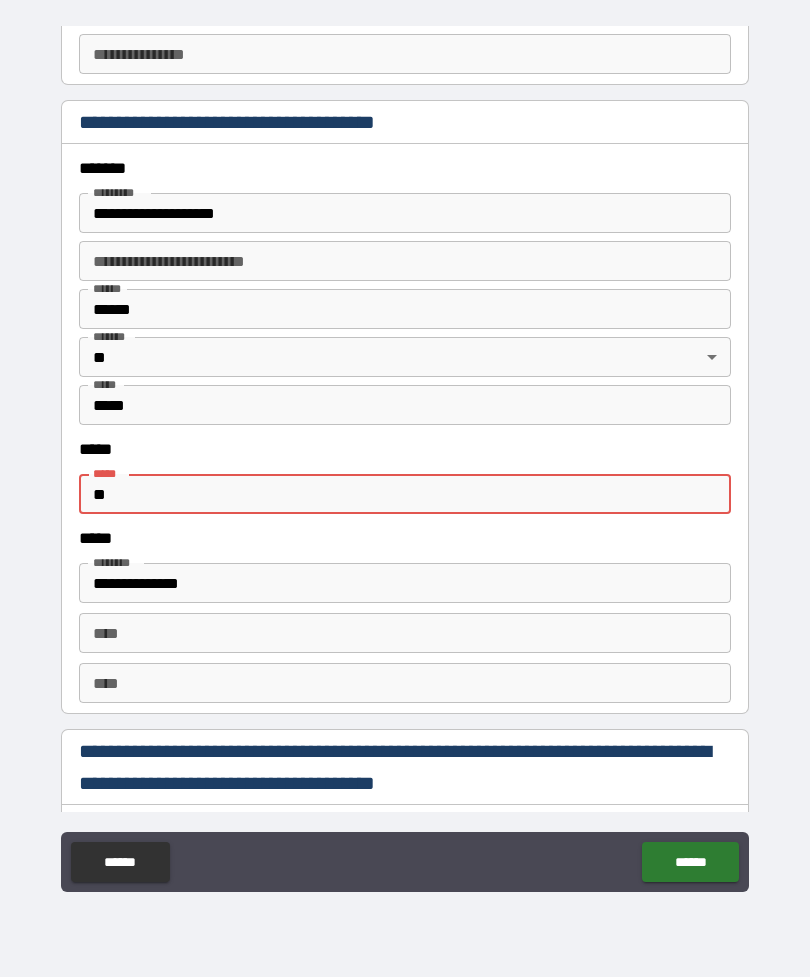 type on "*" 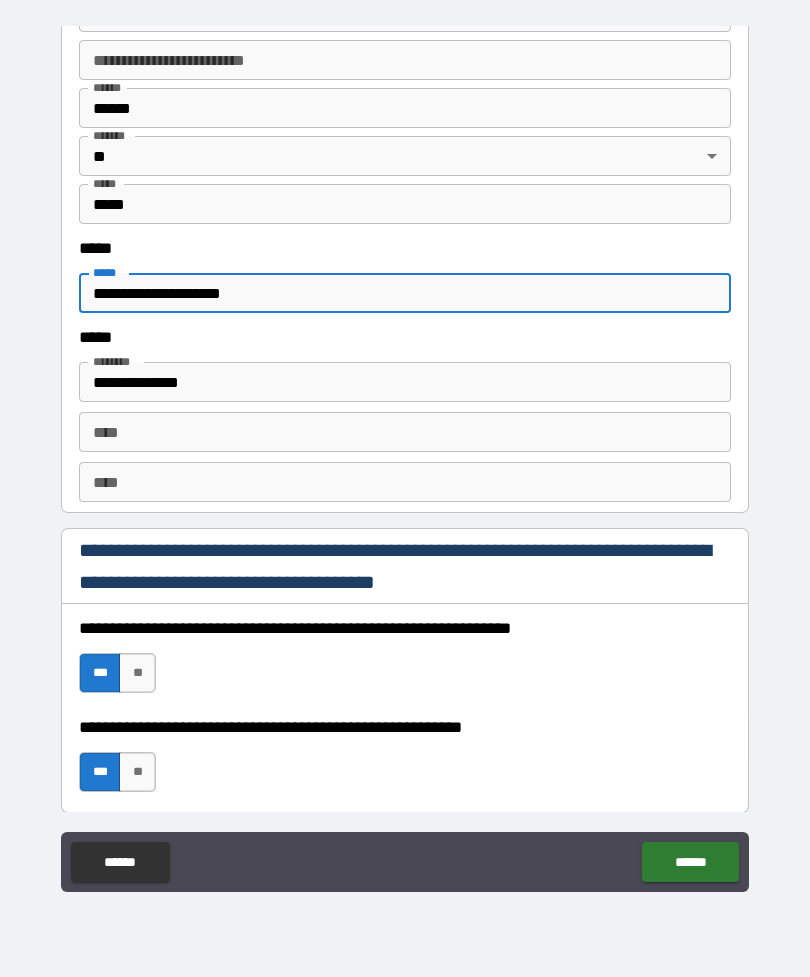 scroll, scrollTop: 2501, scrollLeft: 0, axis: vertical 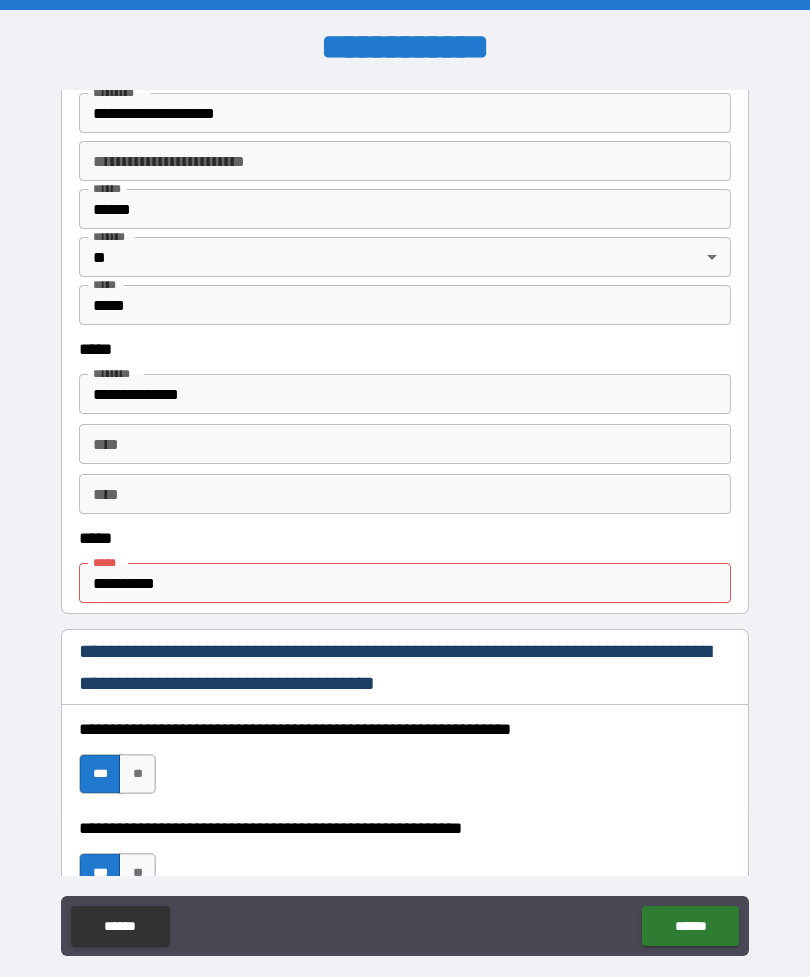 type on "**********" 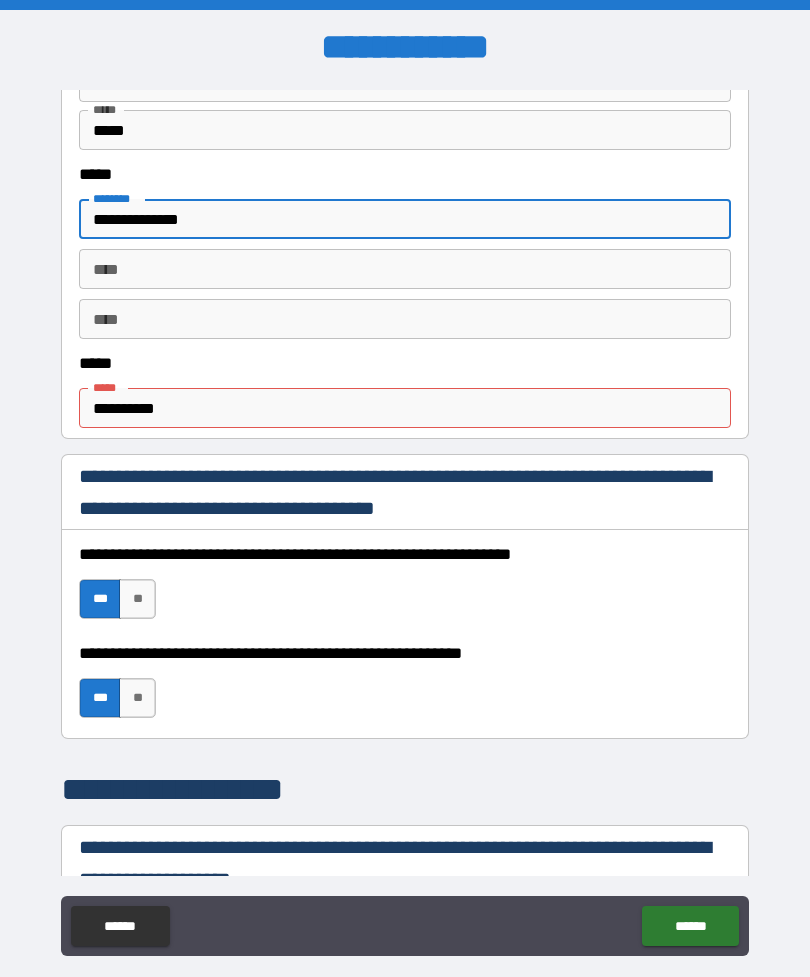 scroll, scrollTop: 995, scrollLeft: 0, axis: vertical 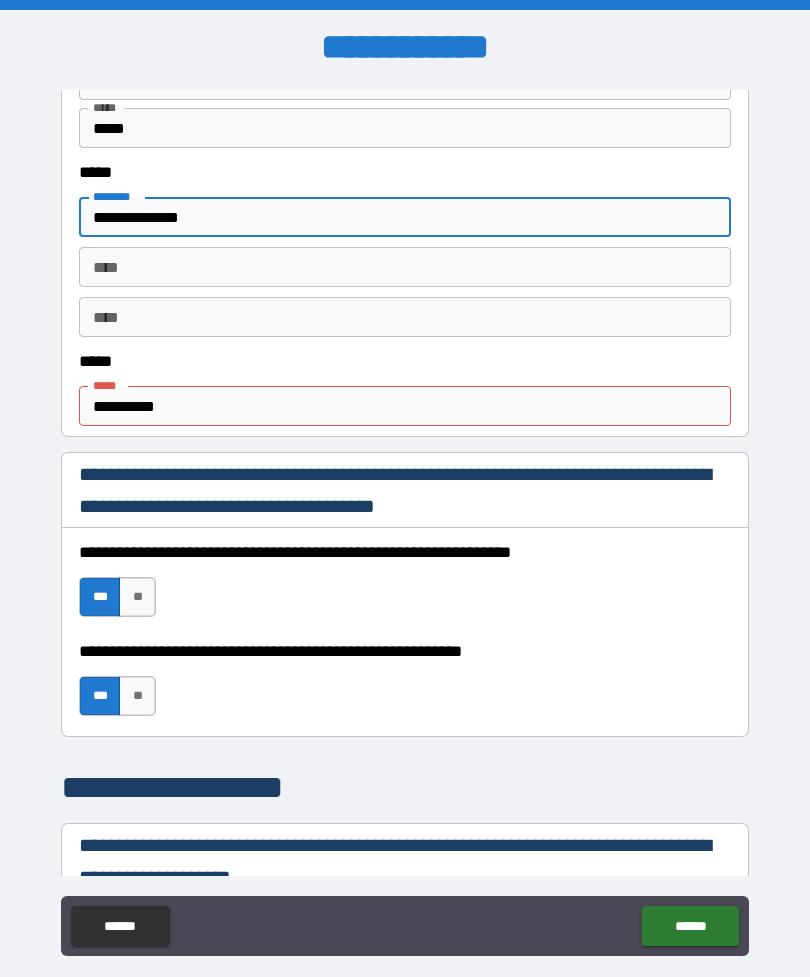 click on "**********" at bounding box center [405, 406] 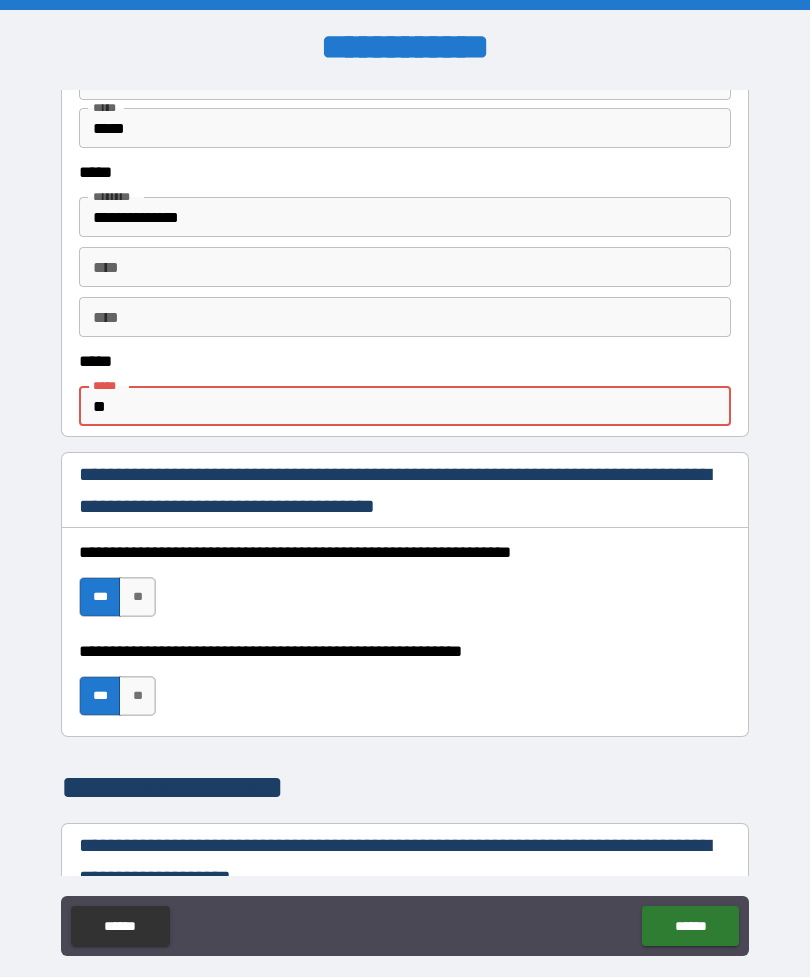 type on "*" 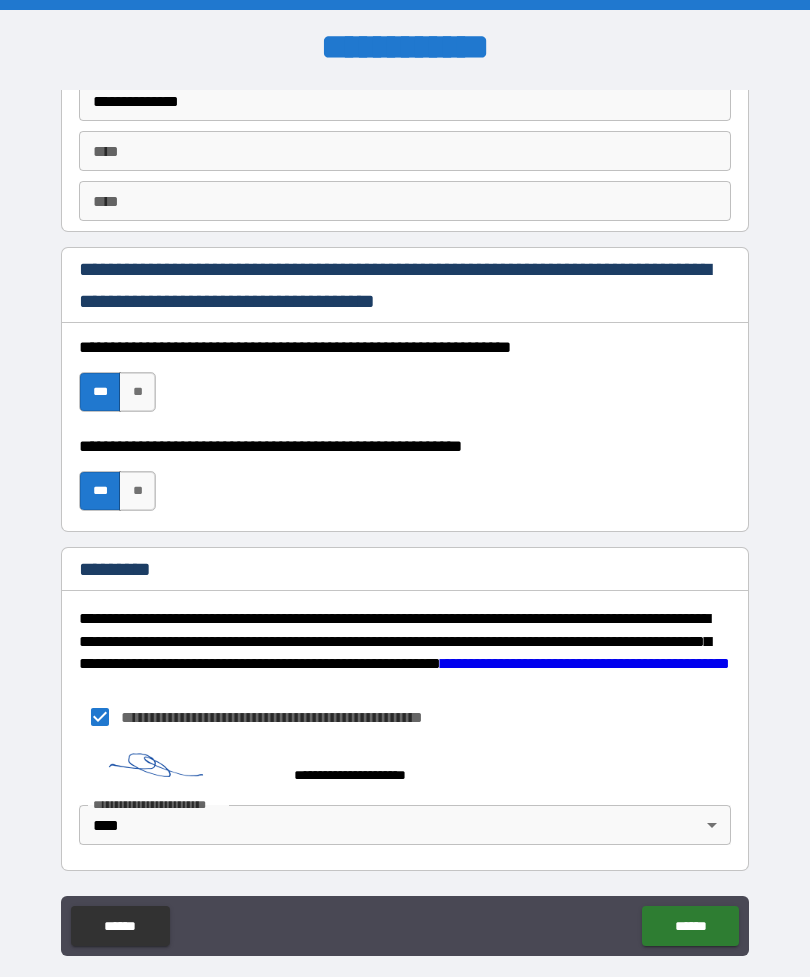 scroll, scrollTop: 2837, scrollLeft: 0, axis: vertical 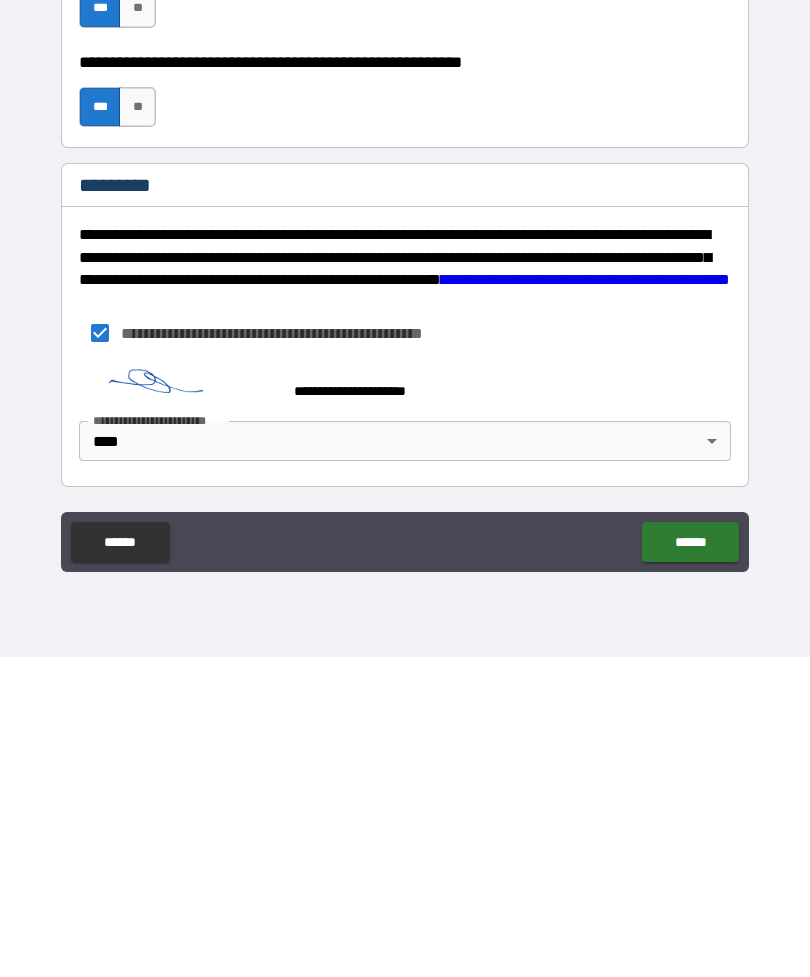 type on "**********" 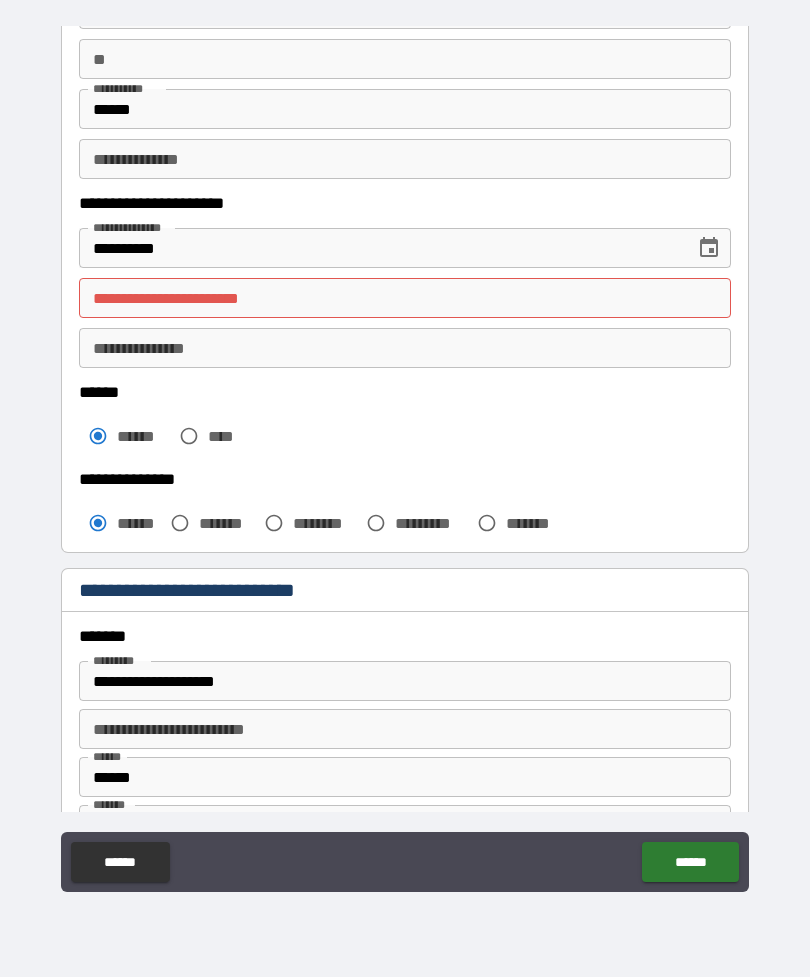scroll, scrollTop: 153, scrollLeft: 0, axis: vertical 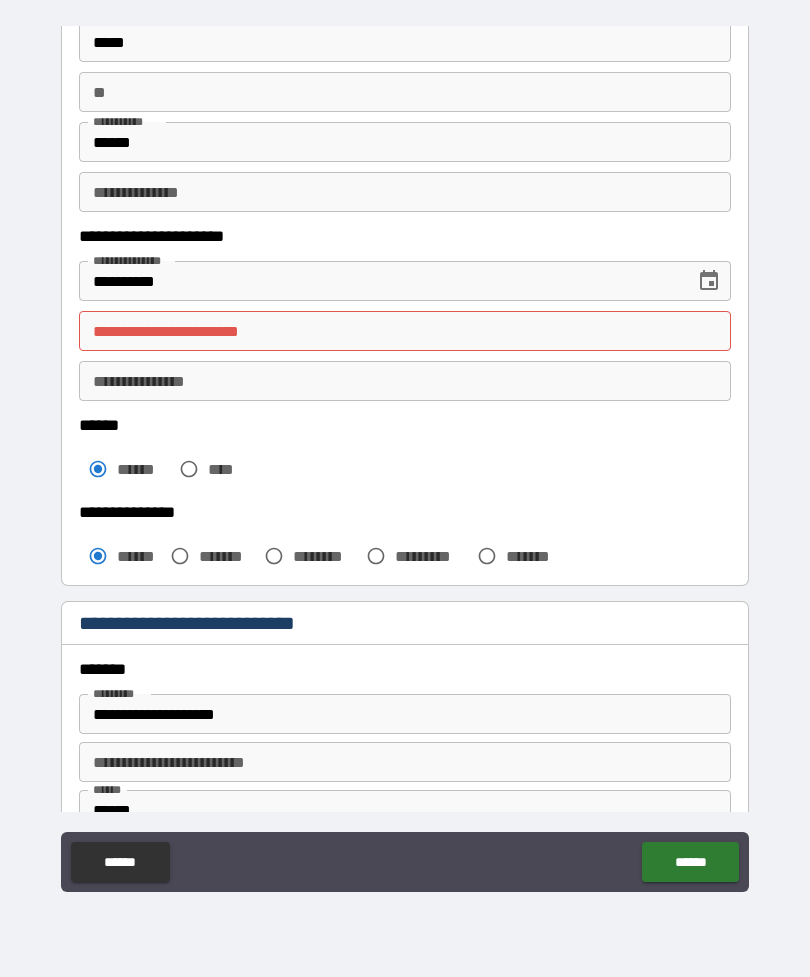 click on "**********" at bounding box center [405, 331] 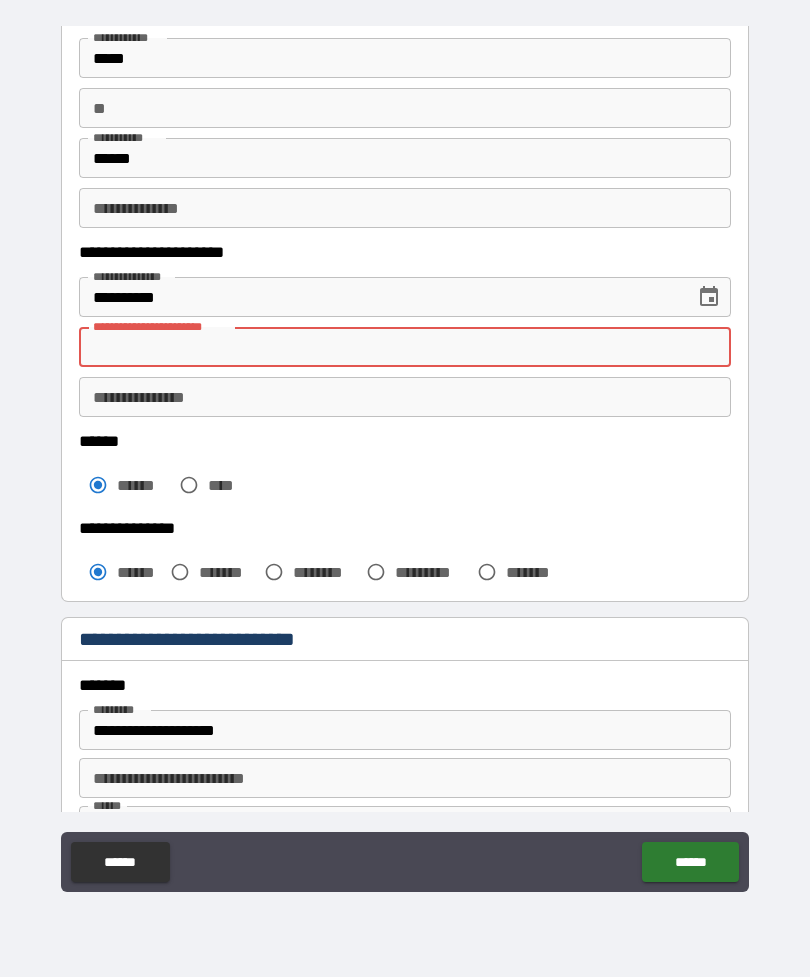 scroll, scrollTop: 139, scrollLeft: 0, axis: vertical 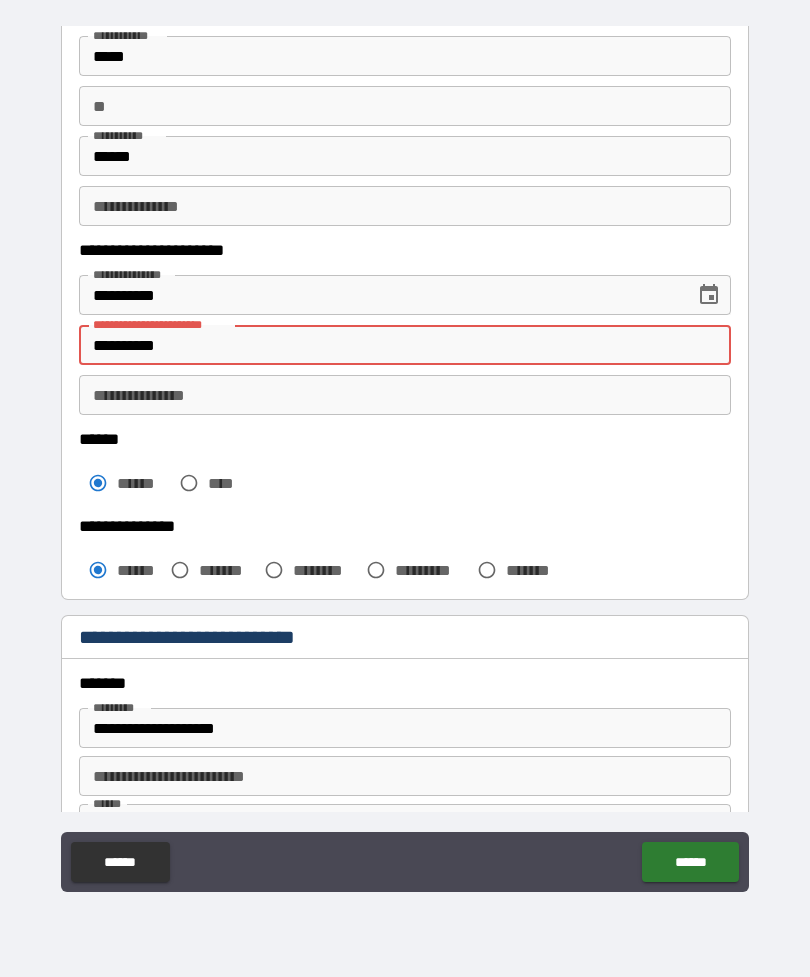 type on "**********" 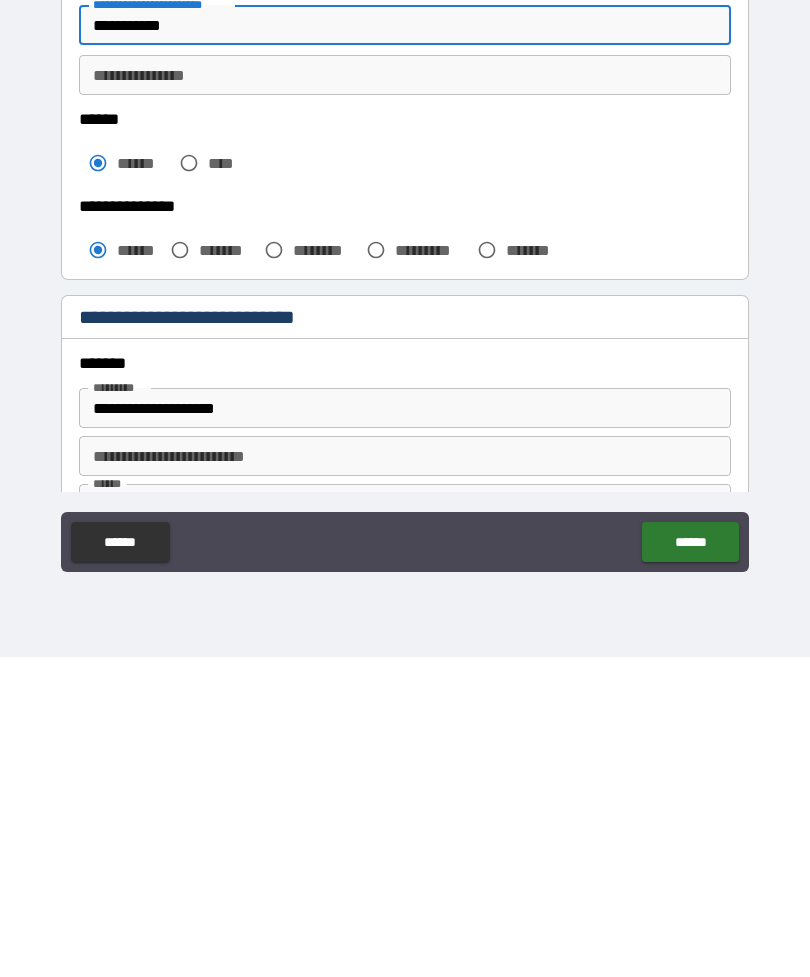 click on "******" at bounding box center (690, 862) 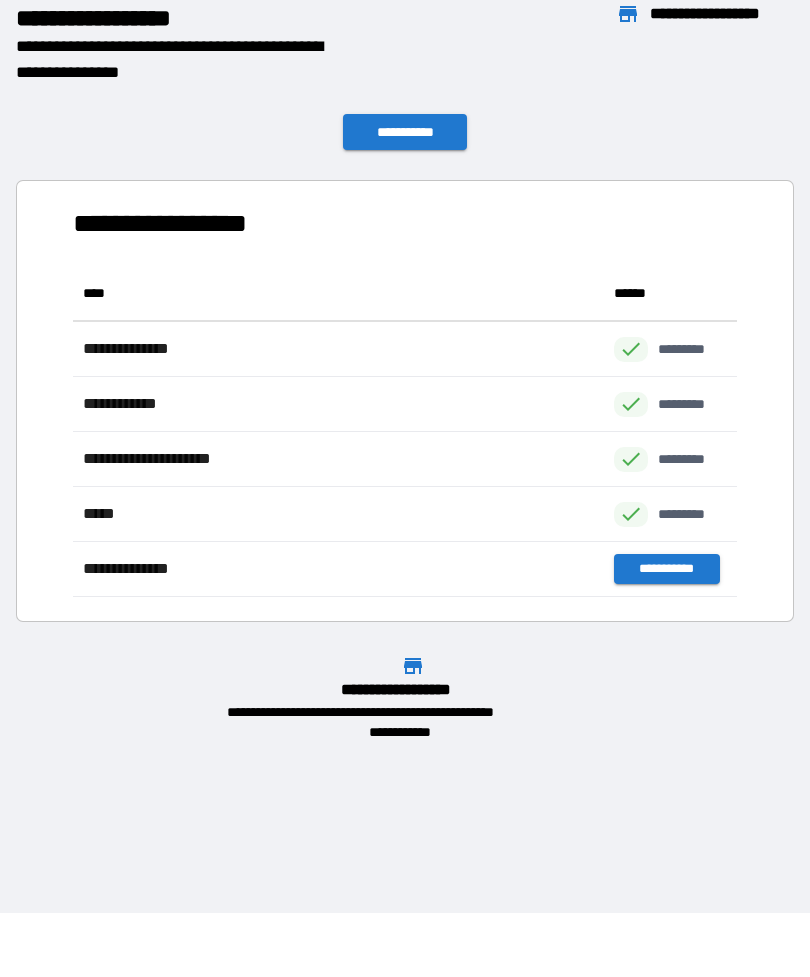 scroll, scrollTop: 1, scrollLeft: 1, axis: both 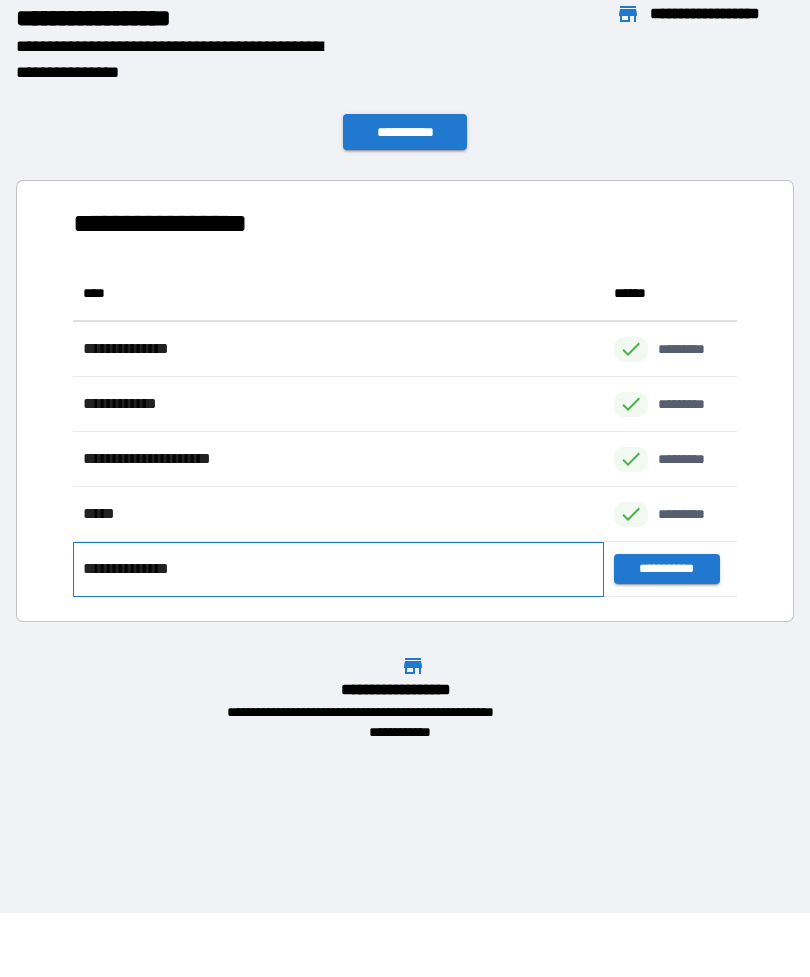 click on "**********" at bounding box center (405, 401) 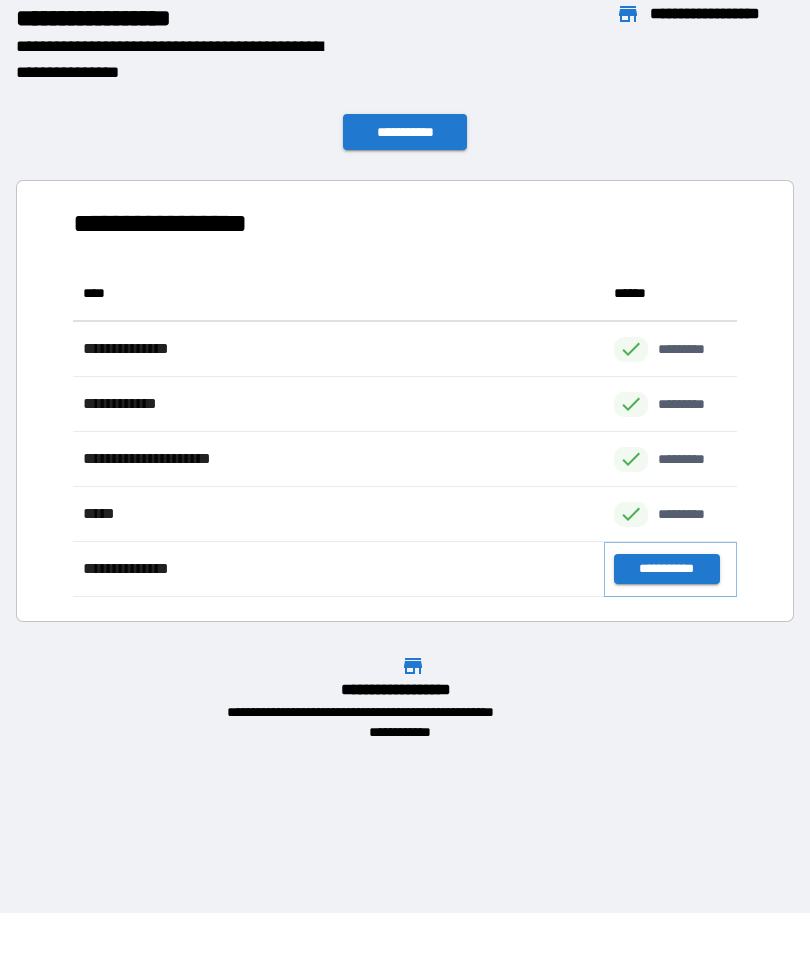 click on "**********" at bounding box center [666, 569] 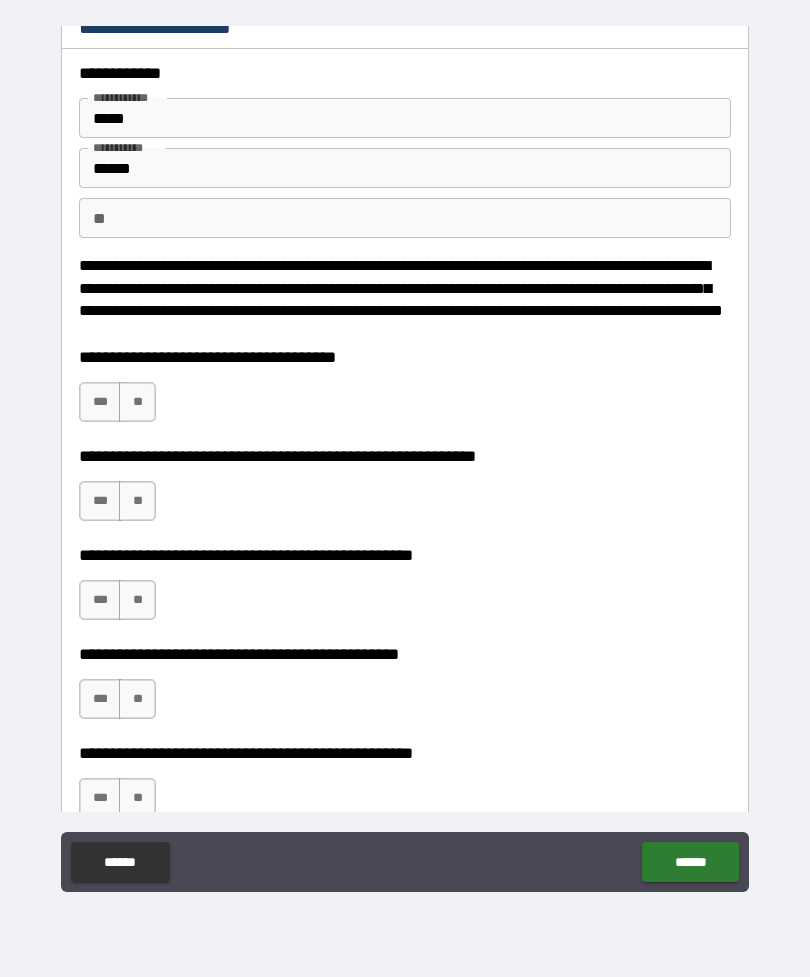 scroll, scrollTop: 20, scrollLeft: 0, axis: vertical 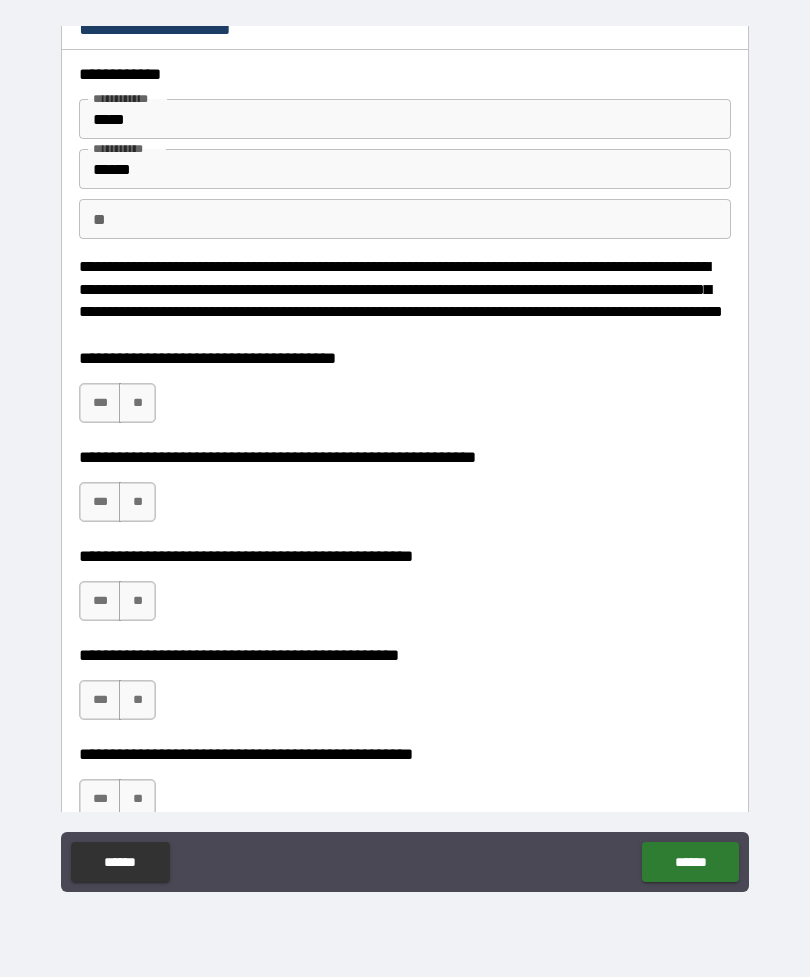 click on "**" at bounding box center (137, 502) 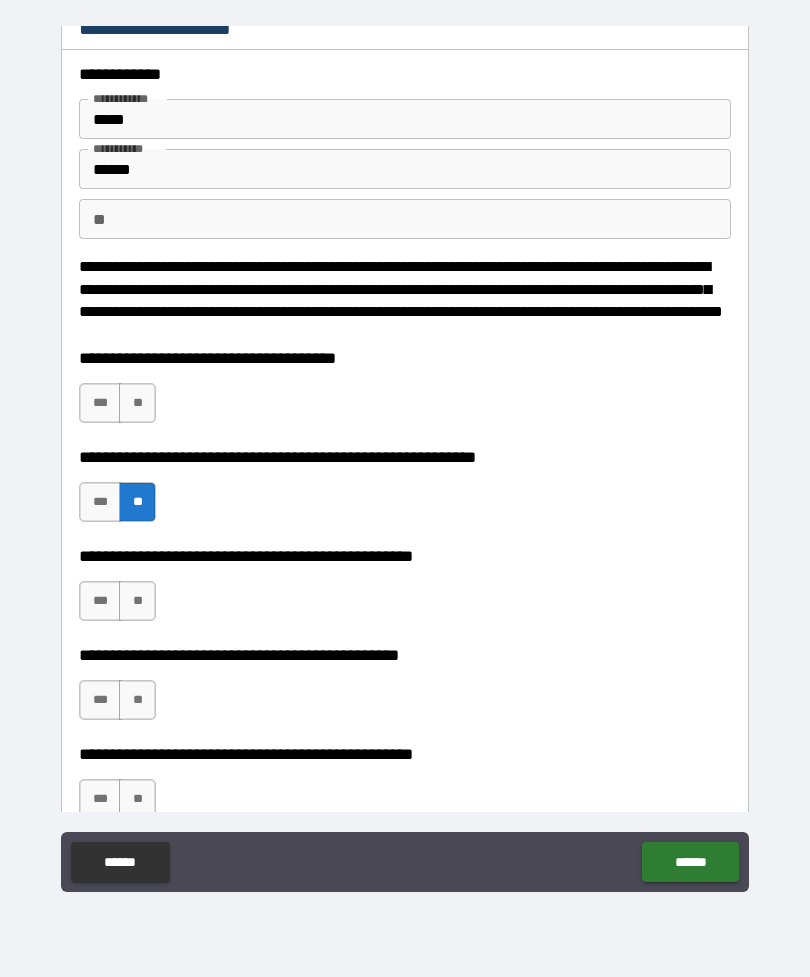 click on "**" at bounding box center [137, 403] 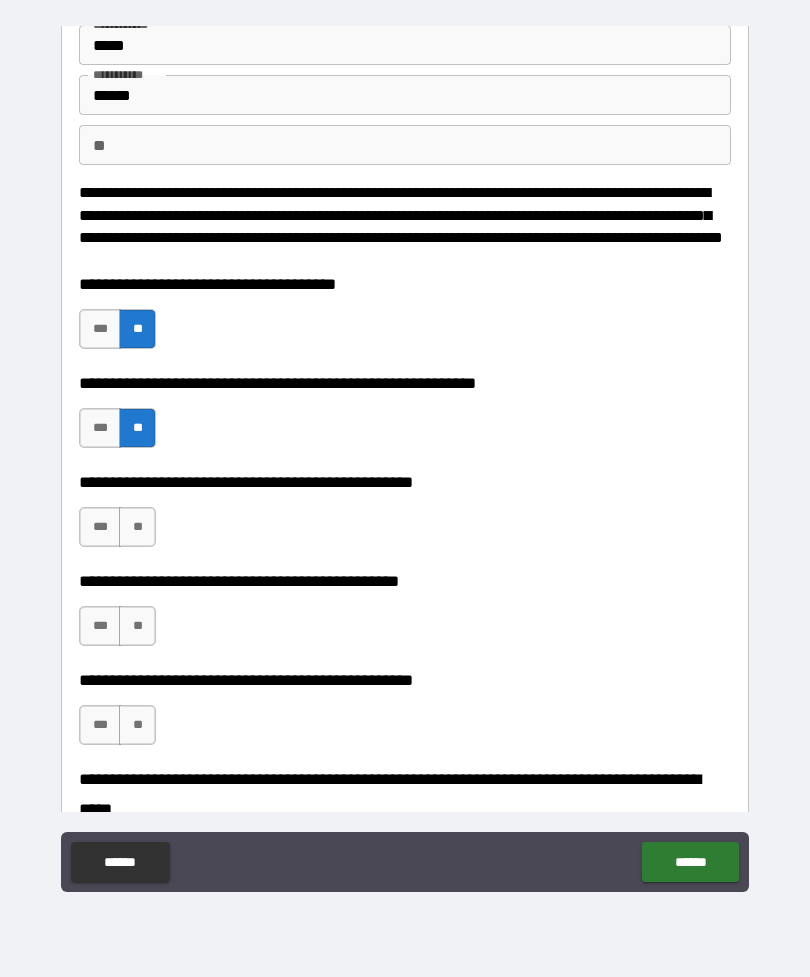 scroll, scrollTop: 140, scrollLeft: 0, axis: vertical 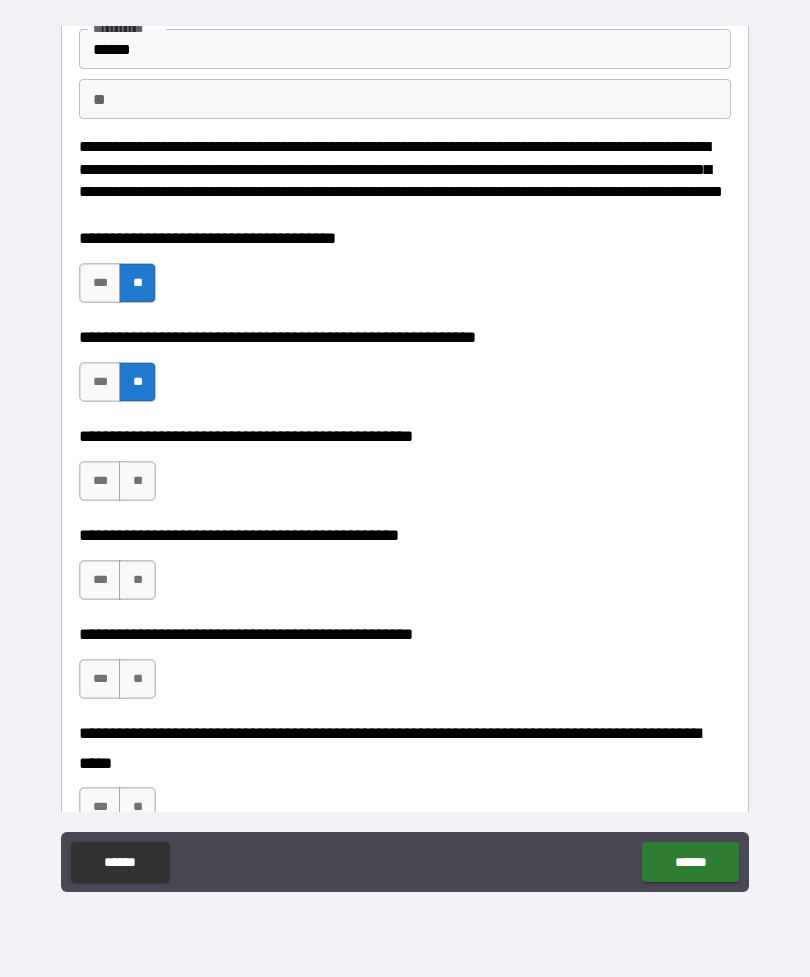 click on "**" at bounding box center [137, 481] 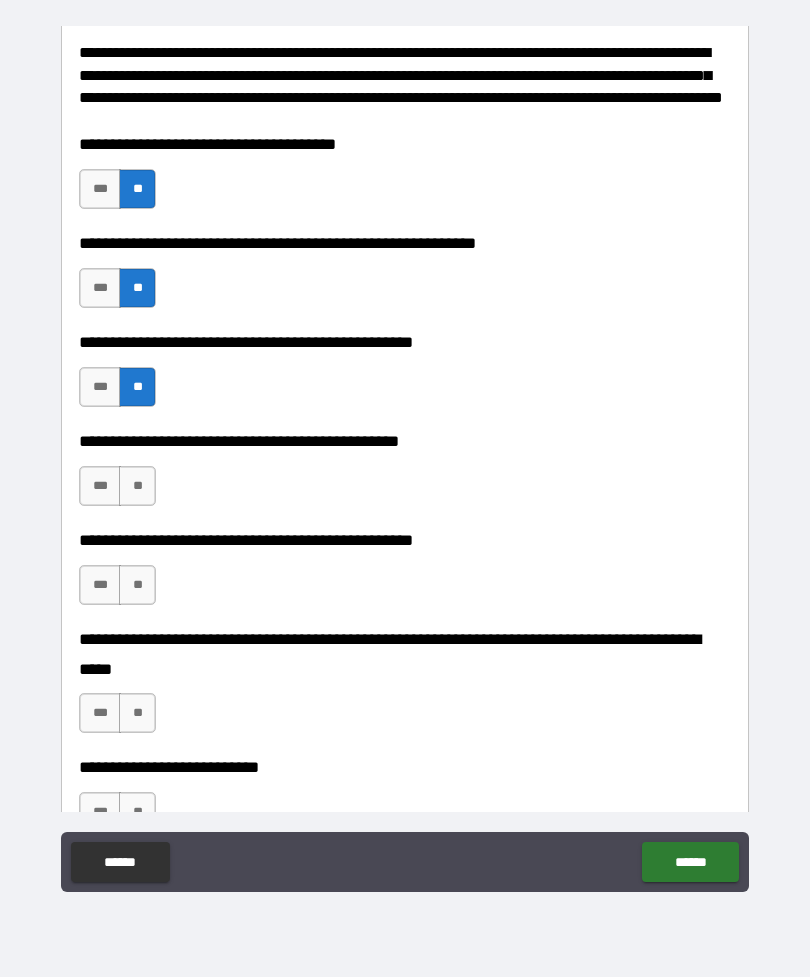 scroll, scrollTop: 236, scrollLeft: 0, axis: vertical 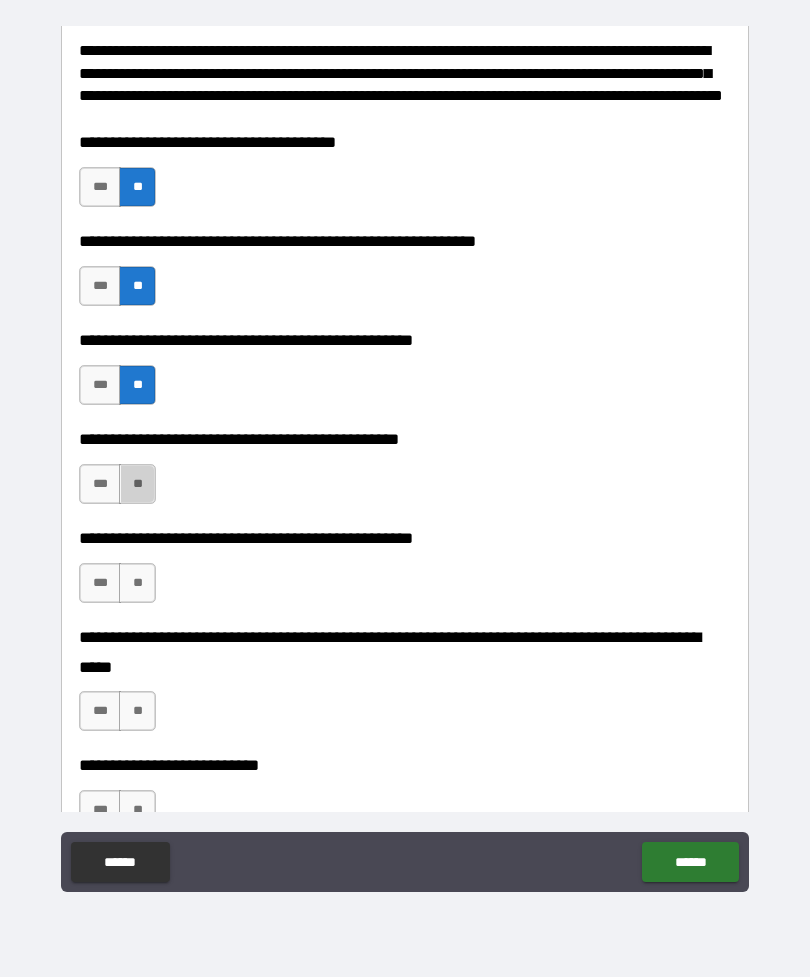 click on "**" at bounding box center (137, 484) 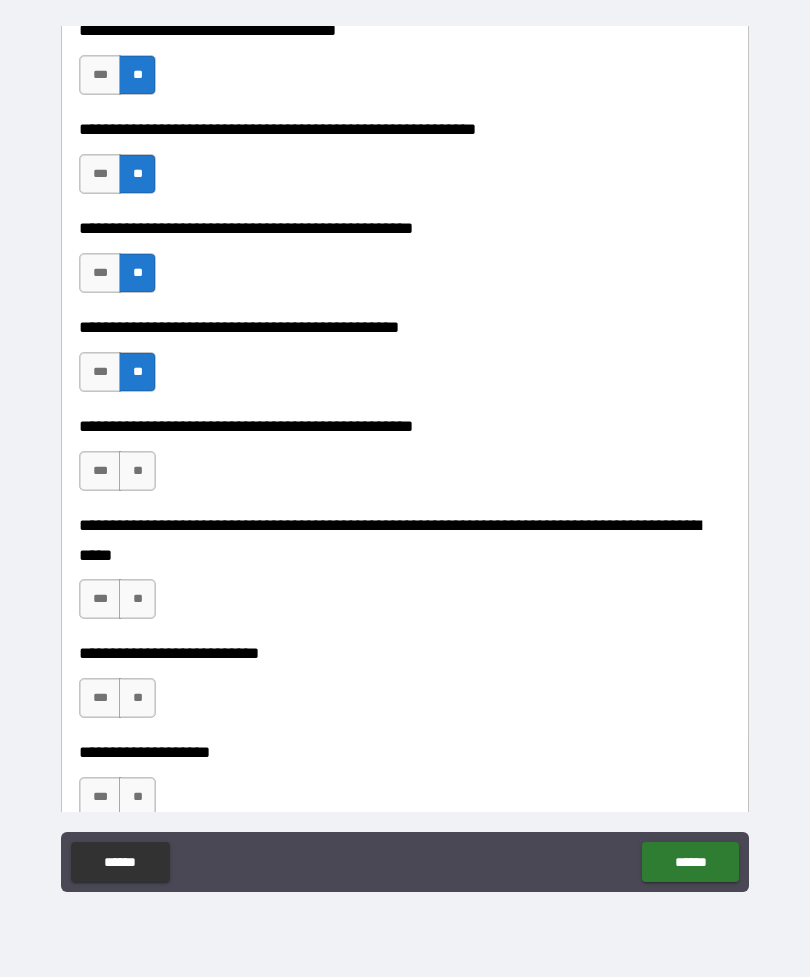 scroll, scrollTop: 349, scrollLeft: 0, axis: vertical 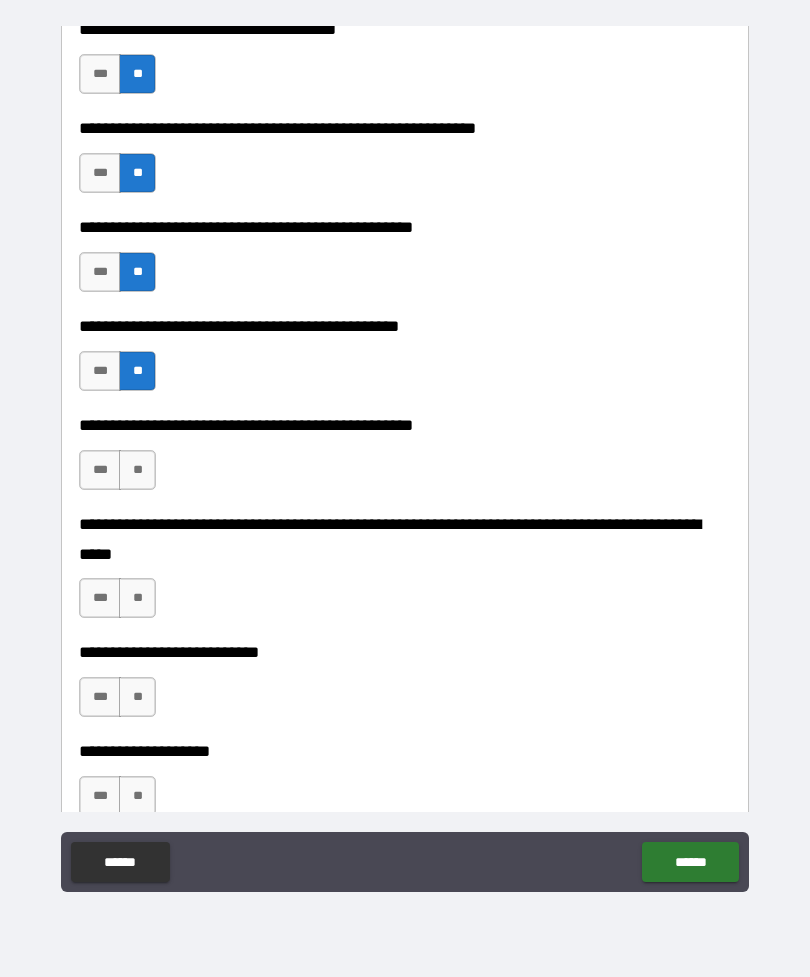 click on "**" at bounding box center (137, 470) 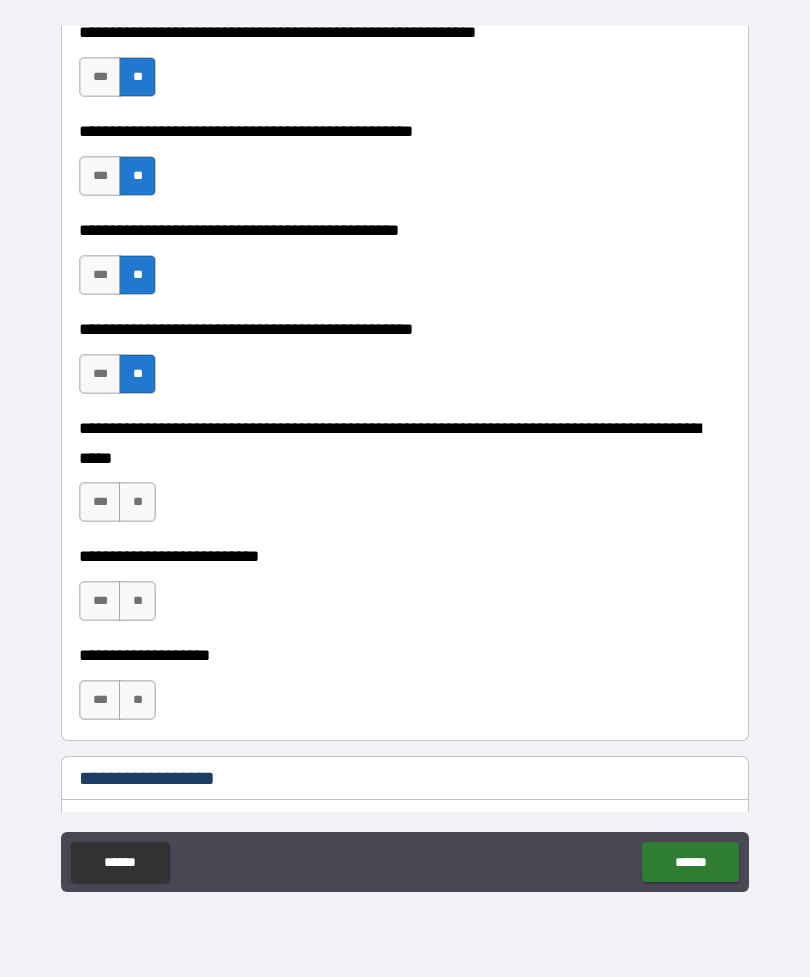 scroll, scrollTop: 454, scrollLeft: 0, axis: vertical 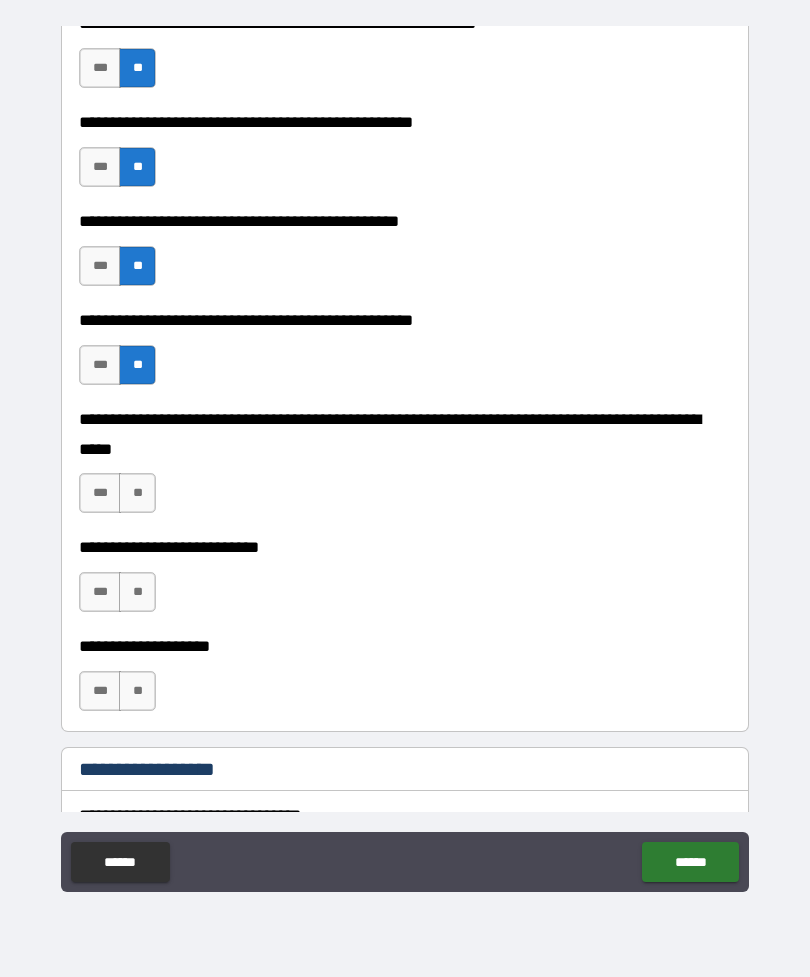 click on "**" at bounding box center (137, 493) 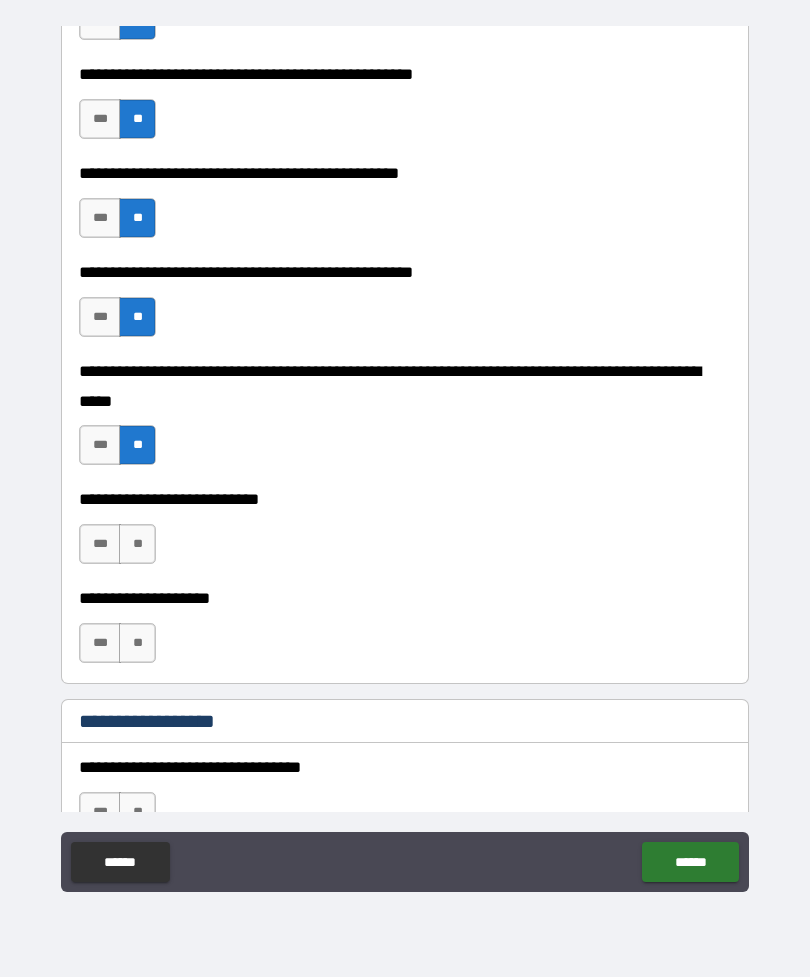 scroll, scrollTop: 546, scrollLeft: 0, axis: vertical 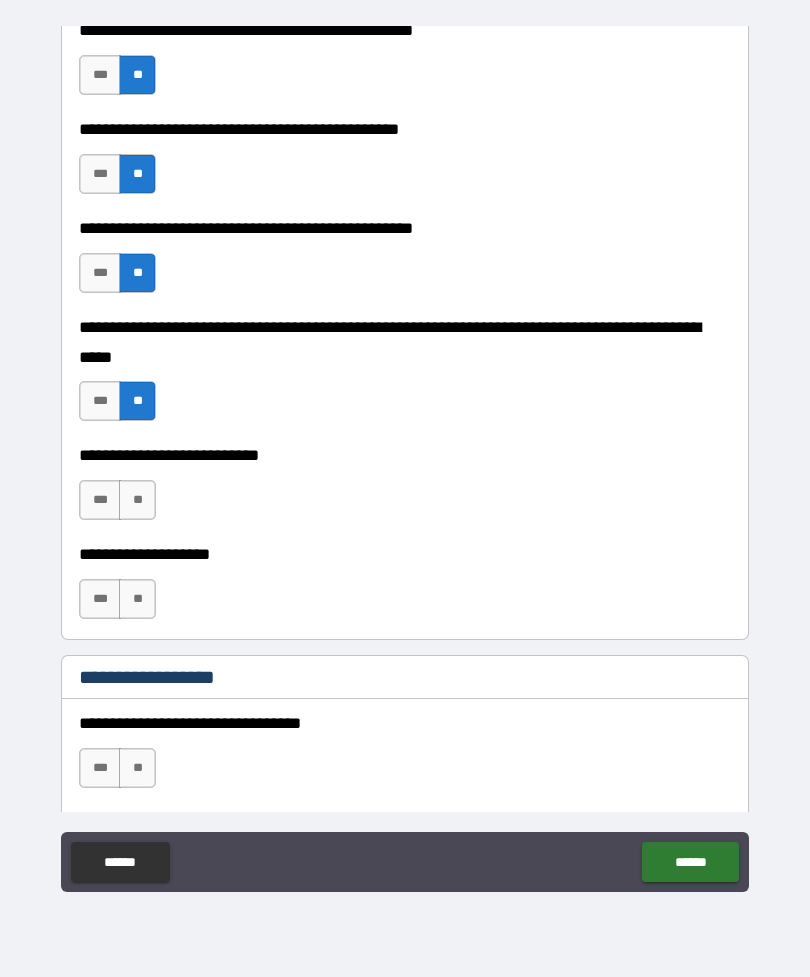 click on "**" at bounding box center [137, 500] 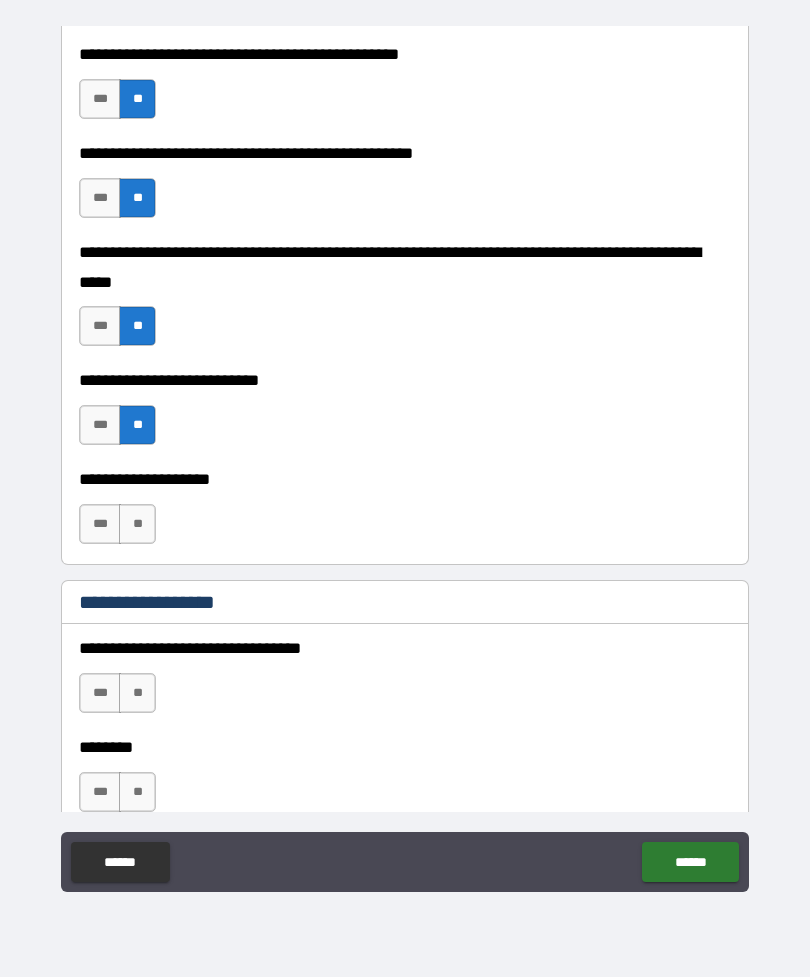 scroll, scrollTop: 625, scrollLeft: 0, axis: vertical 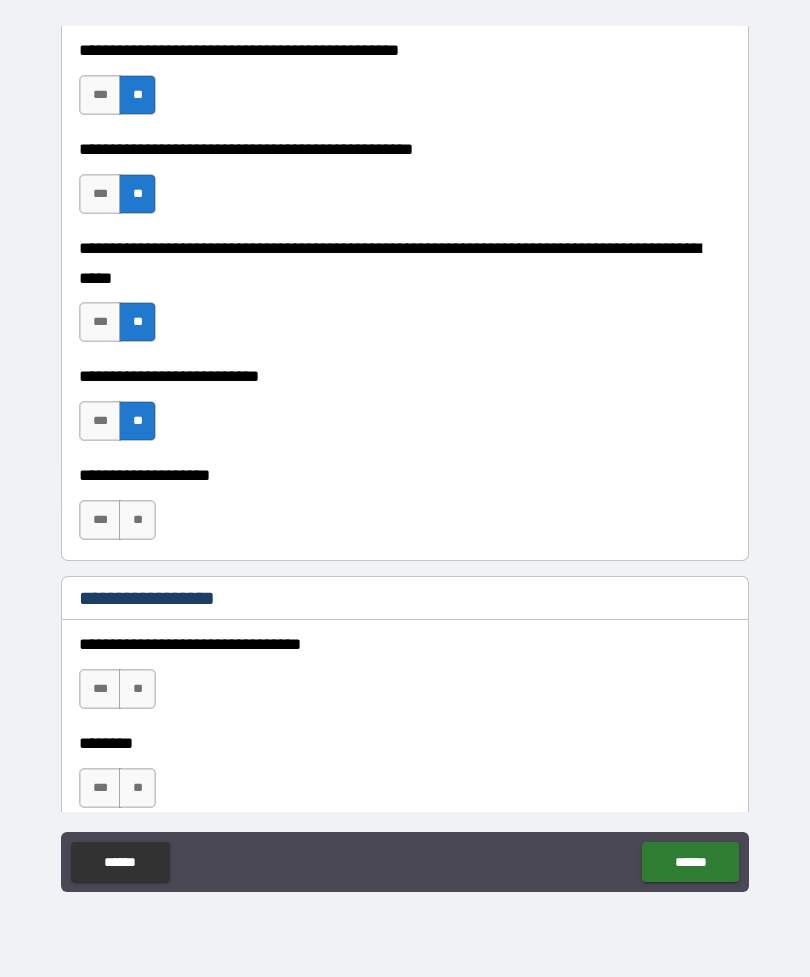 click on "**" at bounding box center [137, 520] 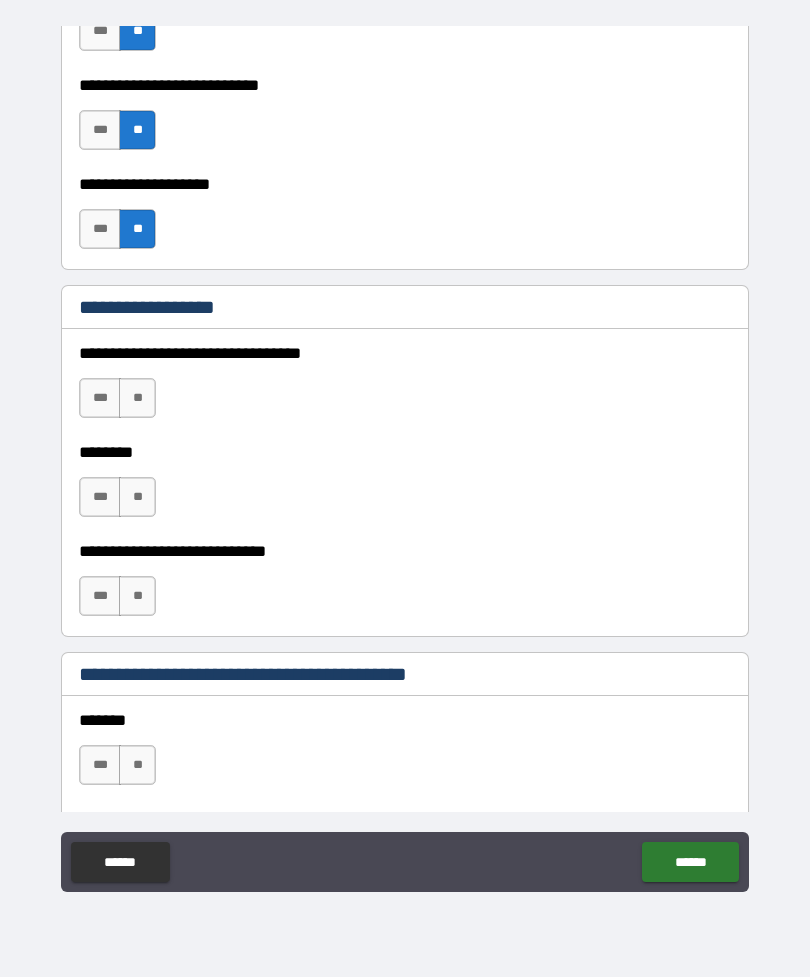 scroll, scrollTop: 918, scrollLeft: 0, axis: vertical 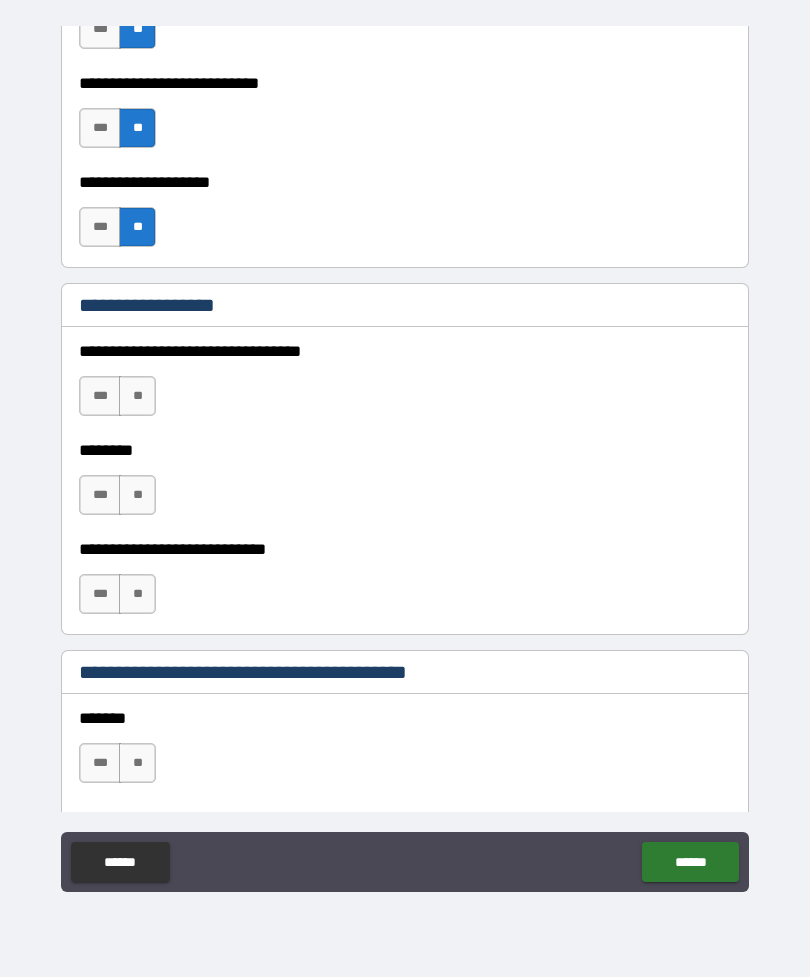 click on "**" at bounding box center (137, 396) 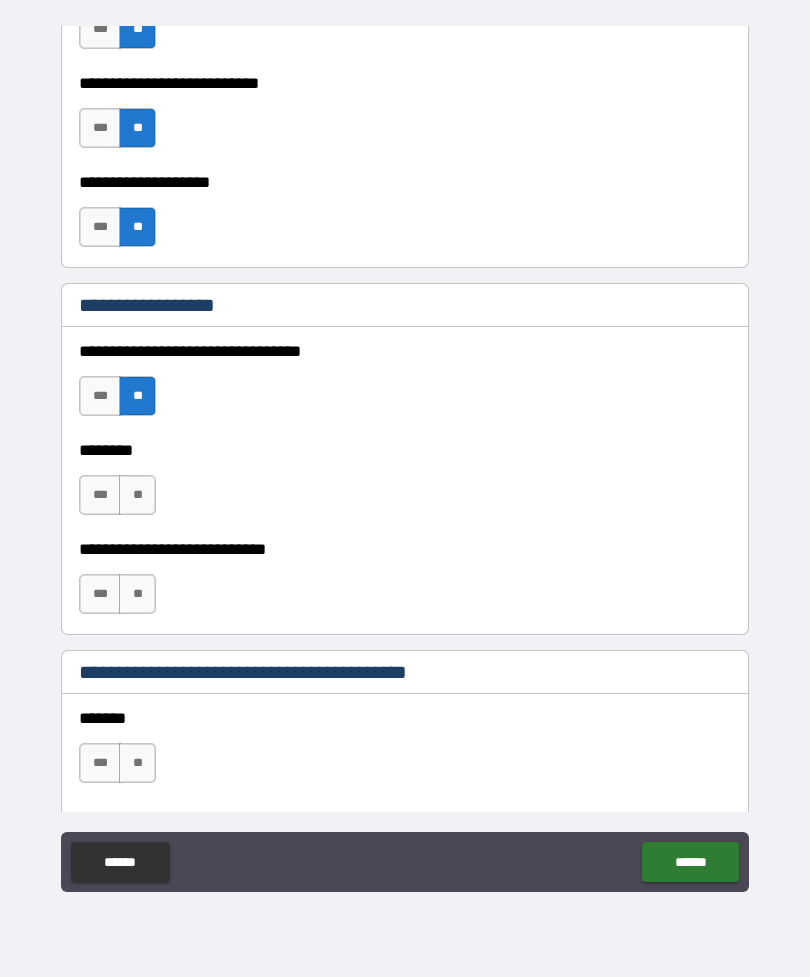 click on "**" at bounding box center (137, 495) 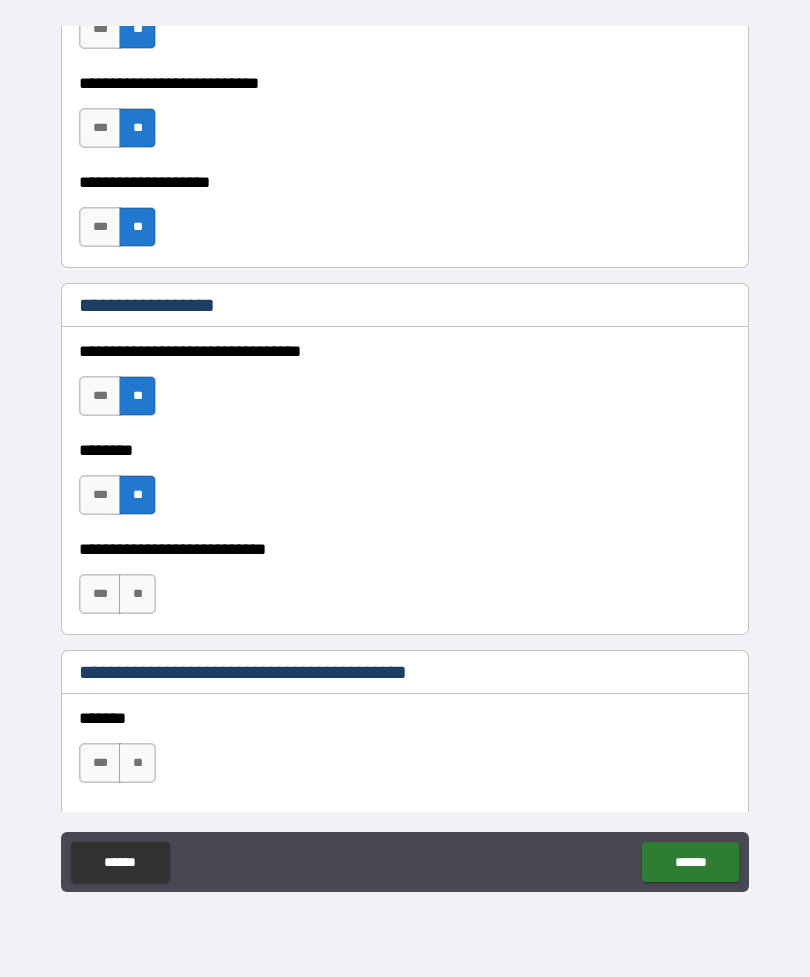 click on "**" at bounding box center [137, 594] 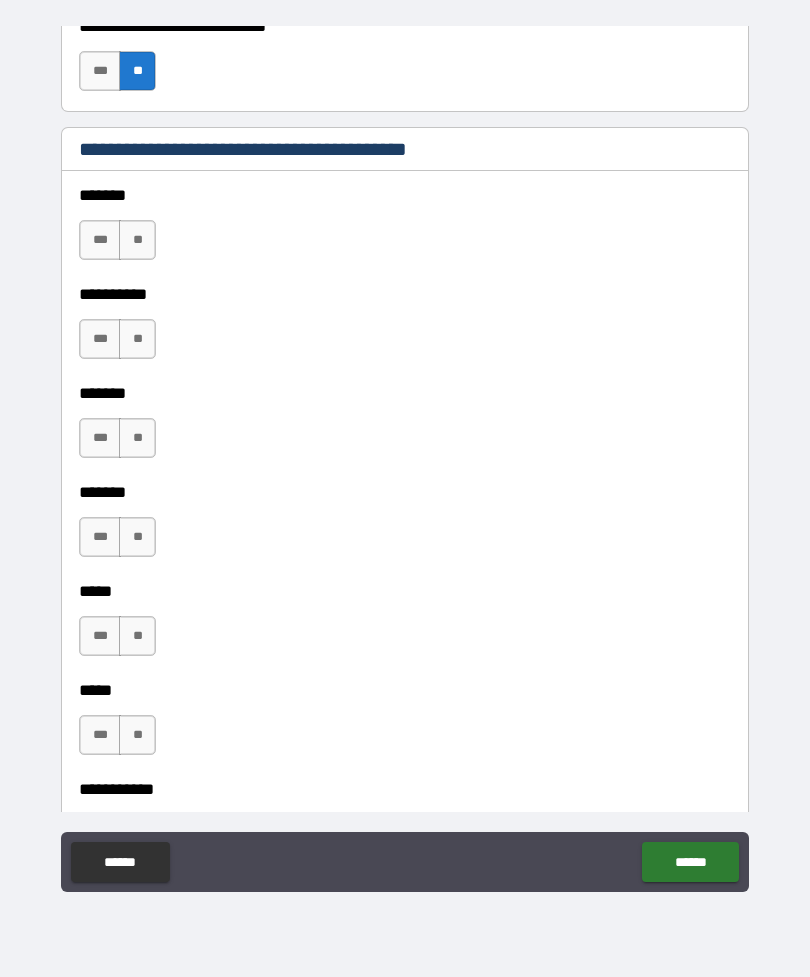 scroll, scrollTop: 1442, scrollLeft: 0, axis: vertical 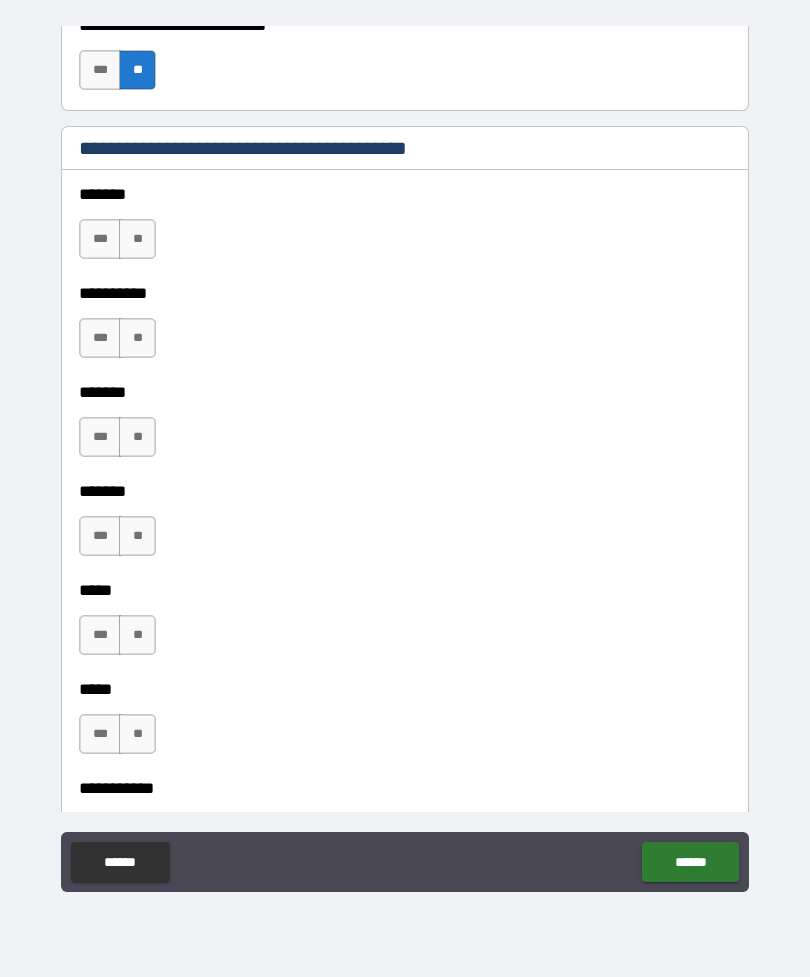 click on "**" at bounding box center [137, 239] 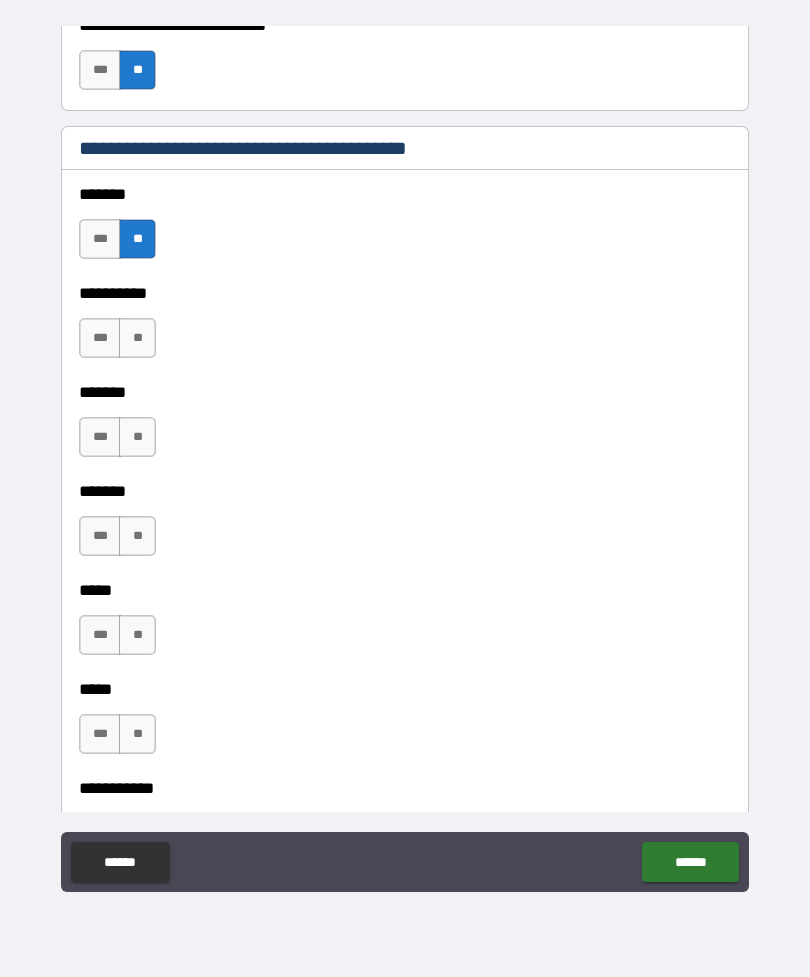 click on "**" at bounding box center [137, 338] 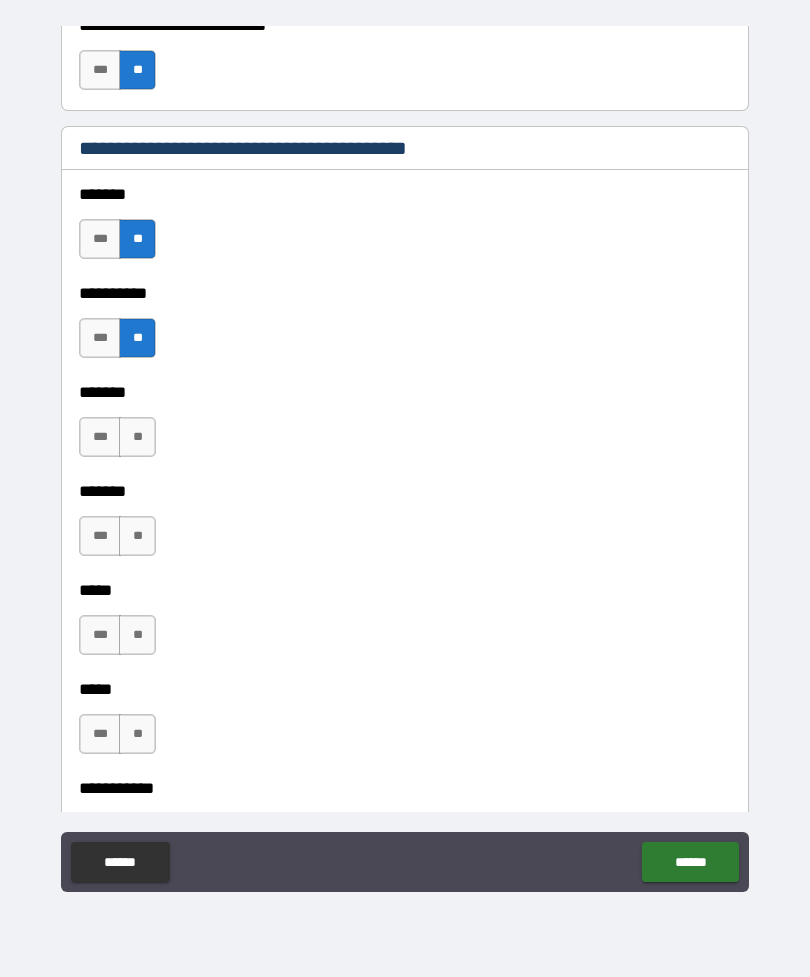 click on "**" at bounding box center [137, 437] 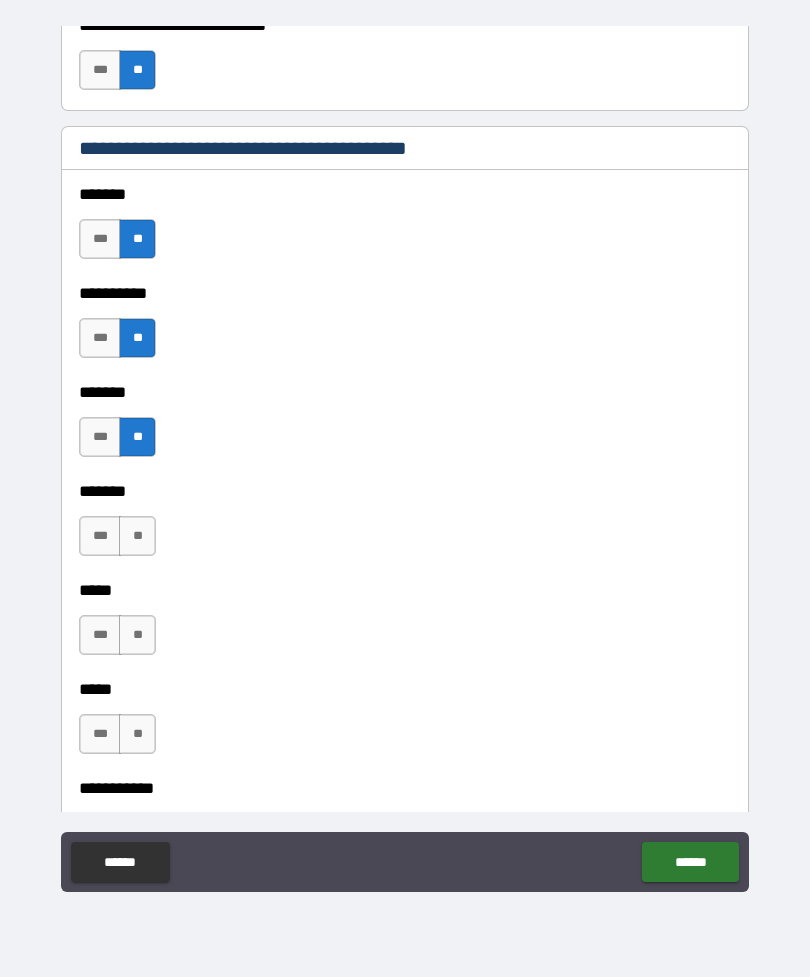 scroll, scrollTop: 1559, scrollLeft: 0, axis: vertical 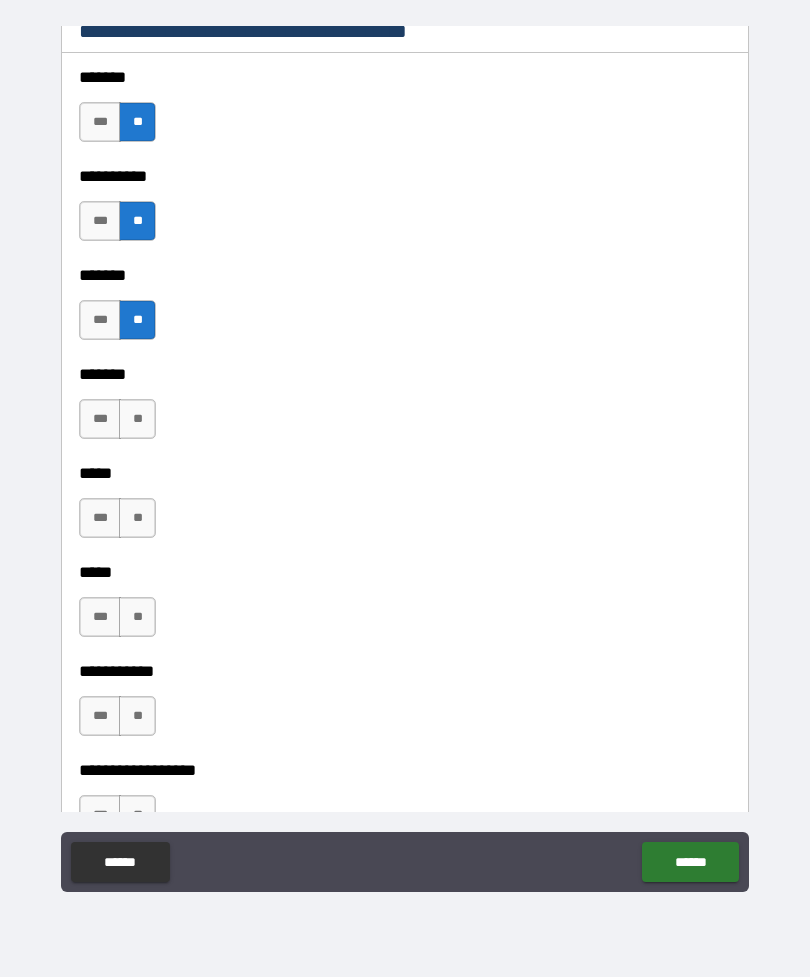 click on "**" at bounding box center [137, 419] 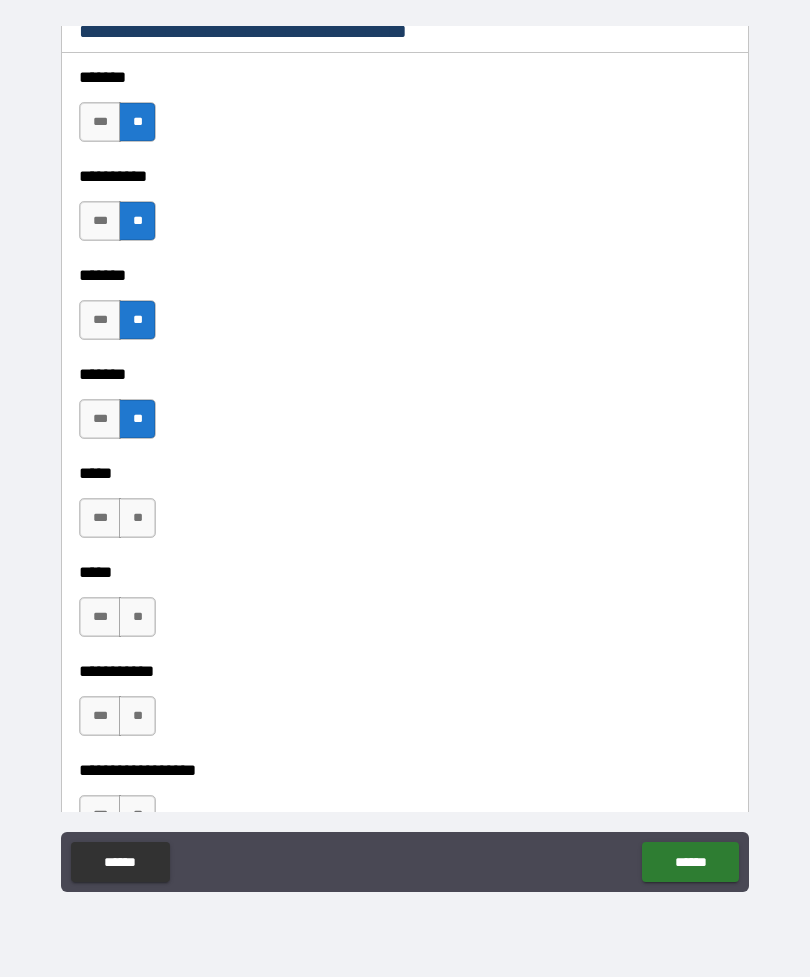 click on "**" at bounding box center [137, 518] 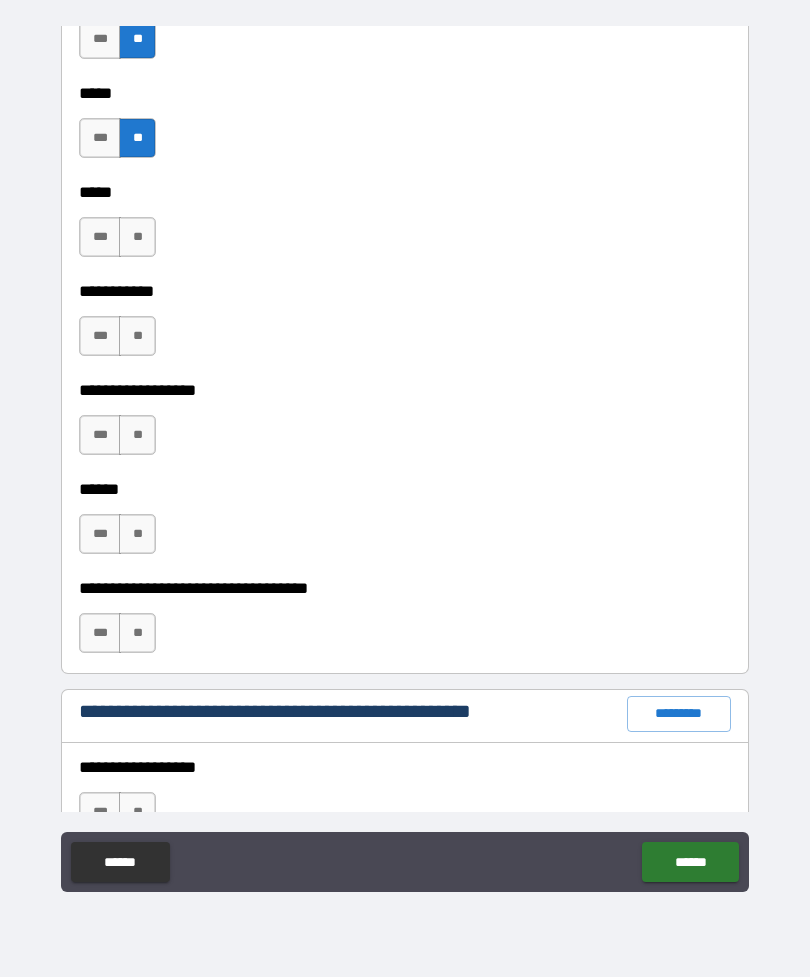 scroll, scrollTop: 1946, scrollLeft: 0, axis: vertical 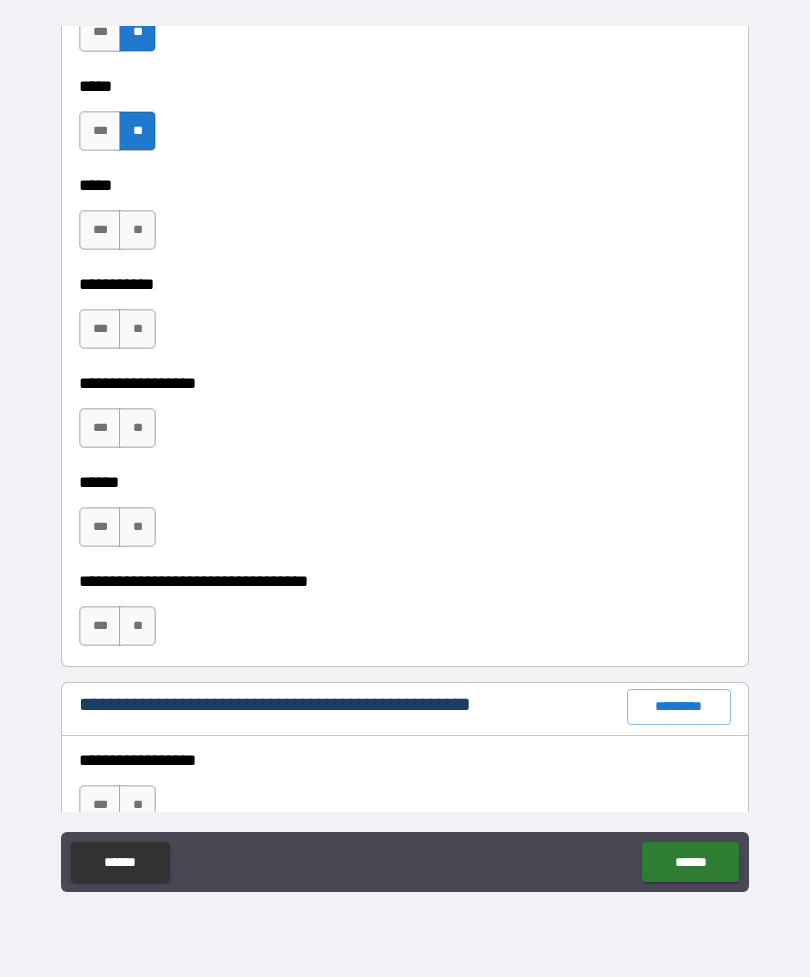 click on "**" at bounding box center (137, 428) 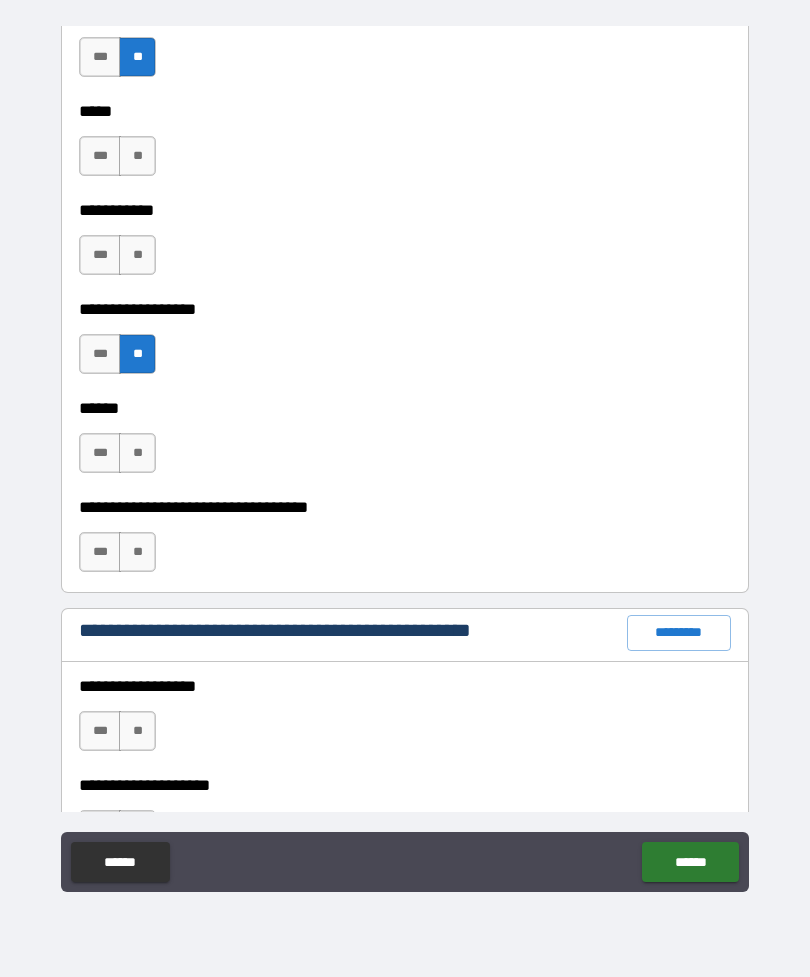 scroll, scrollTop: 2022, scrollLeft: 0, axis: vertical 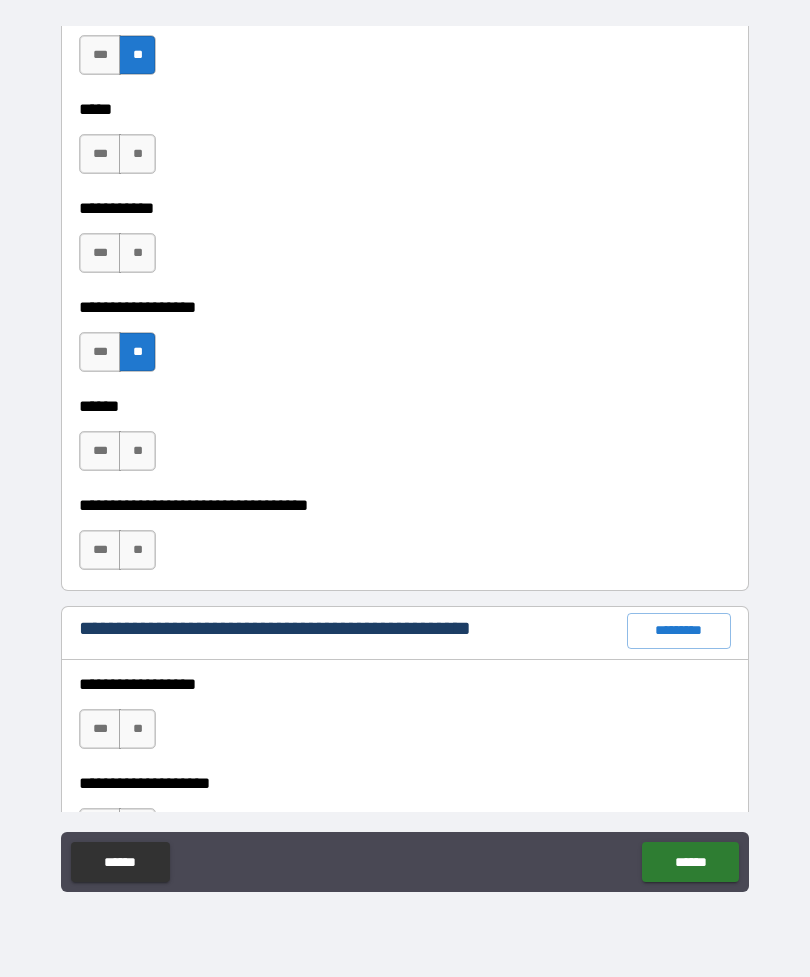 click on "**" at bounding box center (137, 550) 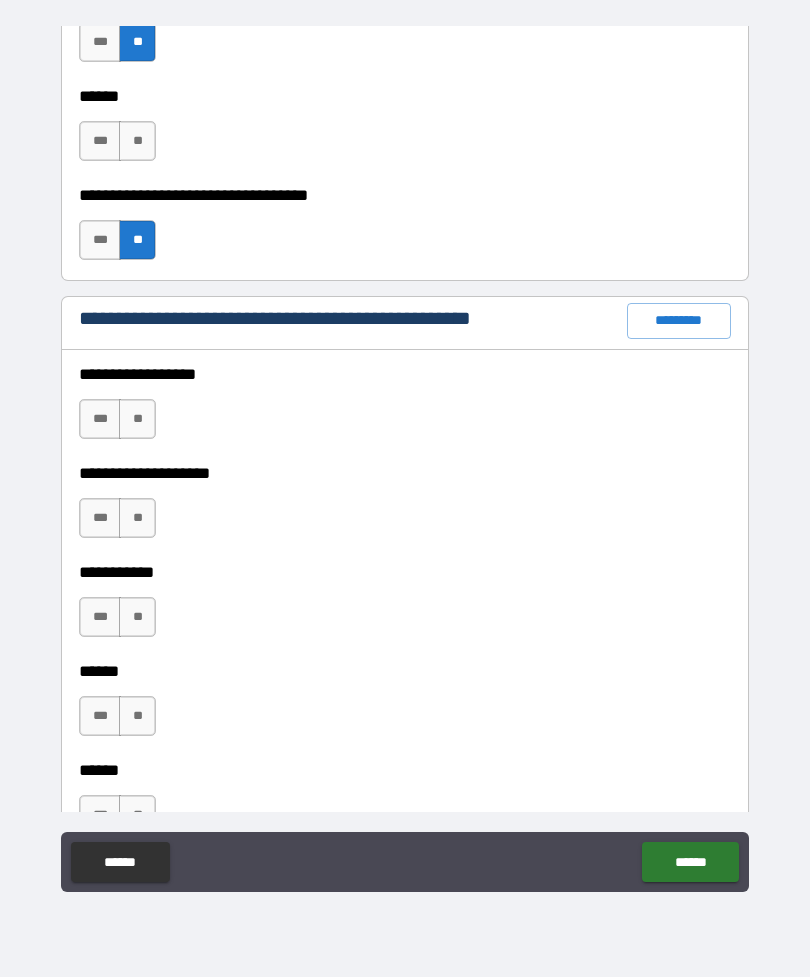scroll, scrollTop: 2343, scrollLeft: 0, axis: vertical 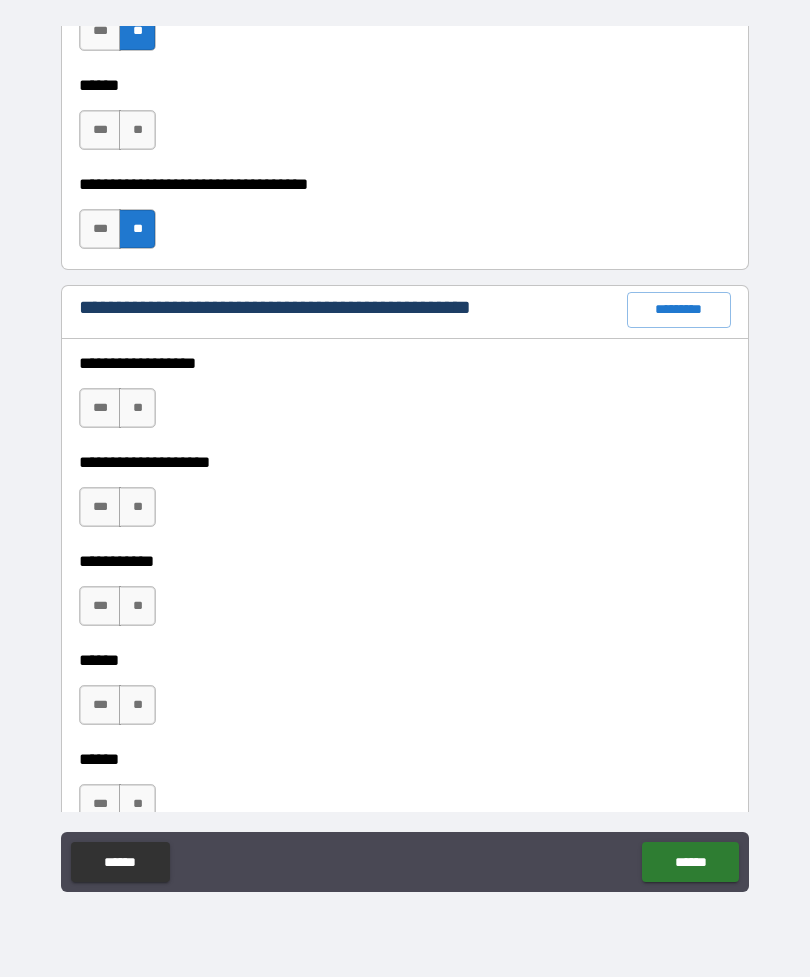 click on "**" at bounding box center (137, 408) 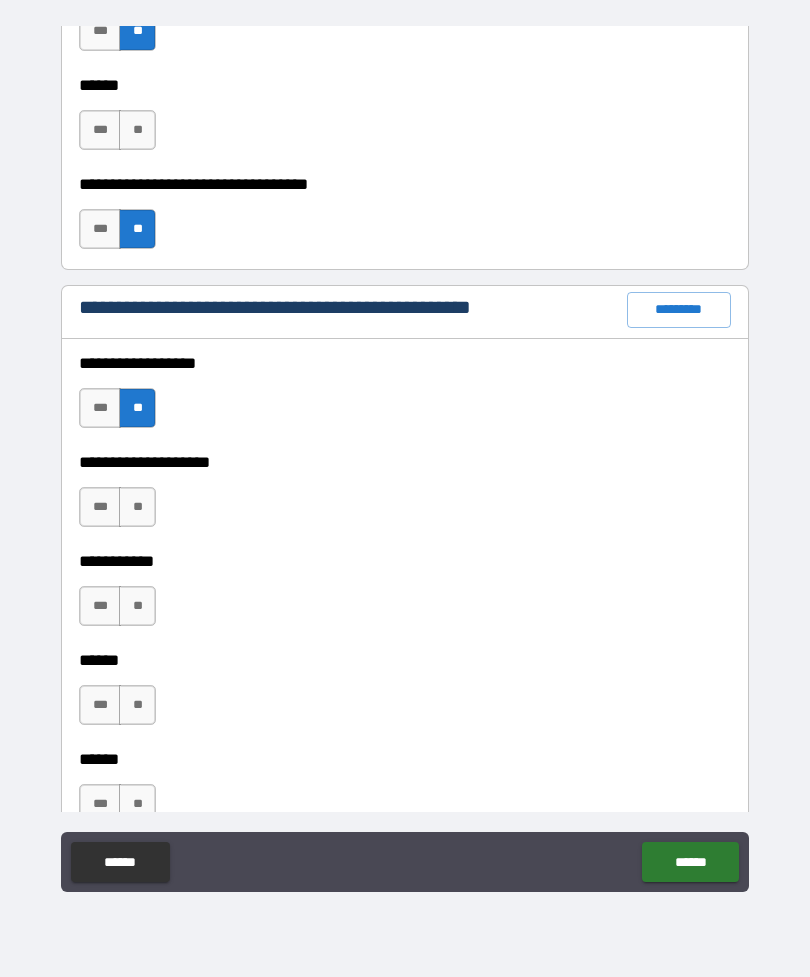 click on "**" at bounding box center (137, 507) 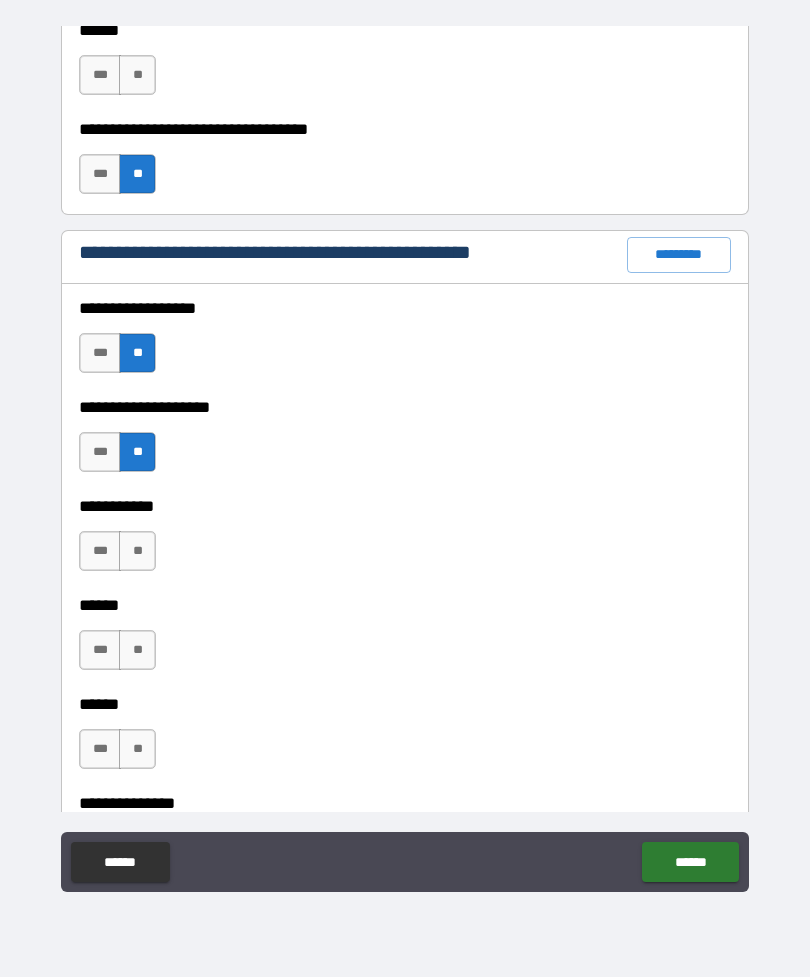 scroll, scrollTop: 2463, scrollLeft: 0, axis: vertical 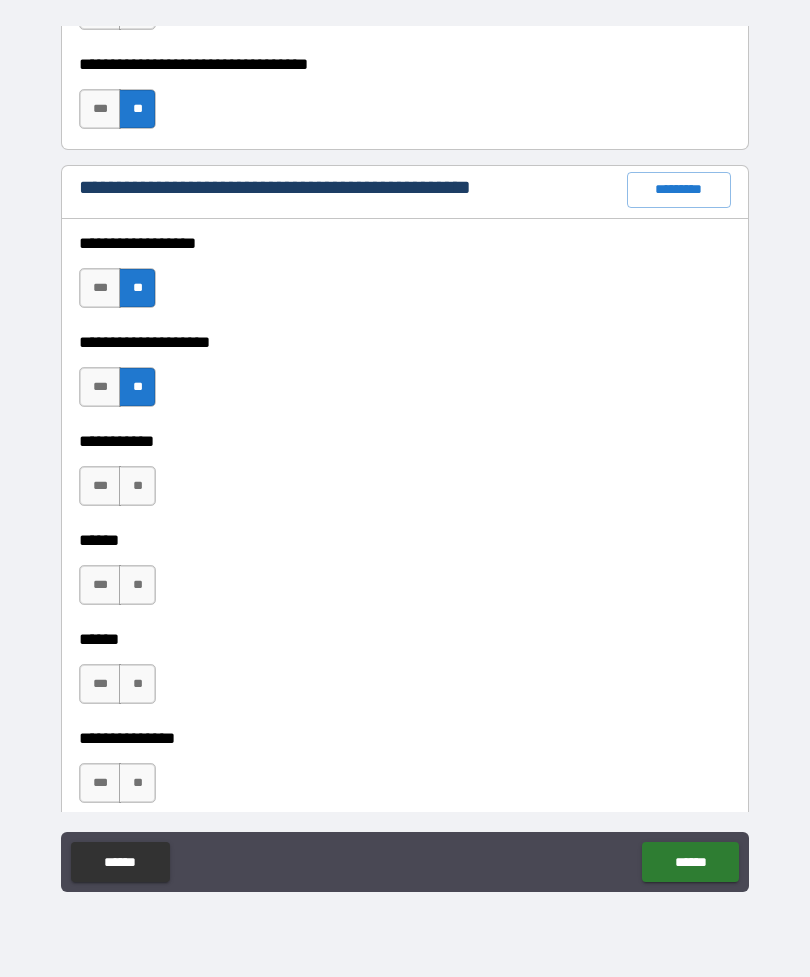 click on "**" at bounding box center [137, 486] 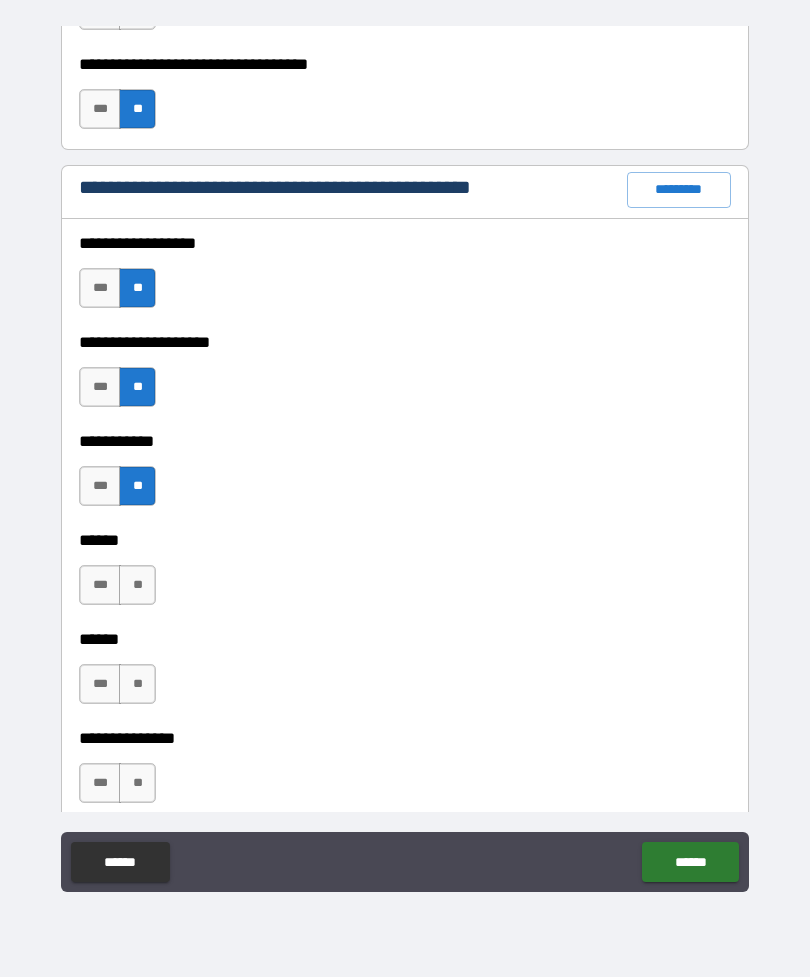 click on "**" at bounding box center [137, 585] 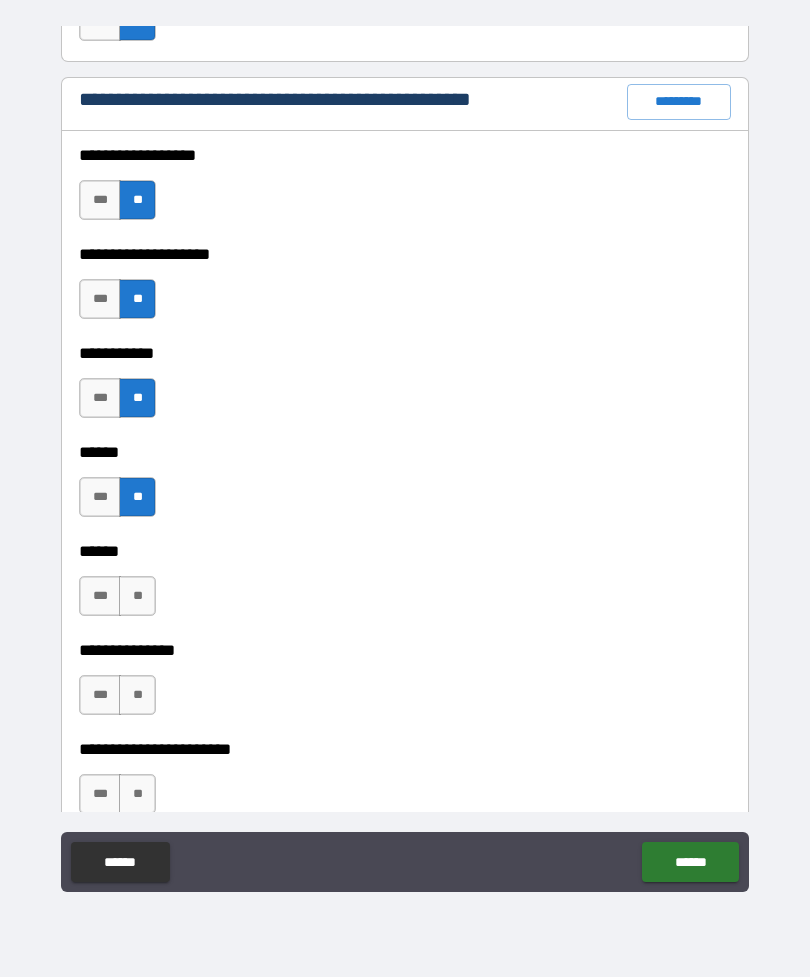 scroll, scrollTop: 2554, scrollLeft: 0, axis: vertical 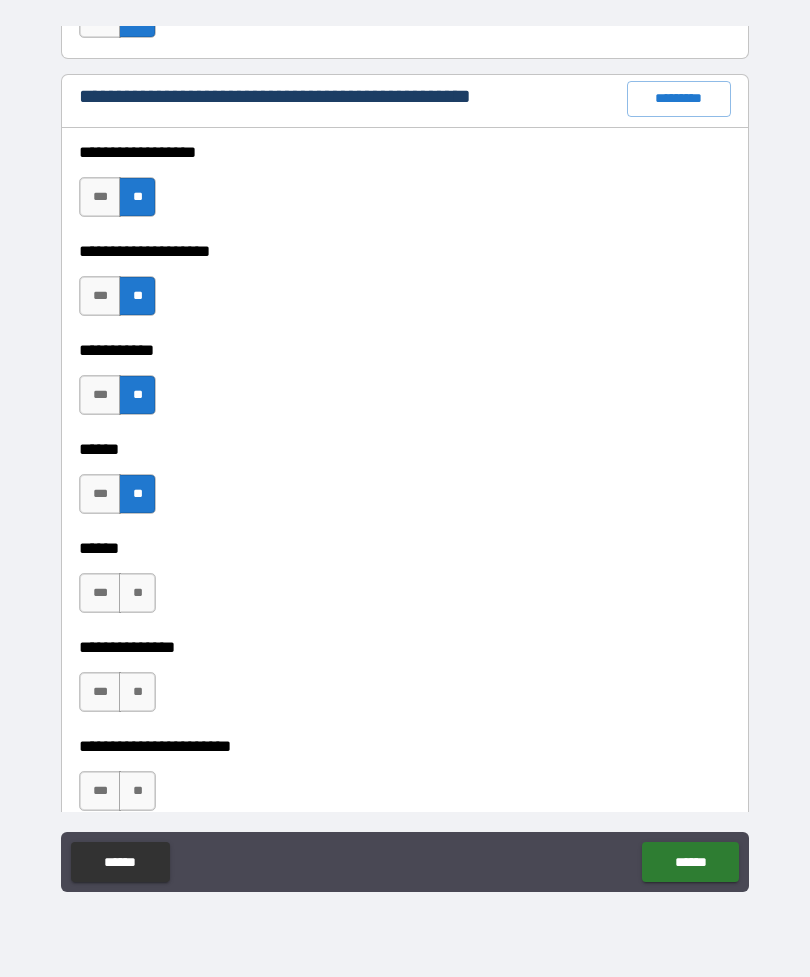 click on "**" at bounding box center [137, 593] 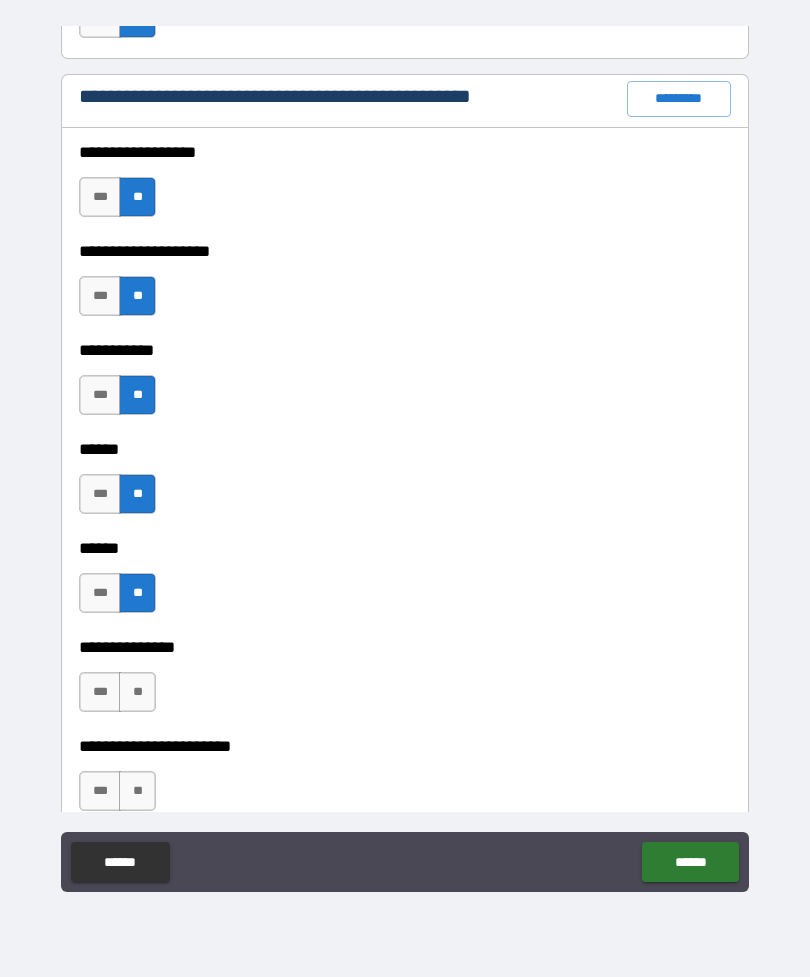 click on "**" at bounding box center (137, 692) 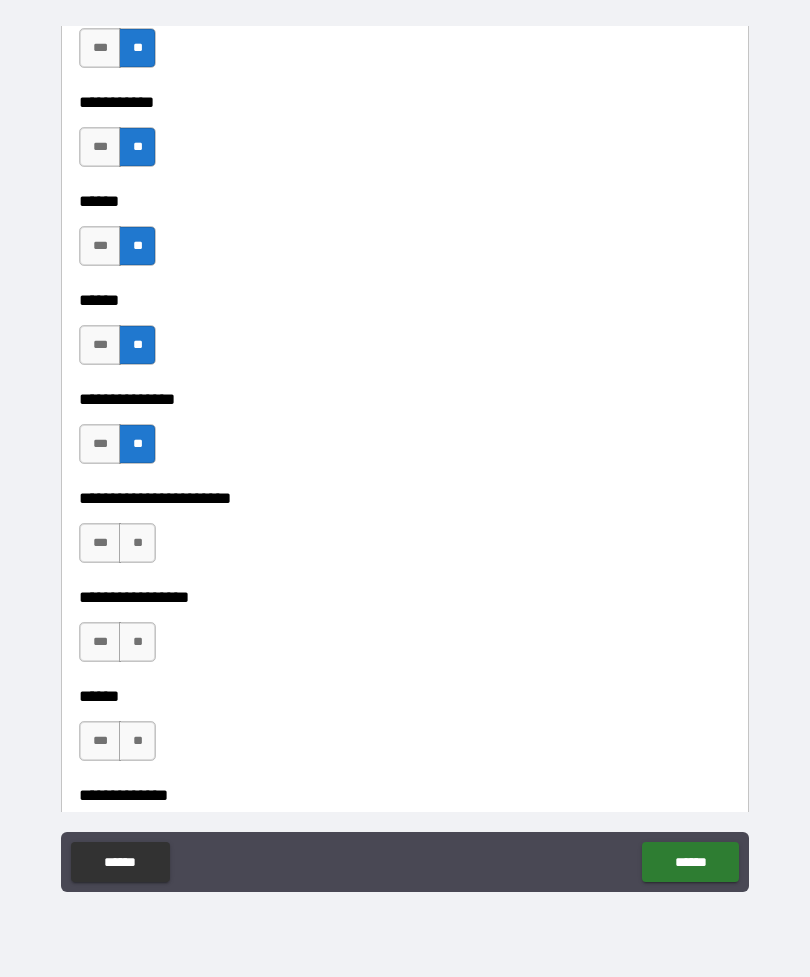 scroll, scrollTop: 2811, scrollLeft: 0, axis: vertical 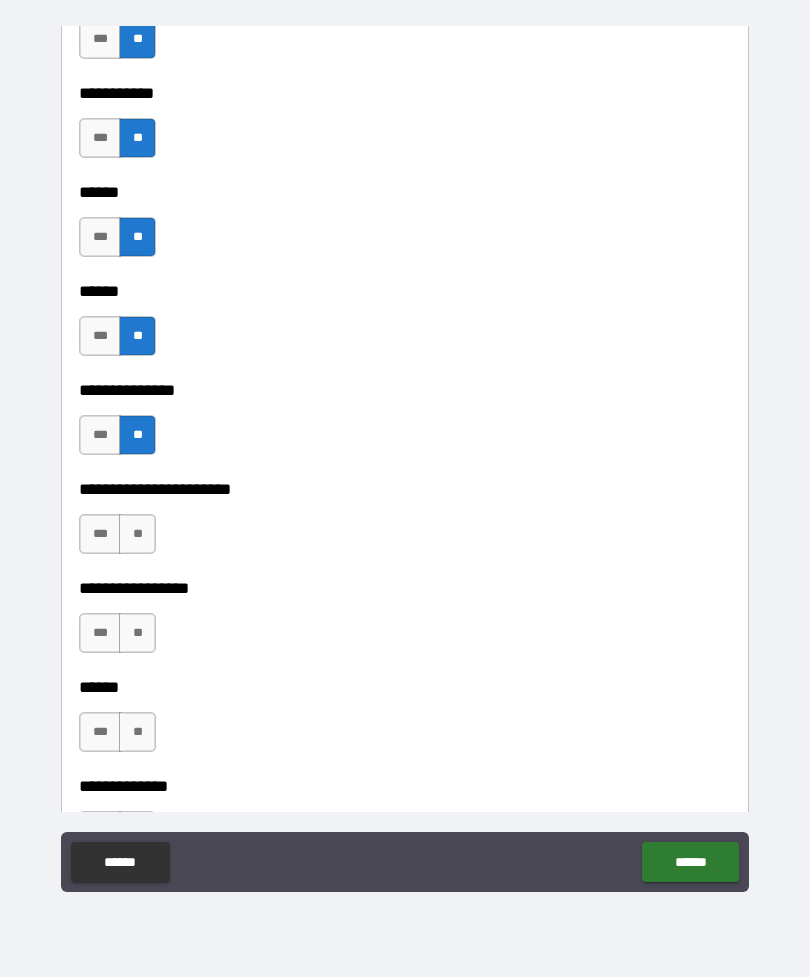 click on "**" at bounding box center (137, 534) 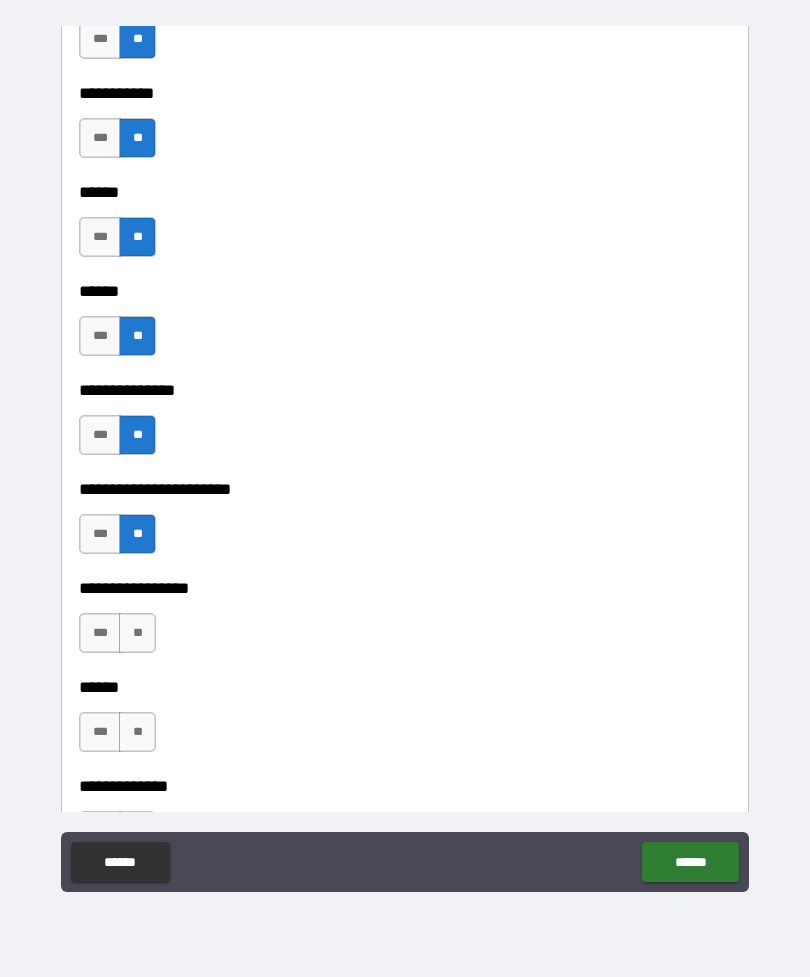 click on "**" at bounding box center [137, 633] 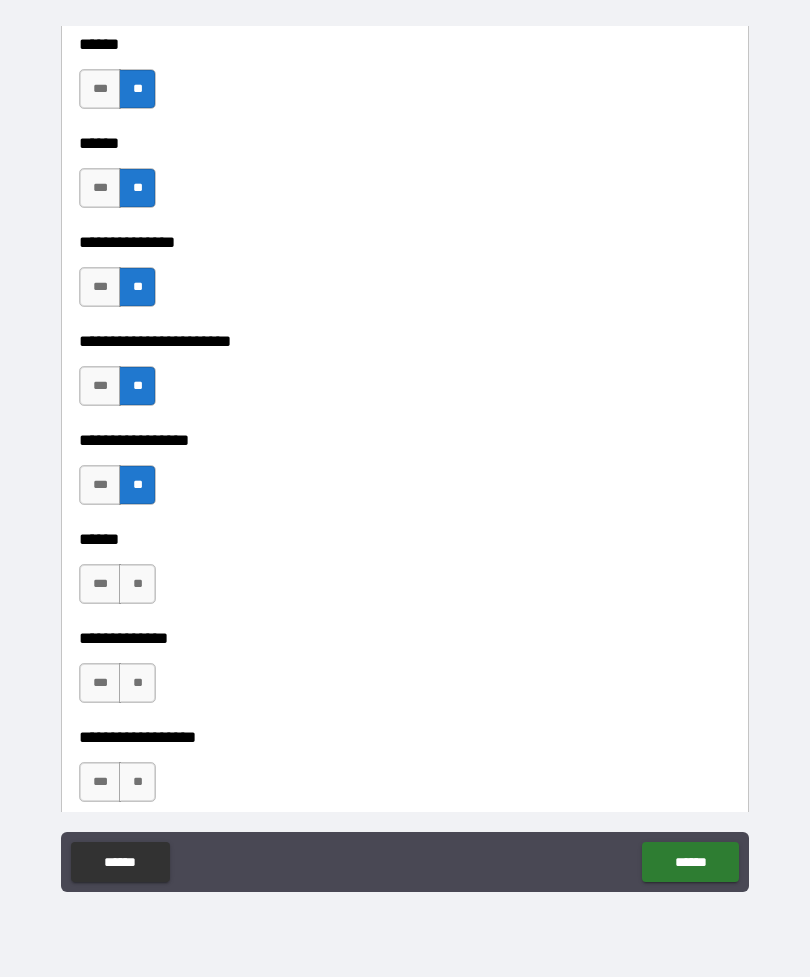 scroll, scrollTop: 2961, scrollLeft: 0, axis: vertical 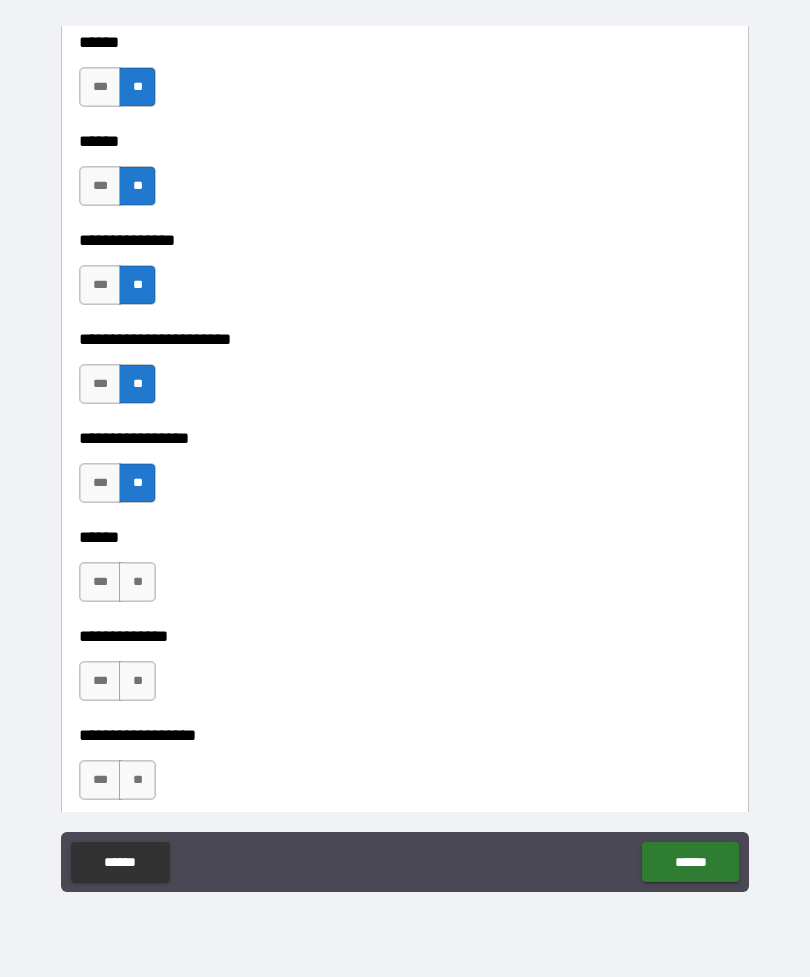 click on "***" at bounding box center [100, 582] 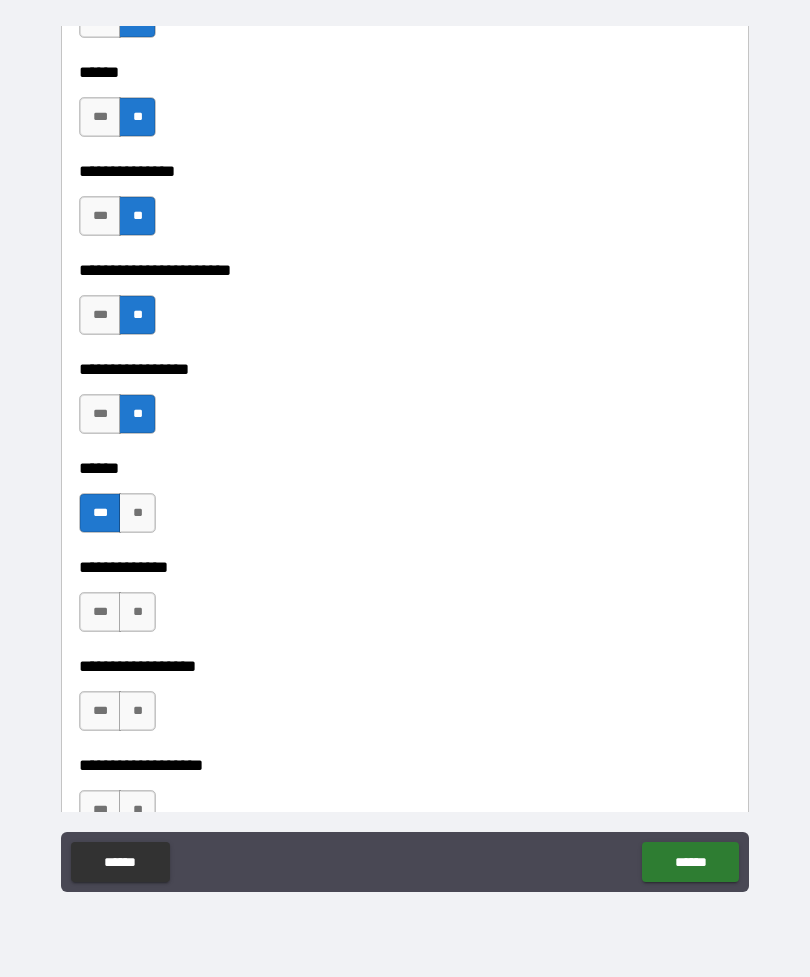 scroll, scrollTop: 3086, scrollLeft: 0, axis: vertical 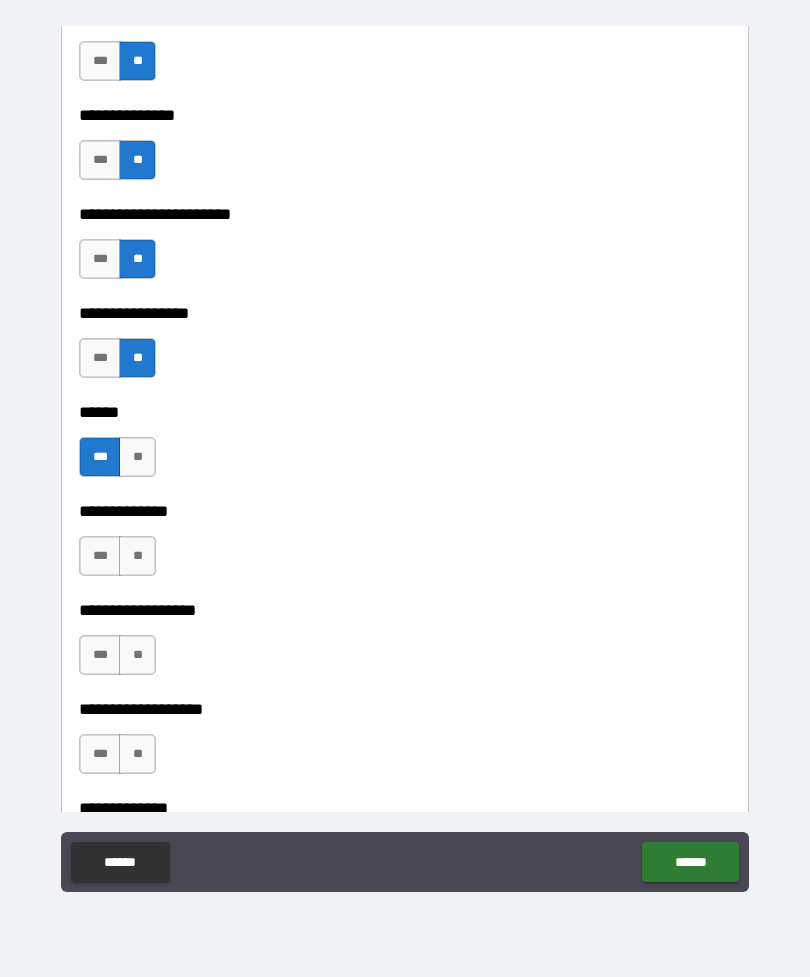 click on "**" at bounding box center [137, 556] 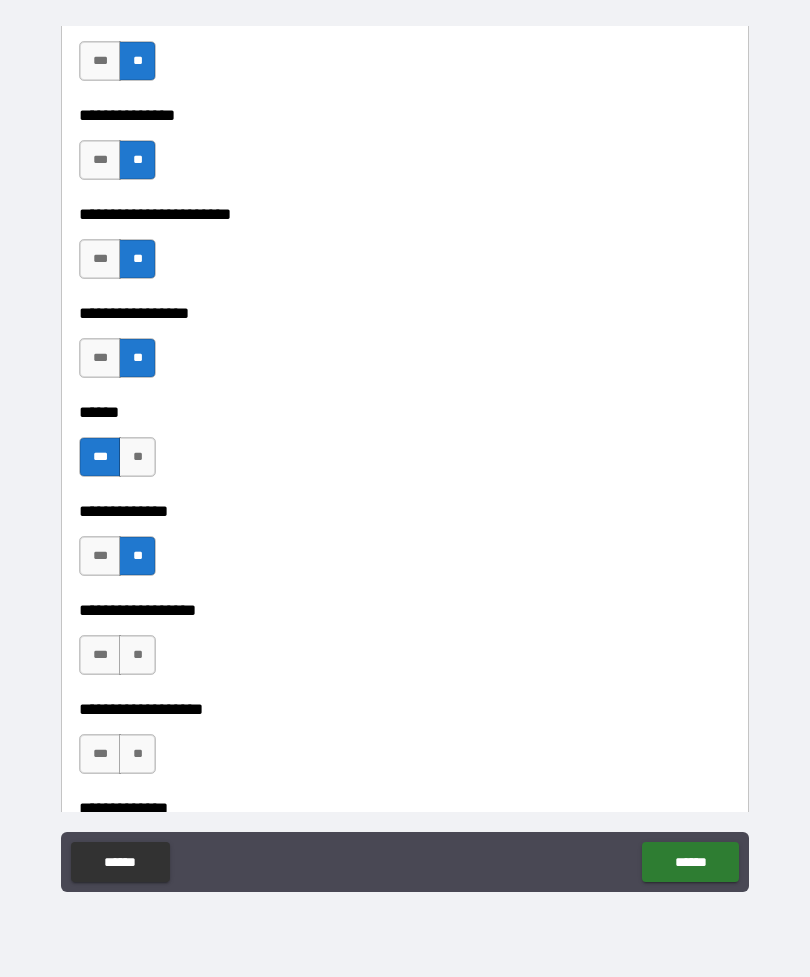 click on "**" at bounding box center [137, 655] 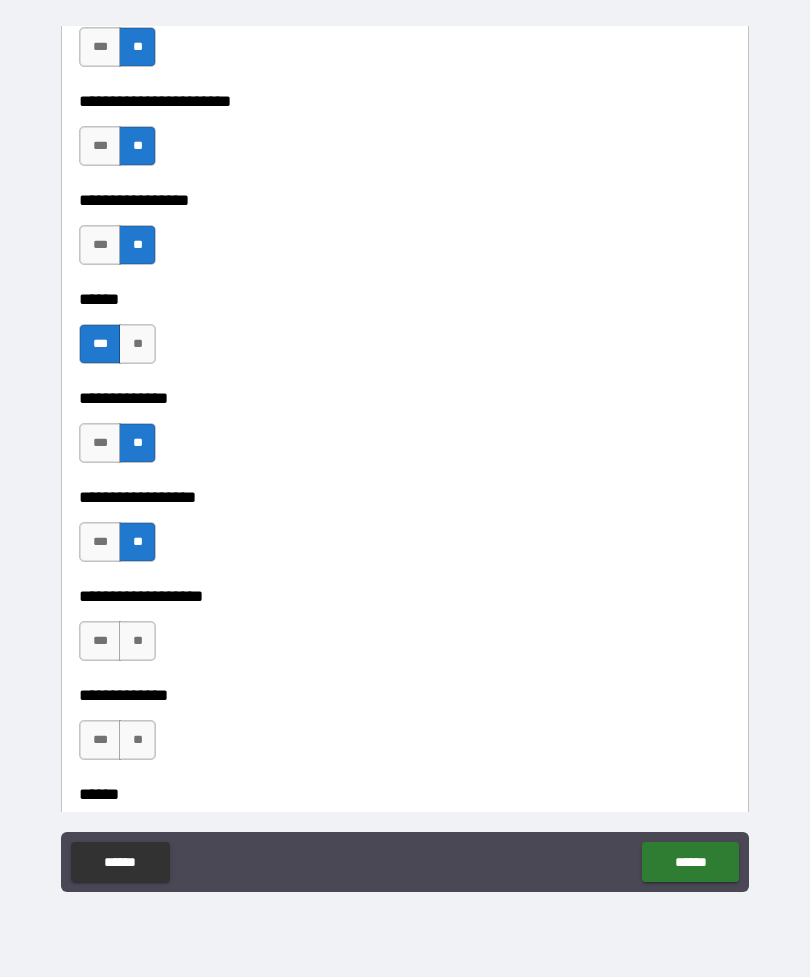 scroll, scrollTop: 3215, scrollLeft: 0, axis: vertical 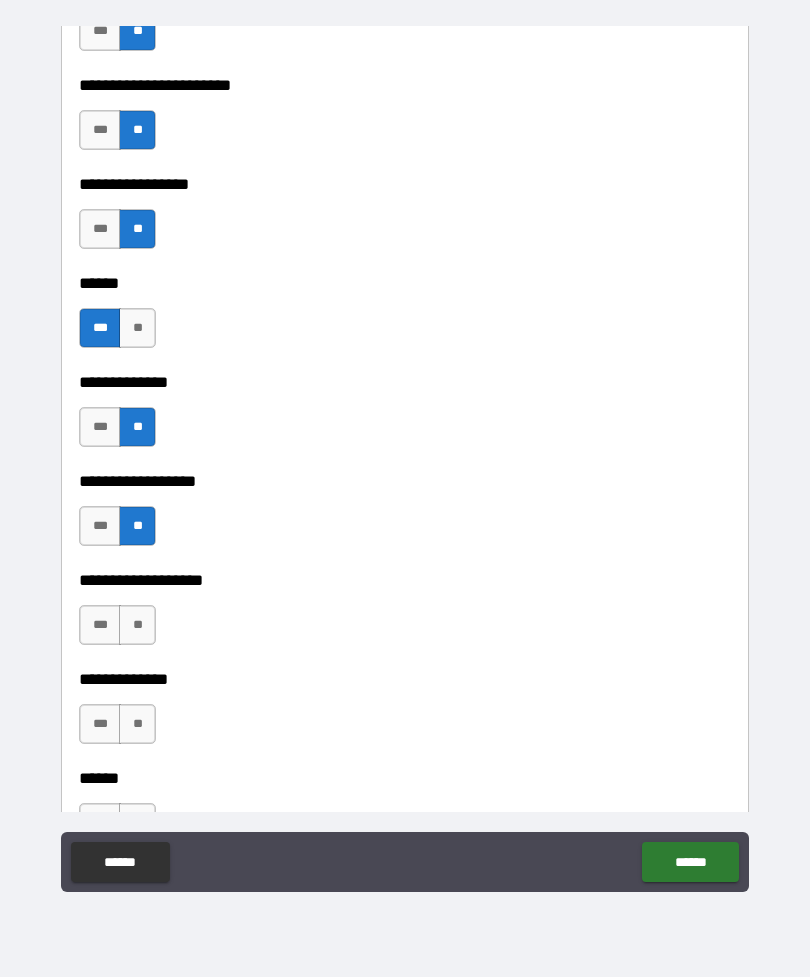 click on "**" at bounding box center [137, 625] 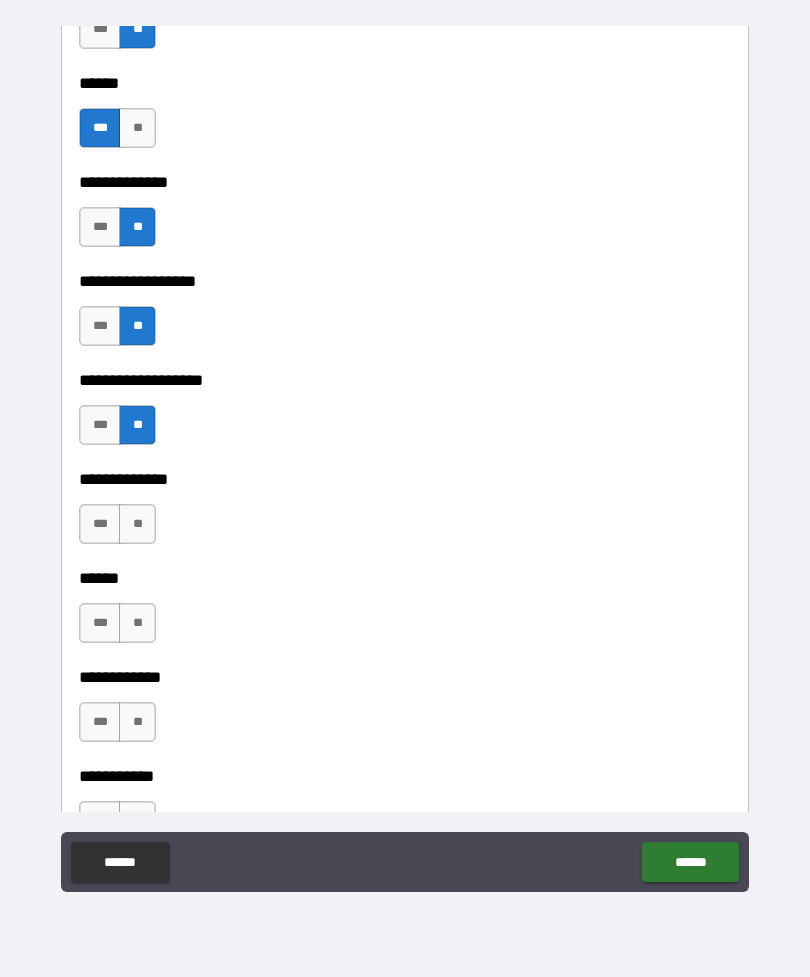 scroll, scrollTop: 3431, scrollLeft: 0, axis: vertical 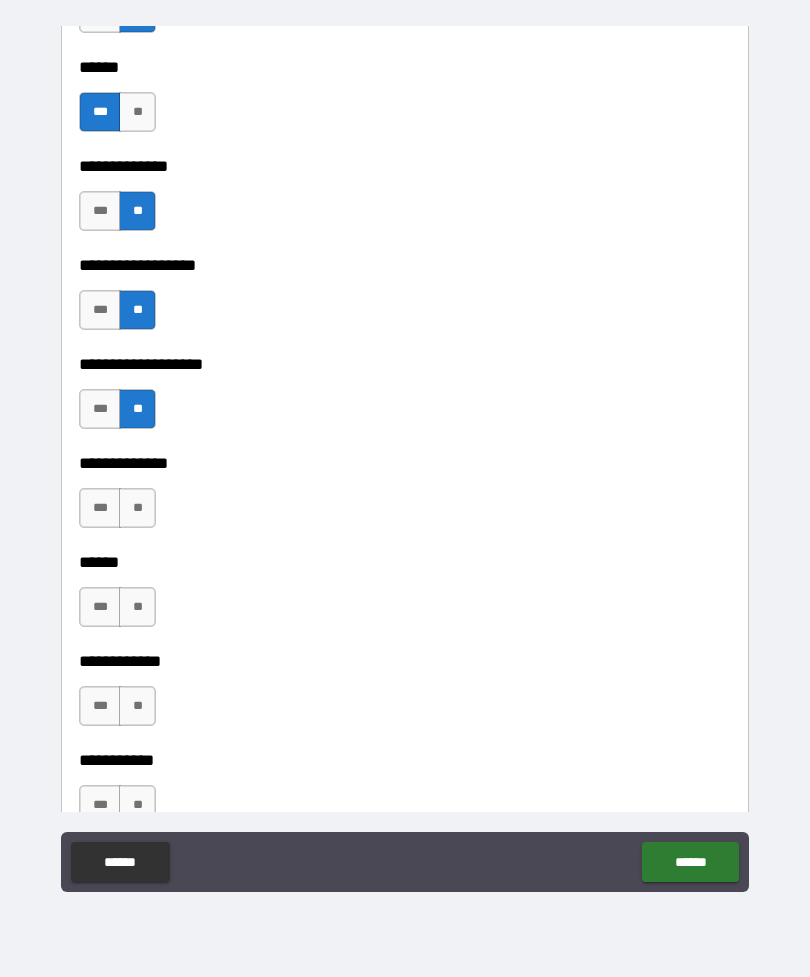 click on "***" at bounding box center (100, 409) 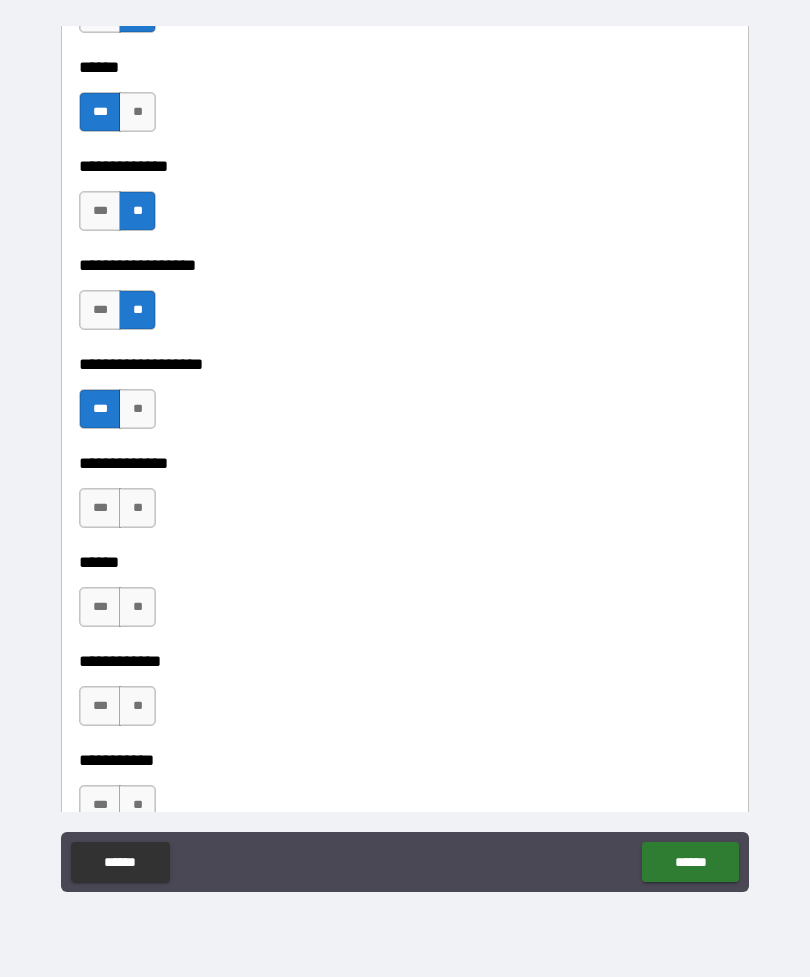 click on "**" at bounding box center [137, 508] 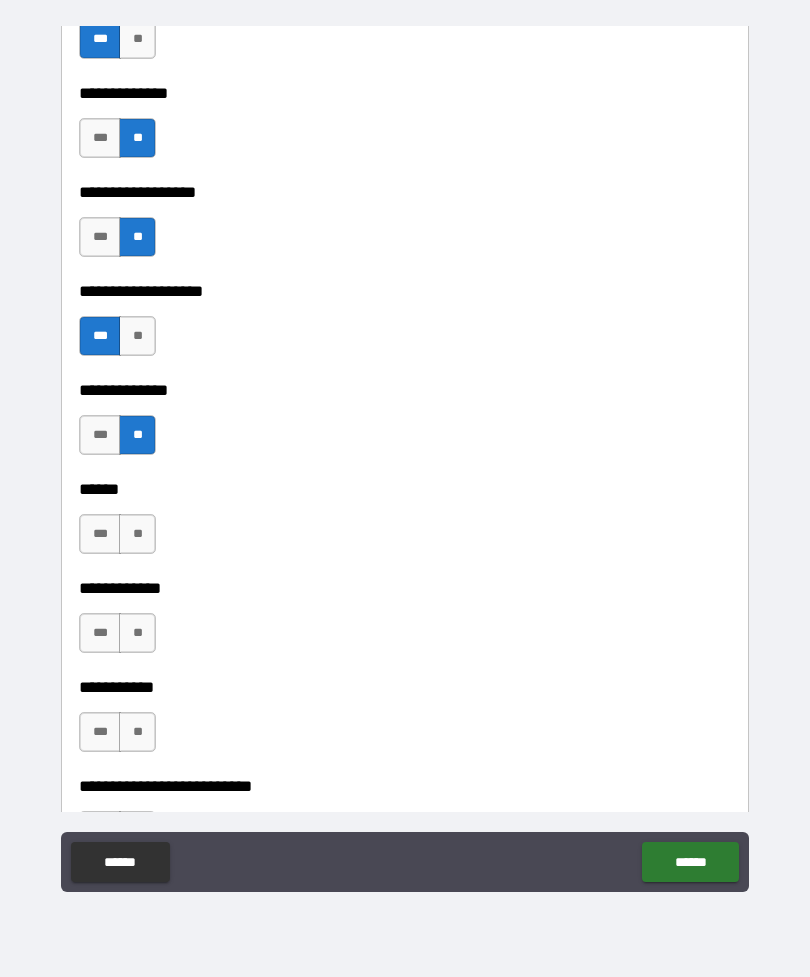 scroll, scrollTop: 3529, scrollLeft: 0, axis: vertical 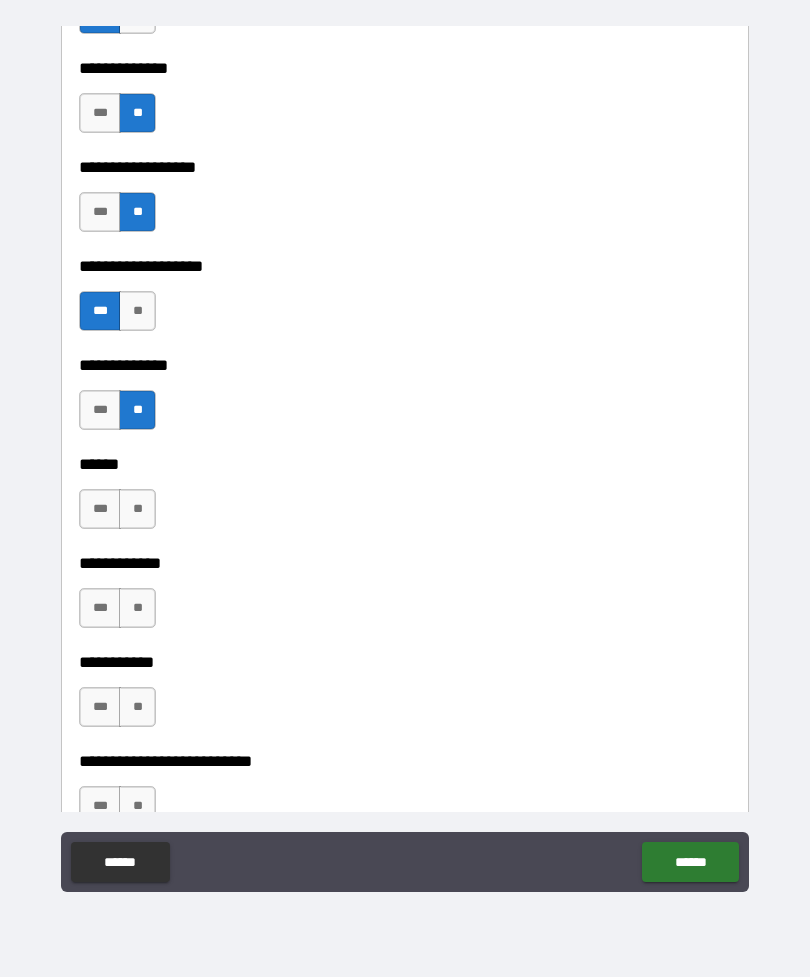 click on "**" at bounding box center (137, 509) 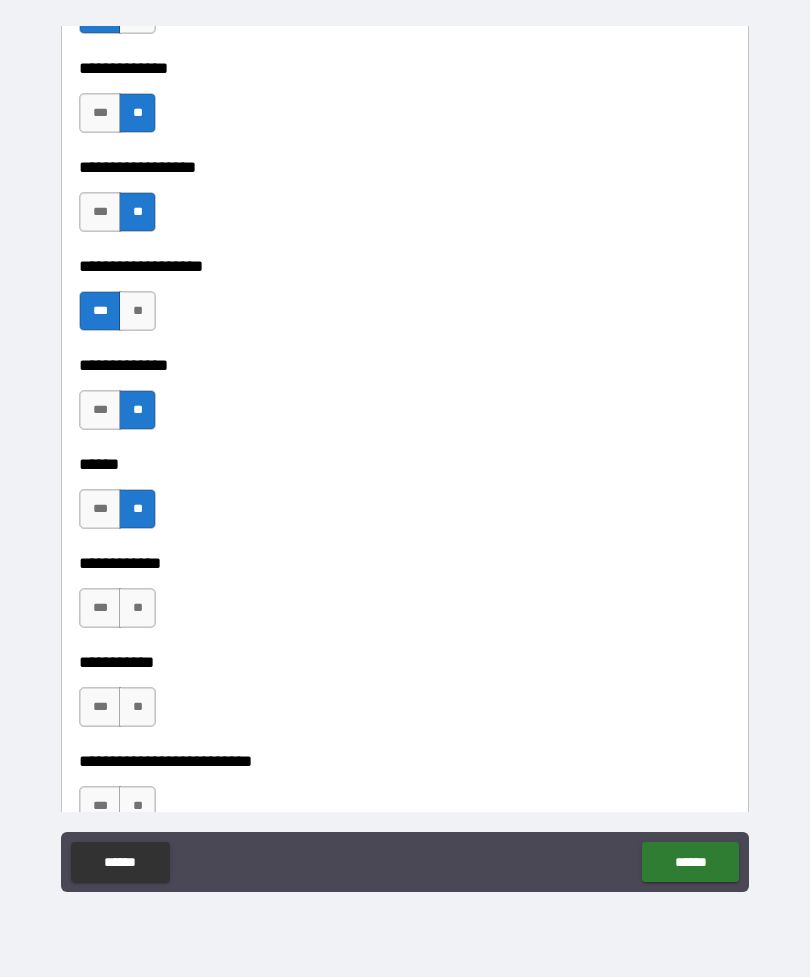 click on "**" at bounding box center (137, 608) 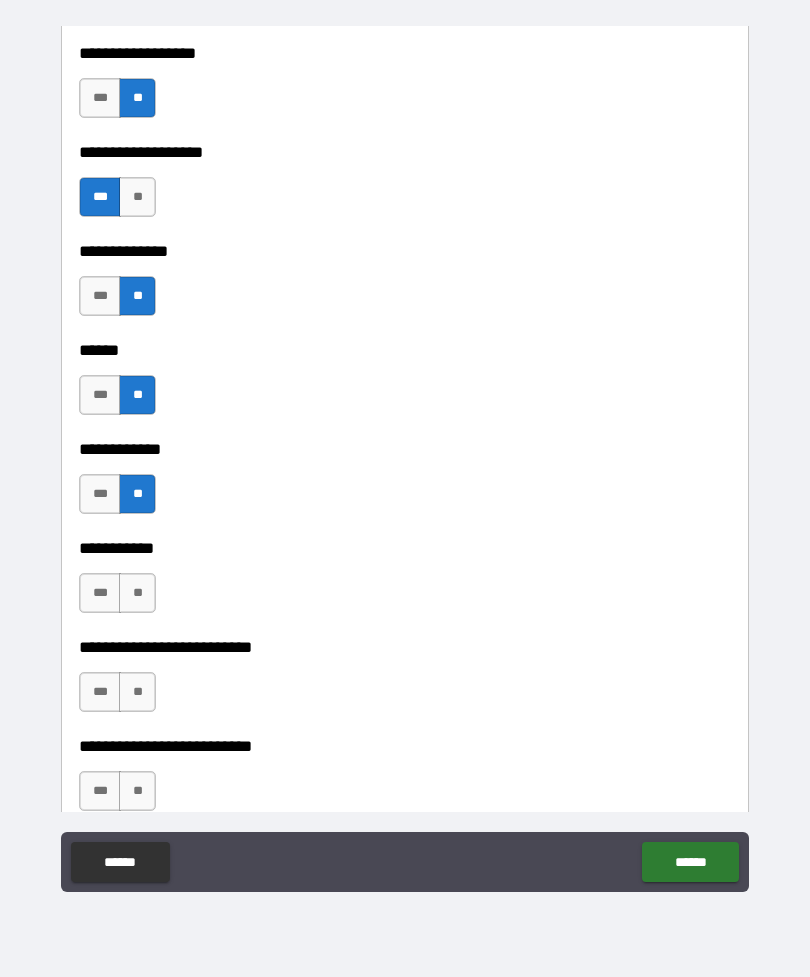scroll, scrollTop: 3644, scrollLeft: 0, axis: vertical 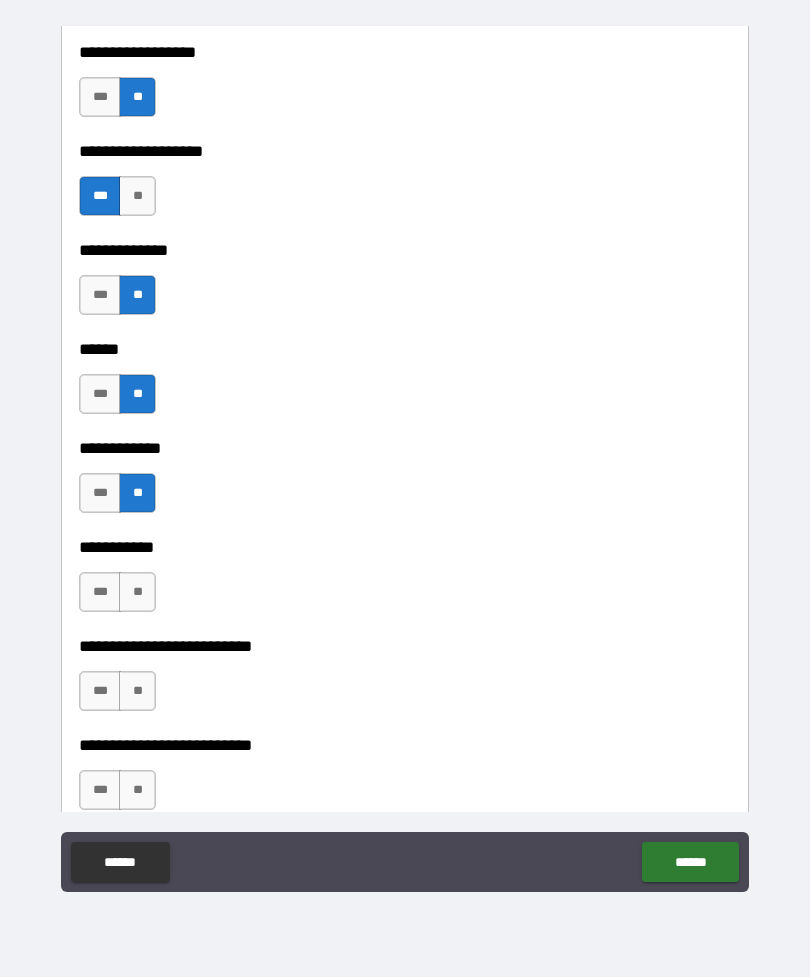 click on "**" at bounding box center (137, 592) 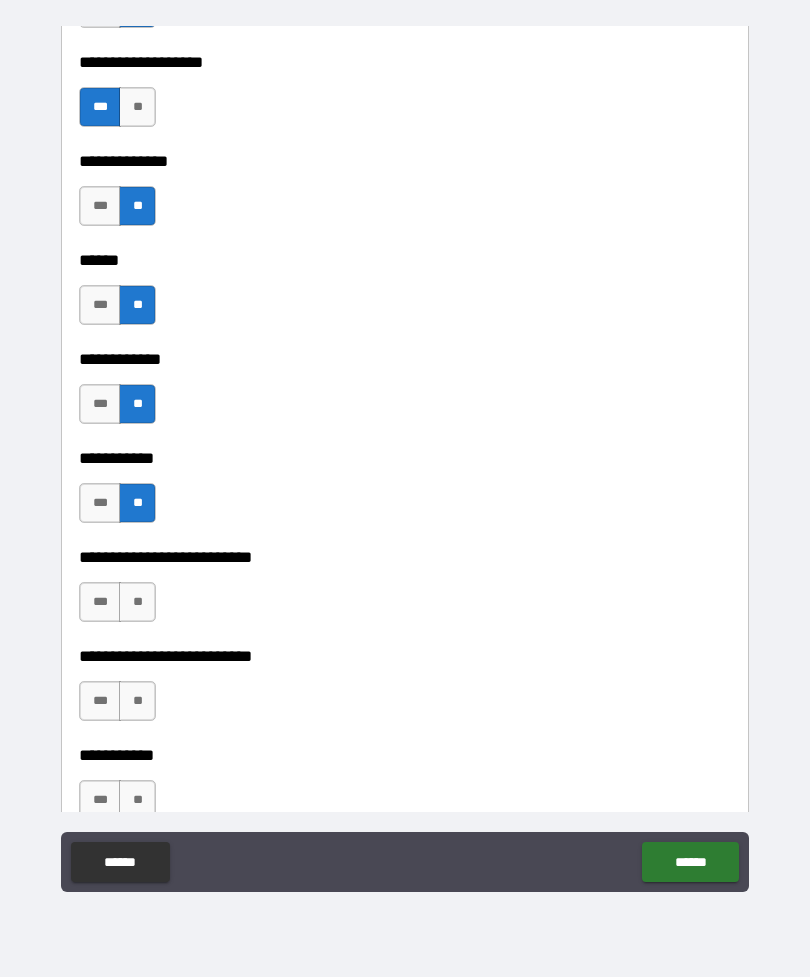 scroll, scrollTop: 3751, scrollLeft: 0, axis: vertical 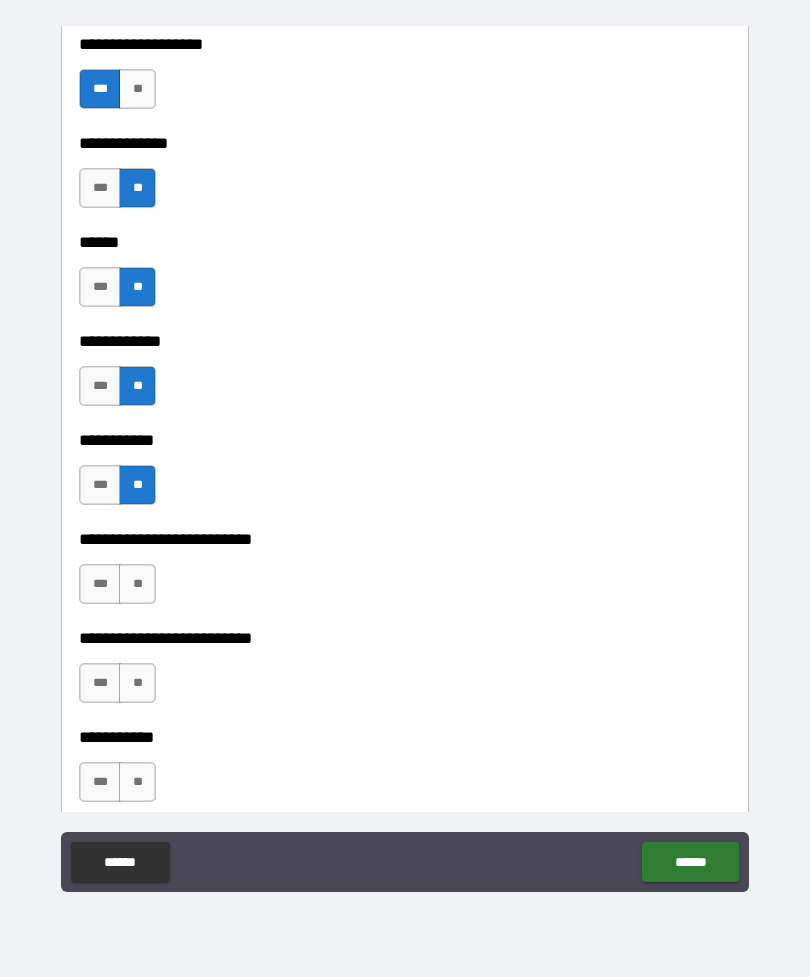 click on "**" at bounding box center (137, 584) 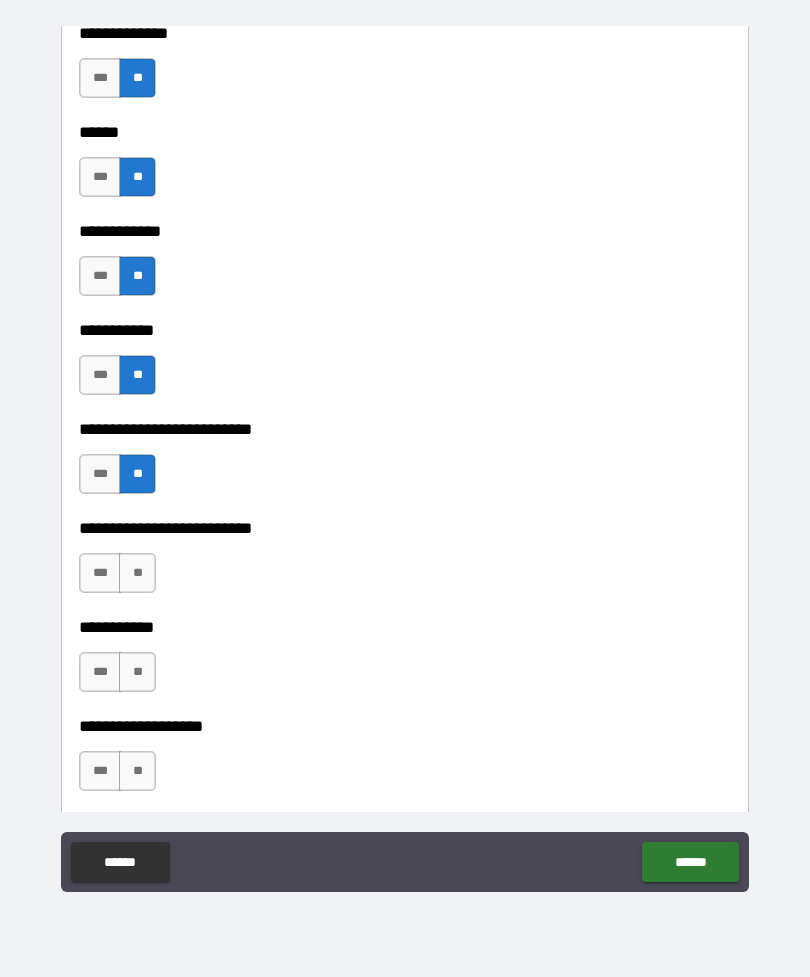 scroll, scrollTop: 3864, scrollLeft: 0, axis: vertical 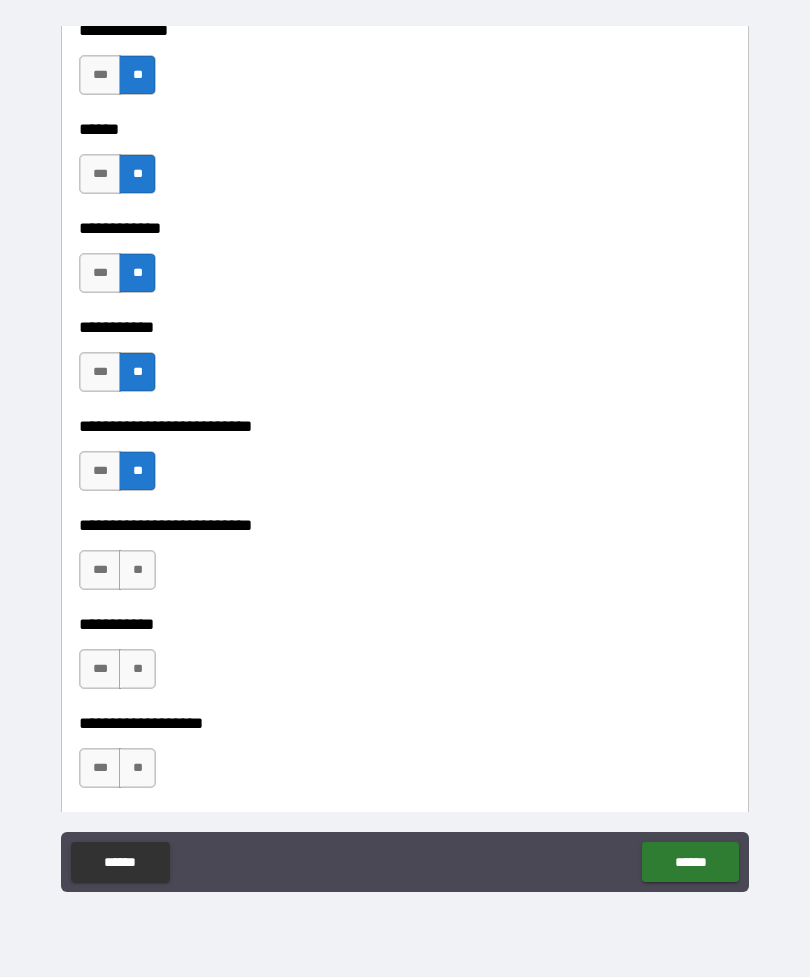 click on "**" at bounding box center (137, 570) 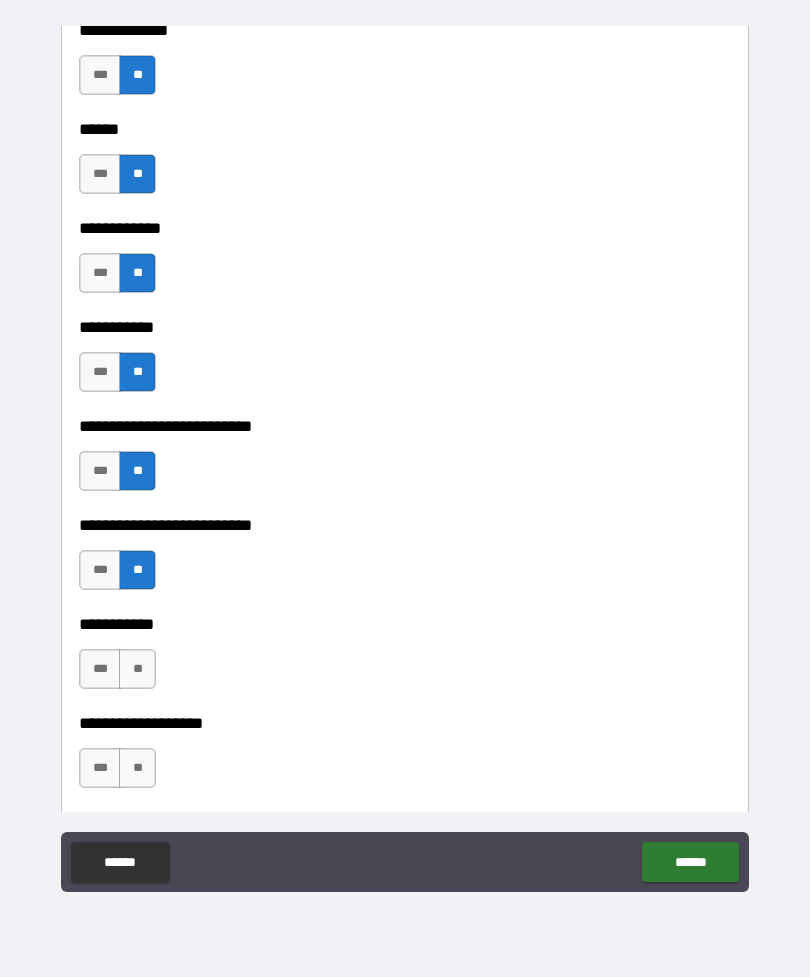 click on "**" at bounding box center [137, 669] 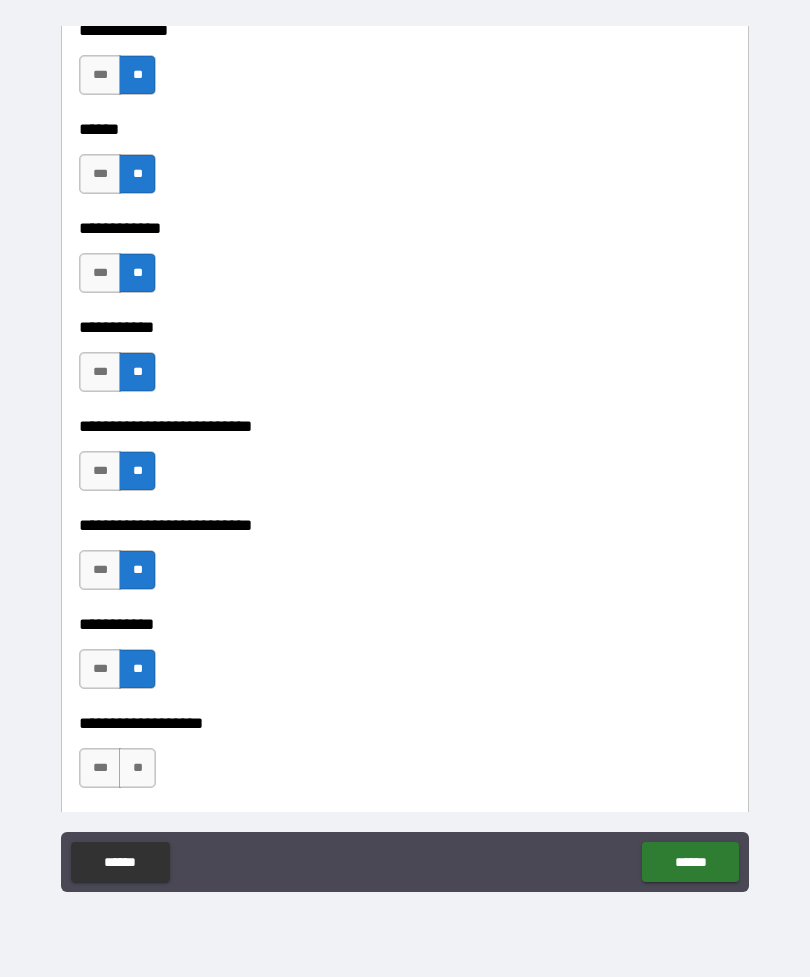 click on "**" at bounding box center (137, 768) 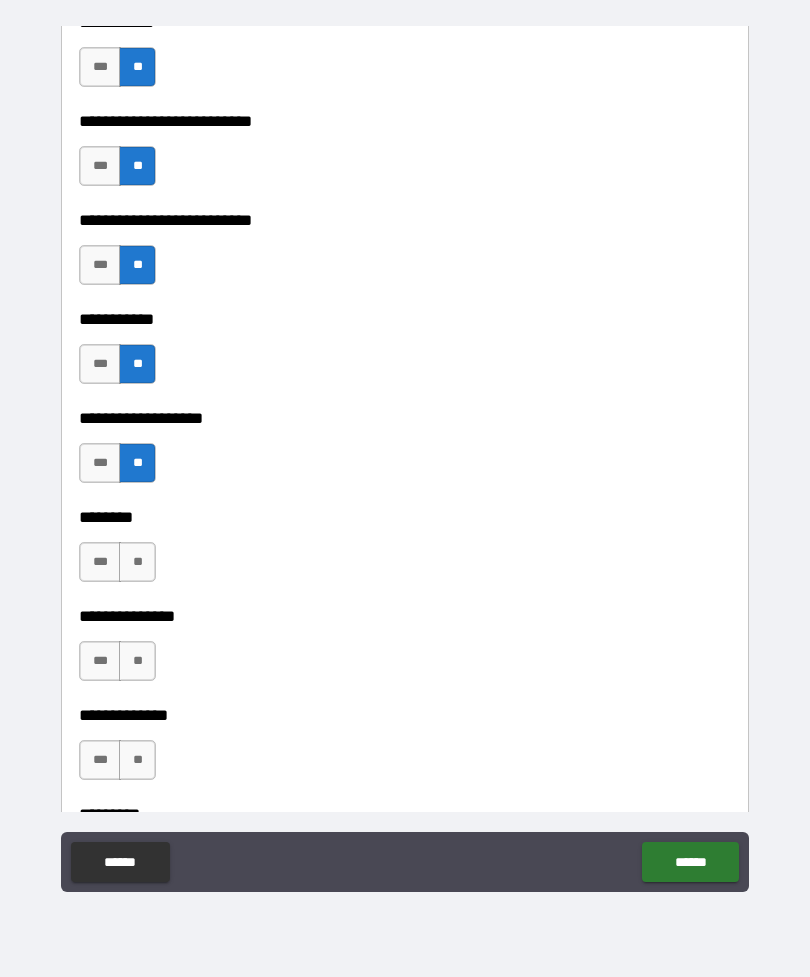 scroll, scrollTop: 4270, scrollLeft: 0, axis: vertical 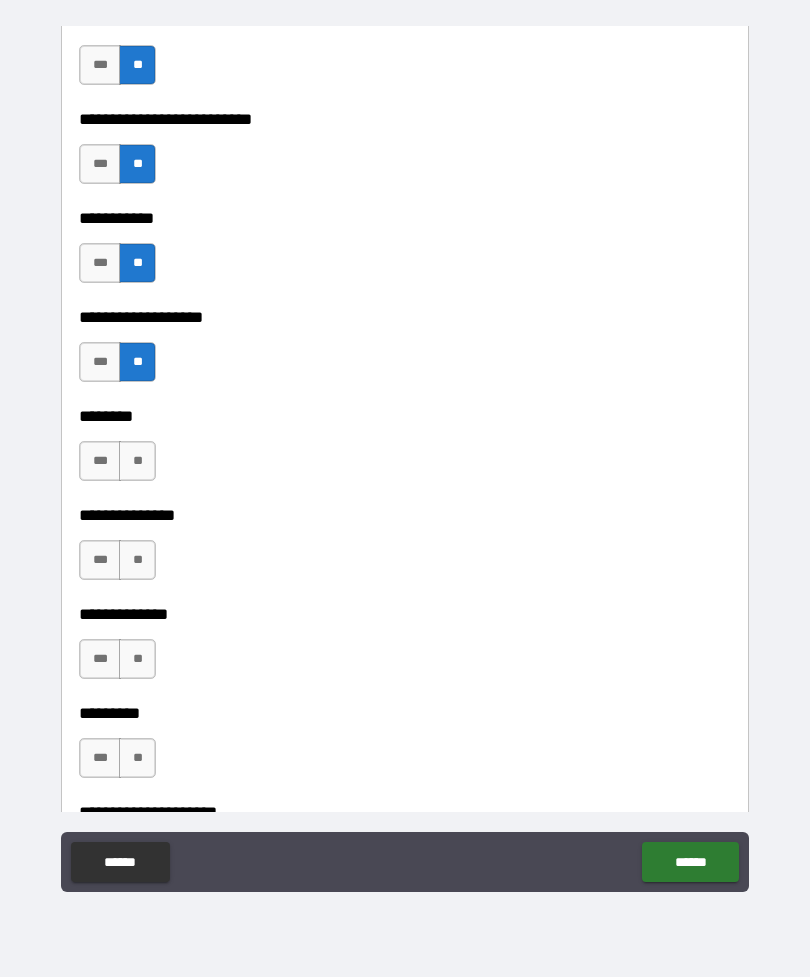 click on "**" at bounding box center (137, 461) 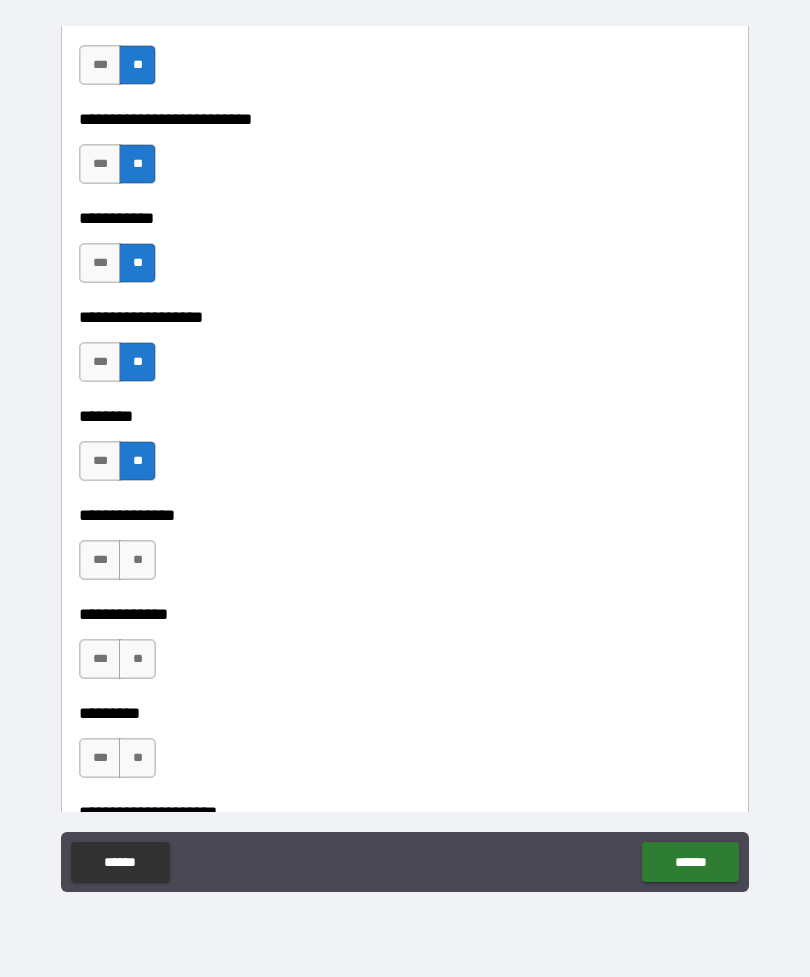 click on "**" at bounding box center (137, 560) 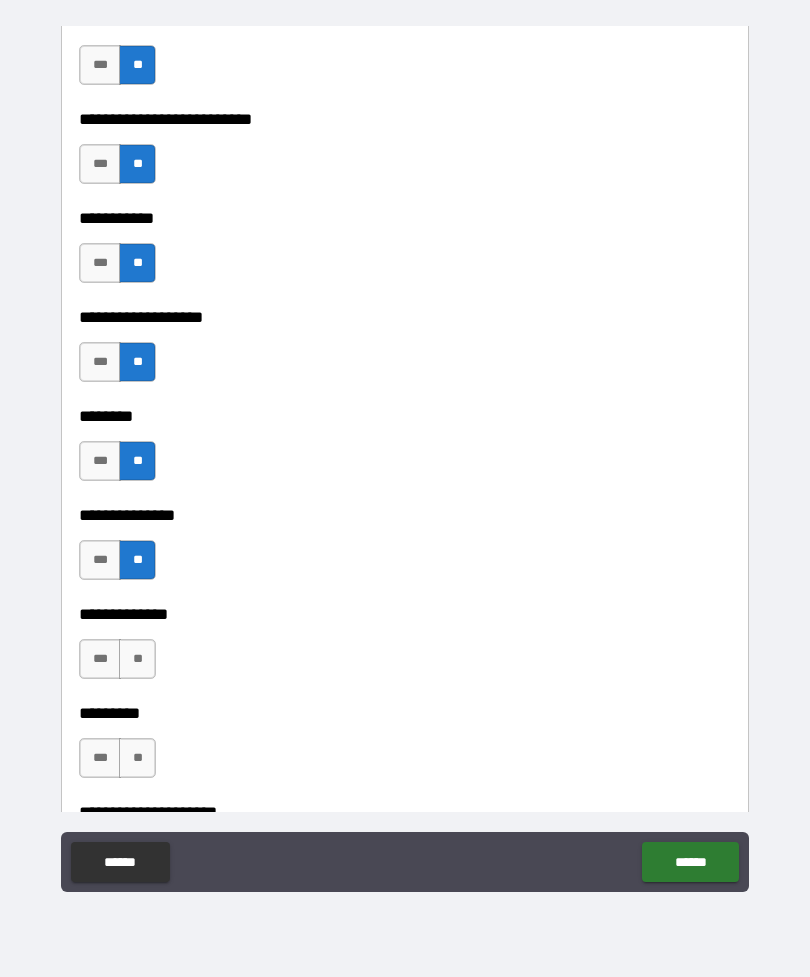 click on "**" at bounding box center [137, 659] 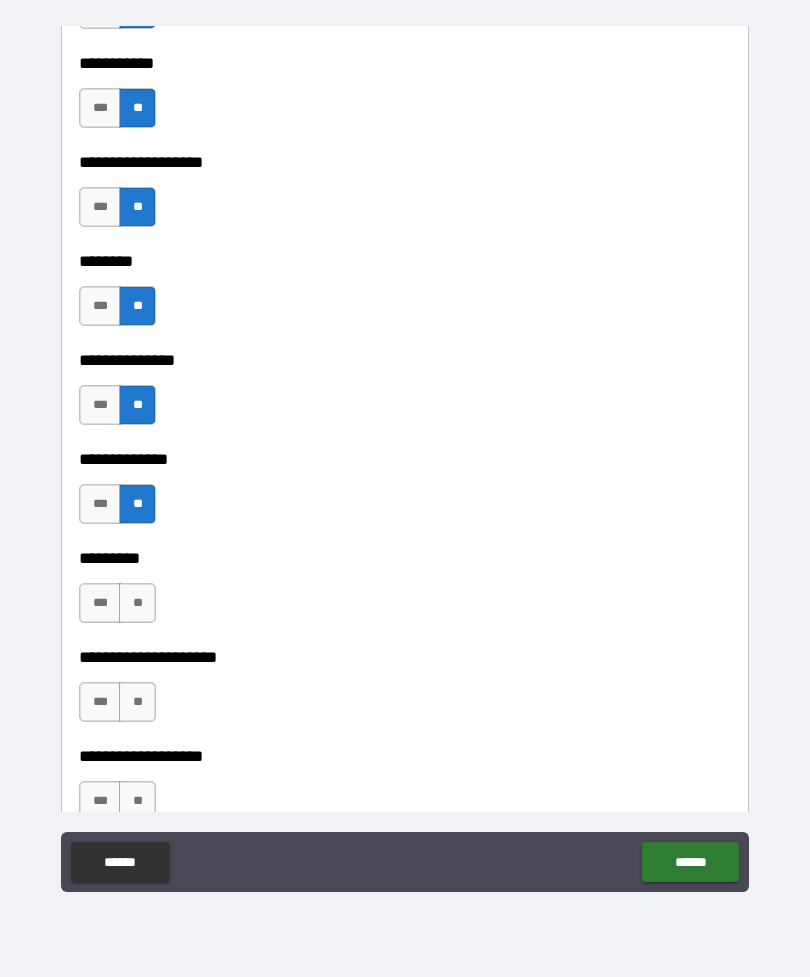 scroll, scrollTop: 4428, scrollLeft: 0, axis: vertical 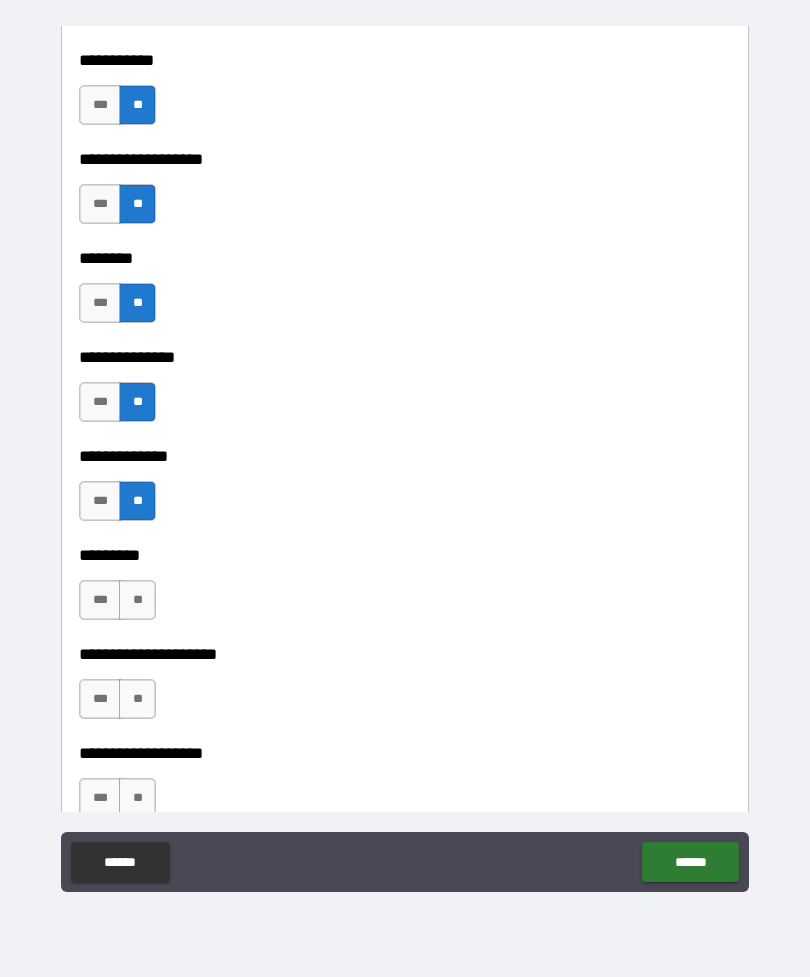 click on "**" at bounding box center [137, 600] 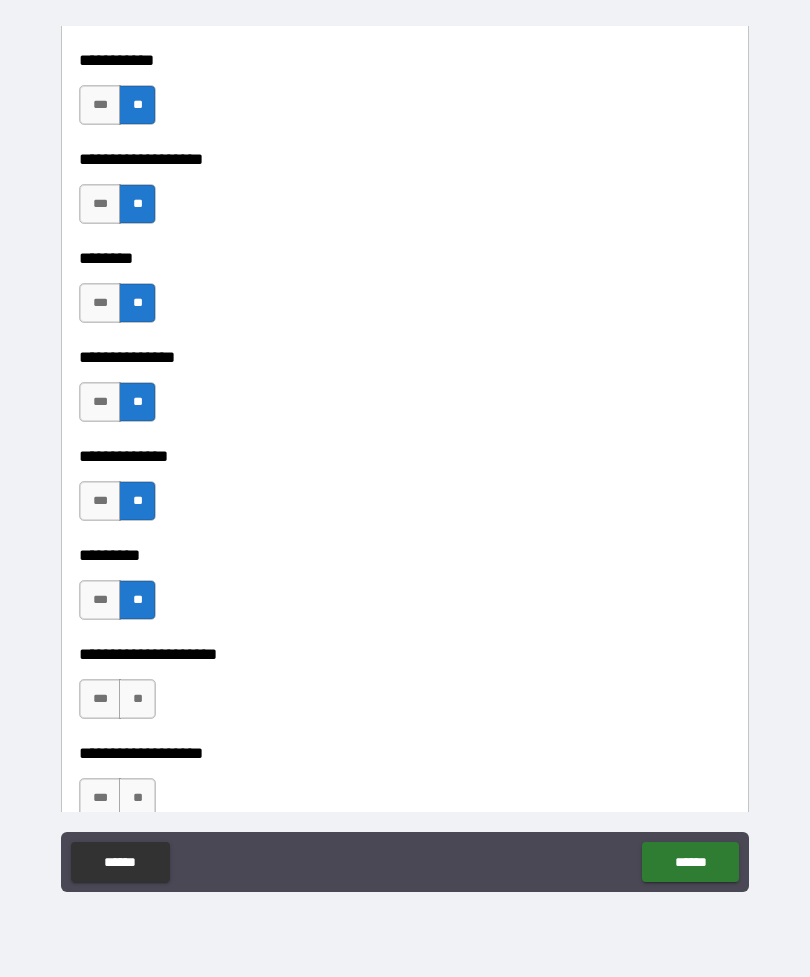 click on "**" at bounding box center [137, 699] 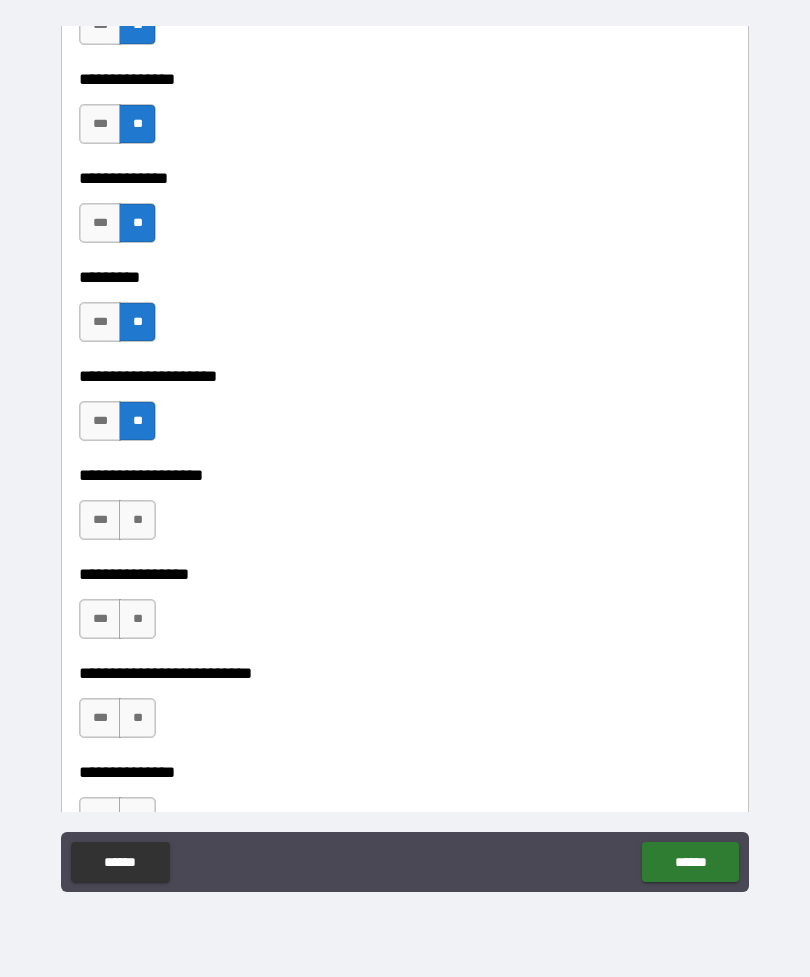 click on "**" at bounding box center [137, 520] 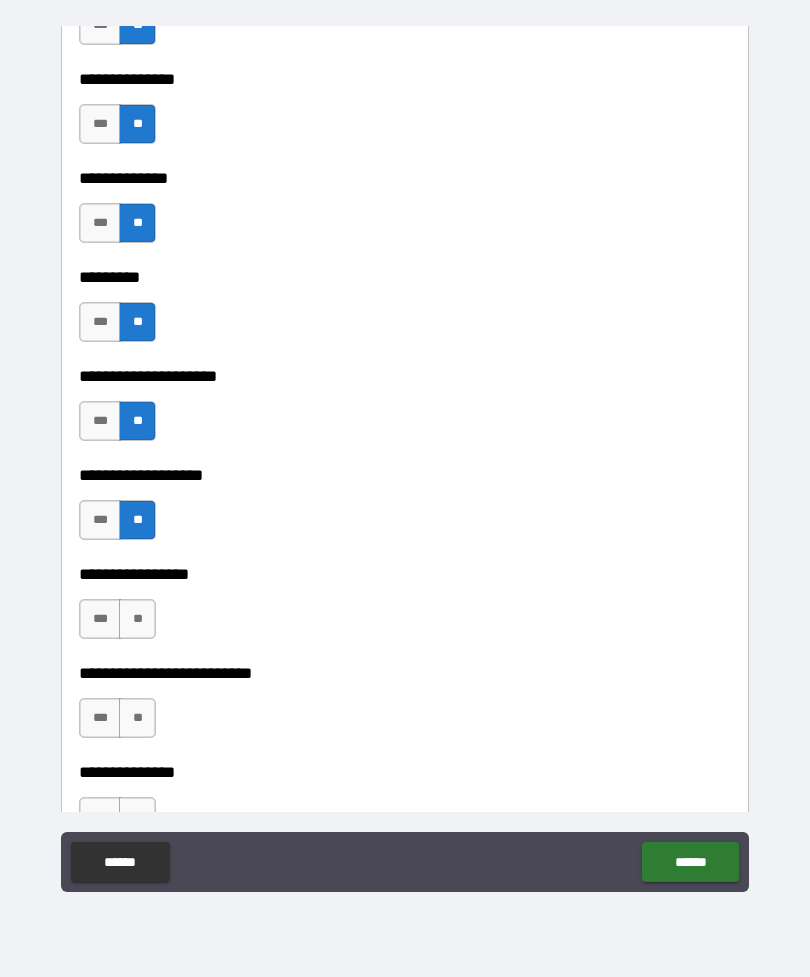 scroll, scrollTop: 4839, scrollLeft: 0, axis: vertical 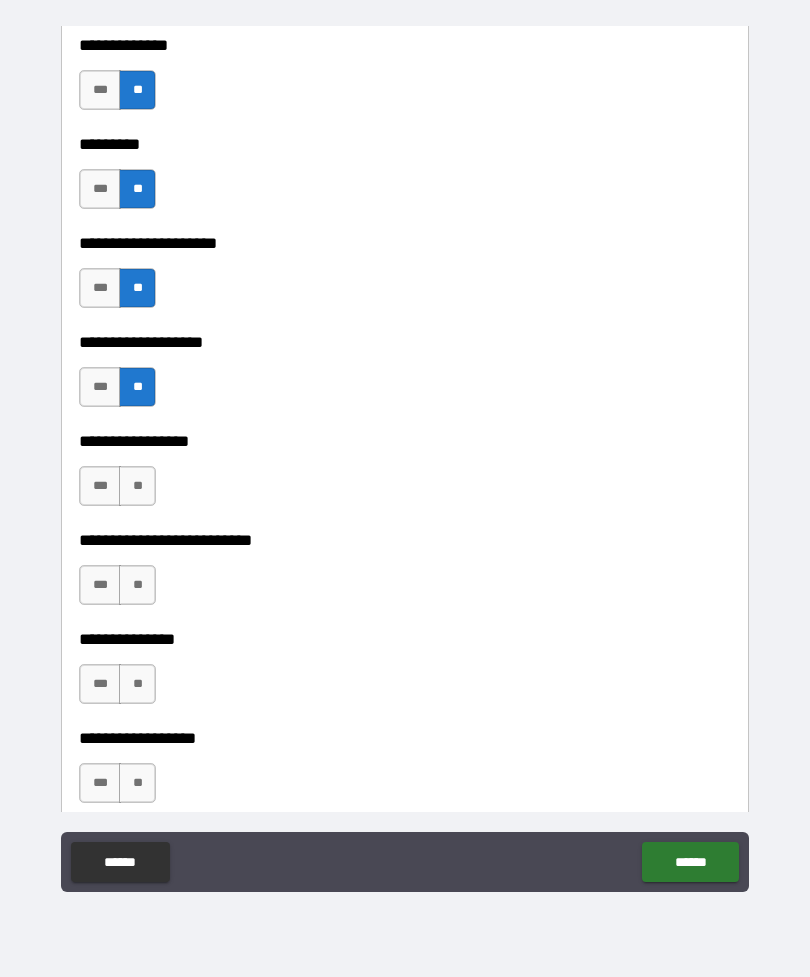 click on "**" at bounding box center (137, 486) 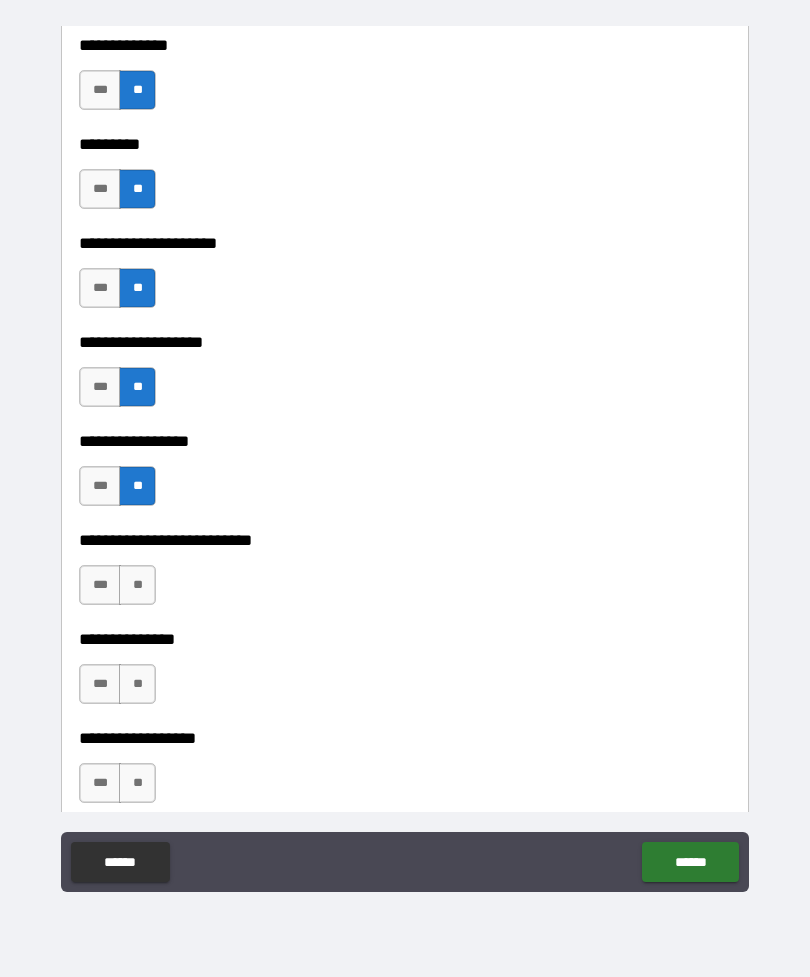 click on "**" at bounding box center [137, 585] 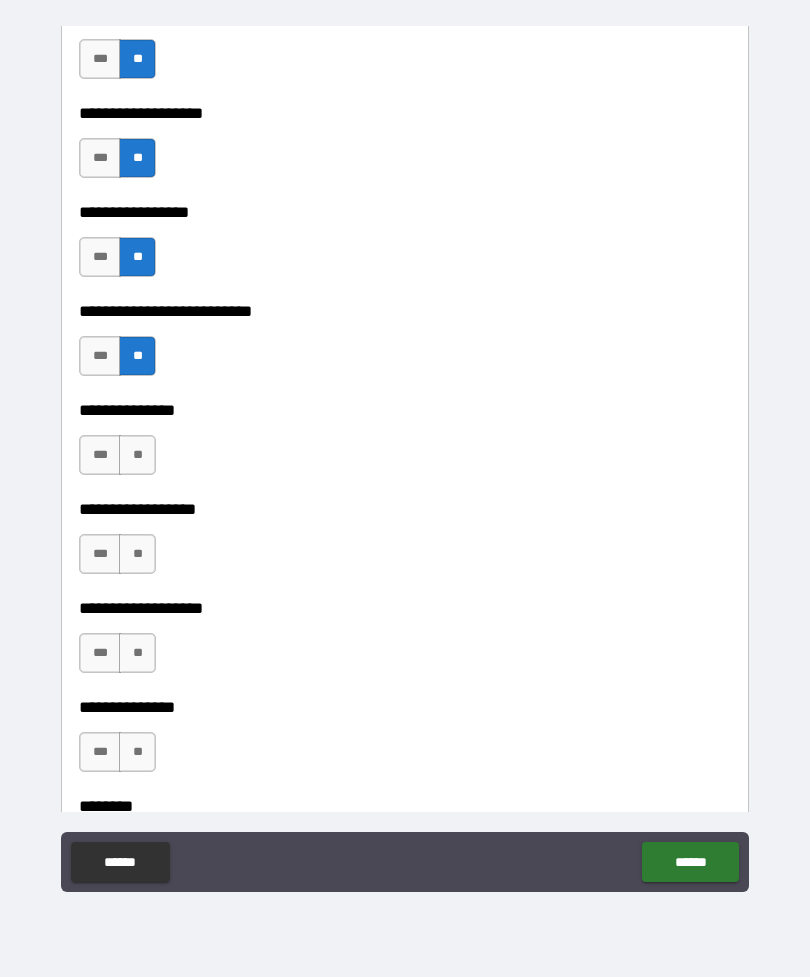 scroll, scrollTop: 5070, scrollLeft: 0, axis: vertical 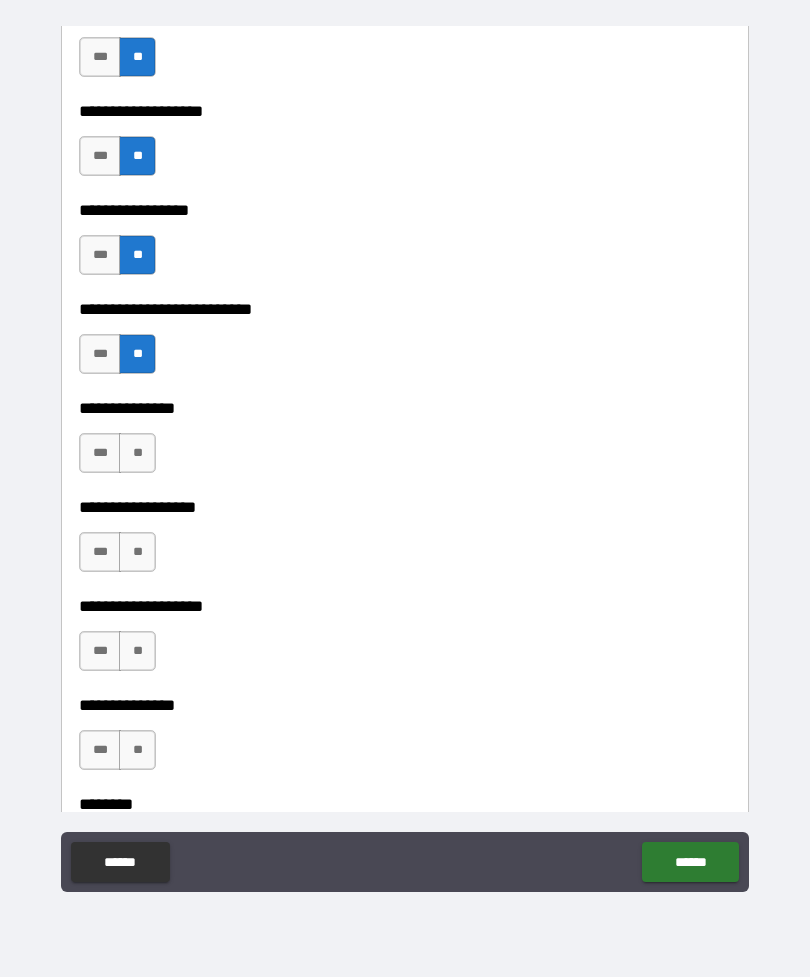 click on "**" at bounding box center (137, 453) 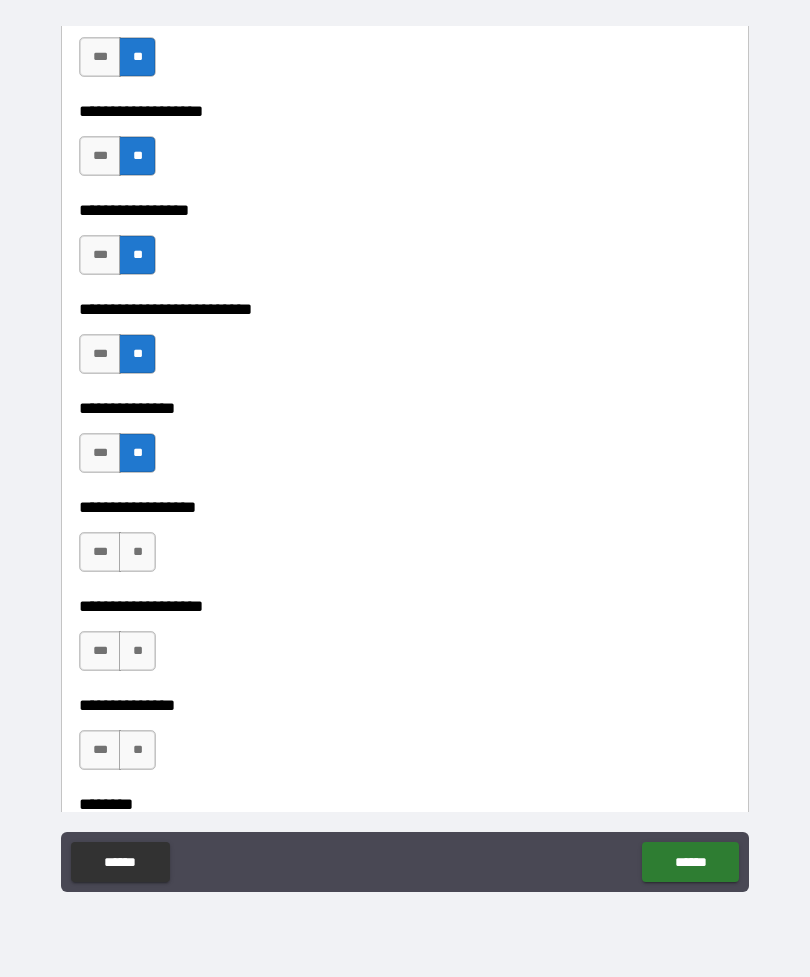 click on "**" at bounding box center (137, 552) 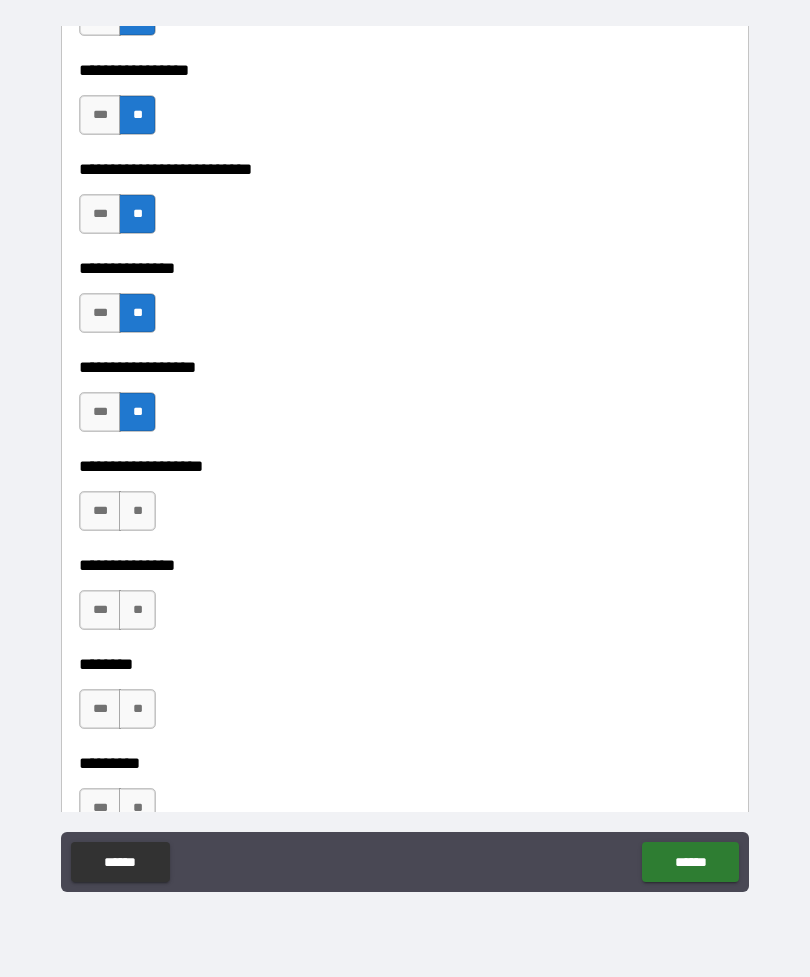 scroll, scrollTop: 5209, scrollLeft: 0, axis: vertical 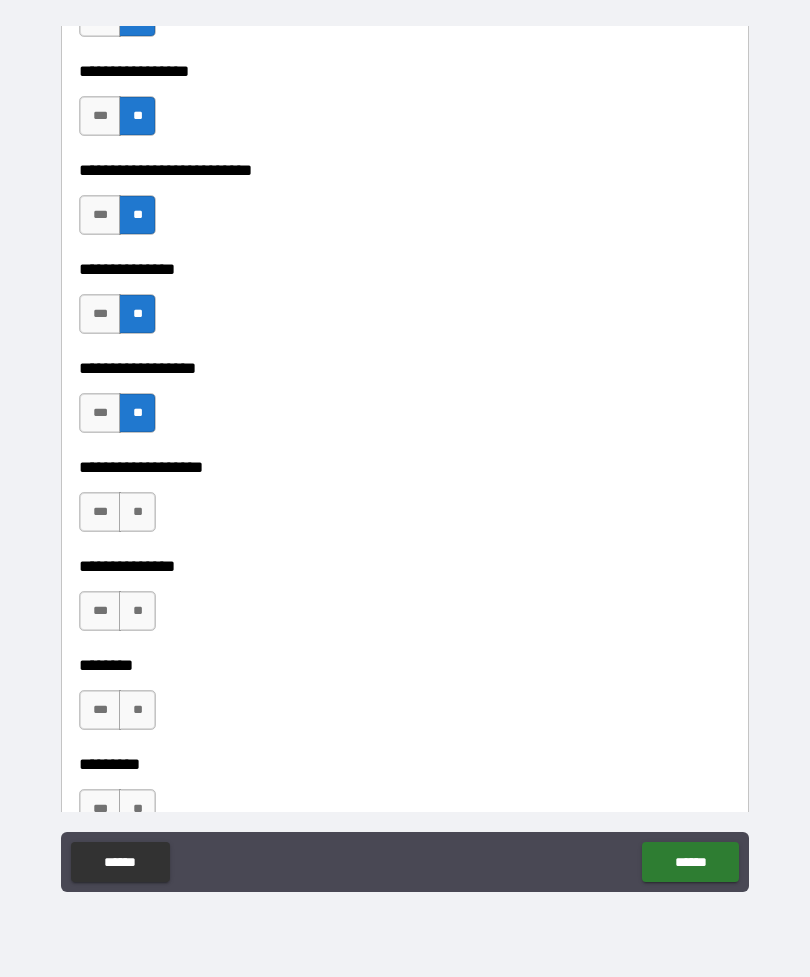 click on "**" at bounding box center [137, 512] 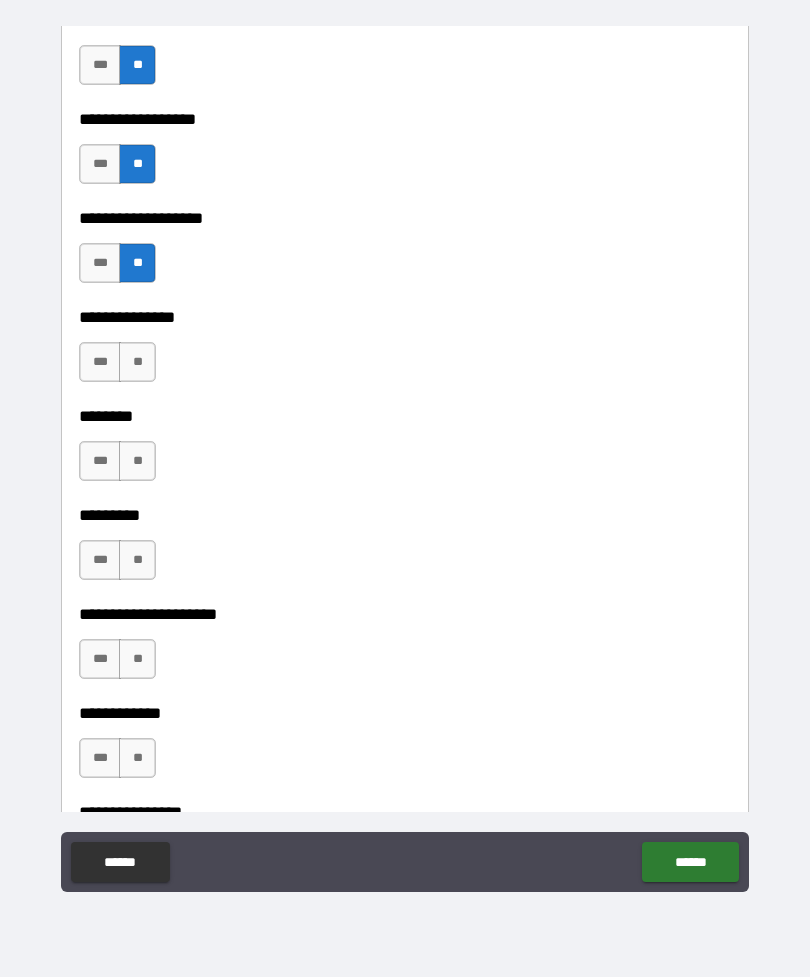 scroll, scrollTop: 5523, scrollLeft: 0, axis: vertical 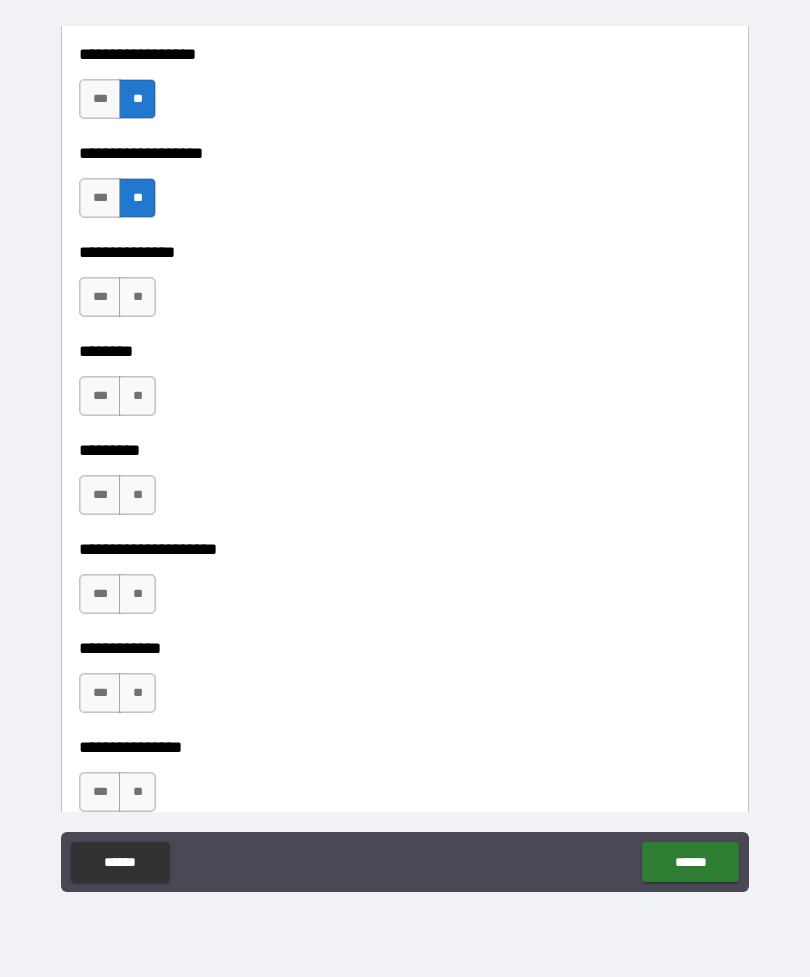 click on "**" at bounding box center (137, 297) 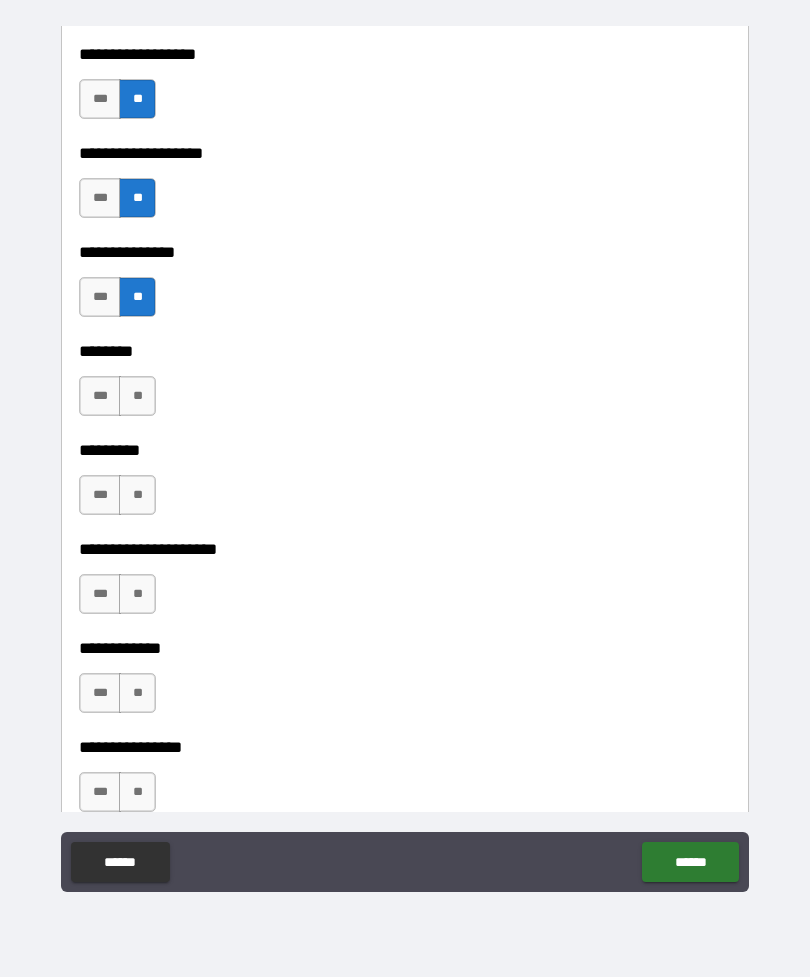 click on "**" at bounding box center [137, 396] 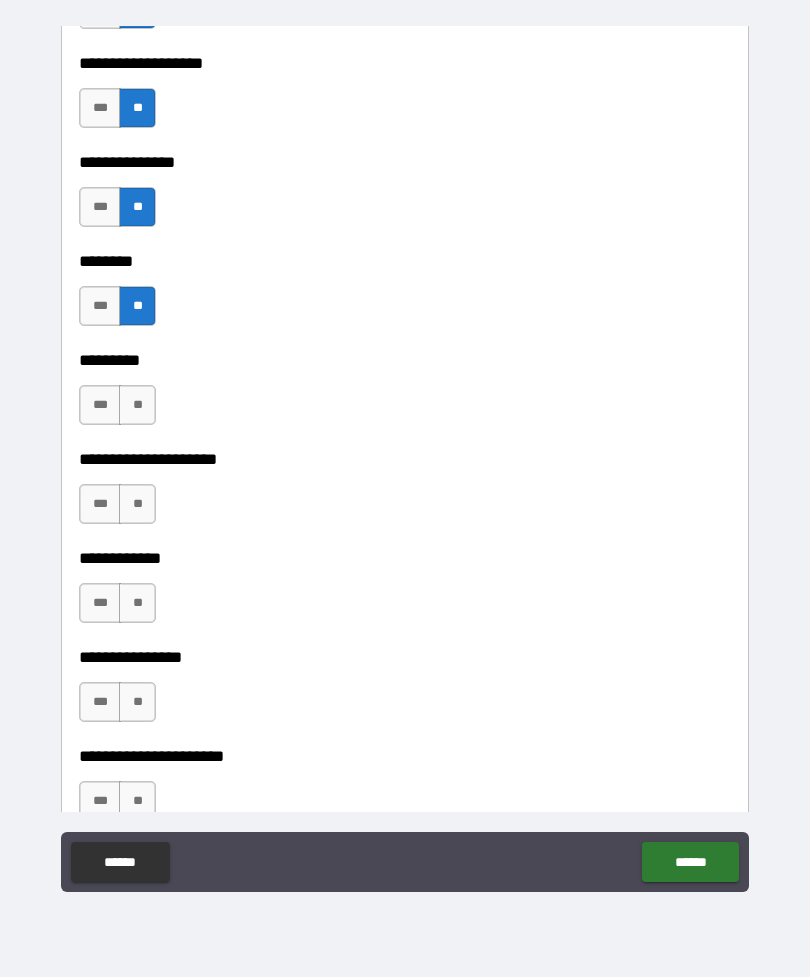 scroll, scrollTop: 5626, scrollLeft: 0, axis: vertical 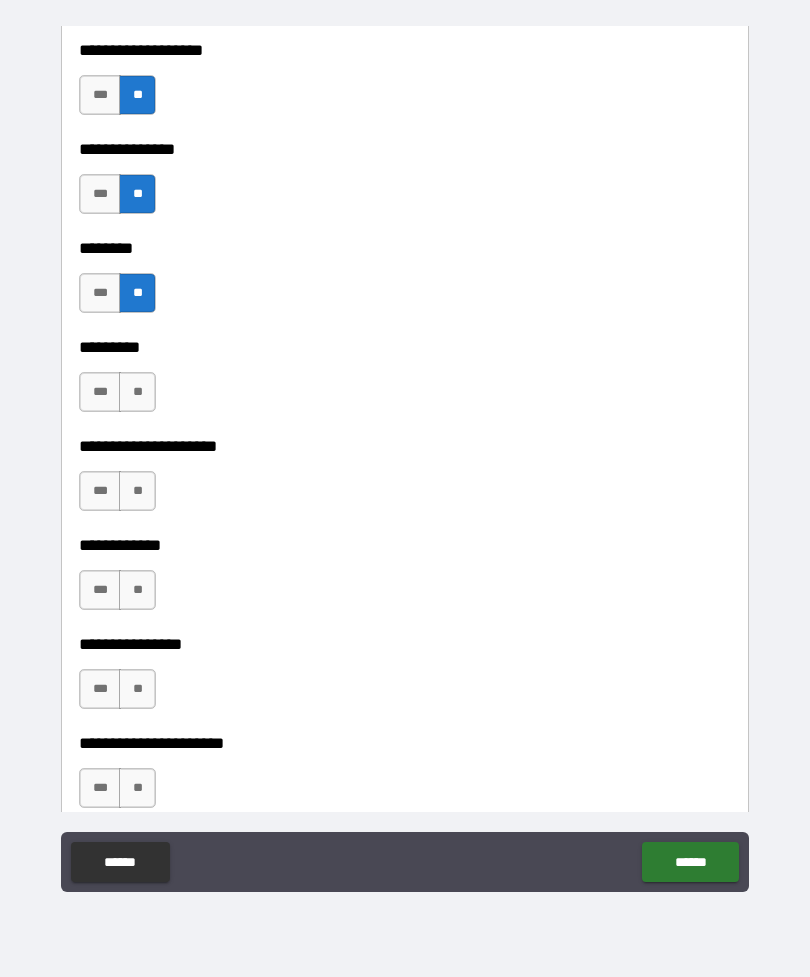 click on "**" at bounding box center (137, 392) 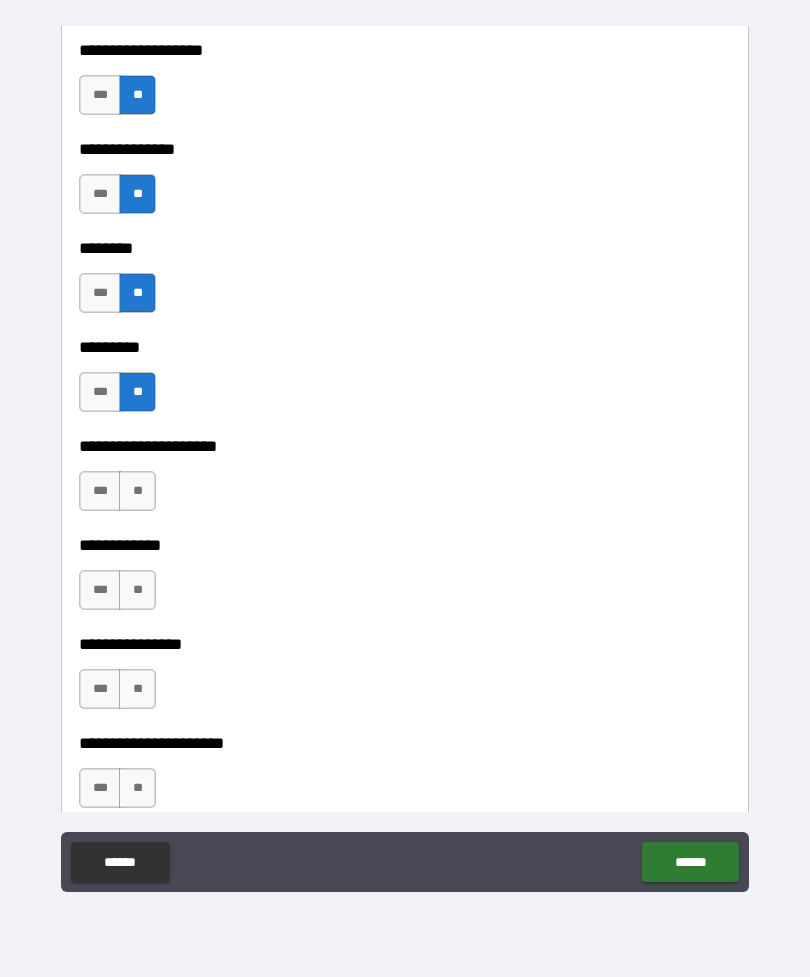 click on "**" at bounding box center (137, 491) 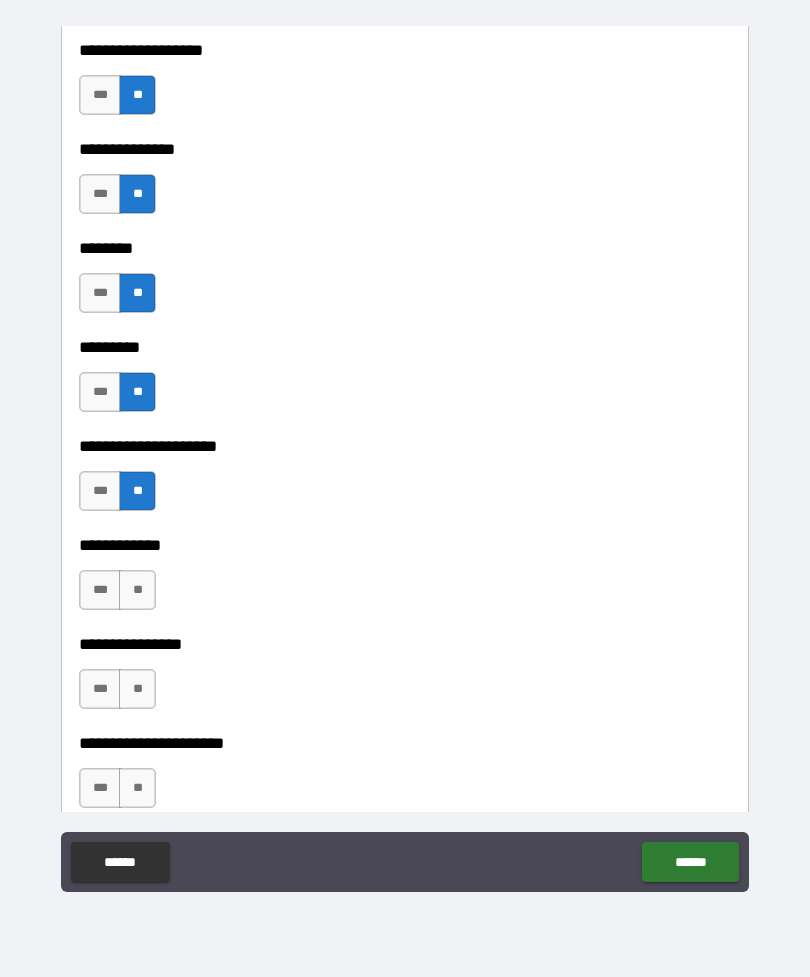 click on "**" at bounding box center [137, 590] 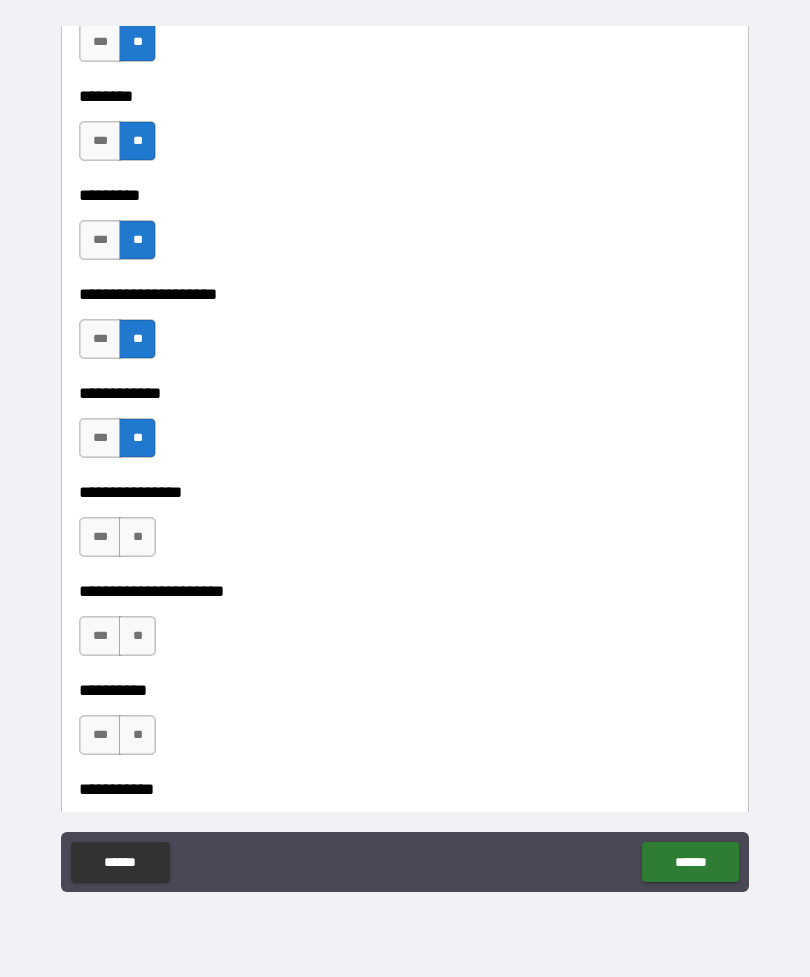 click on "**" at bounding box center (137, 537) 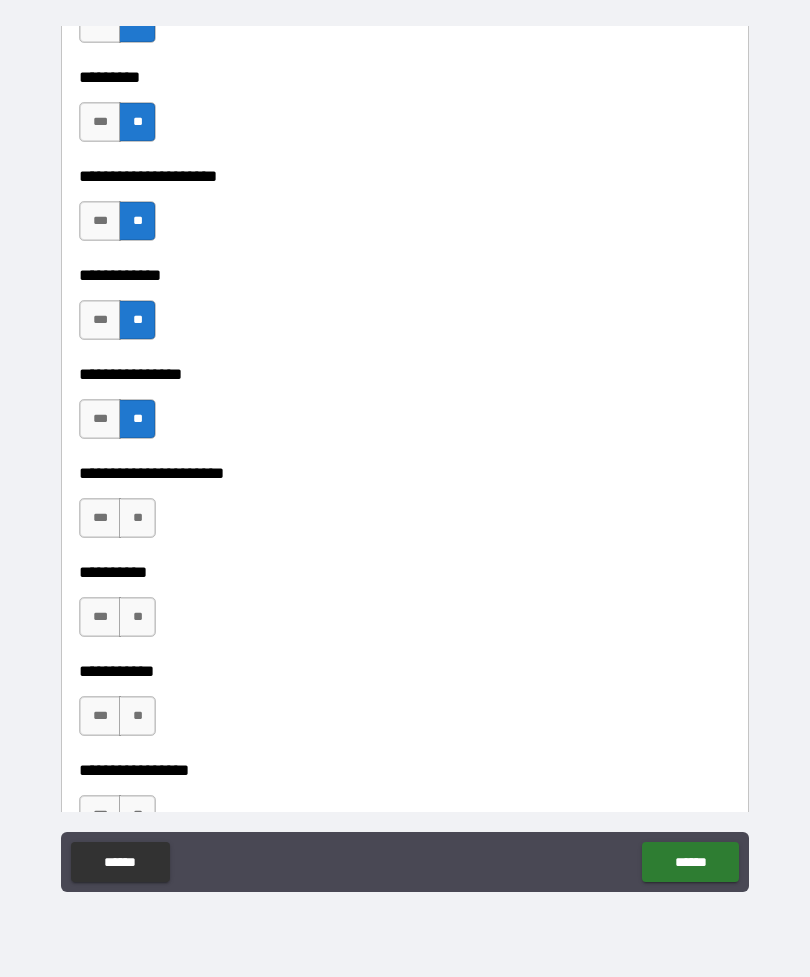 scroll, scrollTop: 5897, scrollLeft: 0, axis: vertical 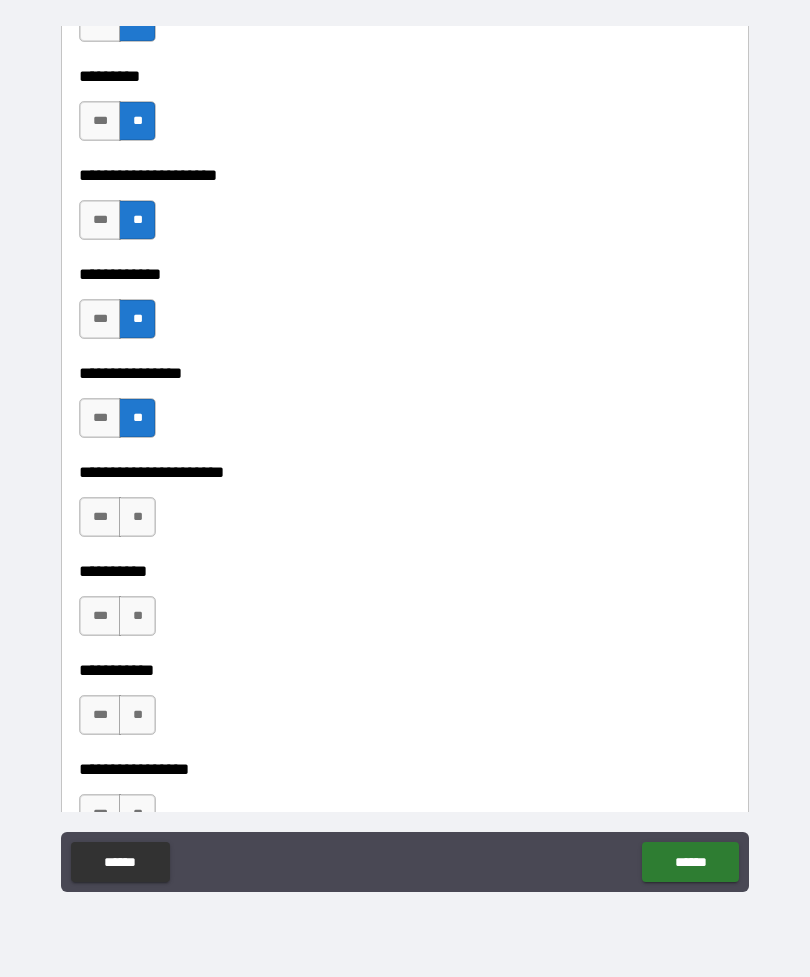 click on "**" at bounding box center (137, 517) 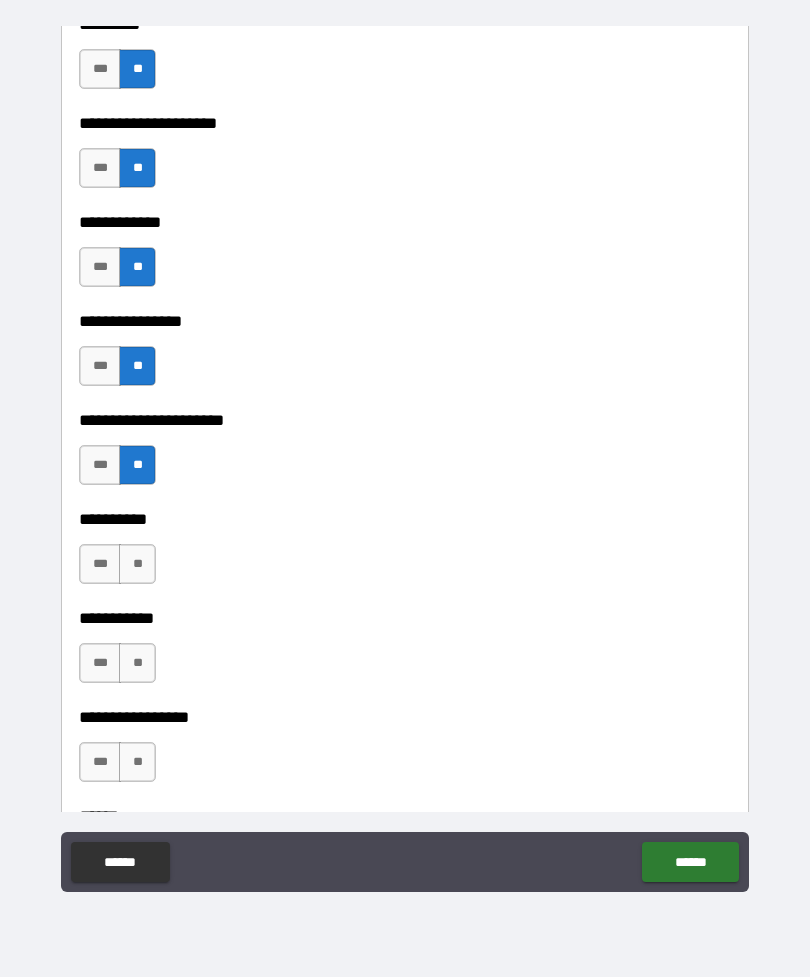 scroll, scrollTop: 6005, scrollLeft: 0, axis: vertical 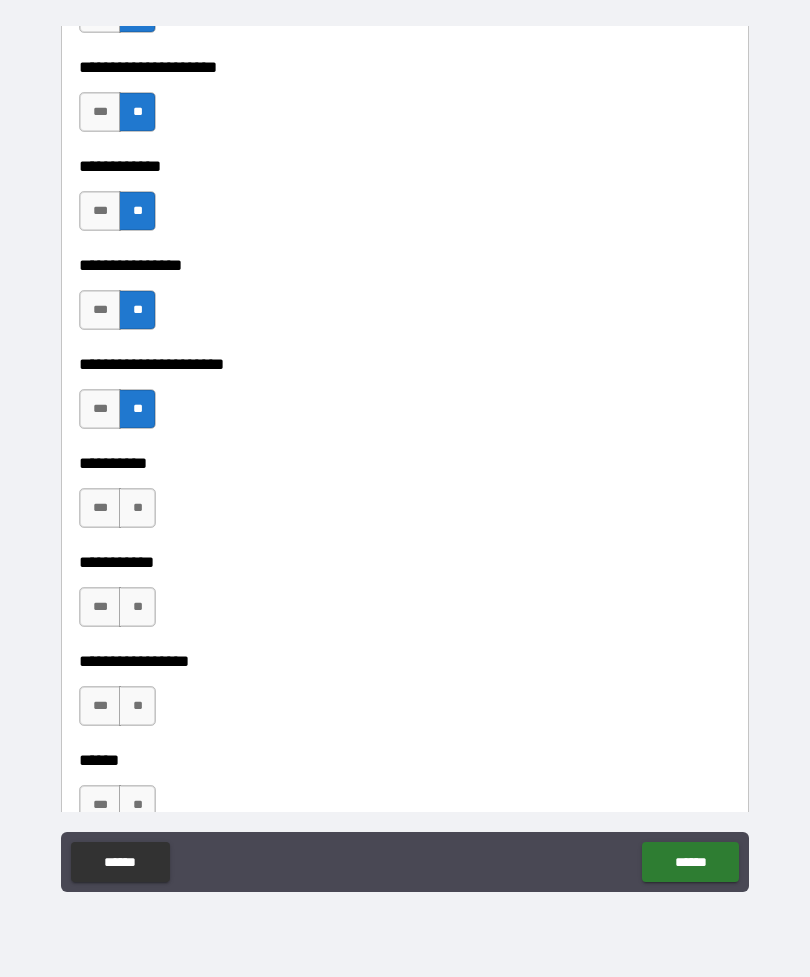 click on "**" at bounding box center (137, 508) 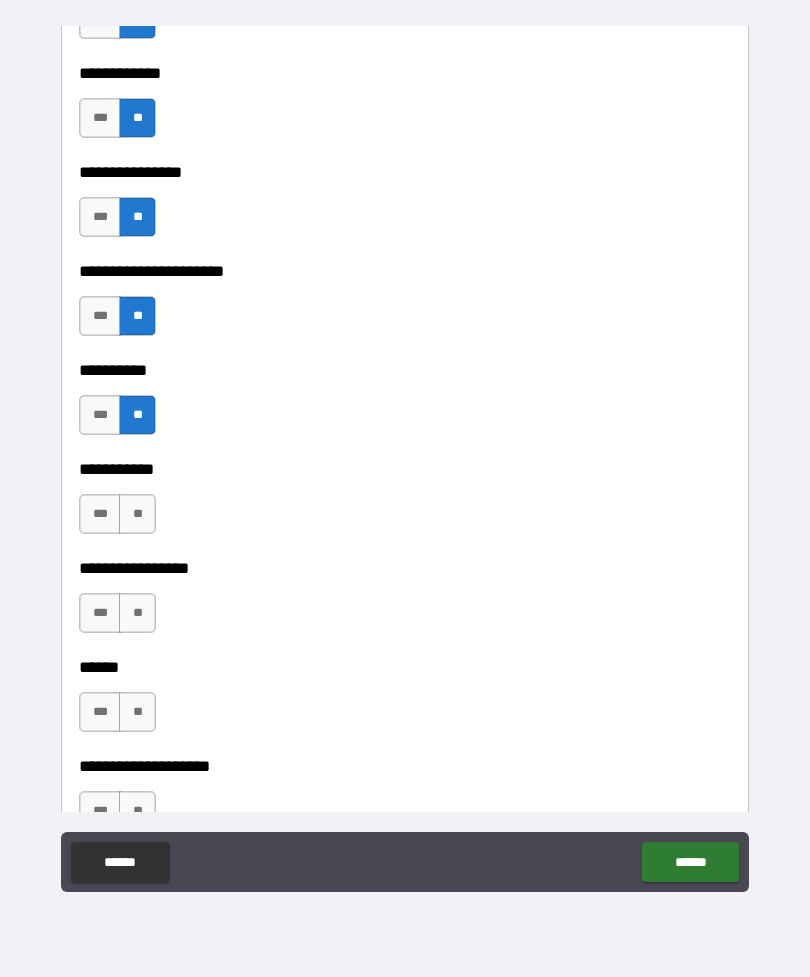 scroll, scrollTop: 6121, scrollLeft: 0, axis: vertical 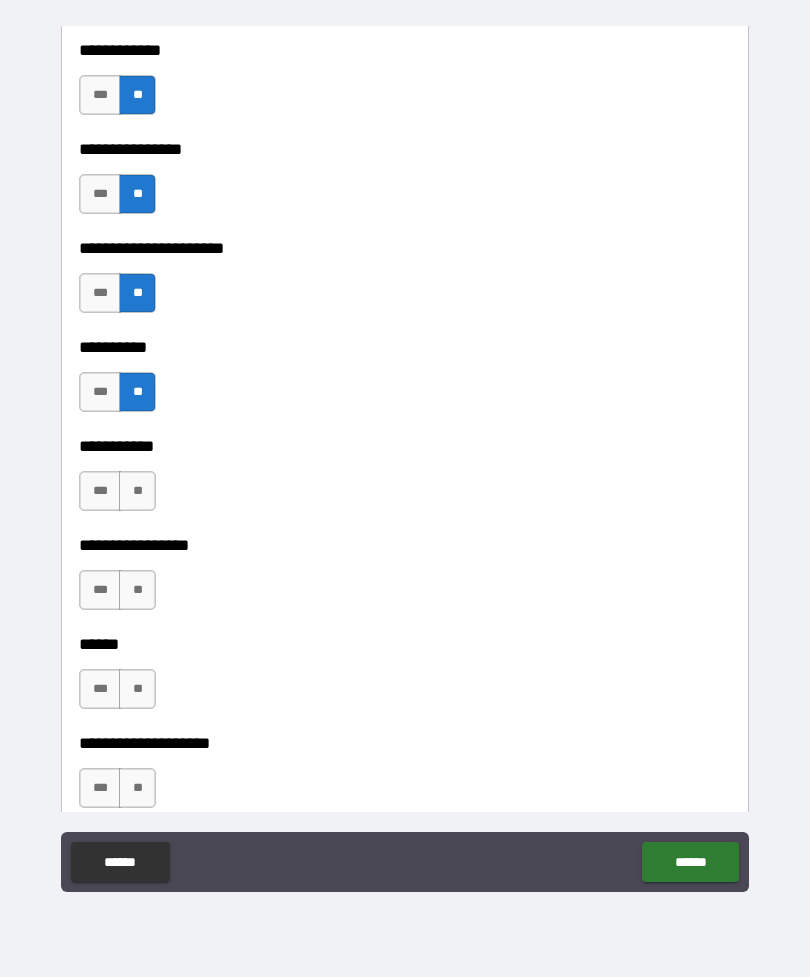 click on "**" at bounding box center [137, 491] 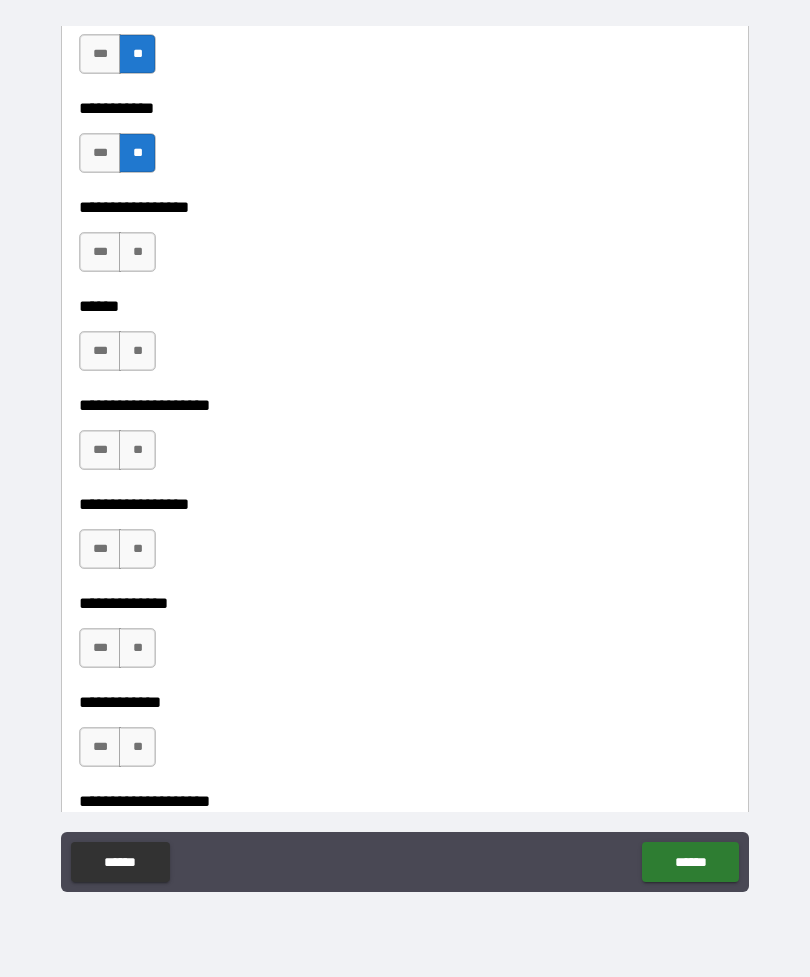 scroll, scrollTop: 6500, scrollLeft: 0, axis: vertical 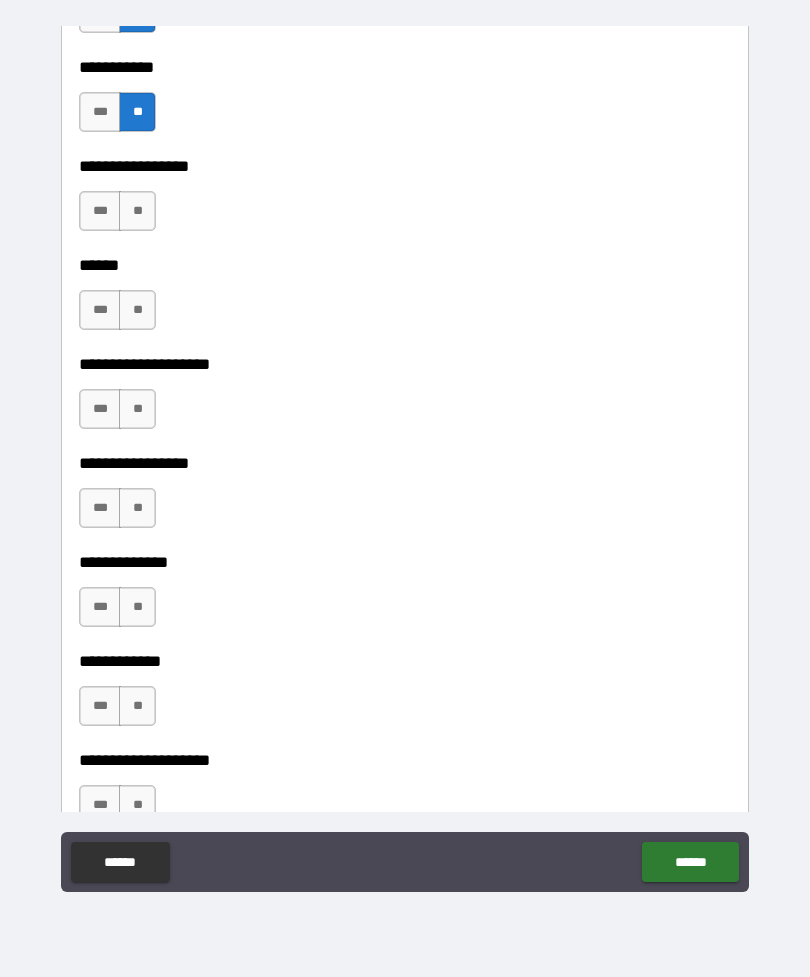 click on "**" at bounding box center (137, 211) 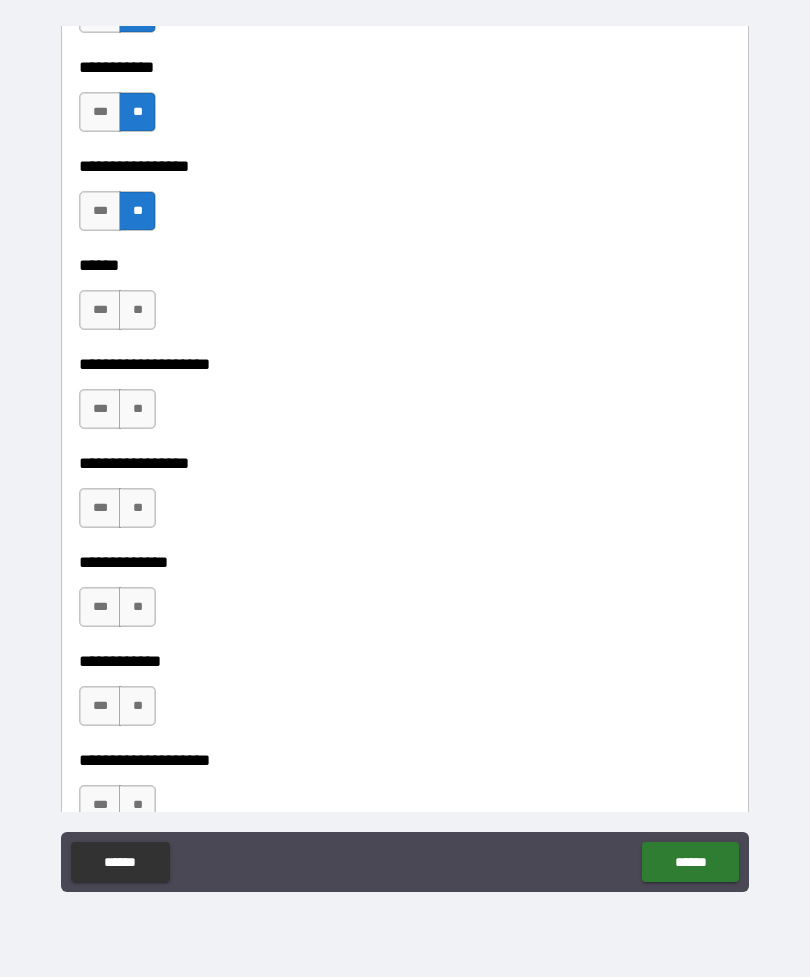 click on "**" at bounding box center [137, 310] 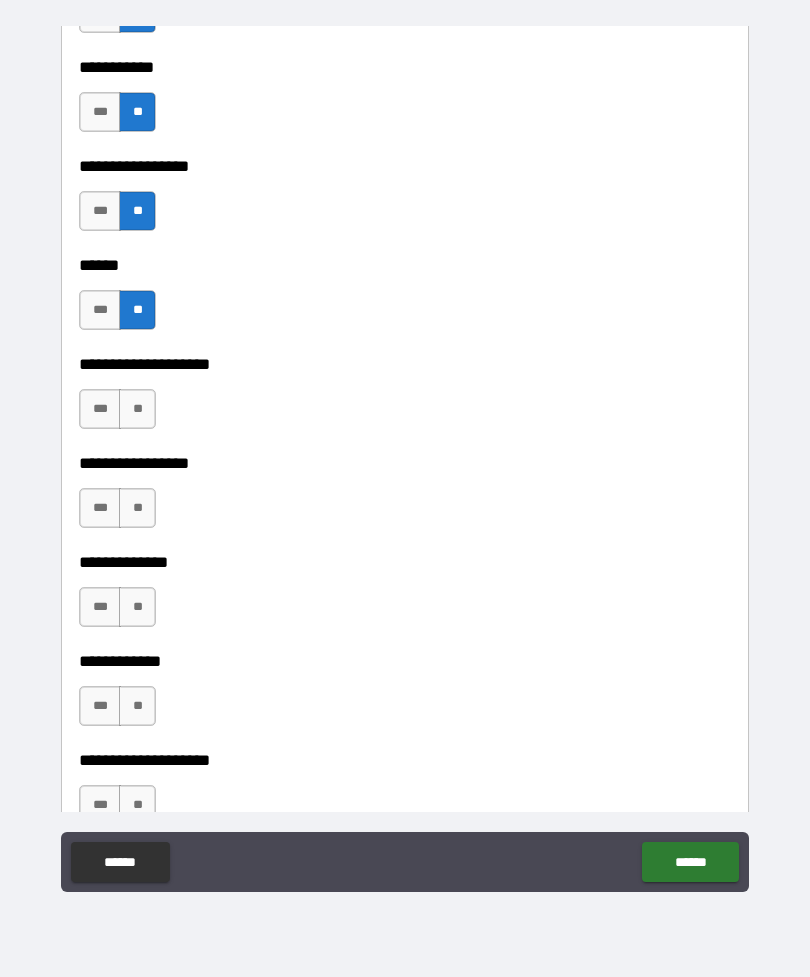 click on "**" at bounding box center (137, 409) 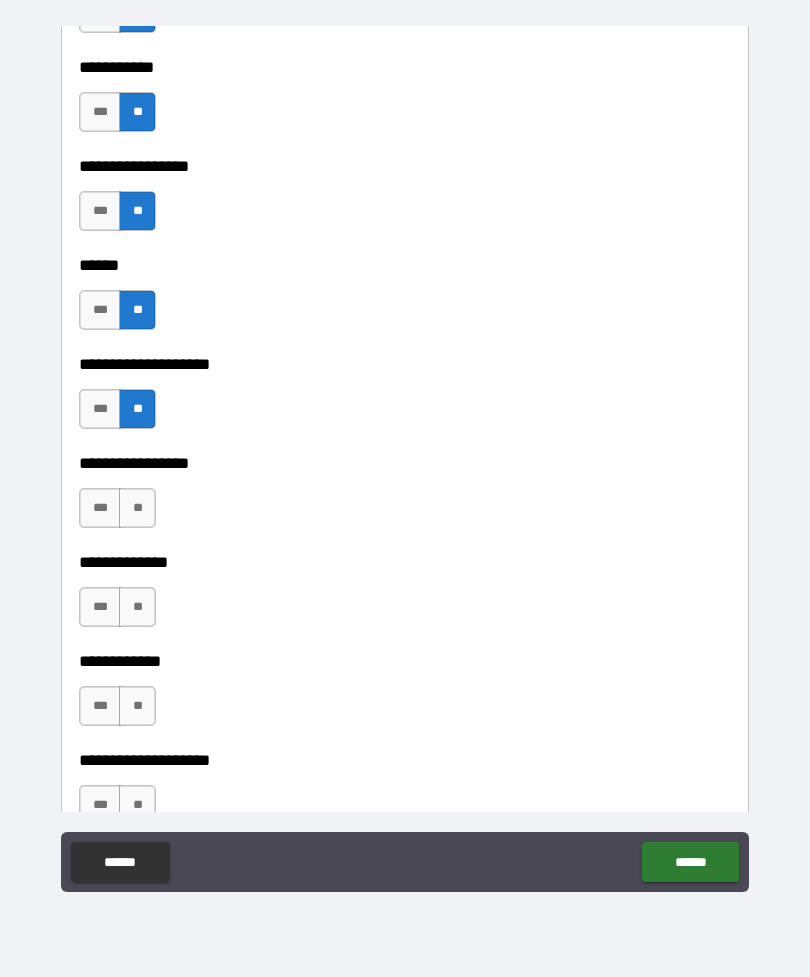 click on "**" at bounding box center (137, 508) 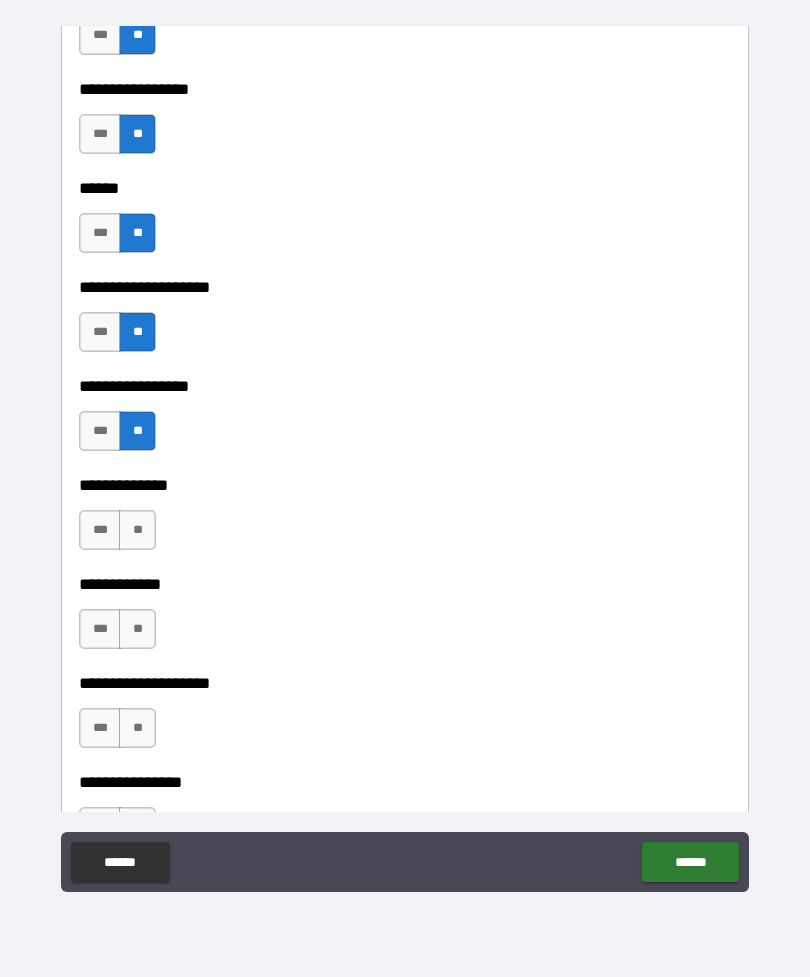 scroll, scrollTop: 6634, scrollLeft: 0, axis: vertical 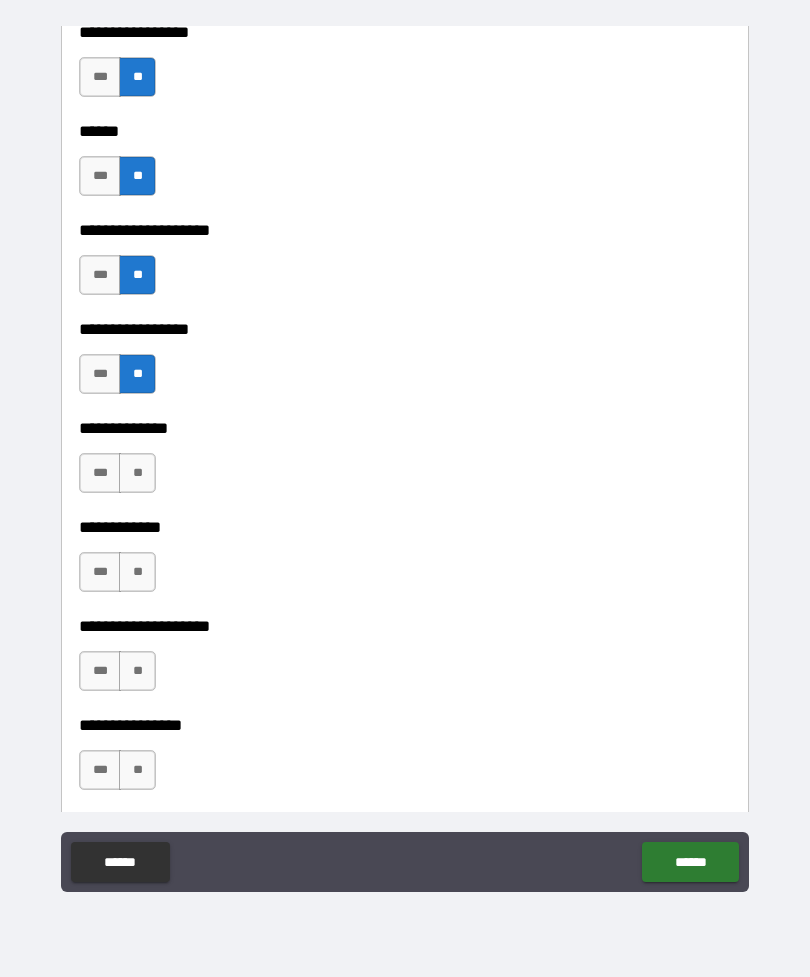 click on "**" at bounding box center [137, 473] 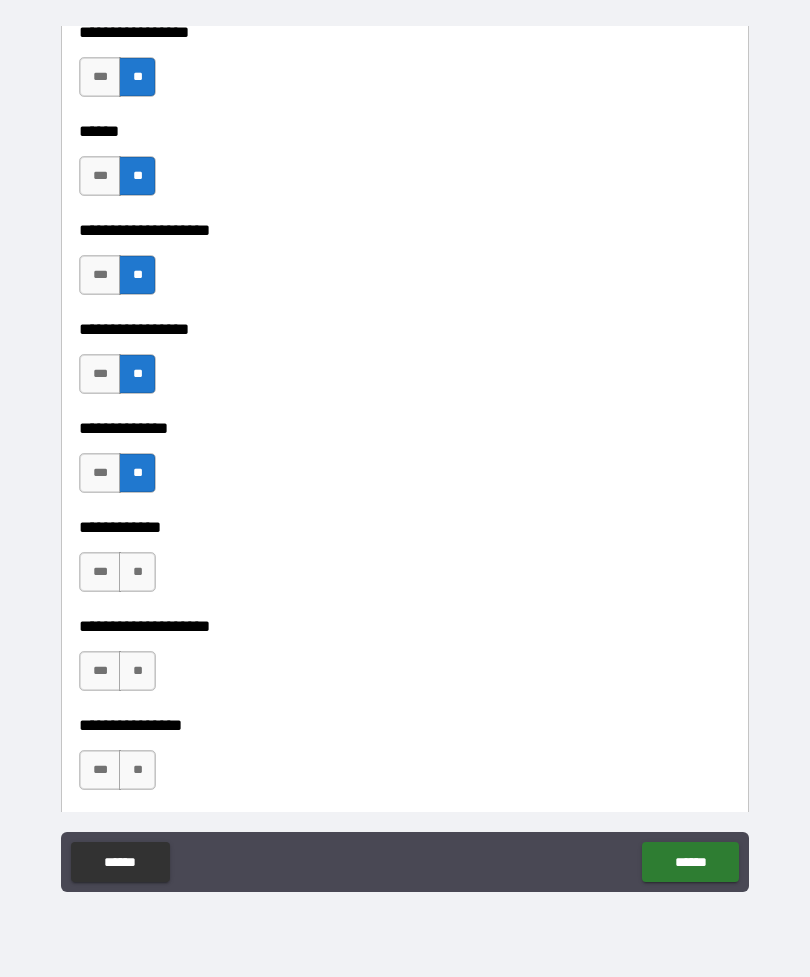 click on "**" at bounding box center [137, 572] 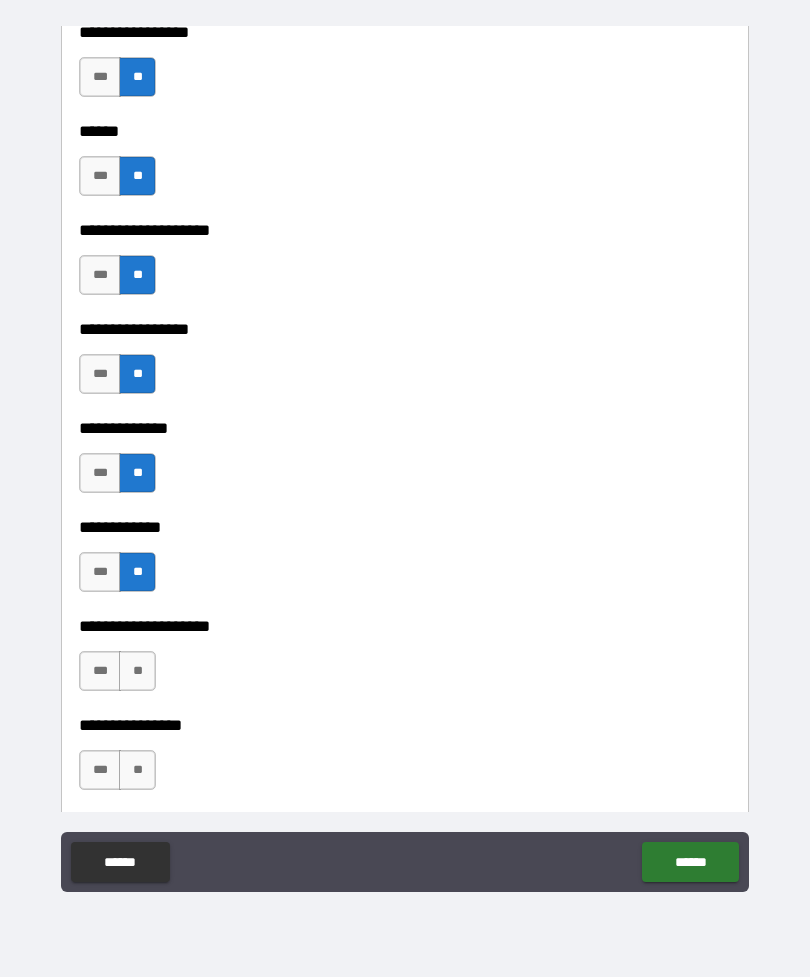 click on "**" at bounding box center (137, 671) 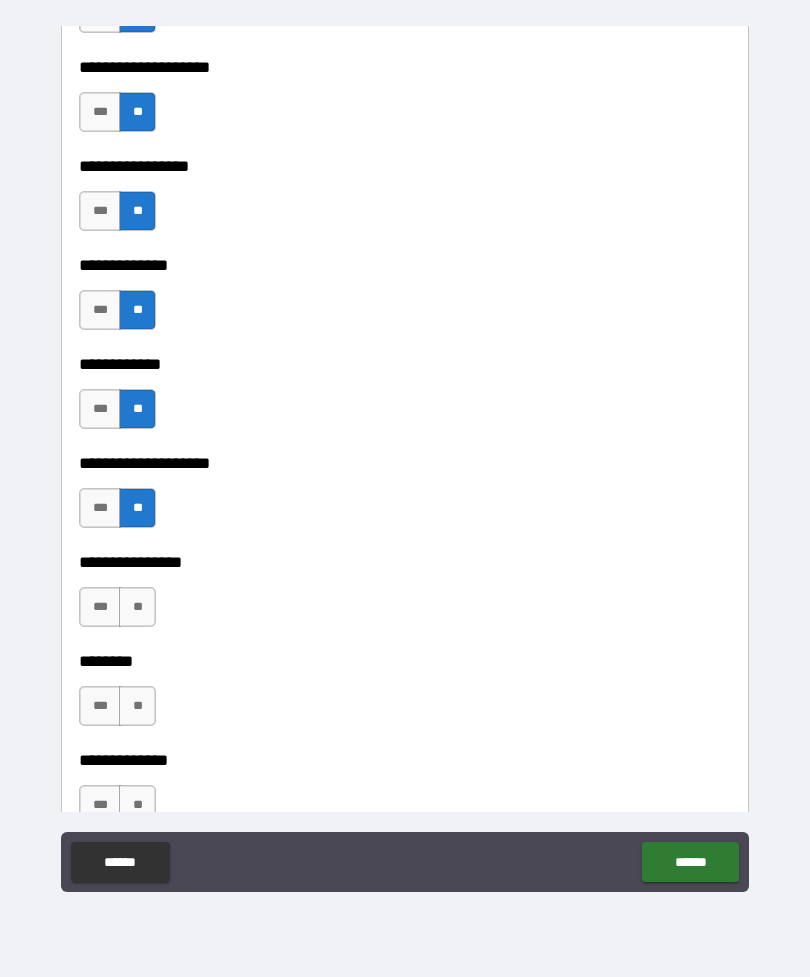 scroll, scrollTop: 6802, scrollLeft: 0, axis: vertical 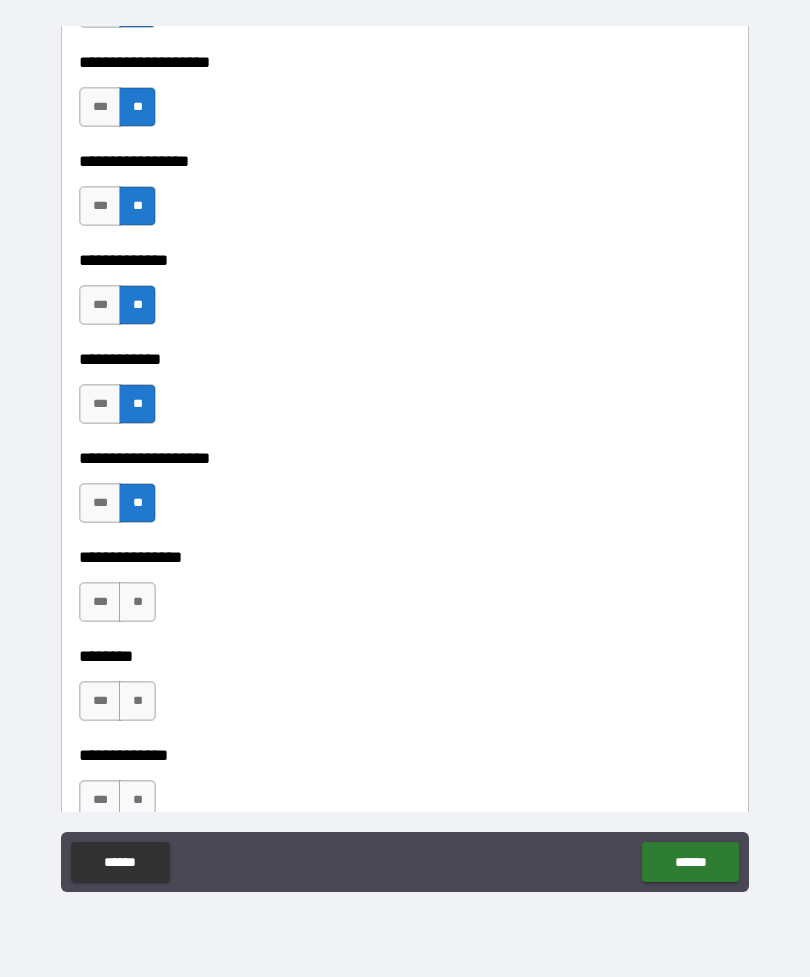 click on "**" at bounding box center (137, 602) 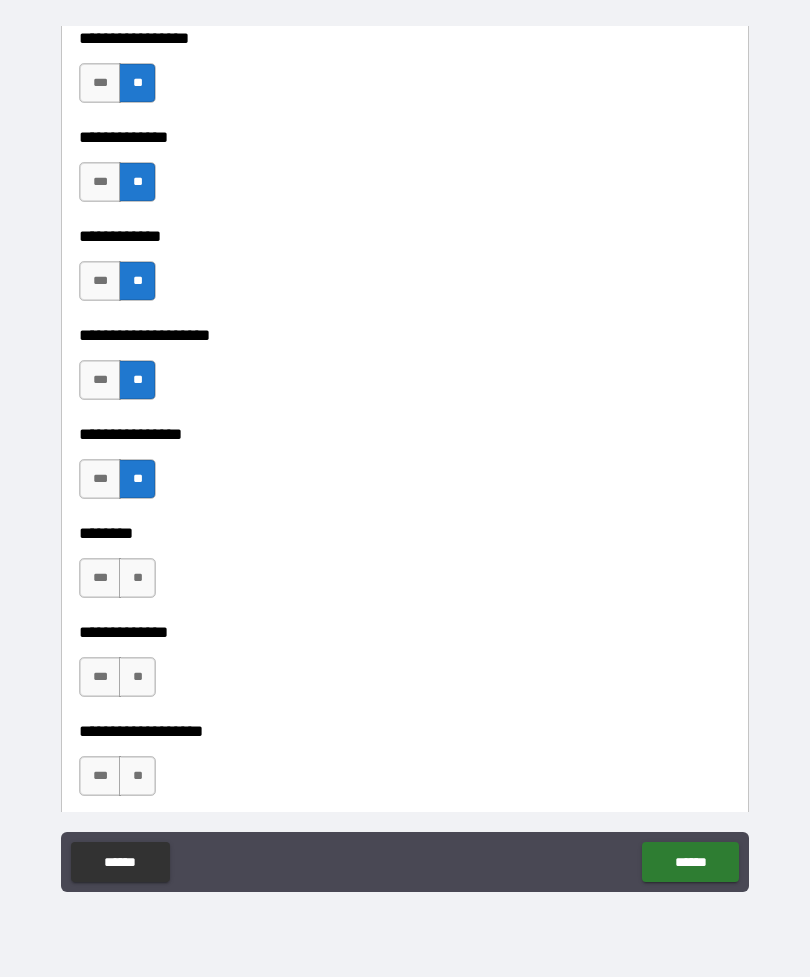 scroll, scrollTop: 6943, scrollLeft: 0, axis: vertical 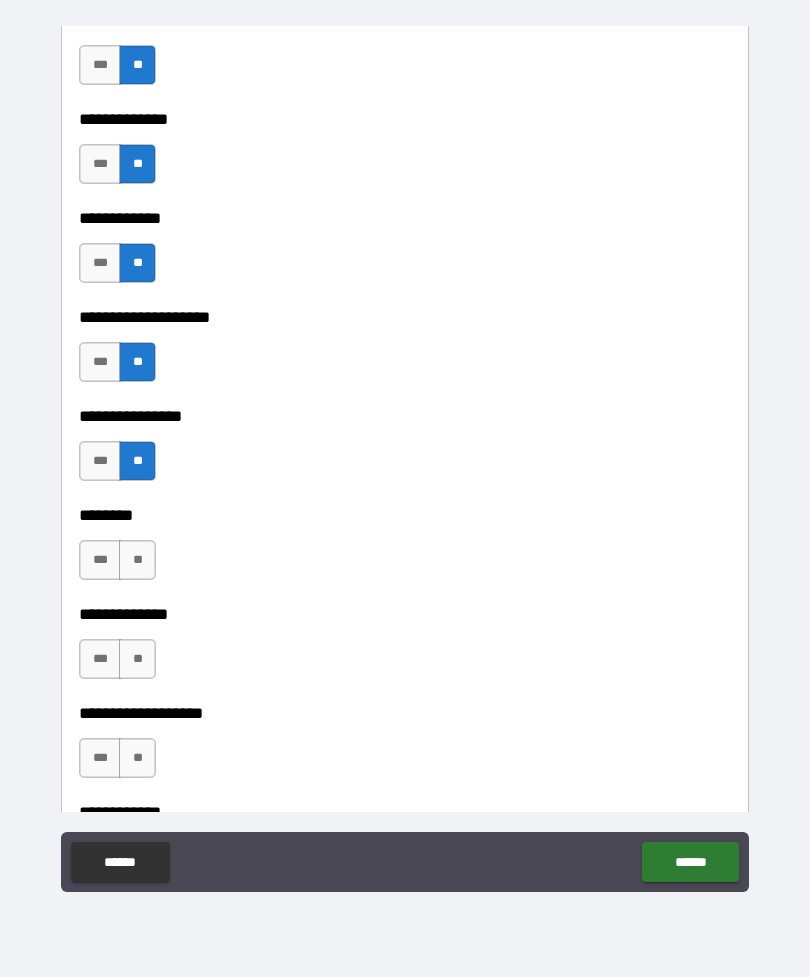 click on "**" at bounding box center [137, 560] 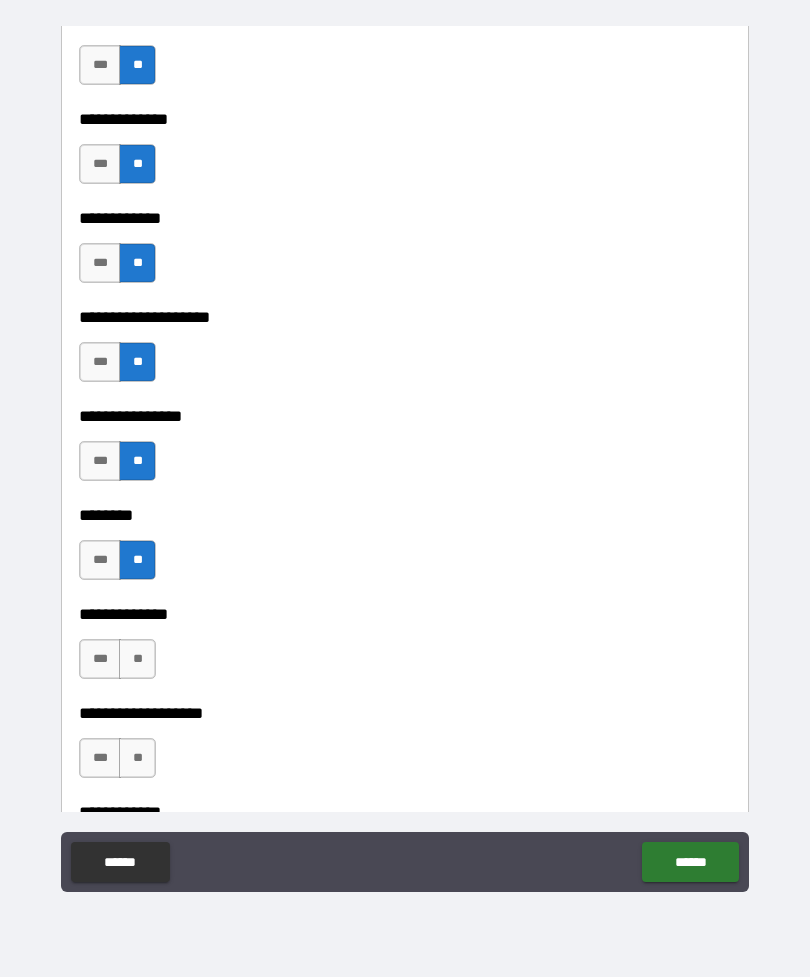 click on "**" at bounding box center [137, 659] 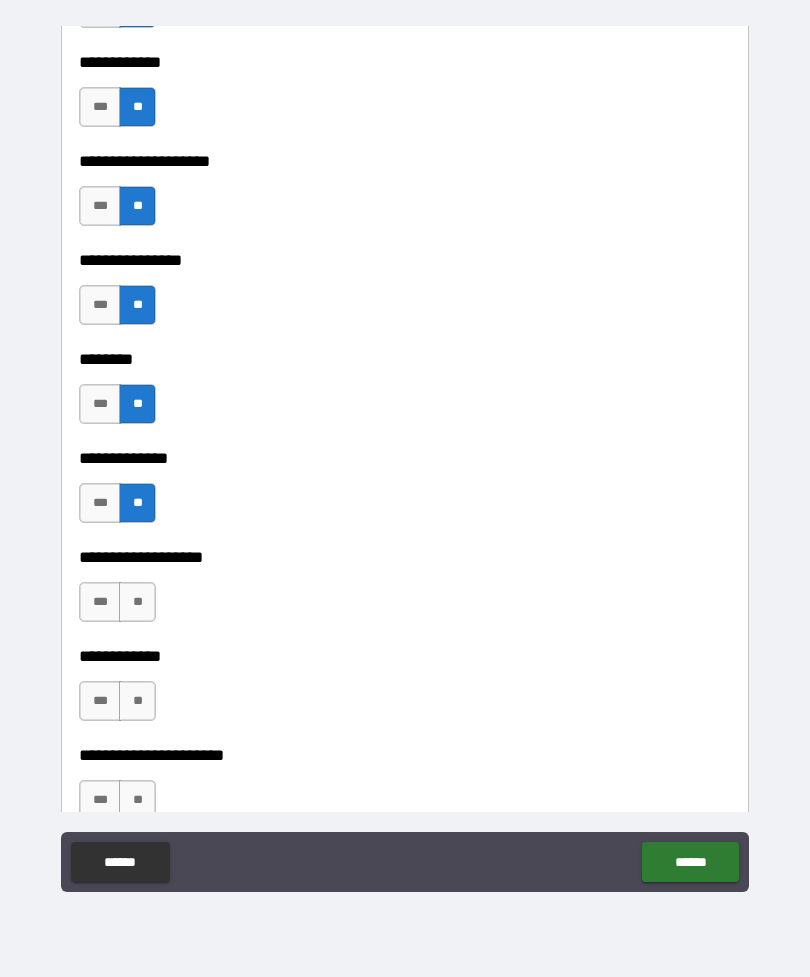 scroll, scrollTop: 7105, scrollLeft: 0, axis: vertical 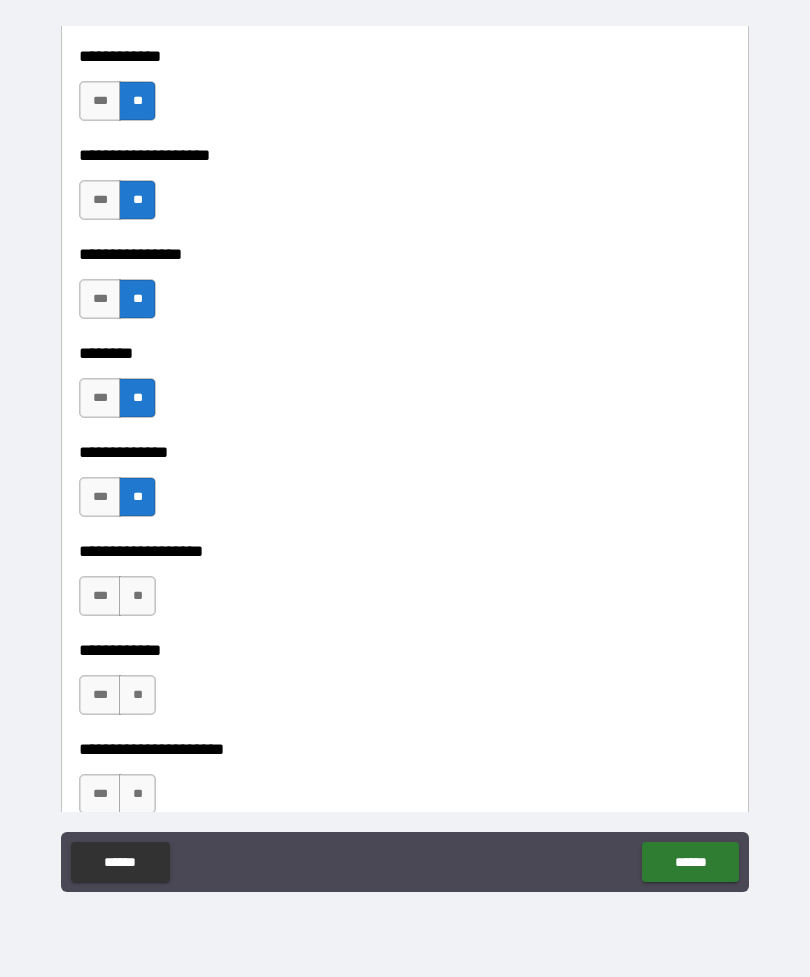 click on "**" at bounding box center (137, 596) 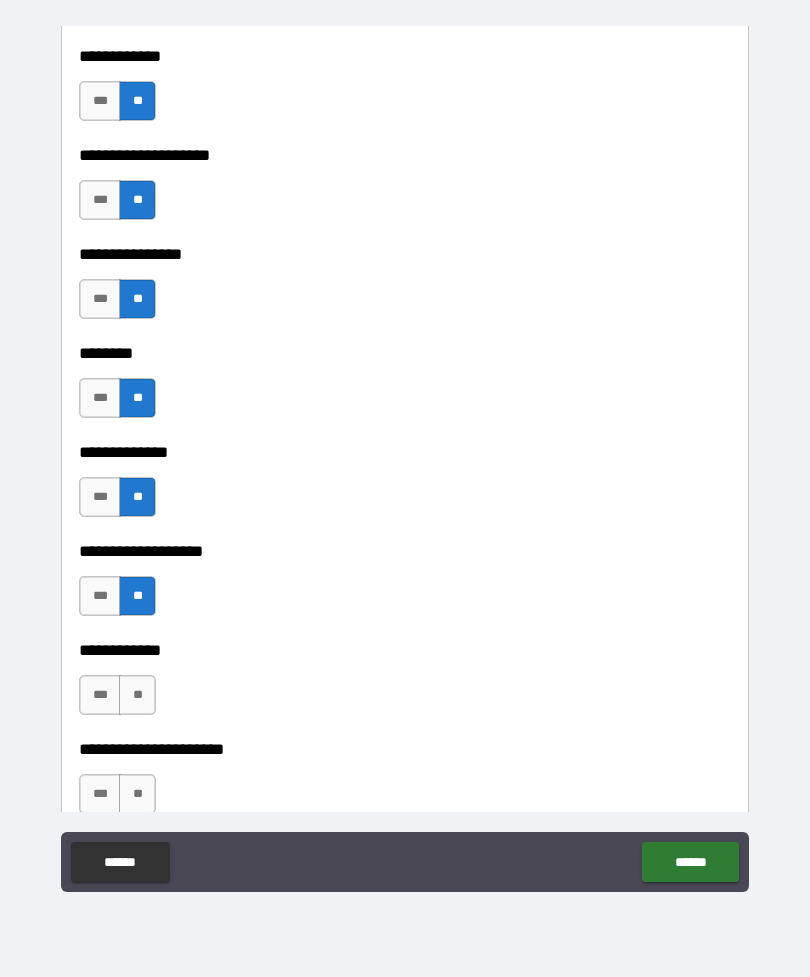 click on "**" at bounding box center [137, 695] 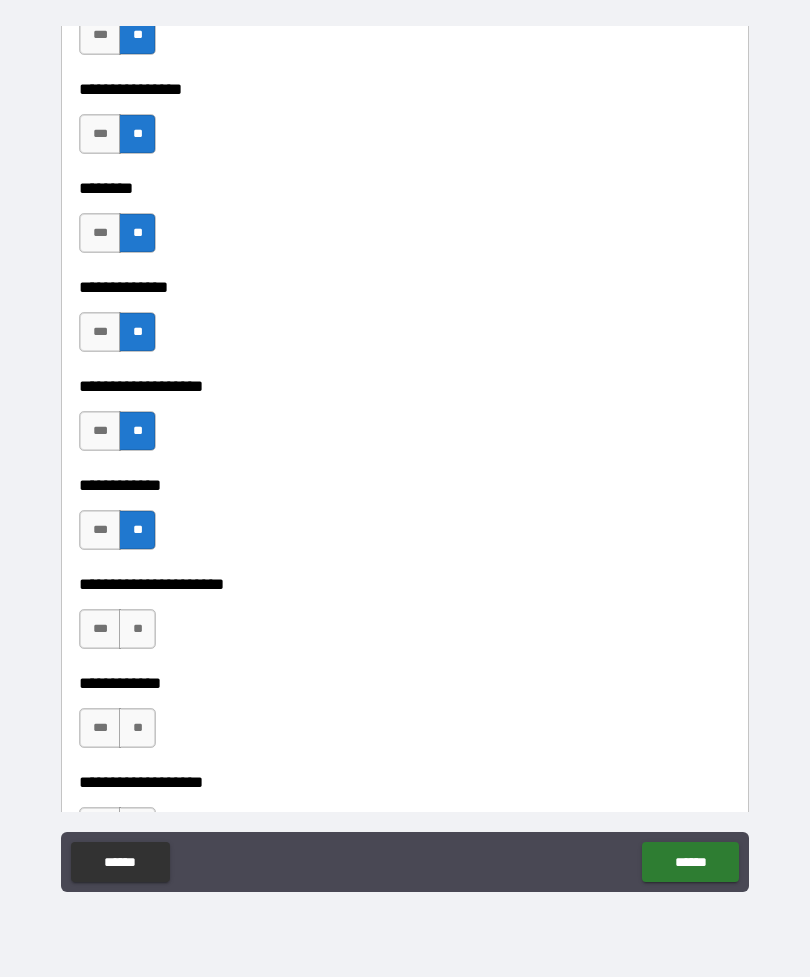 scroll, scrollTop: 7284, scrollLeft: 0, axis: vertical 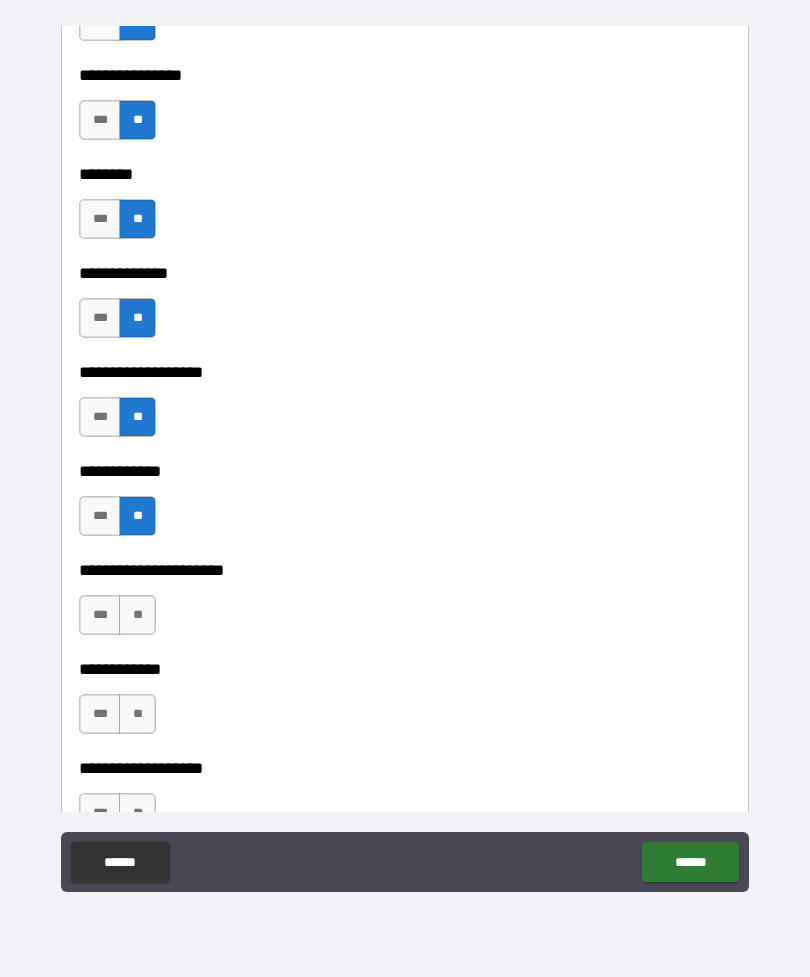 click on "**" at bounding box center (137, 615) 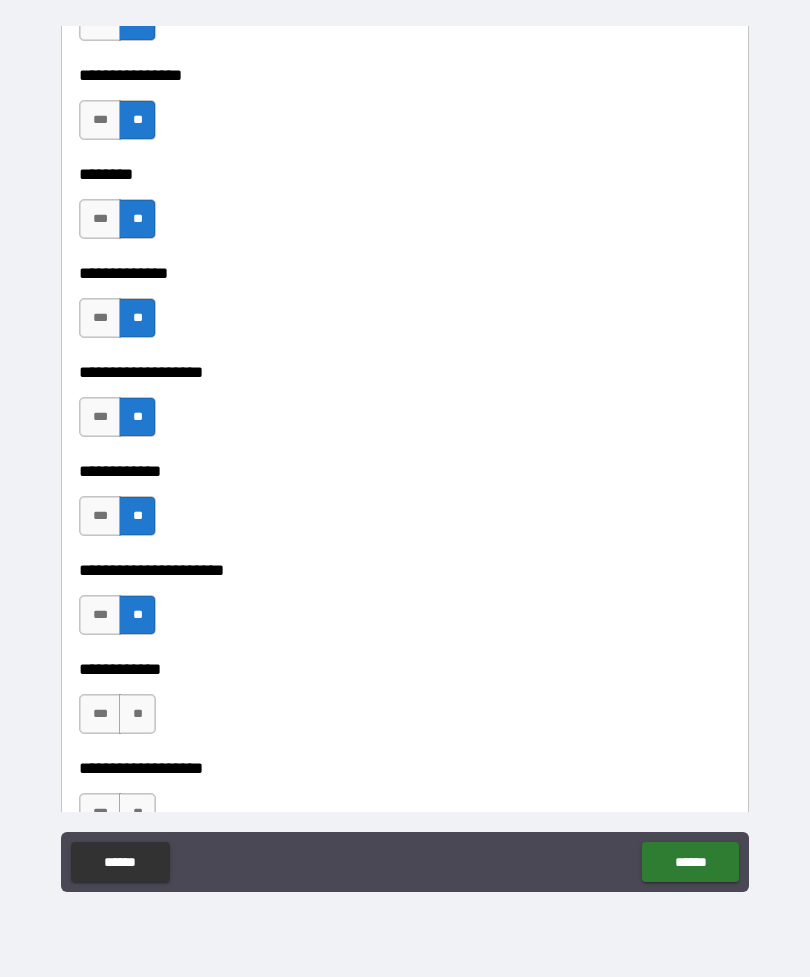 click on "**" at bounding box center [137, 714] 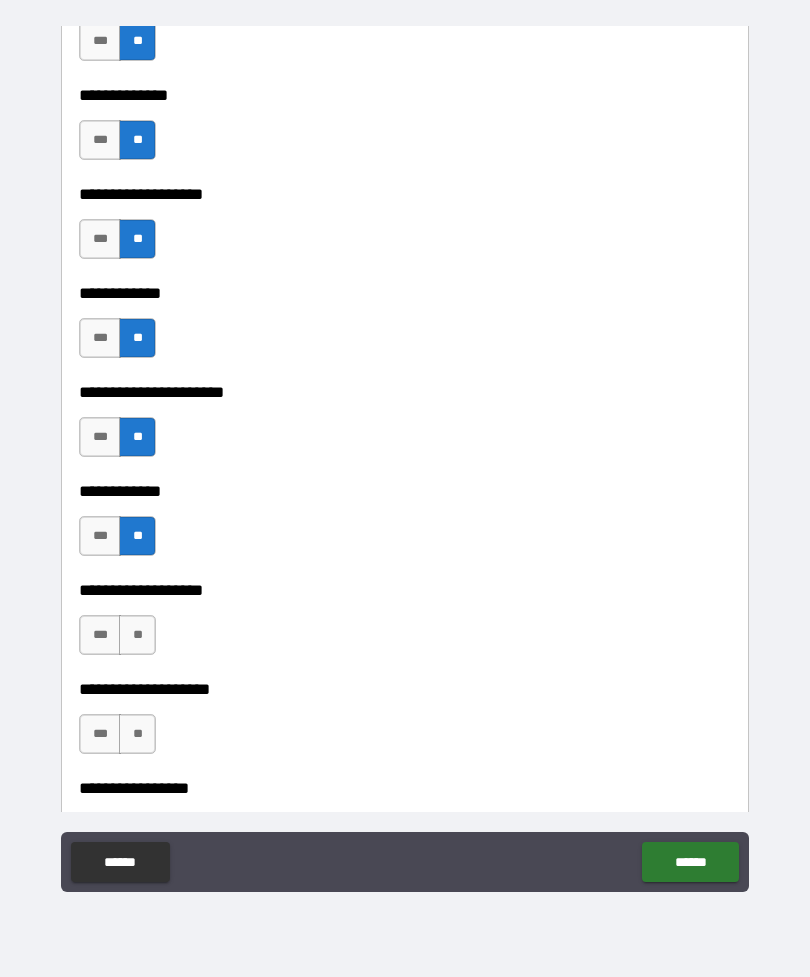 scroll, scrollTop: 7532, scrollLeft: 0, axis: vertical 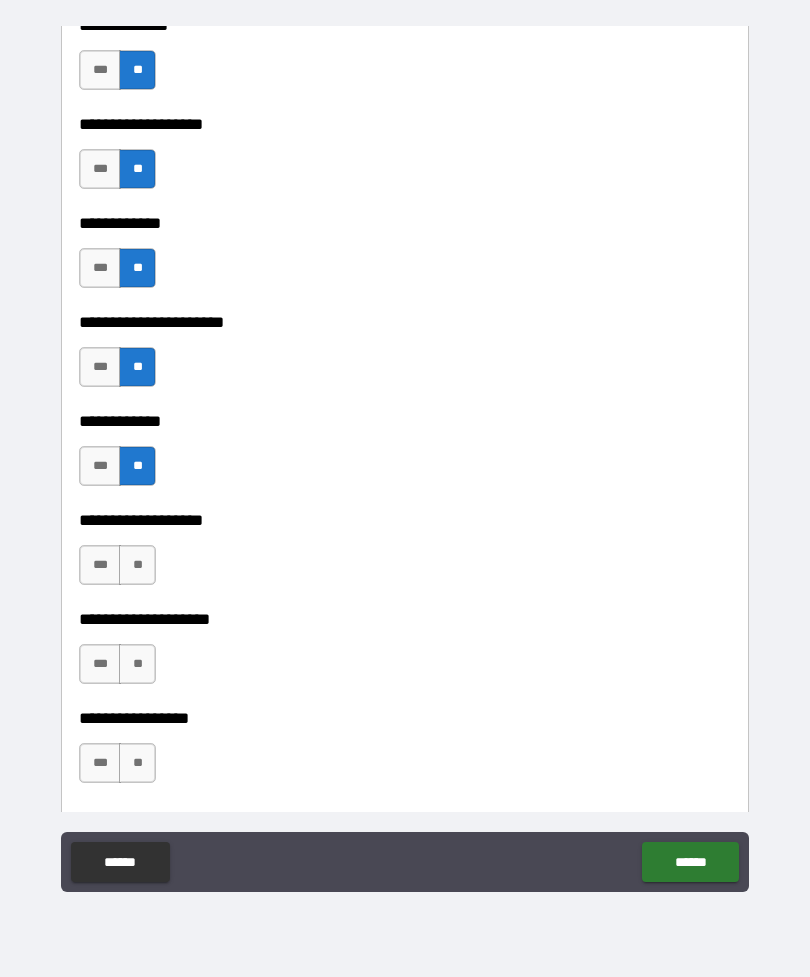 click on "**" at bounding box center [137, 565] 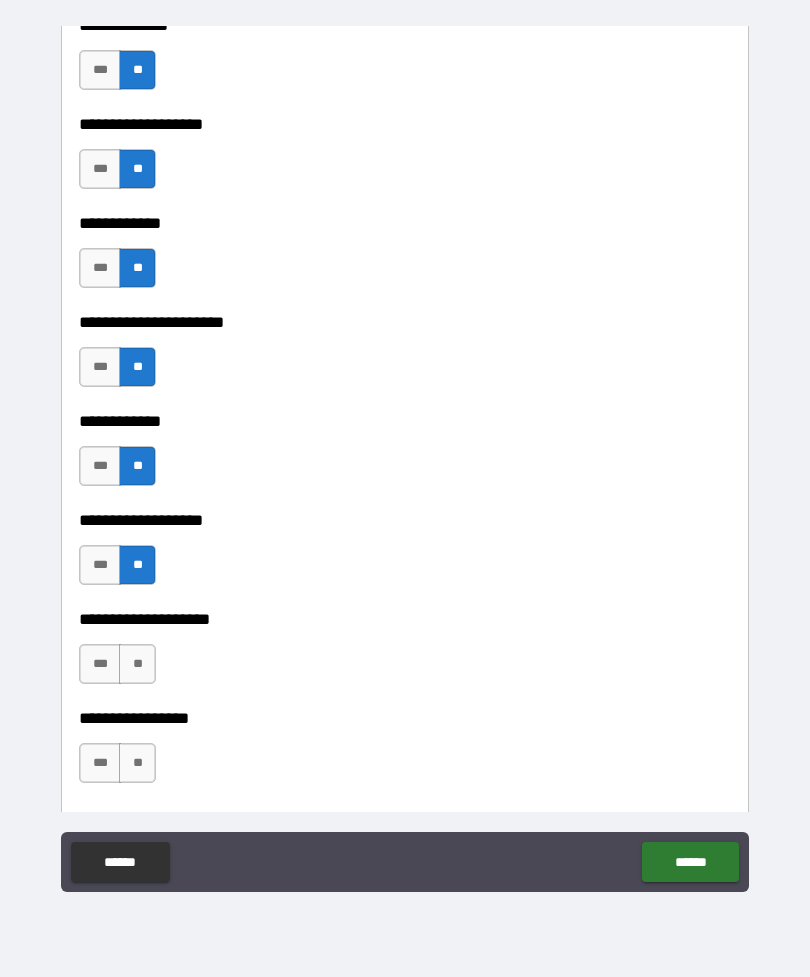 click on "**" at bounding box center (137, 664) 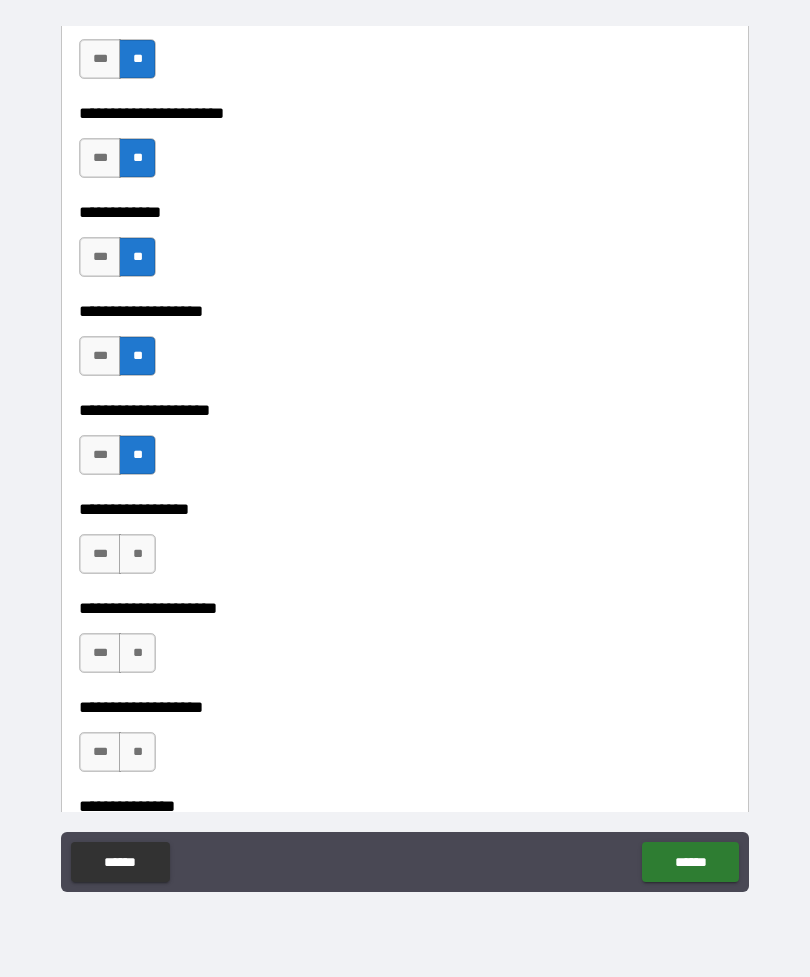 scroll, scrollTop: 7742, scrollLeft: 0, axis: vertical 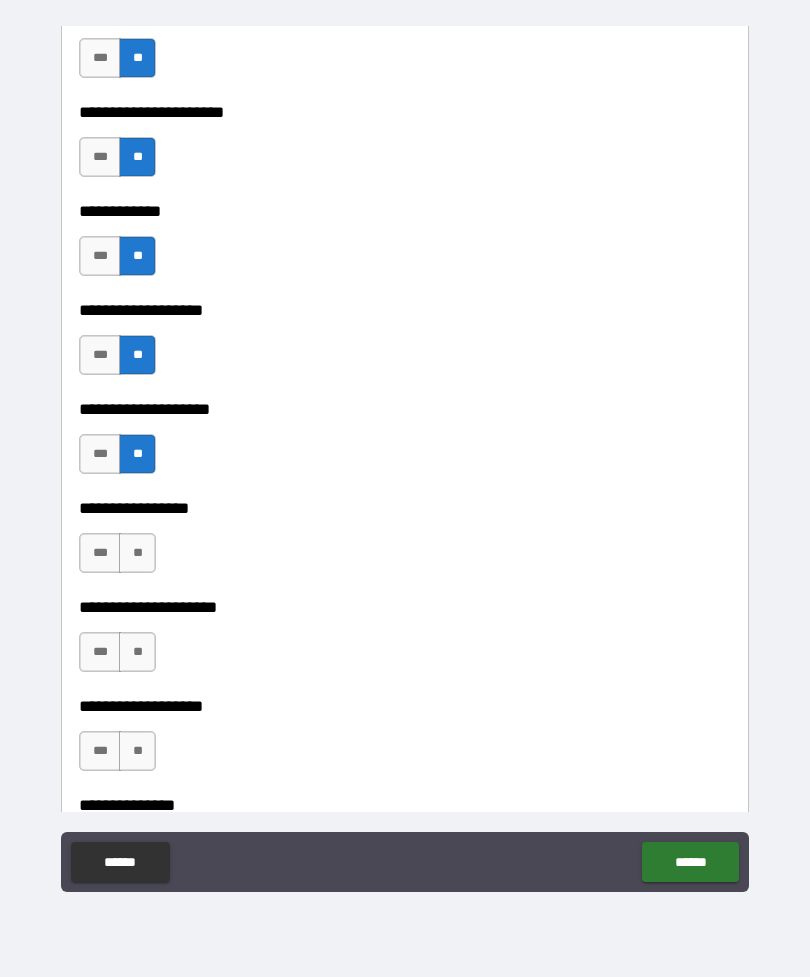 click on "**" at bounding box center (137, 553) 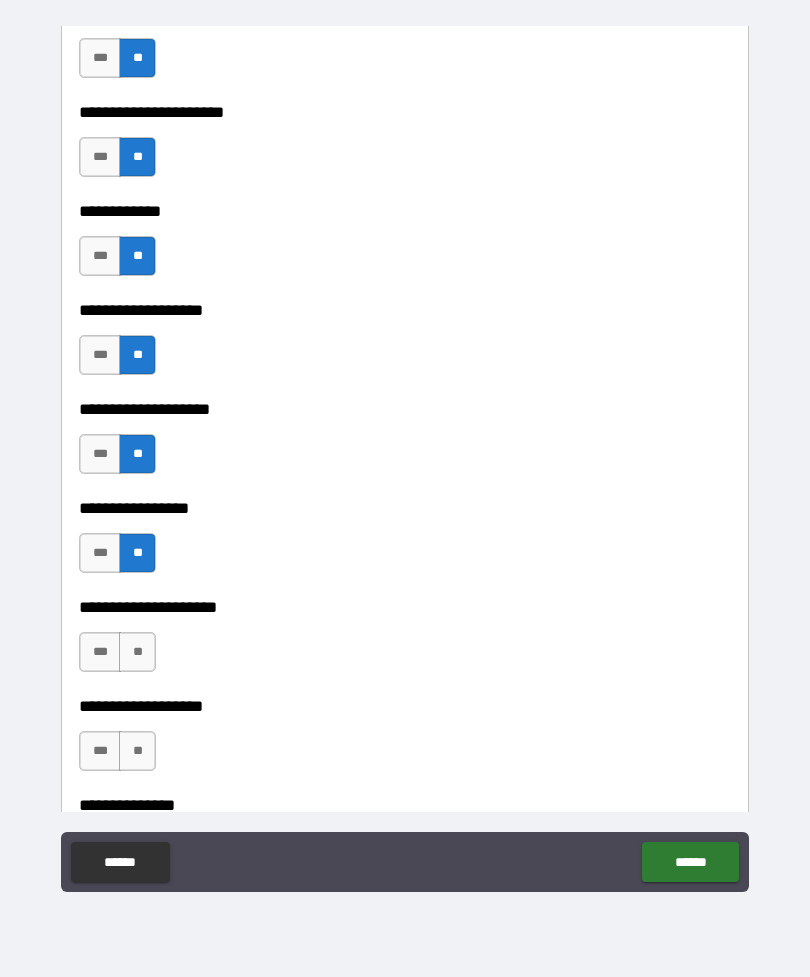 click on "**" at bounding box center (137, 652) 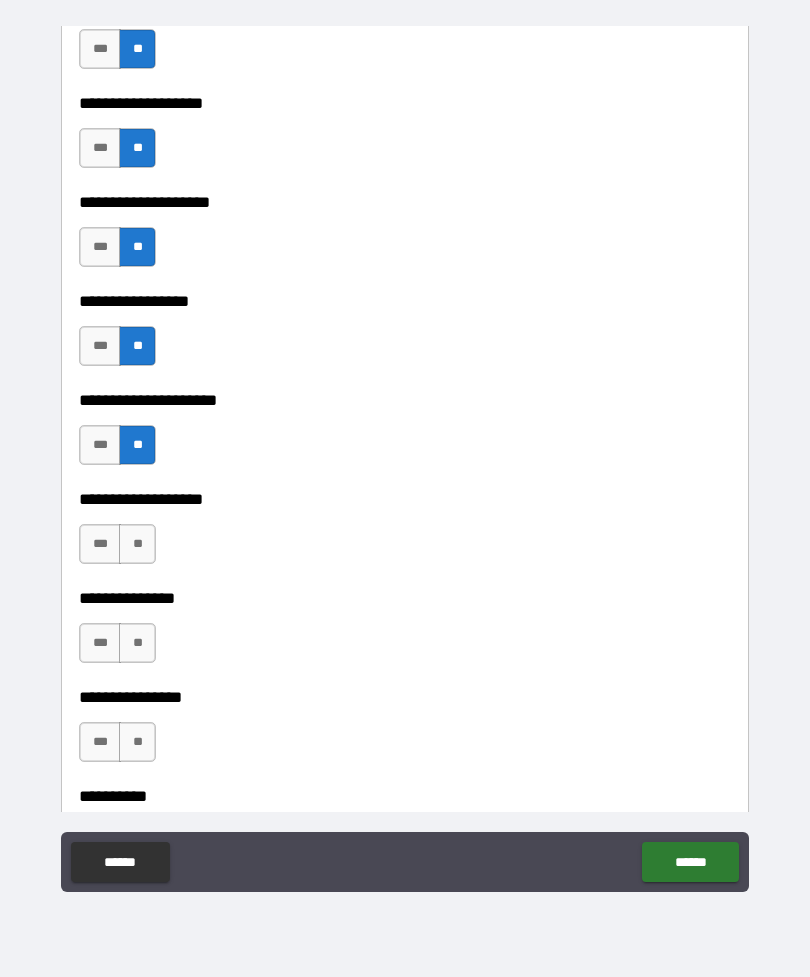 scroll, scrollTop: 7970, scrollLeft: 0, axis: vertical 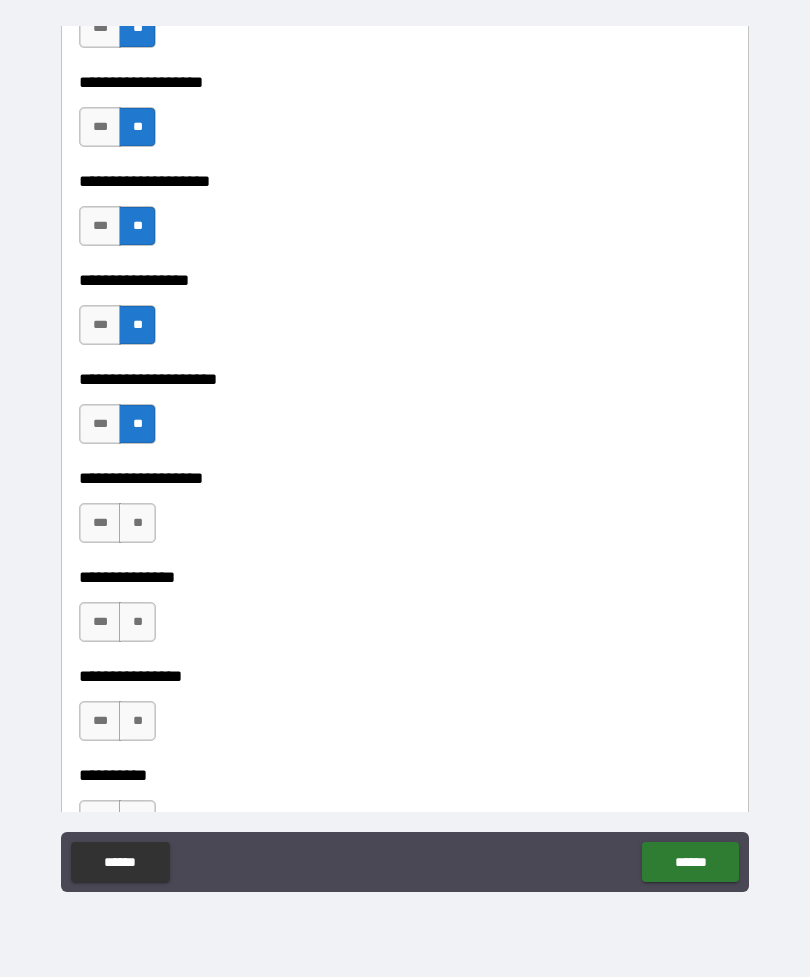 click on "**" at bounding box center [137, 523] 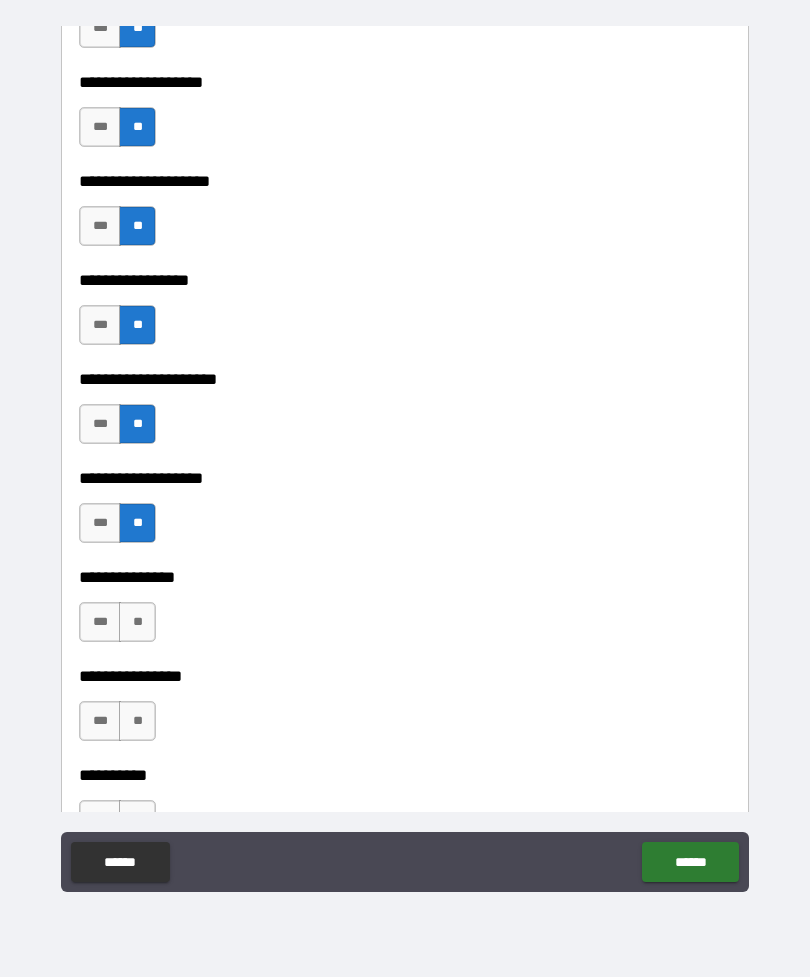 click on "**" at bounding box center [137, 622] 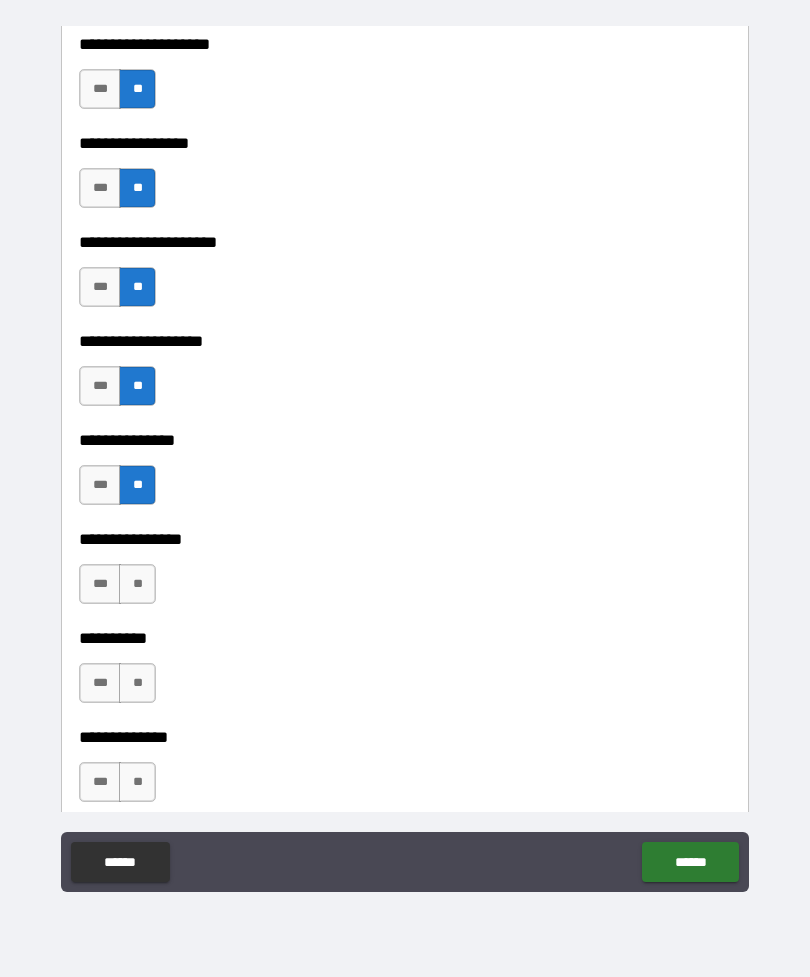 scroll, scrollTop: 8108, scrollLeft: 0, axis: vertical 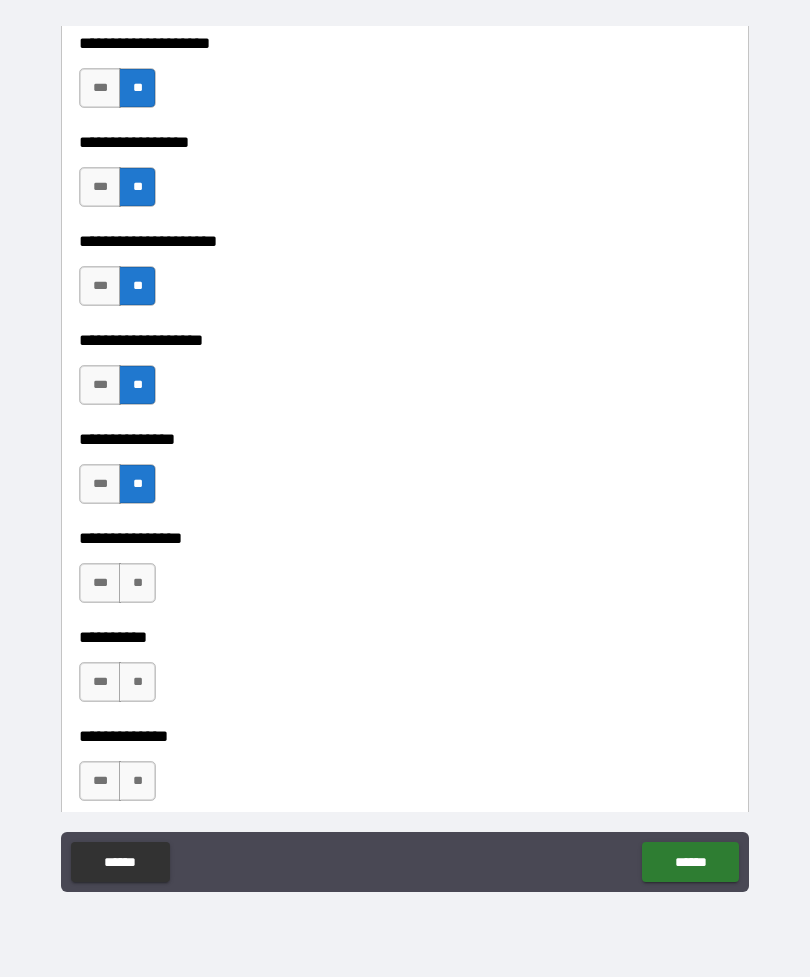 click on "**" at bounding box center (137, 583) 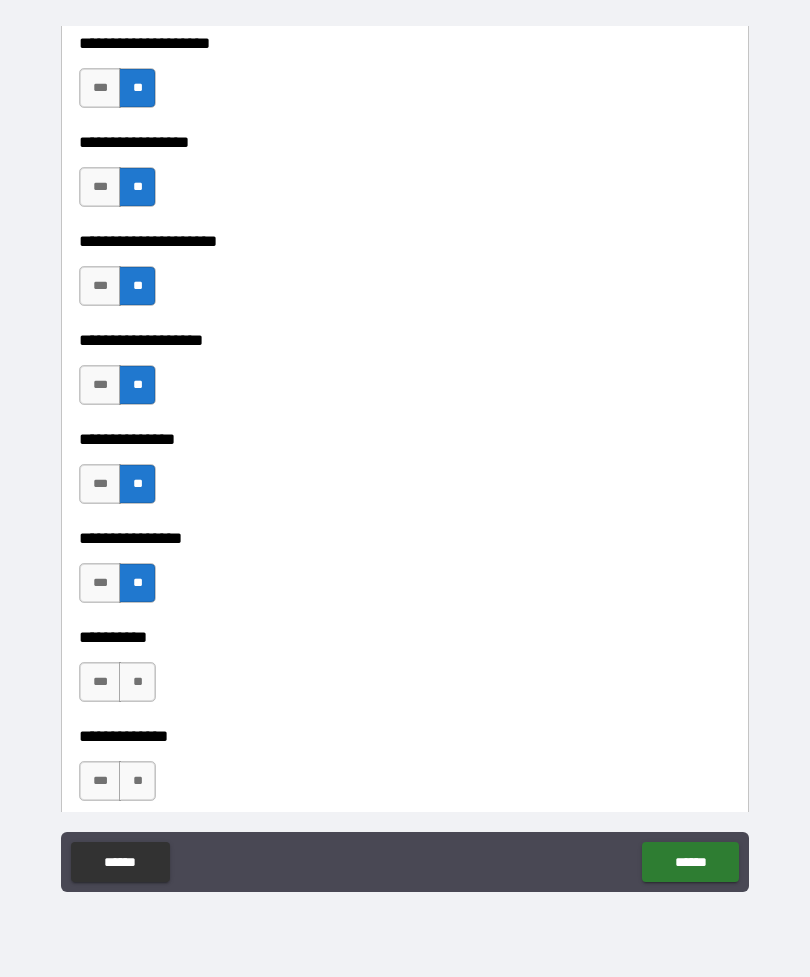 click on "**" at bounding box center [137, 682] 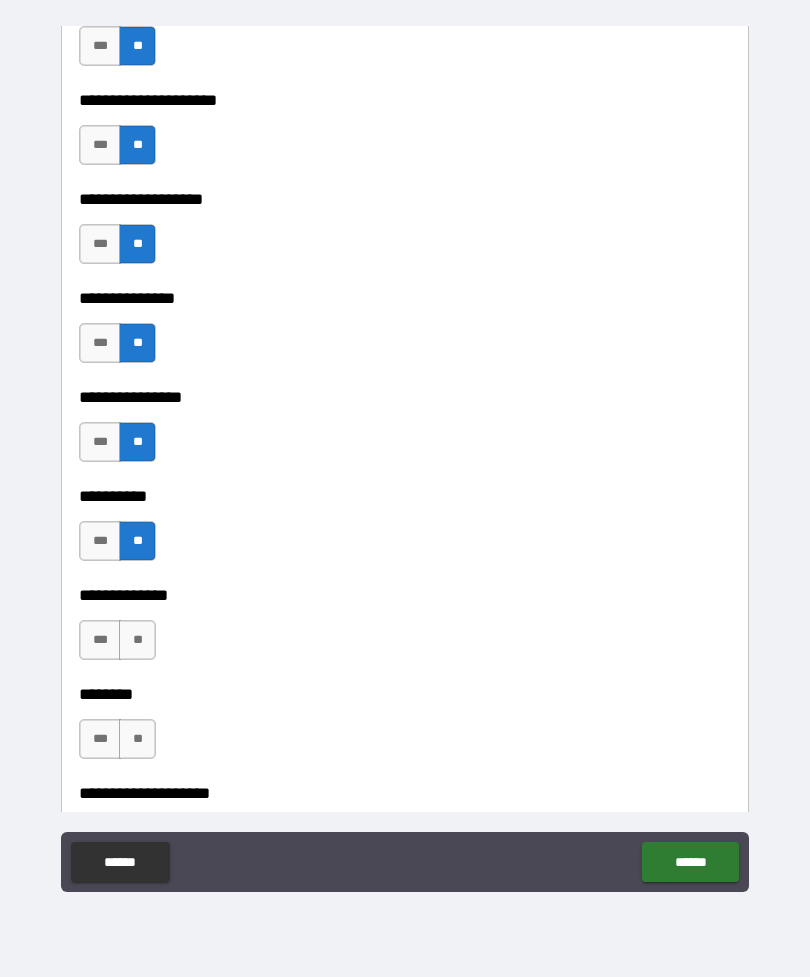scroll, scrollTop: 8251, scrollLeft: 0, axis: vertical 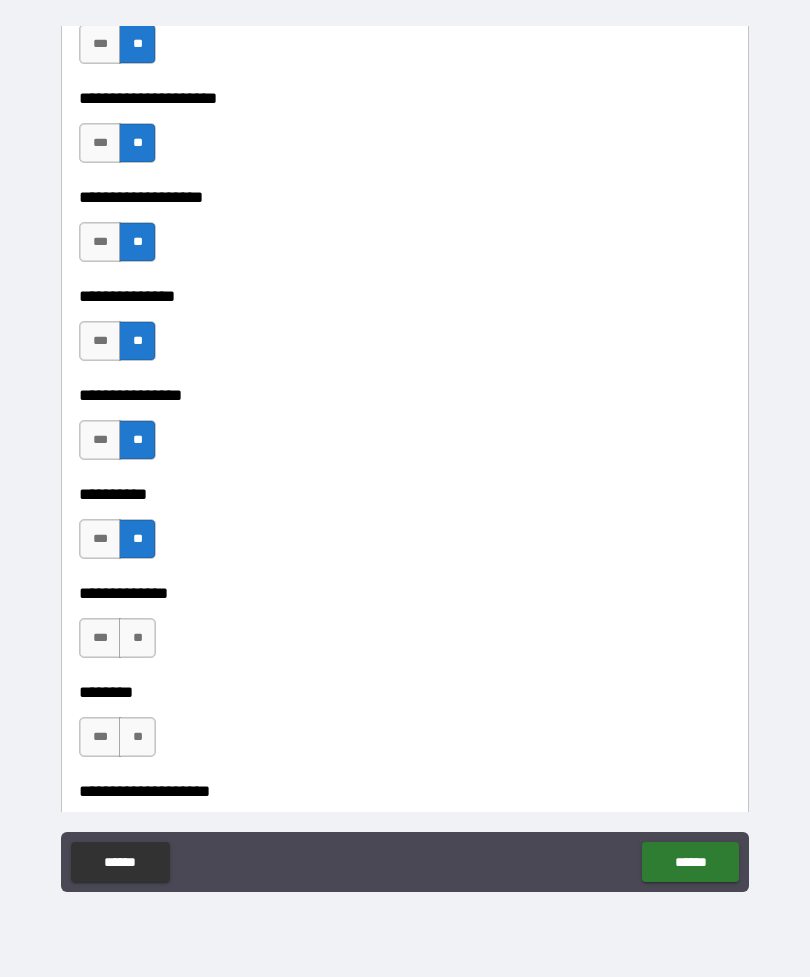 click on "**" at bounding box center [137, 638] 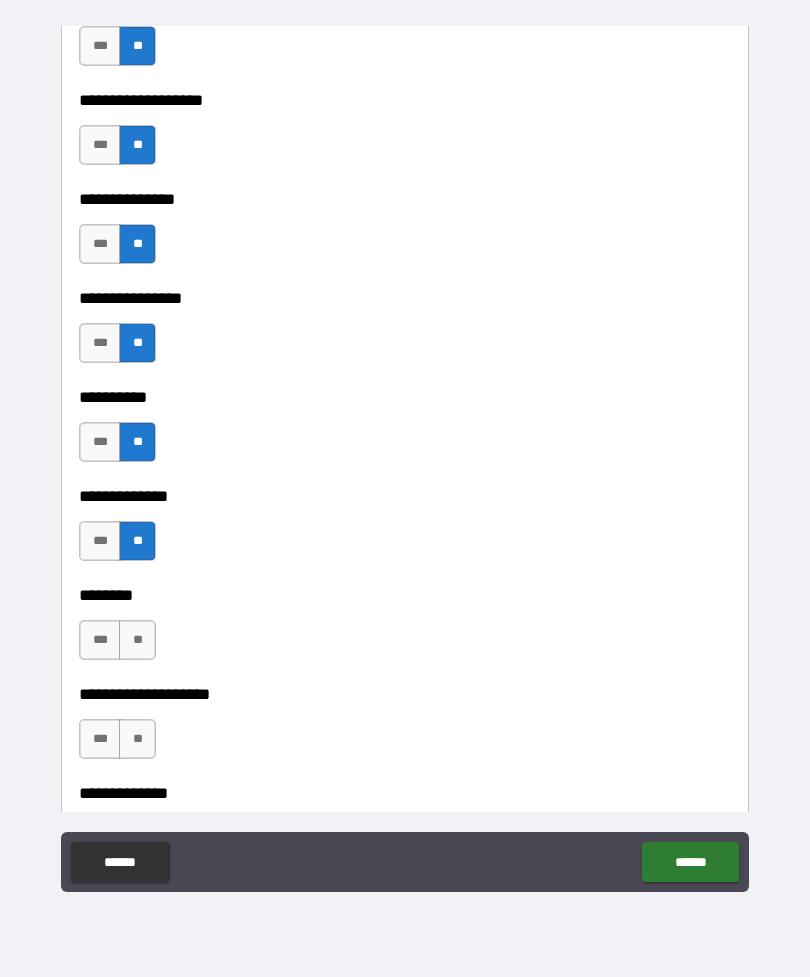 scroll, scrollTop: 8359, scrollLeft: 0, axis: vertical 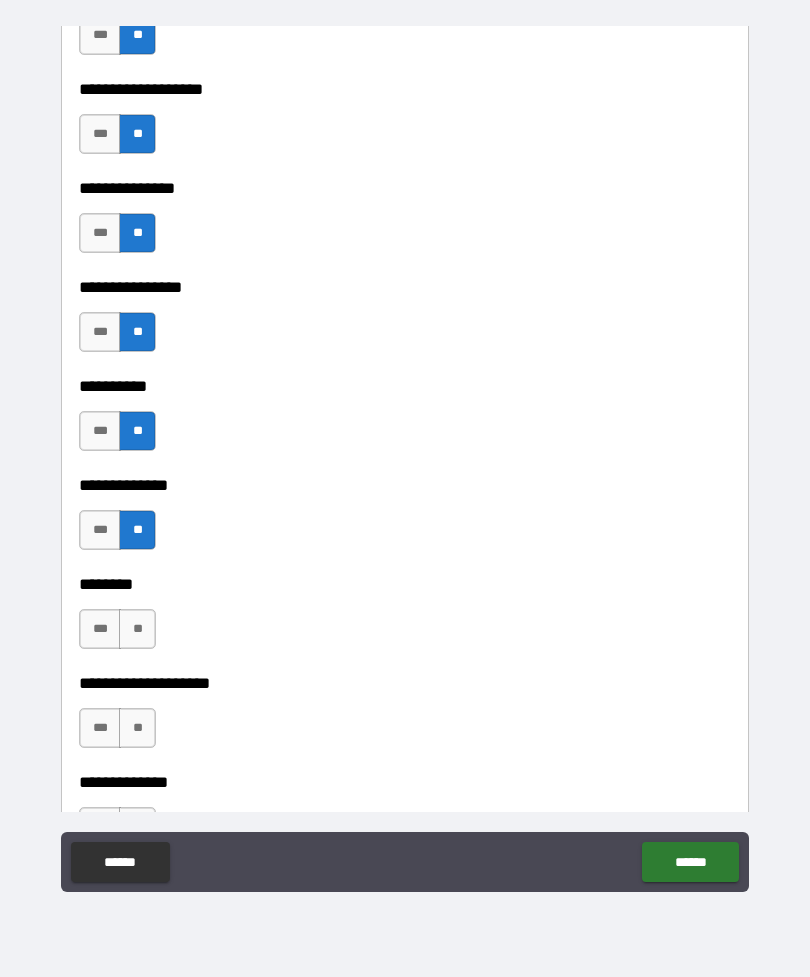 click on "**" at bounding box center [137, 629] 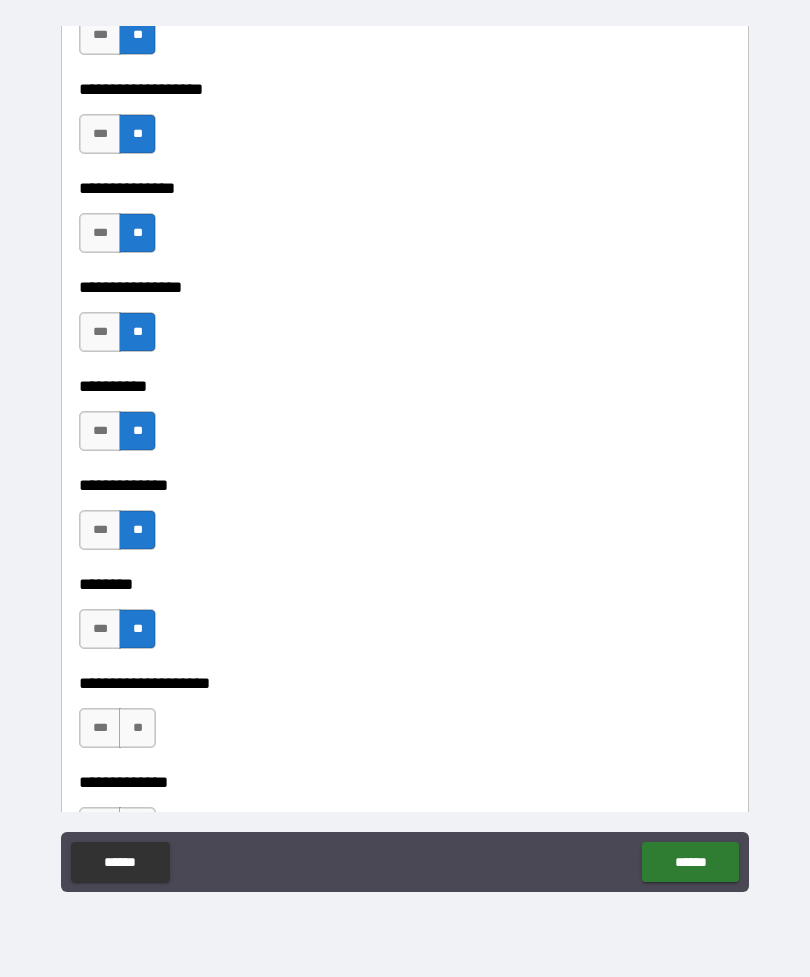 click on "**" at bounding box center [137, 728] 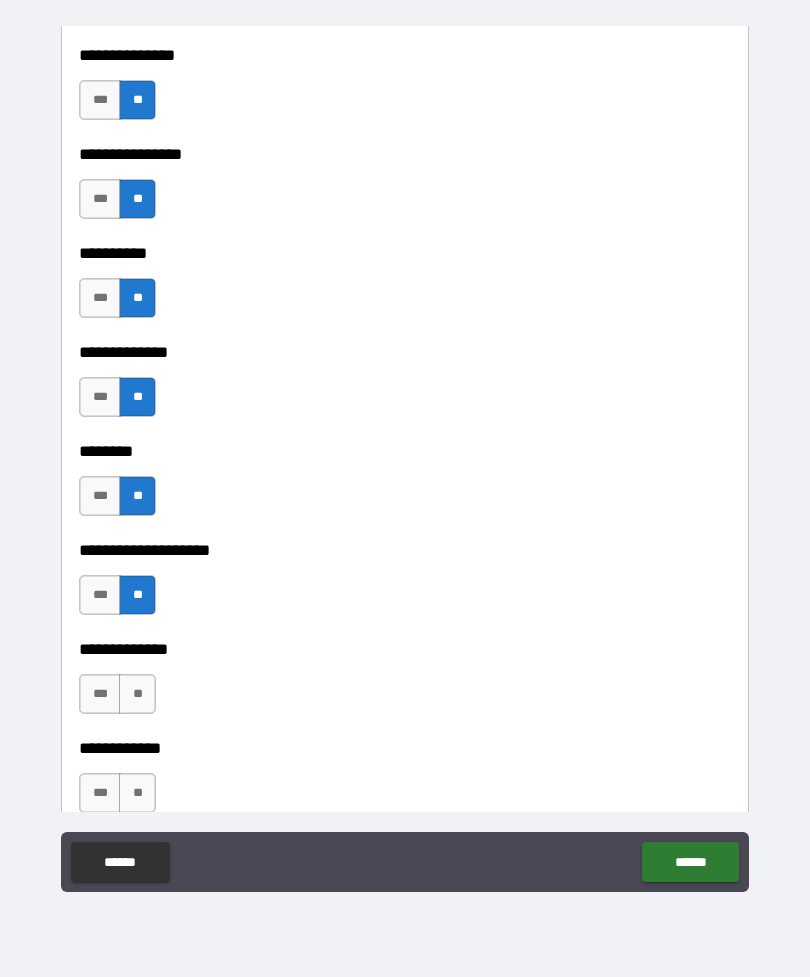 scroll, scrollTop: 8592, scrollLeft: 0, axis: vertical 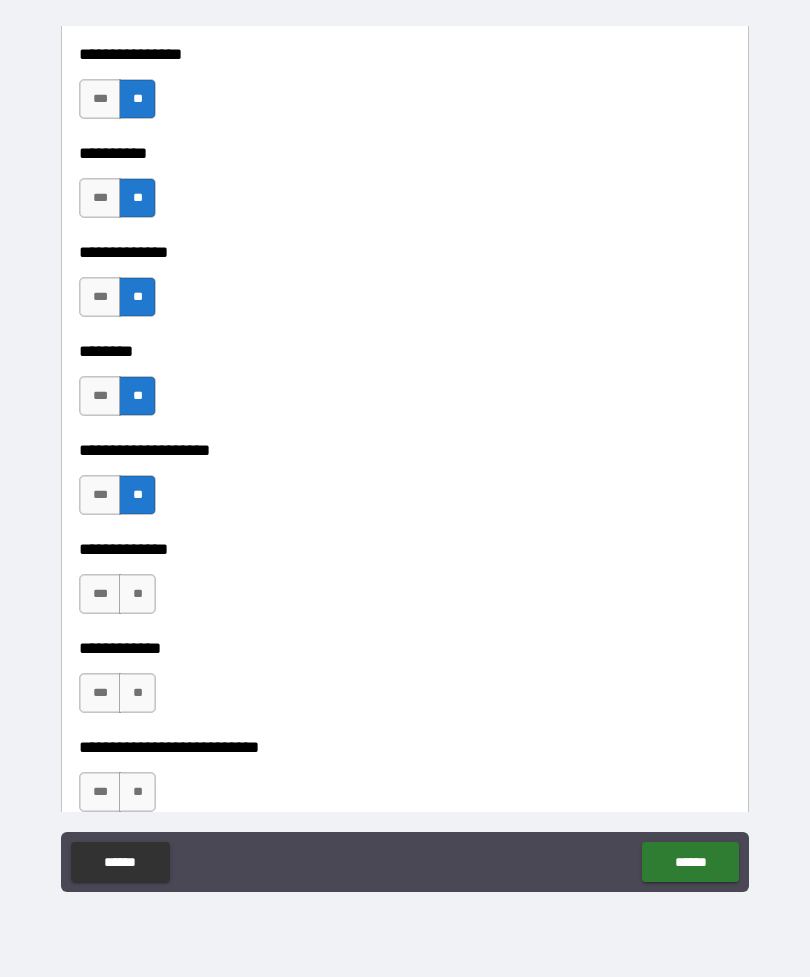 click on "**" at bounding box center [137, 594] 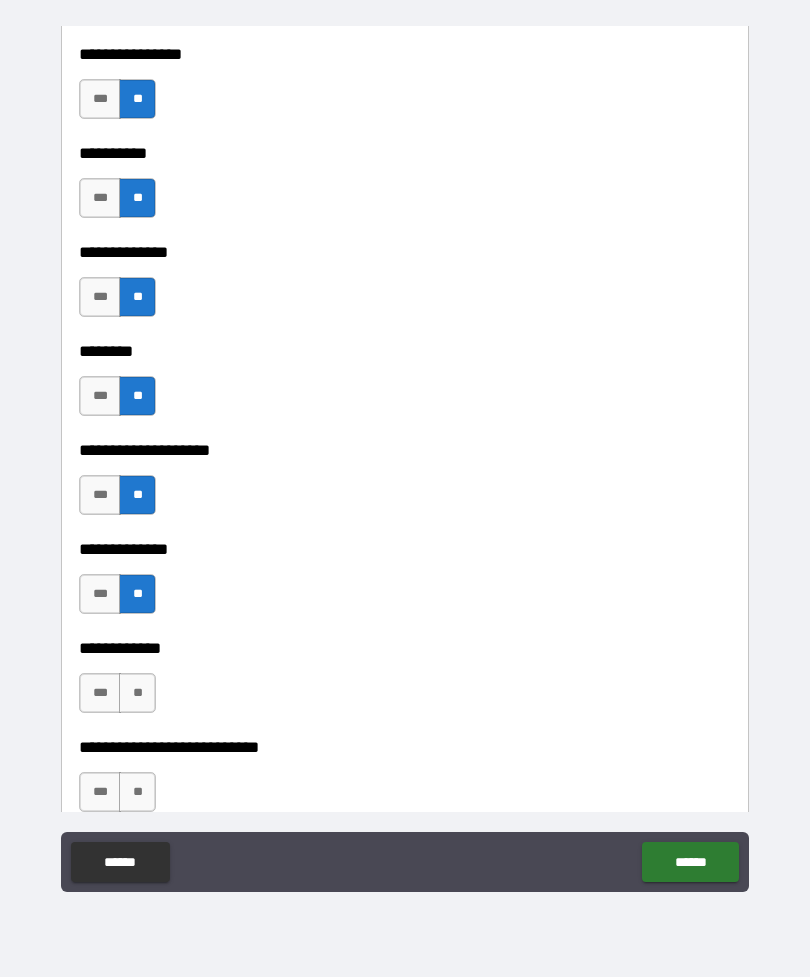 click on "**" at bounding box center [137, 693] 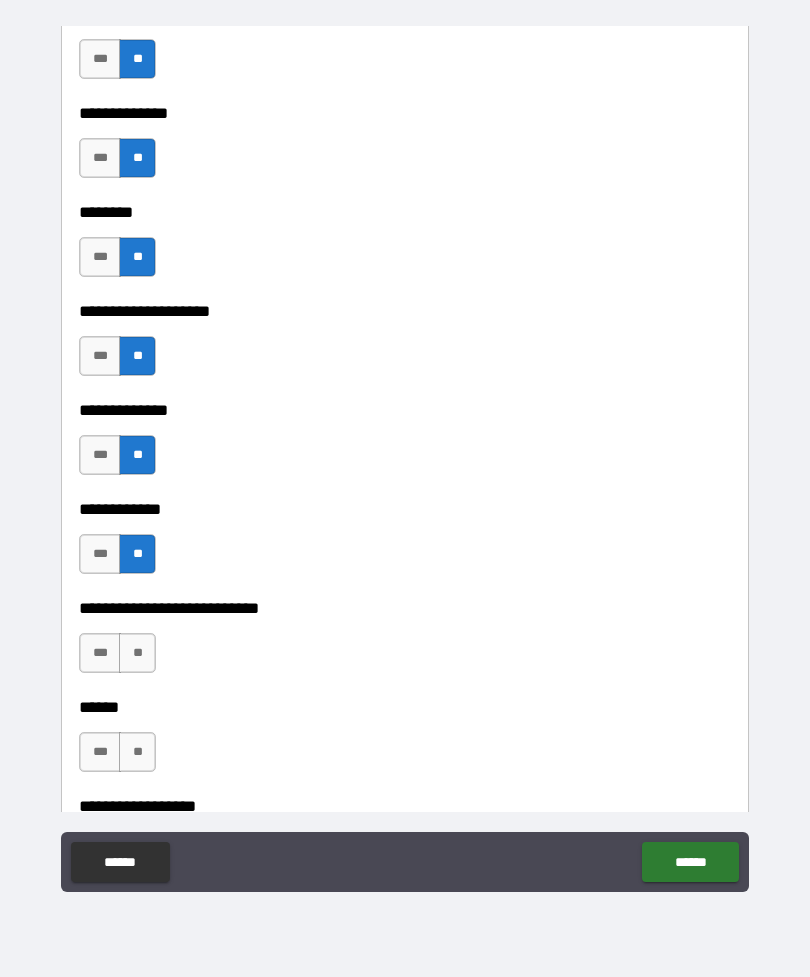 scroll, scrollTop: 8798, scrollLeft: 0, axis: vertical 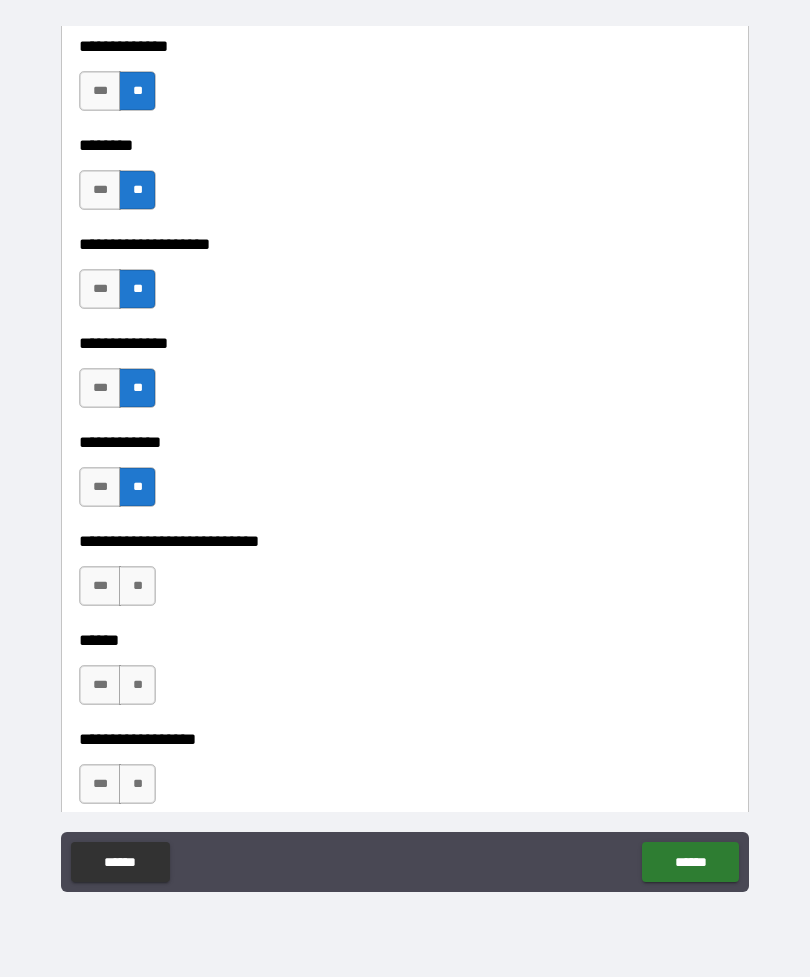 click on "**" at bounding box center (137, 586) 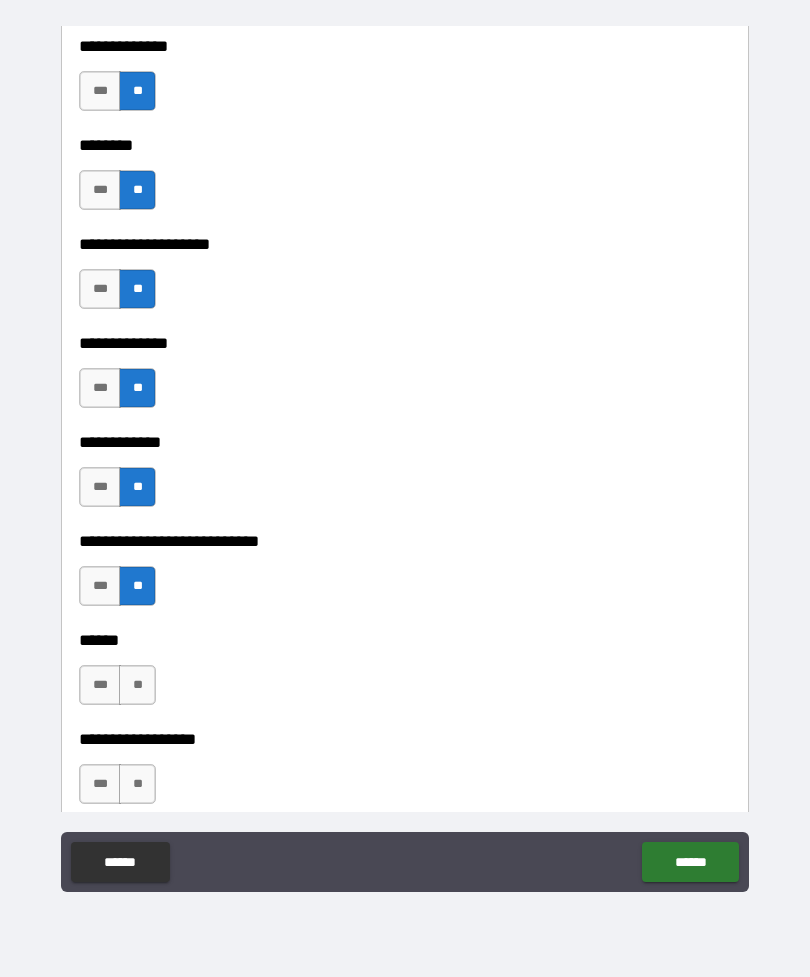 click on "**" at bounding box center [137, 685] 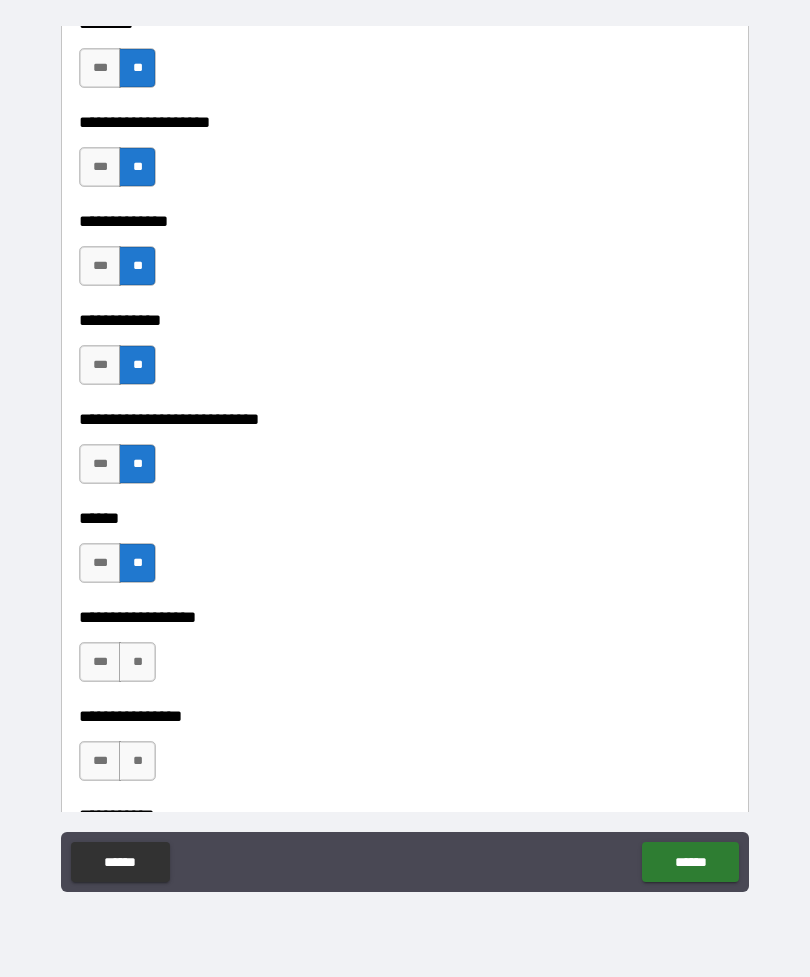 scroll, scrollTop: 8983, scrollLeft: 0, axis: vertical 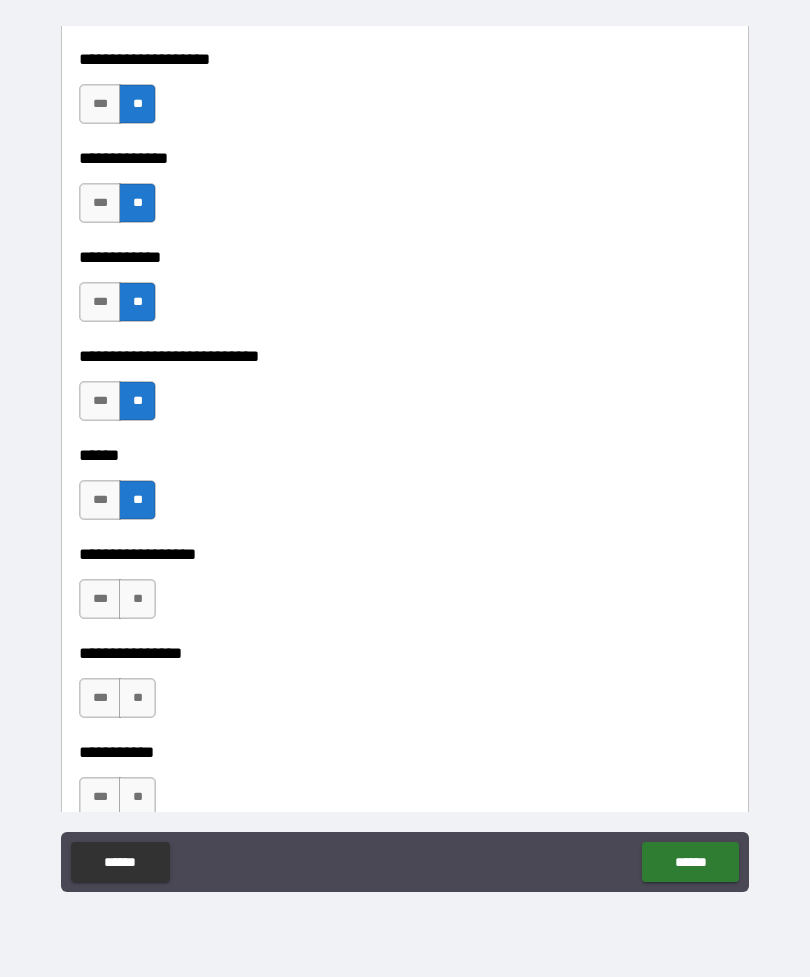 click on "**" at bounding box center (137, 599) 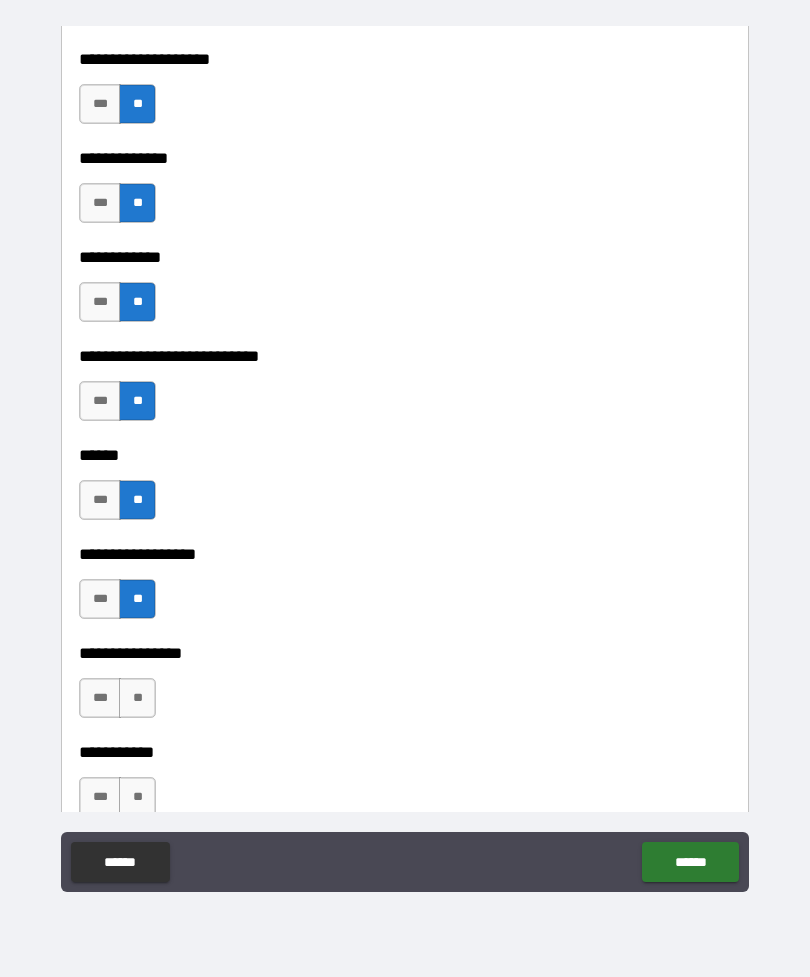 click on "**" at bounding box center [137, 698] 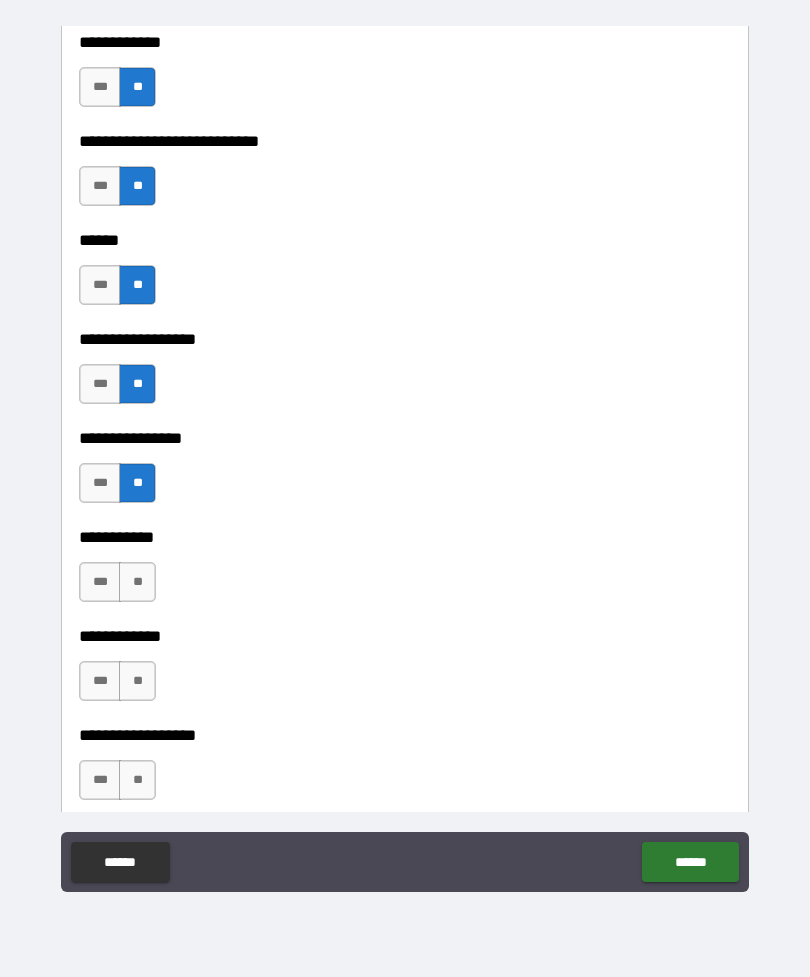 scroll, scrollTop: 9201, scrollLeft: 0, axis: vertical 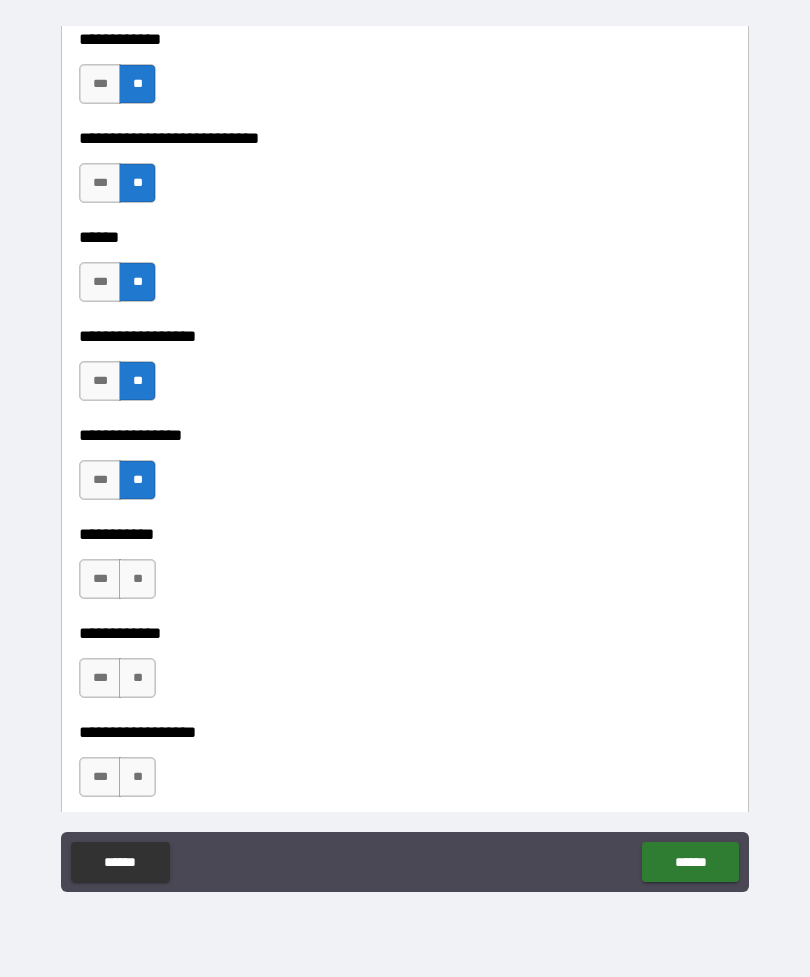 click on "**" at bounding box center [137, 579] 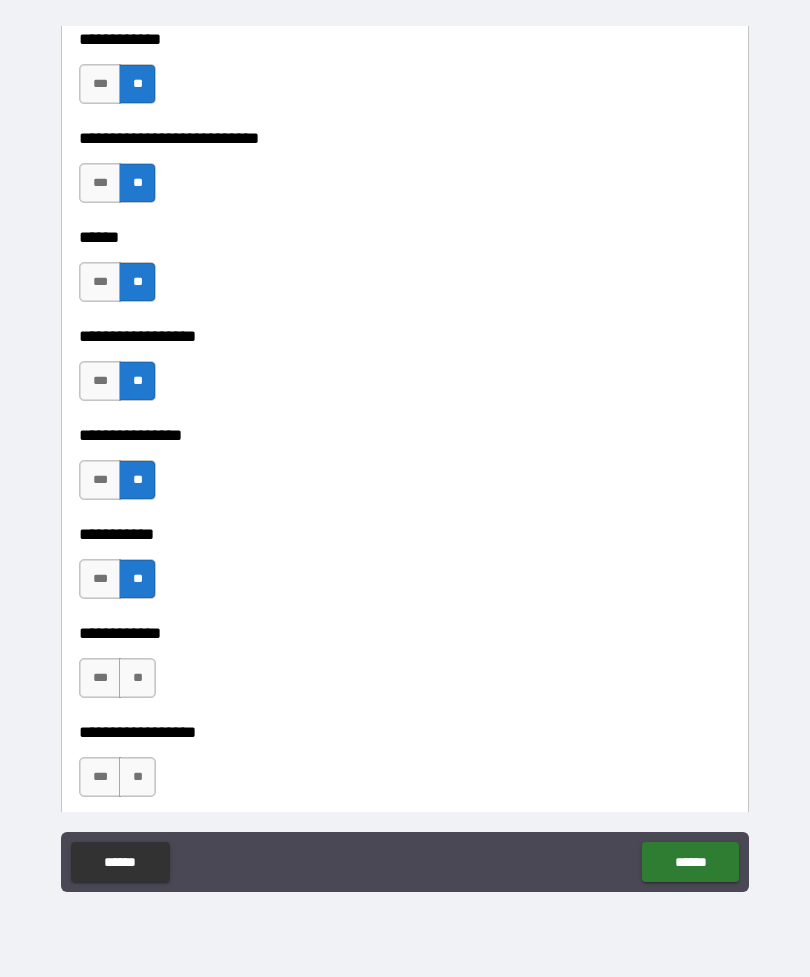 click on "**" at bounding box center (137, 678) 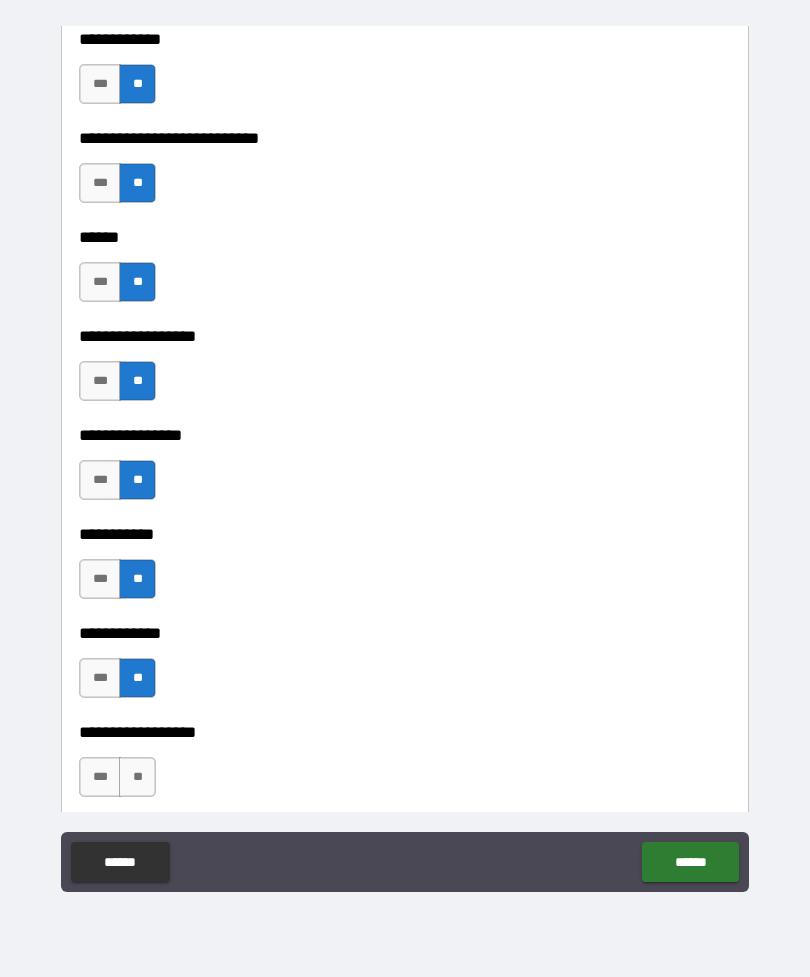 click on "**" at bounding box center [137, 777] 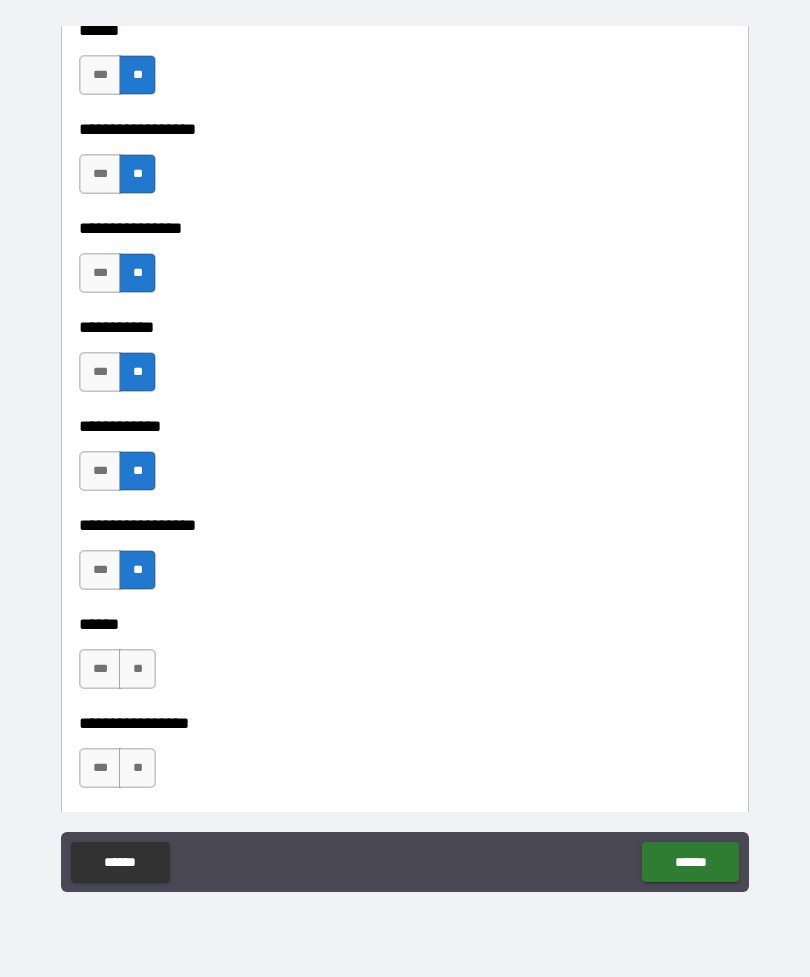 scroll, scrollTop: 9409, scrollLeft: 0, axis: vertical 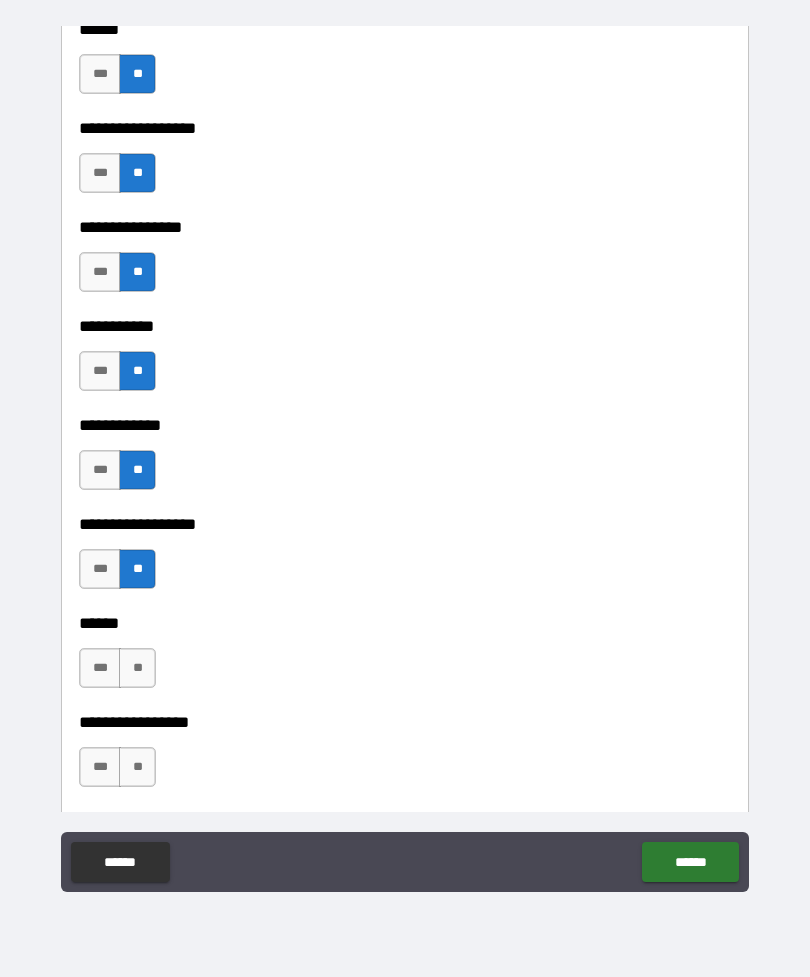 click on "**" at bounding box center (137, 668) 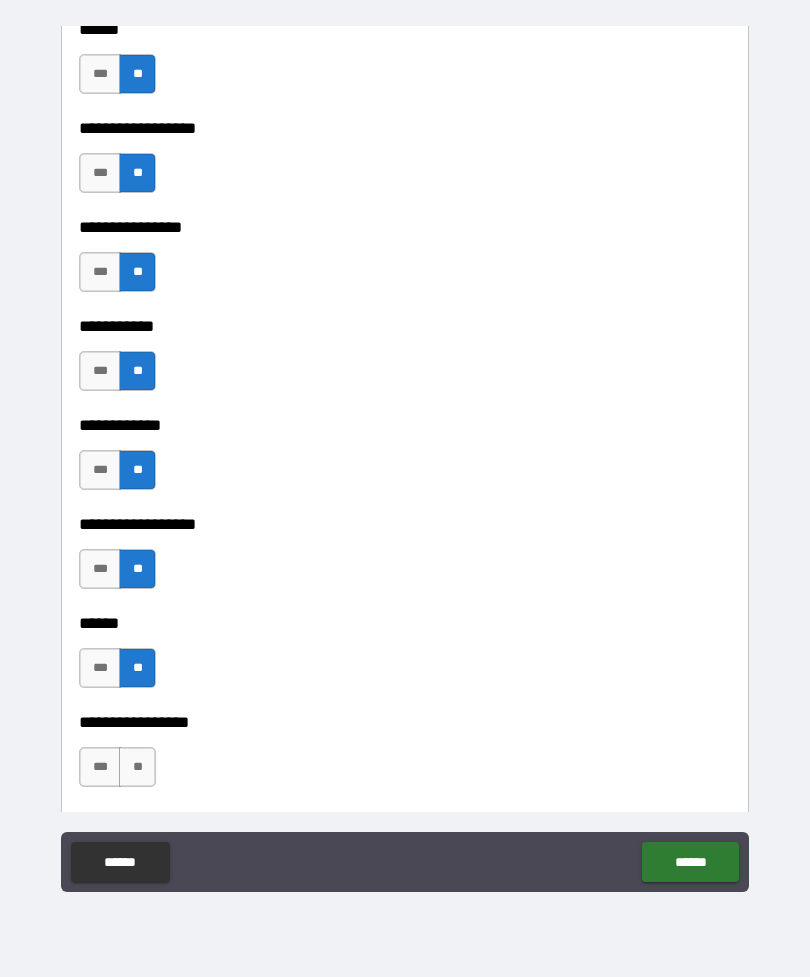 click on "**" at bounding box center (137, 767) 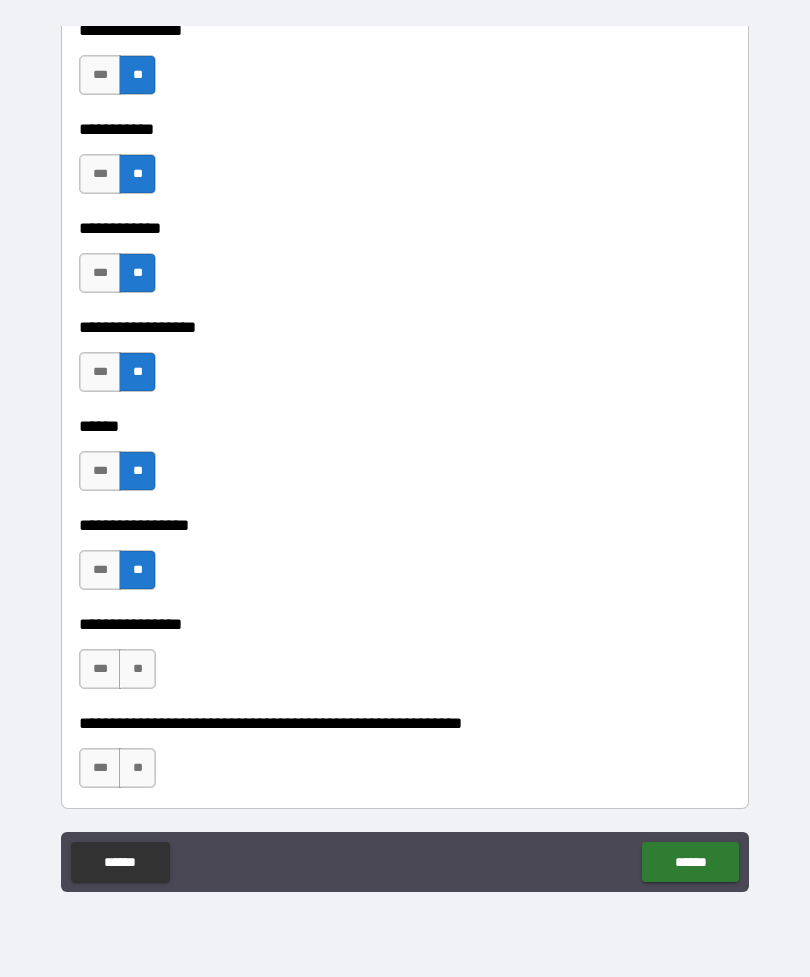 scroll, scrollTop: 9607, scrollLeft: 0, axis: vertical 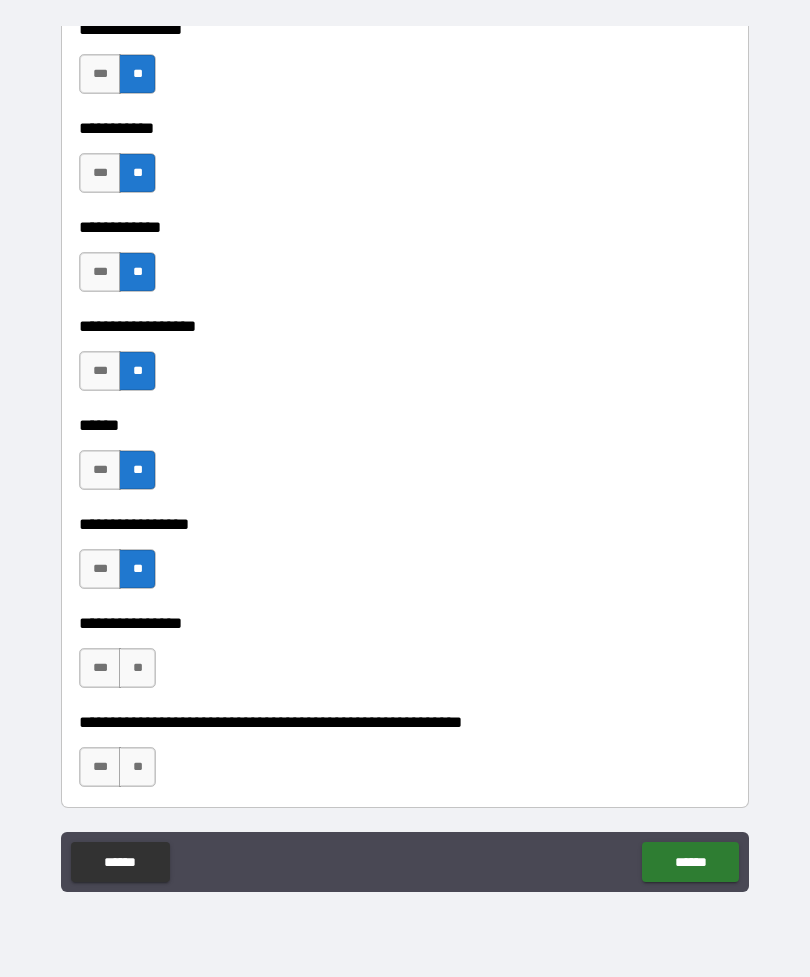 click on "**" at bounding box center (137, 668) 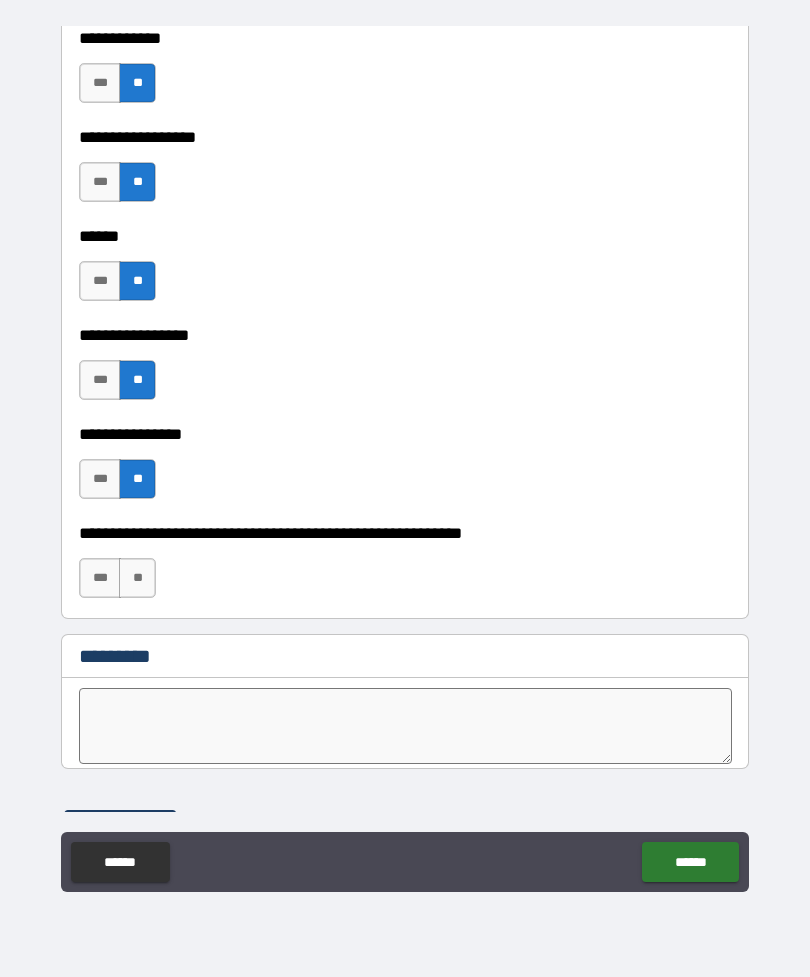 scroll, scrollTop: 9802, scrollLeft: 0, axis: vertical 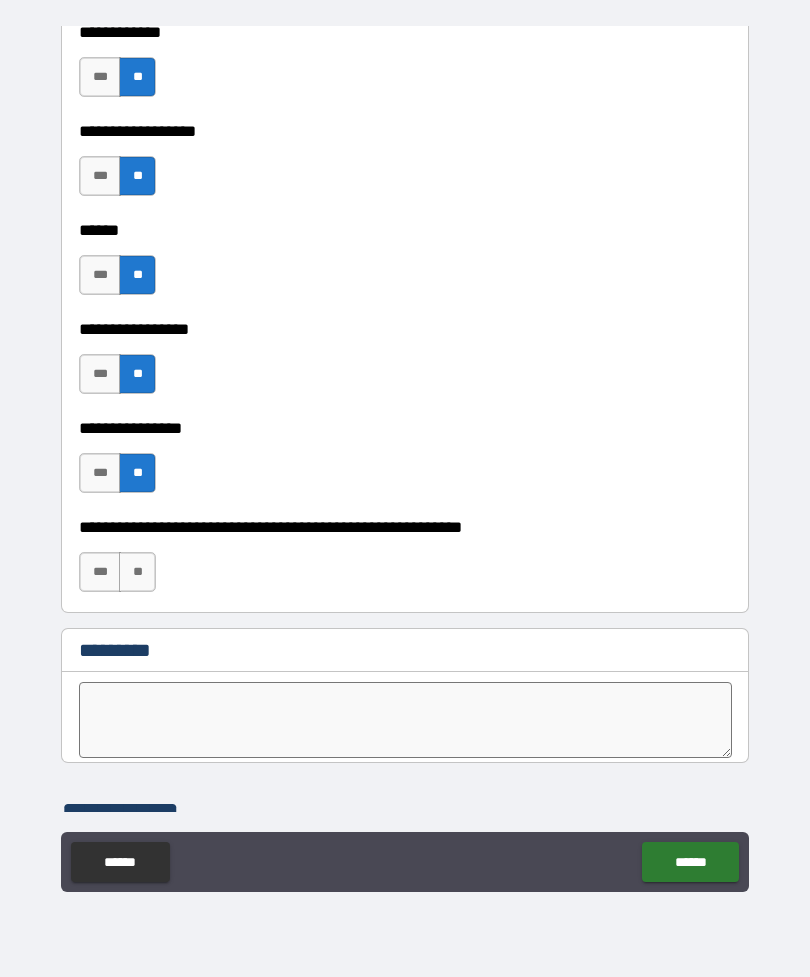 click on "**" at bounding box center [137, 572] 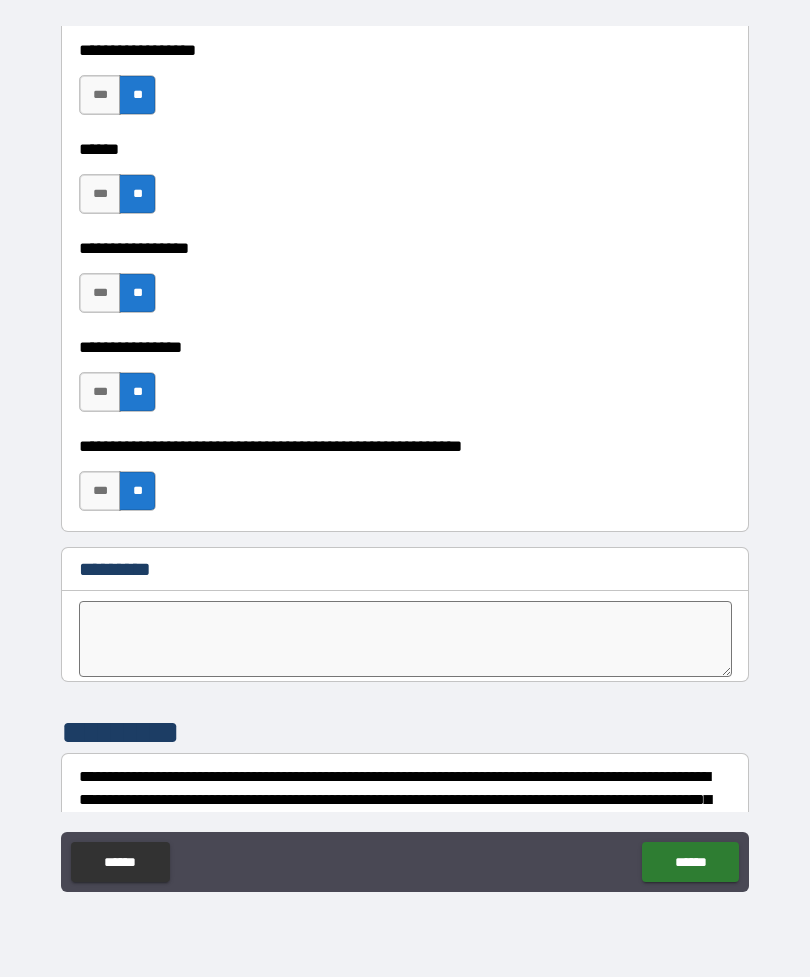 scroll, scrollTop: 9886, scrollLeft: 0, axis: vertical 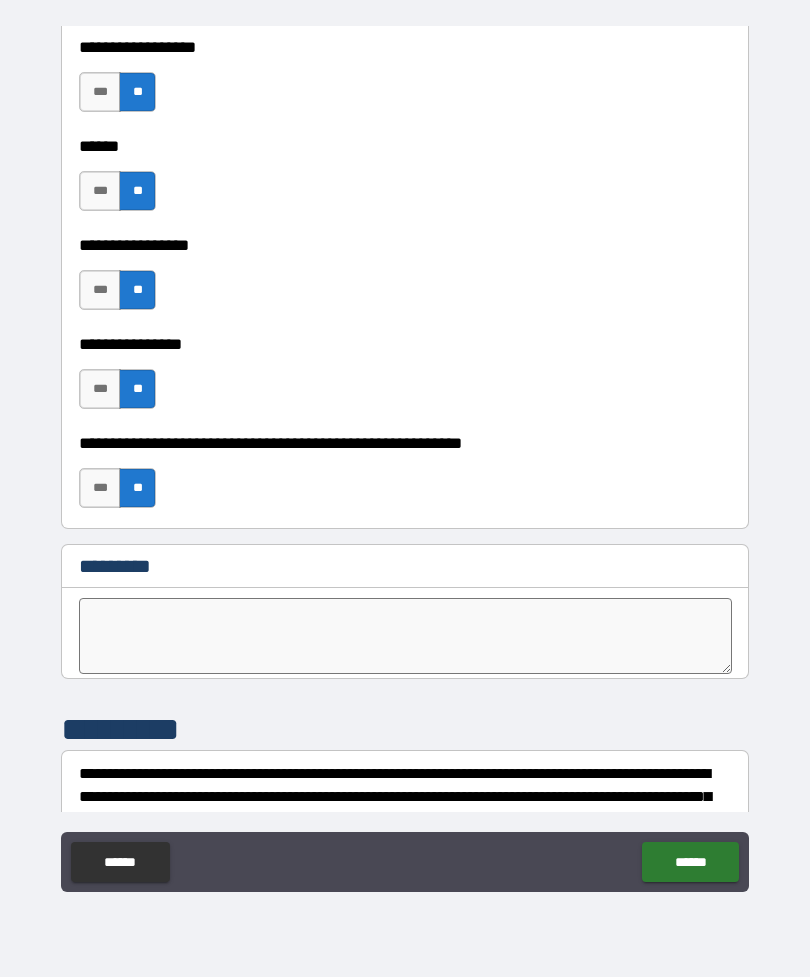 click on "***" at bounding box center (100, 488) 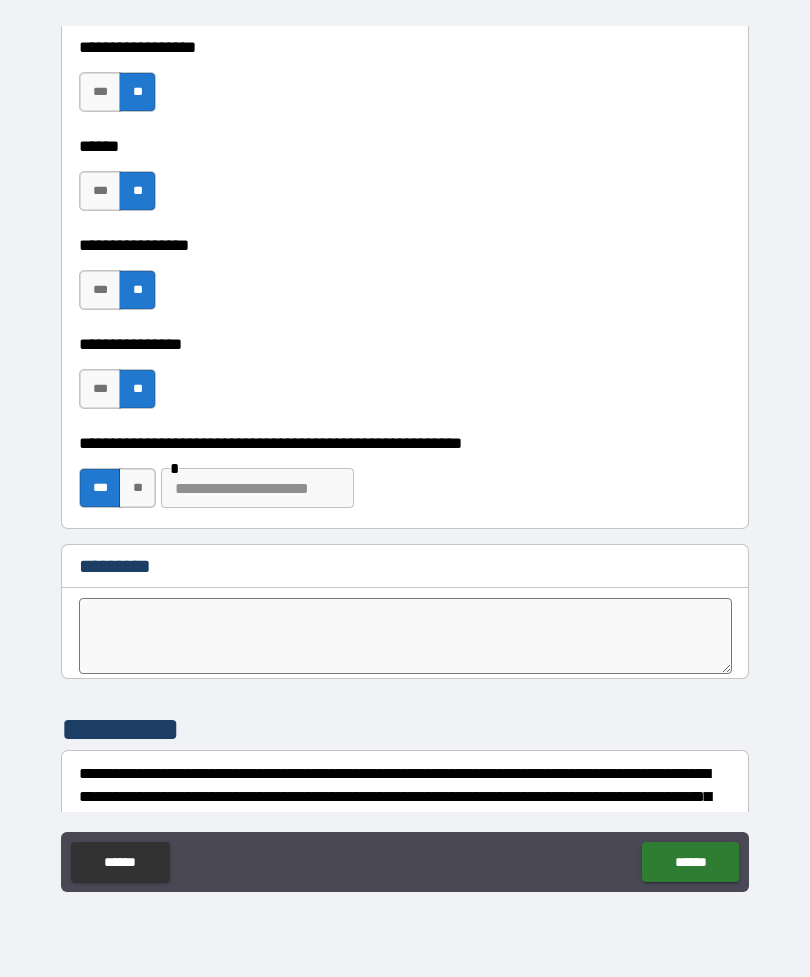 click on "**" at bounding box center [137, 488] 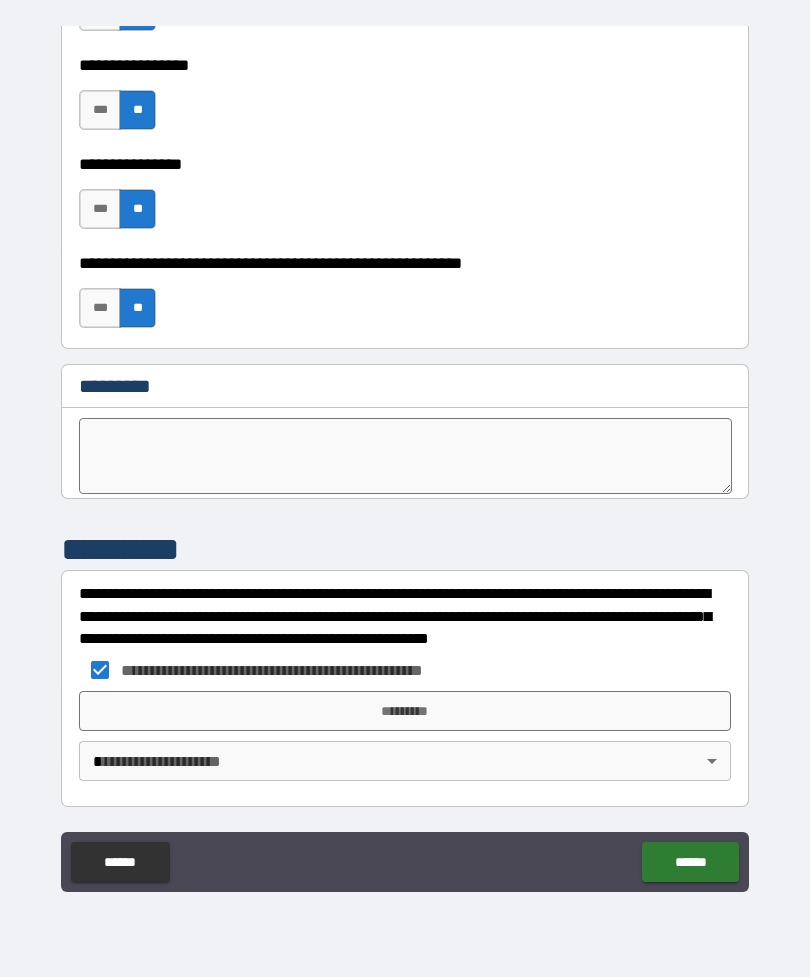 scroll, scrollTop: 10066, scrollLeft: 0, axis: vertical 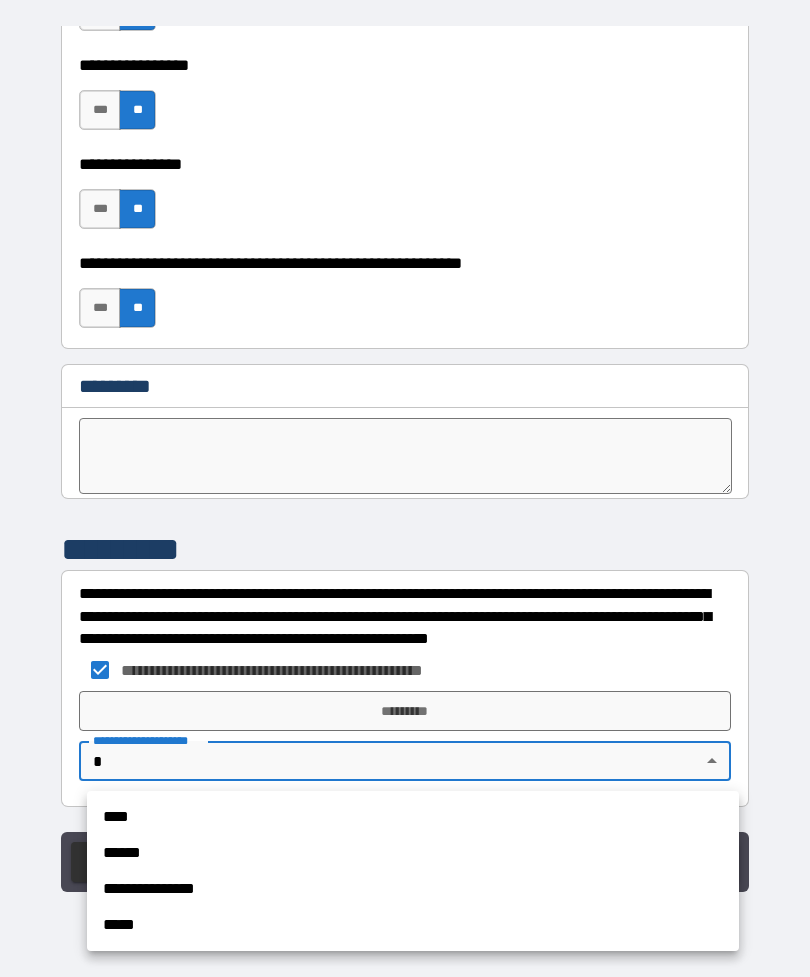 click on "****" at bounding box center [413, 817] 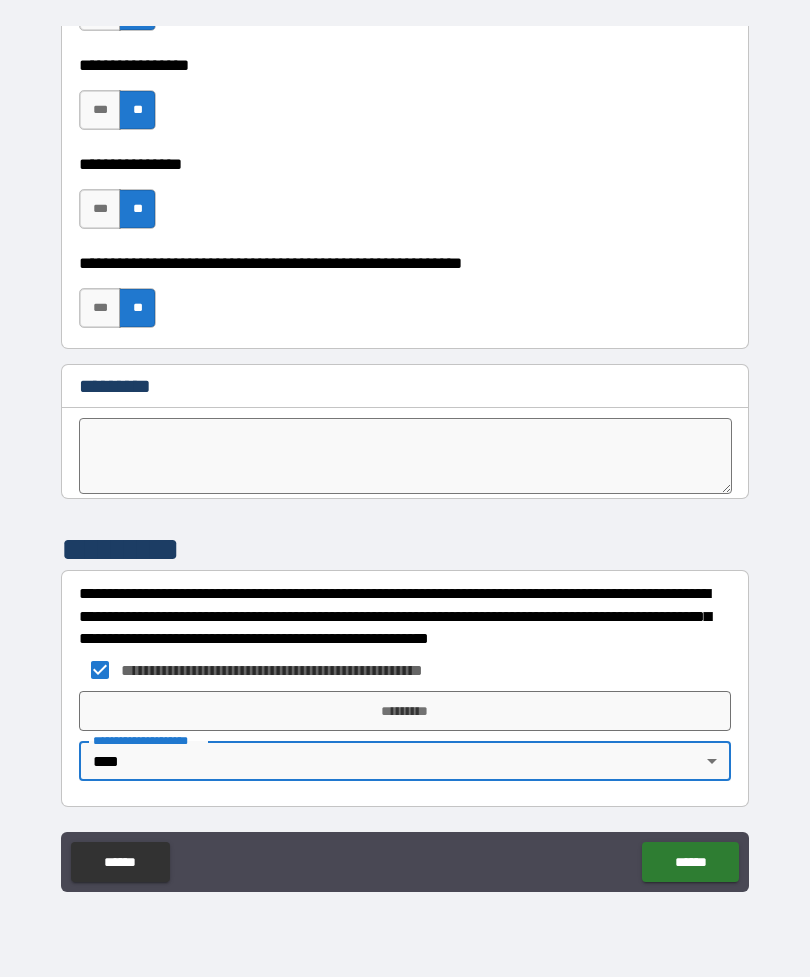 click at bounding box center [405, 456] 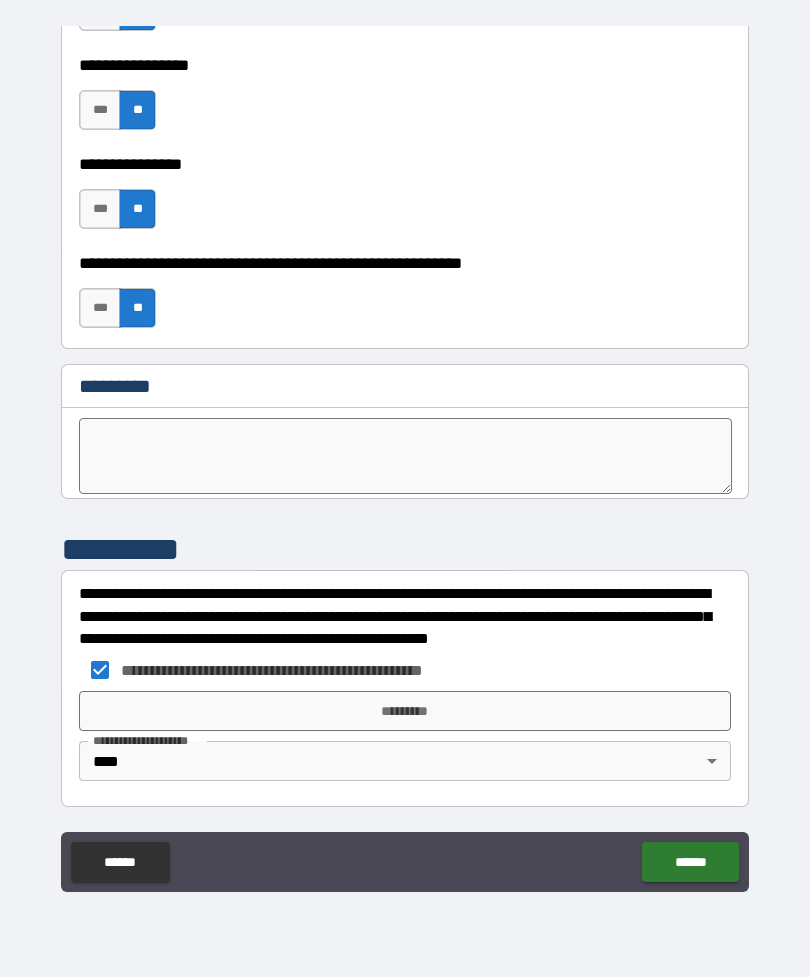 type on "*" 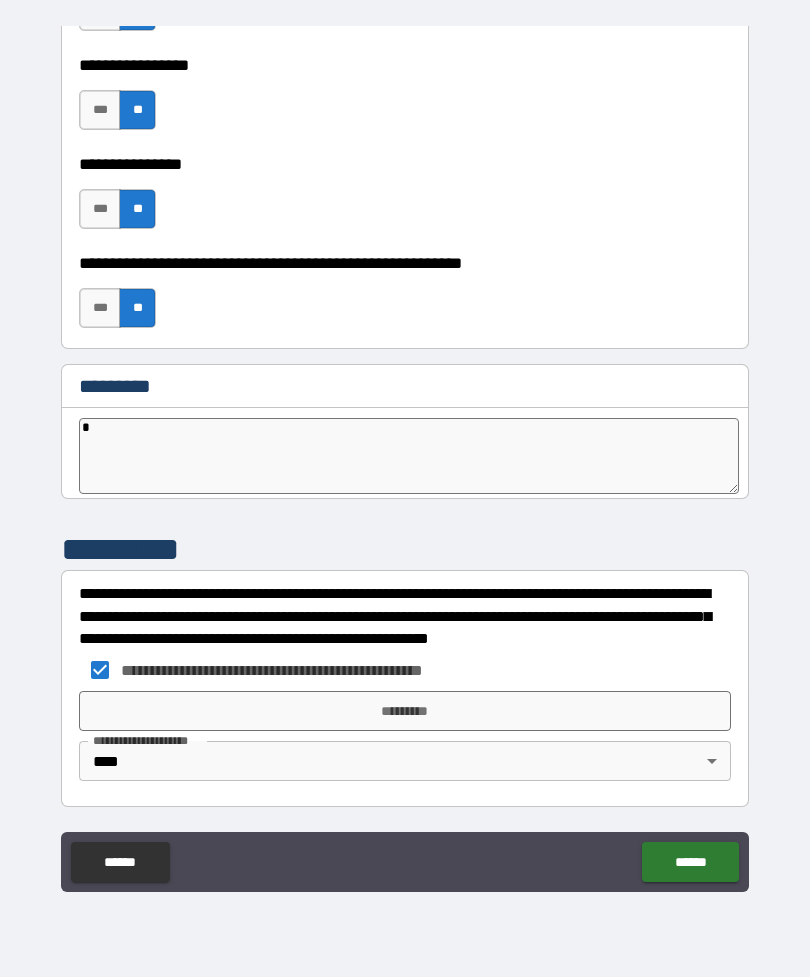 type on "*" 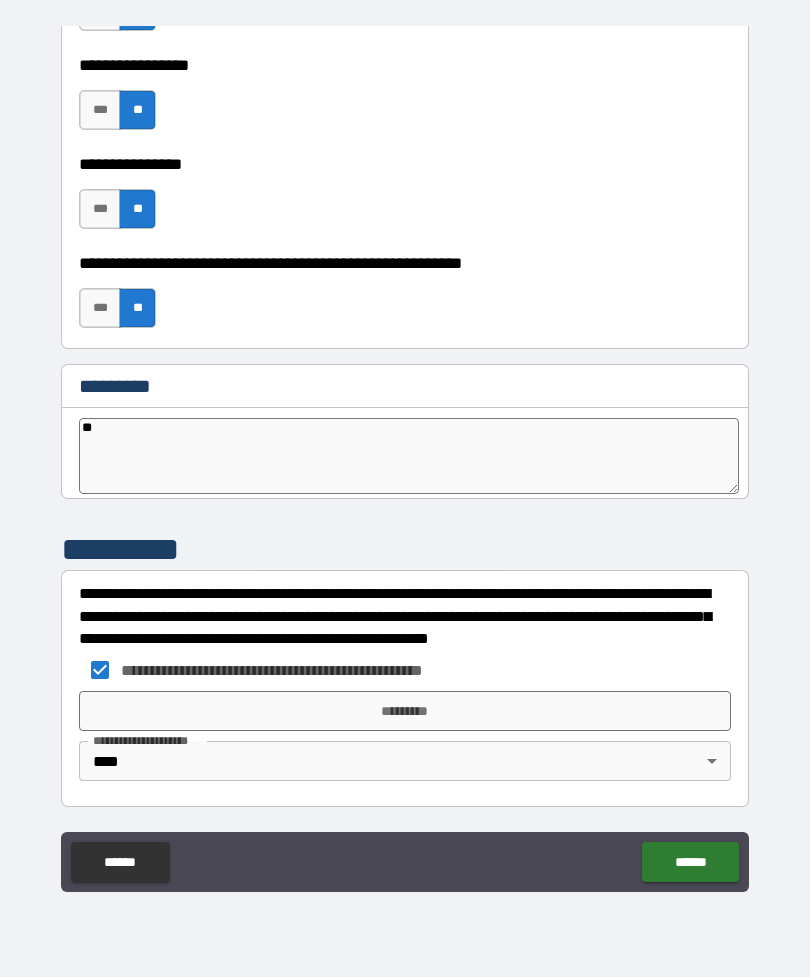 type on "***" 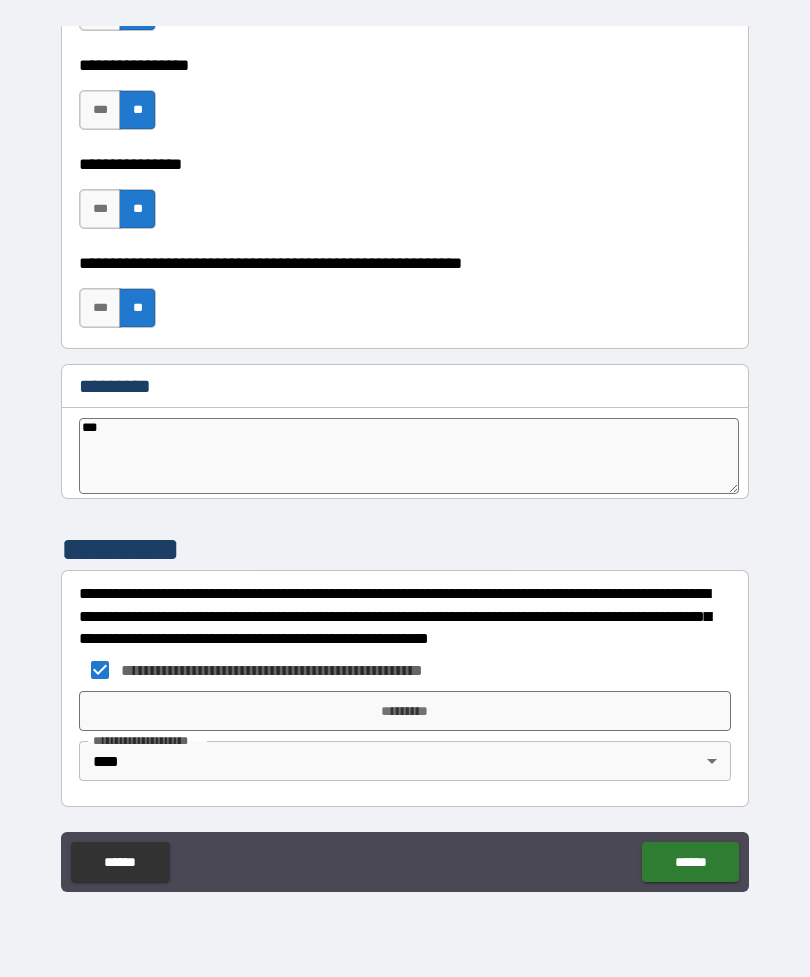 type on "*" 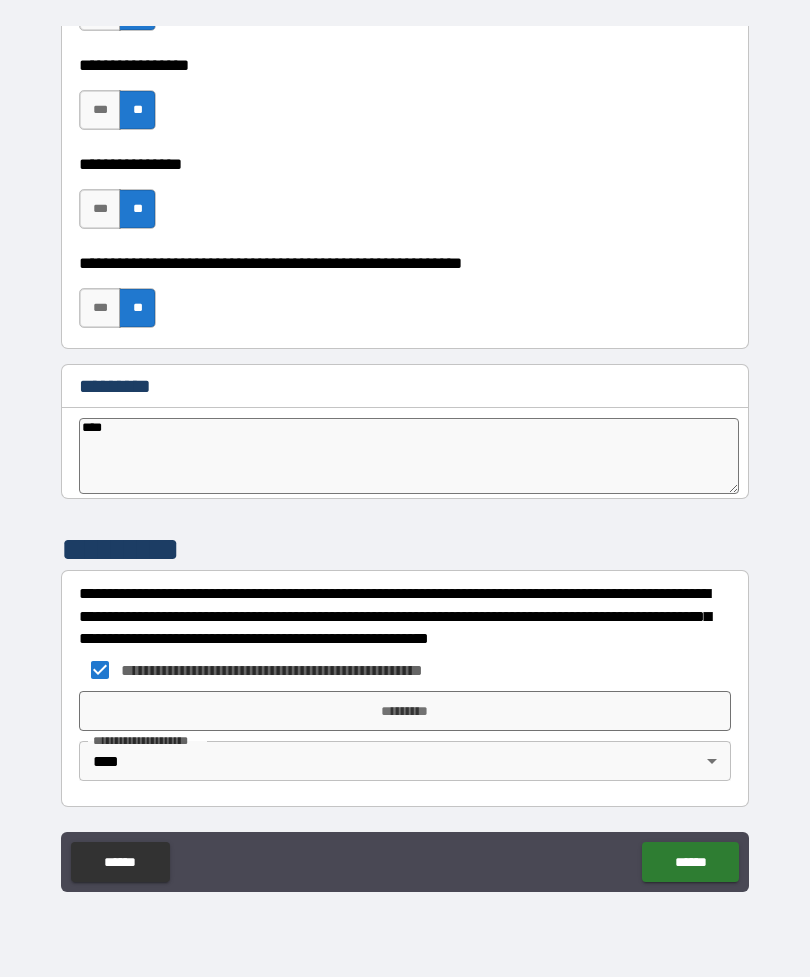 type on "*****" 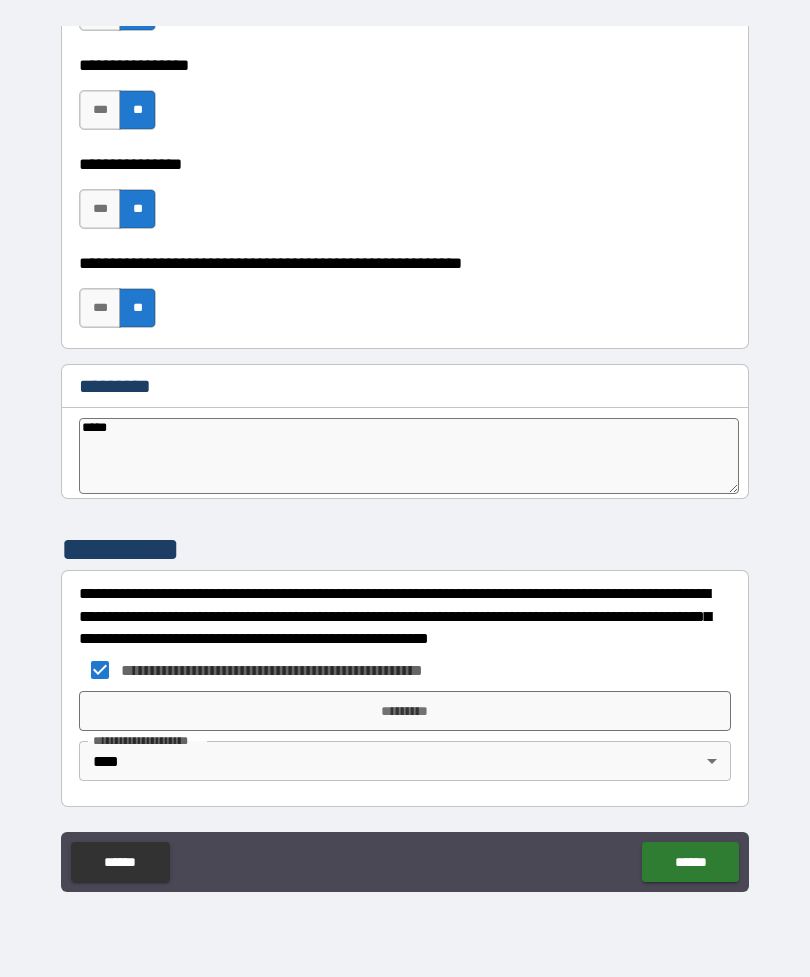 type on "*" 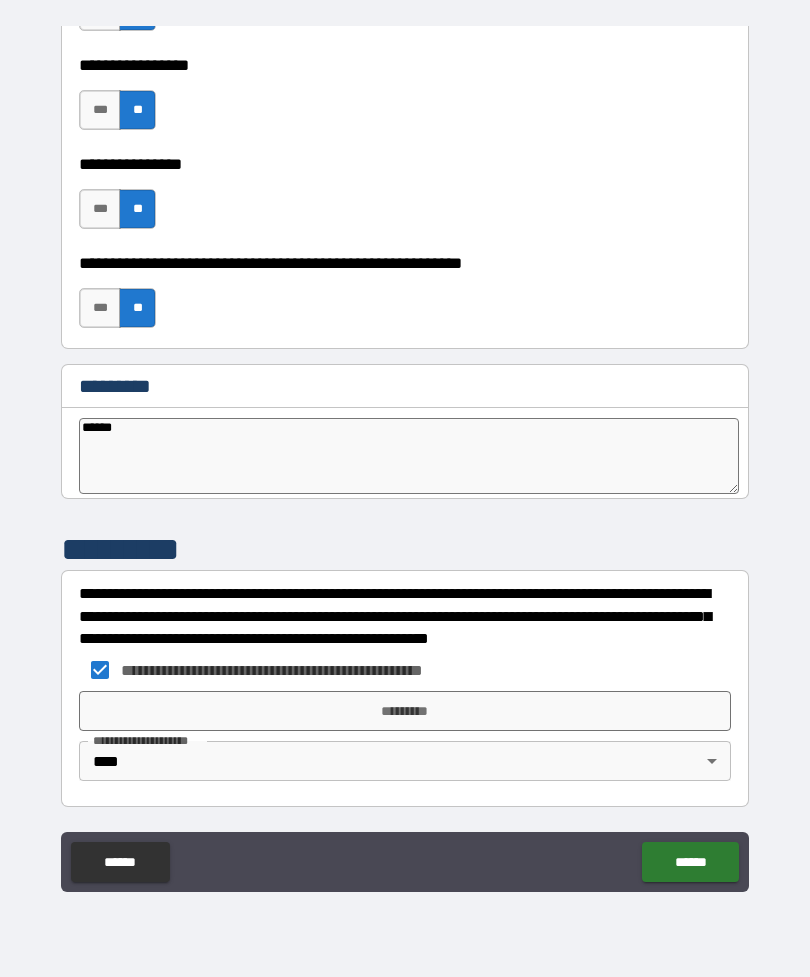 type on "*" 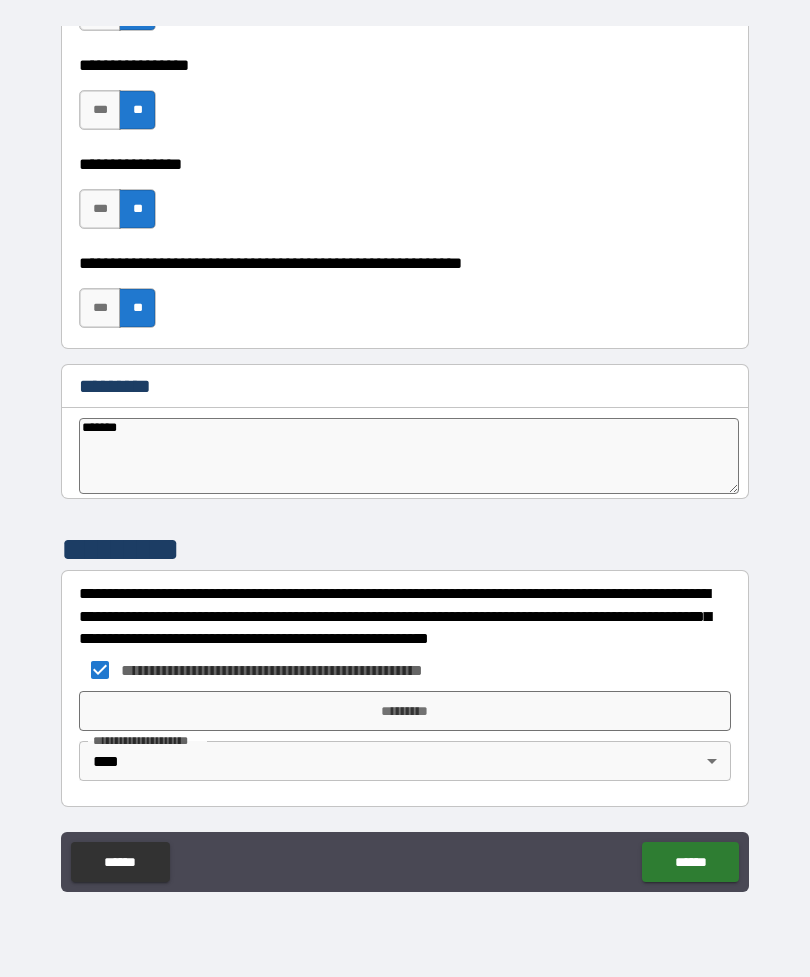 type on "*" 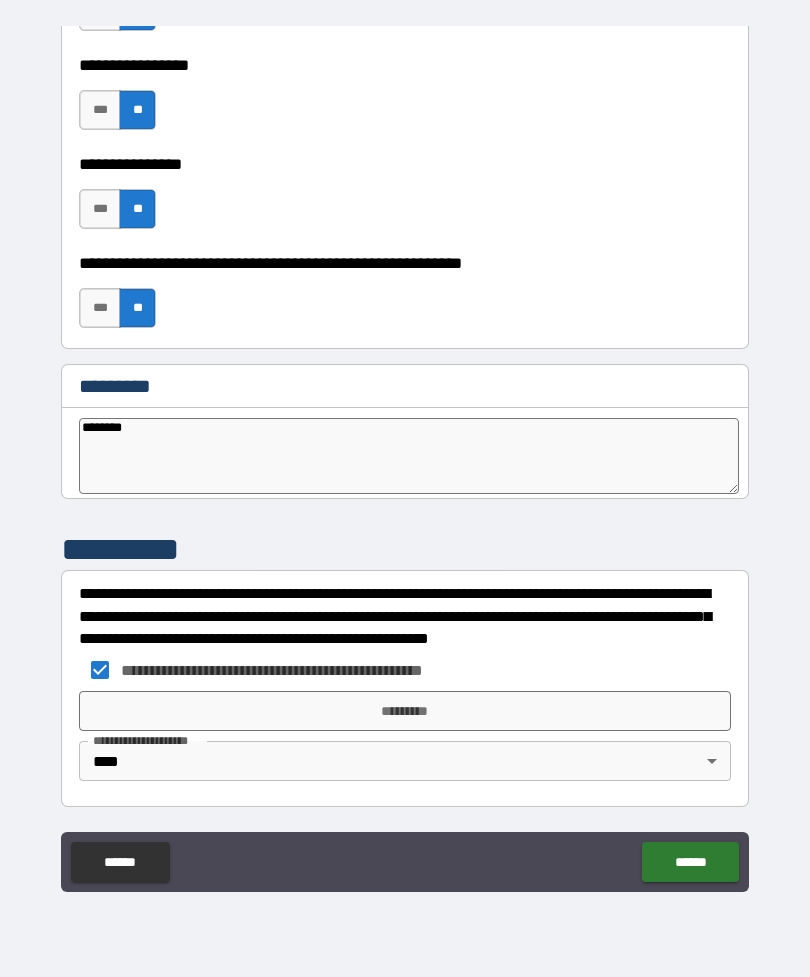 type on "*" 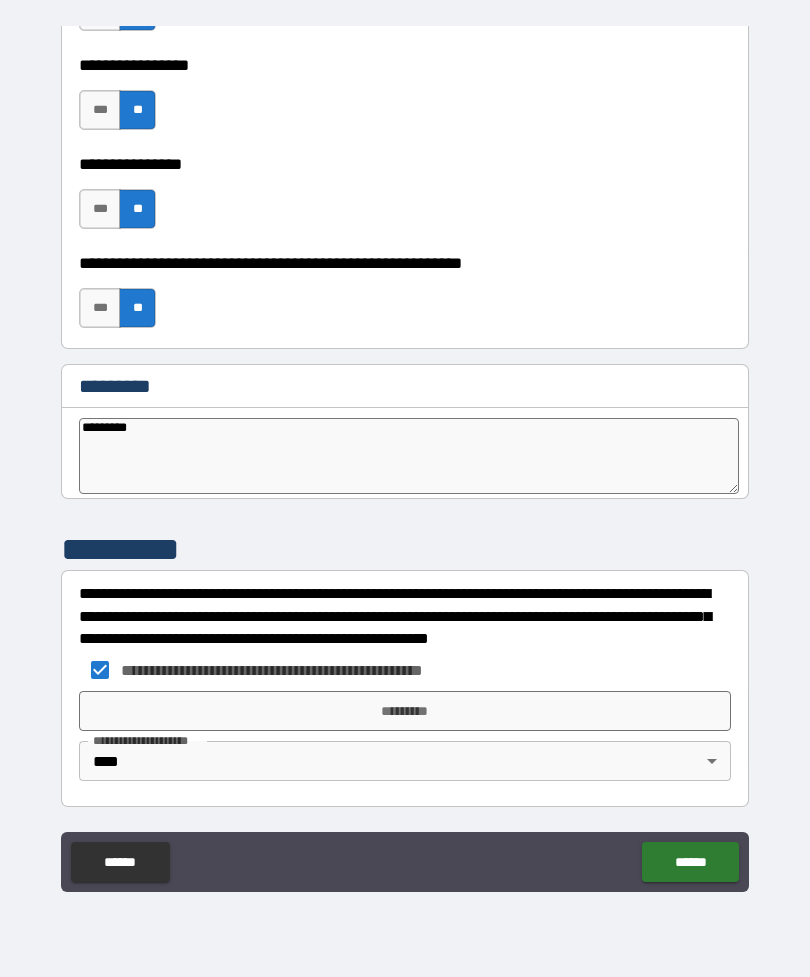 type on "*" 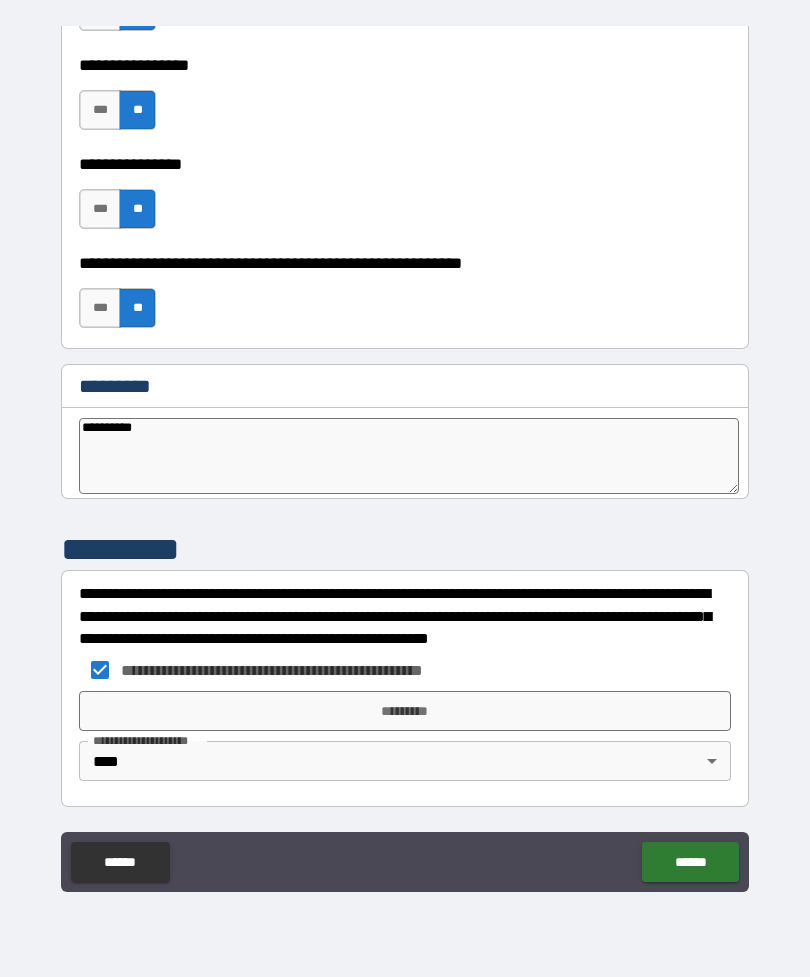 type on "*" 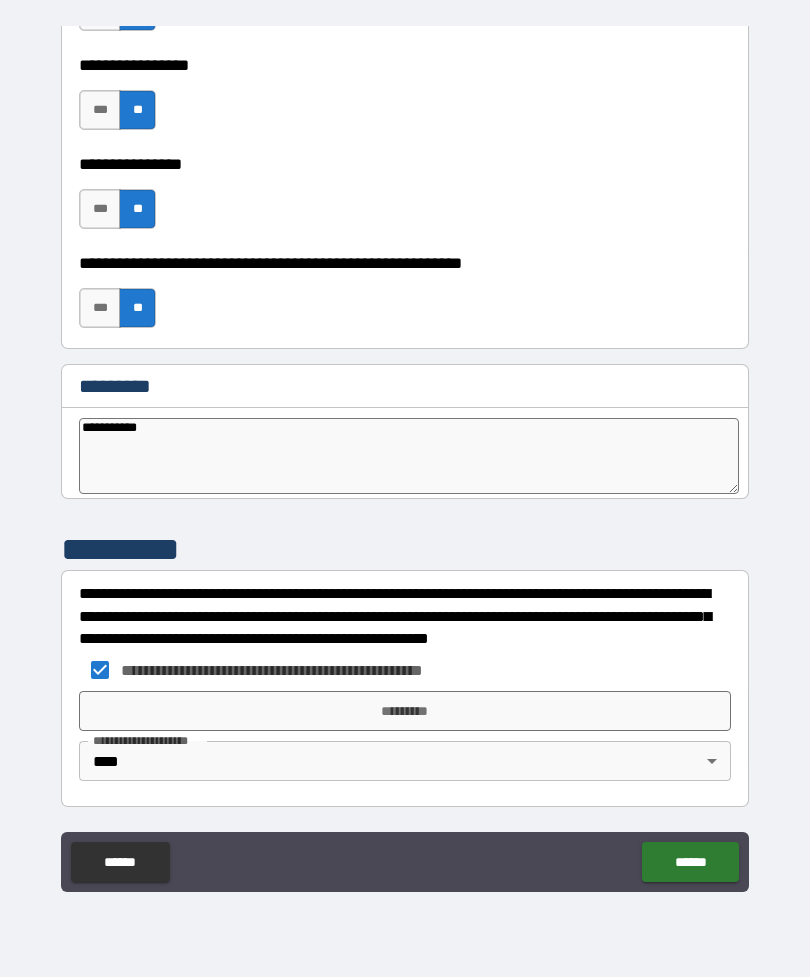 type on "*" 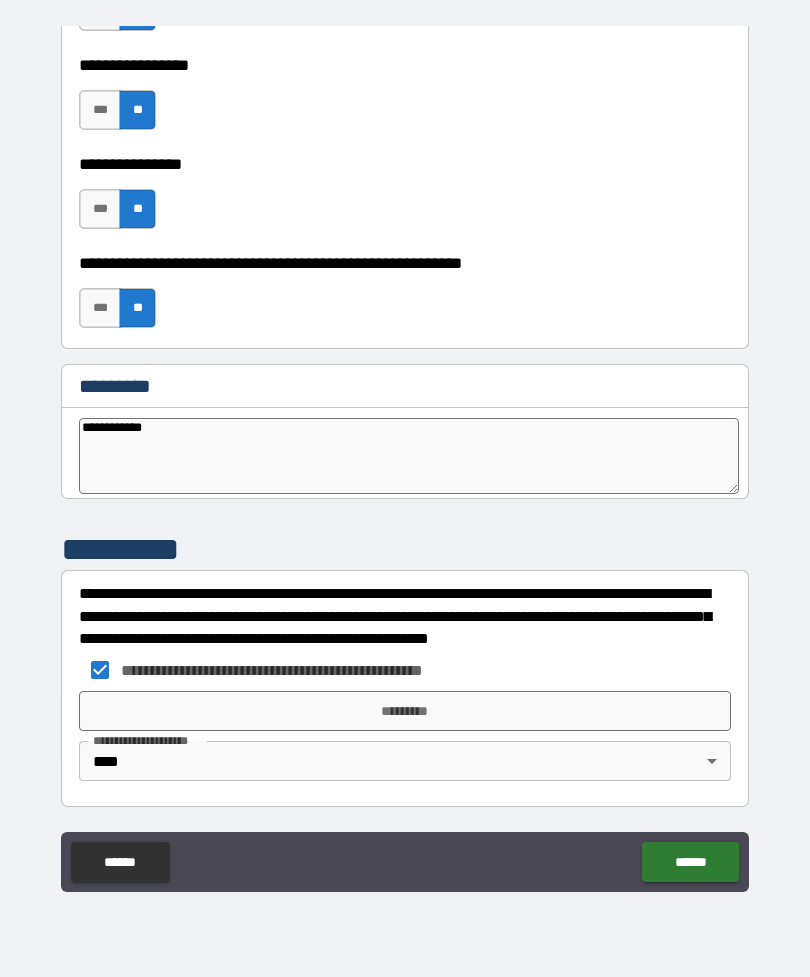 type on "*" 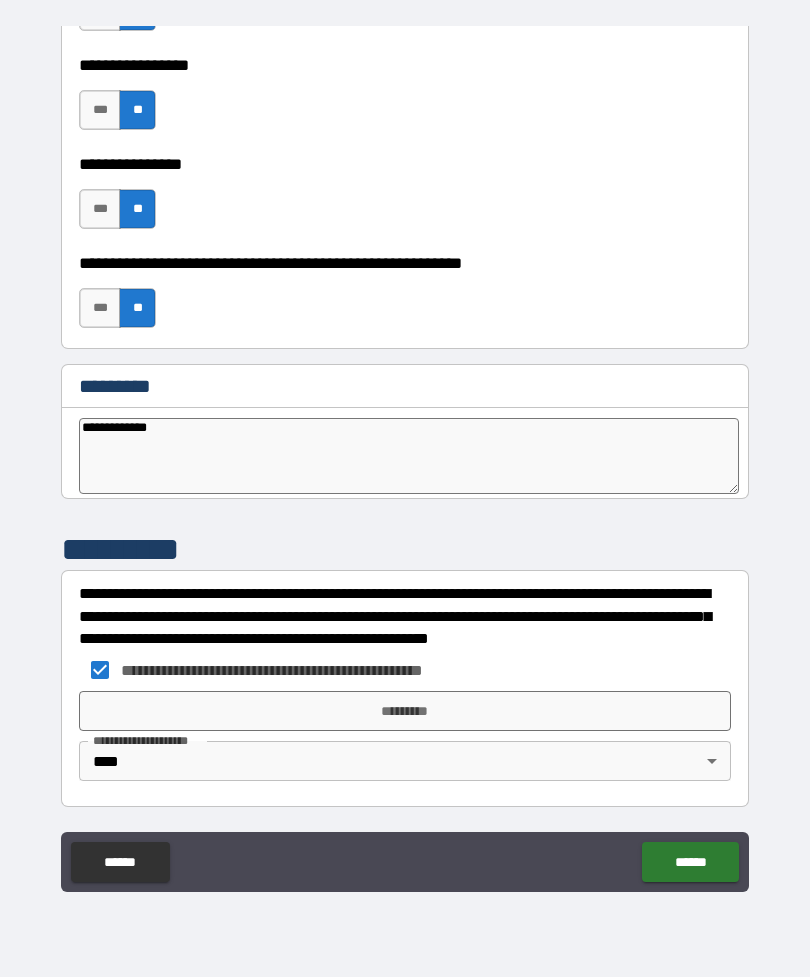 type on "*" 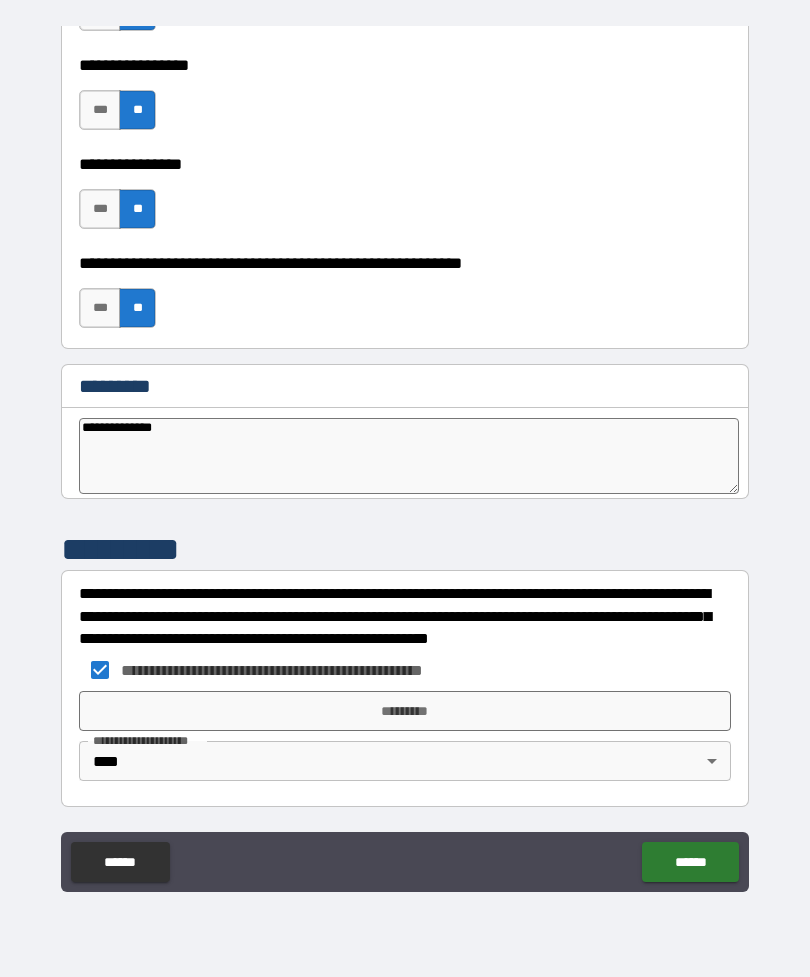 type on "*" 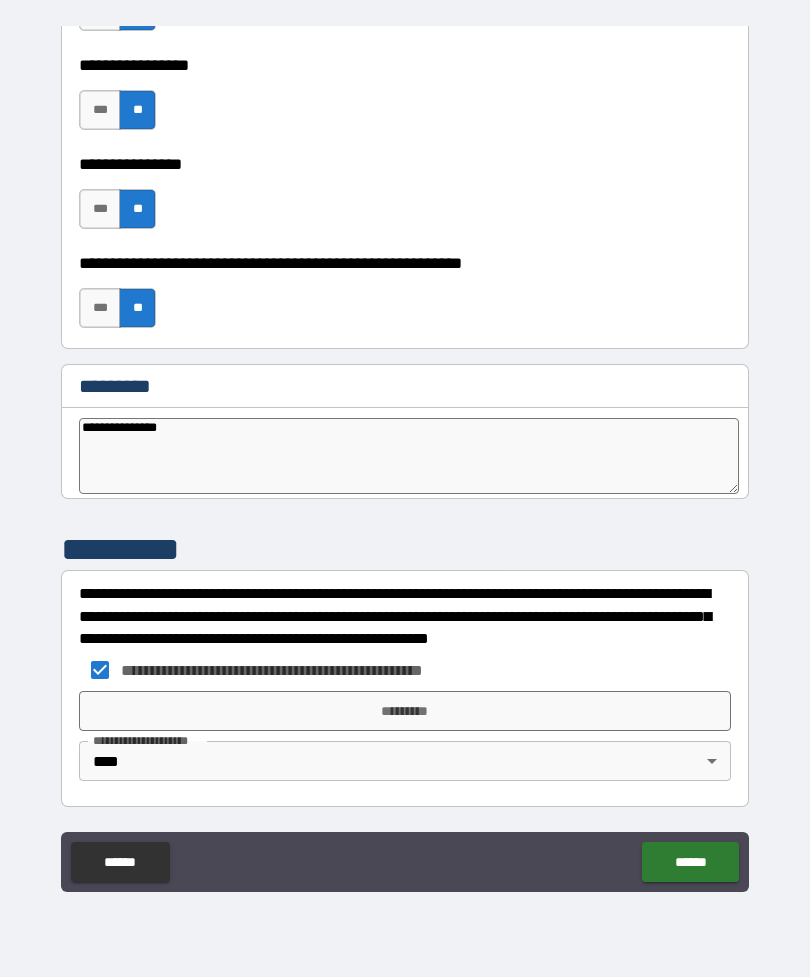 type on "*" 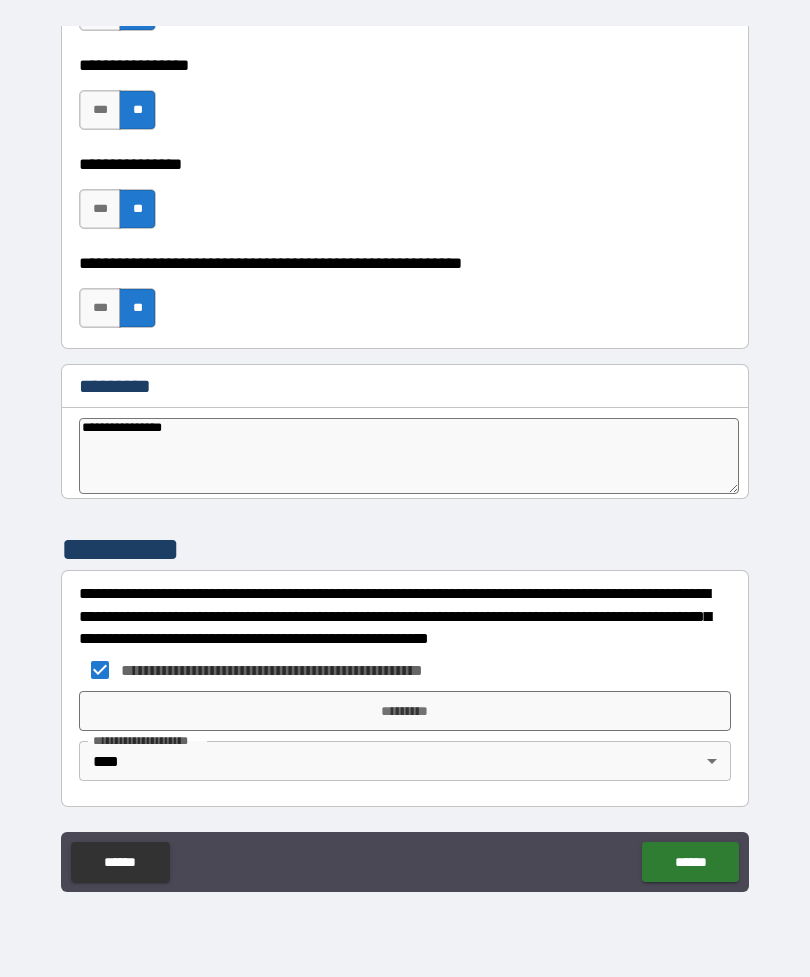 type on "*" 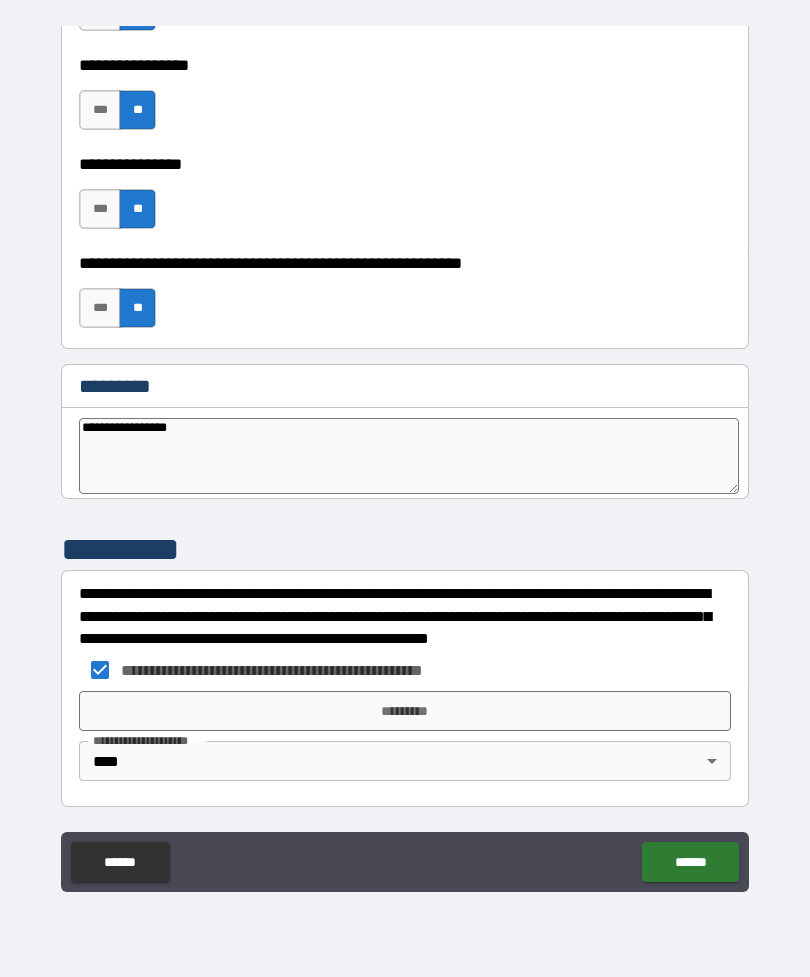 type on "*" 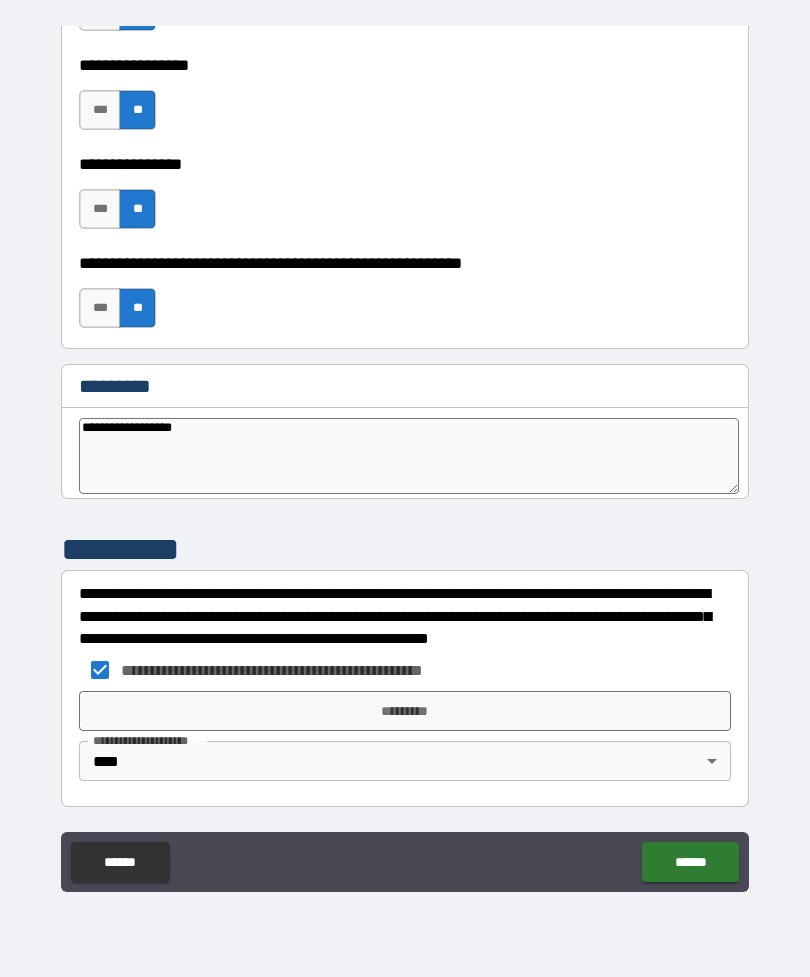 type 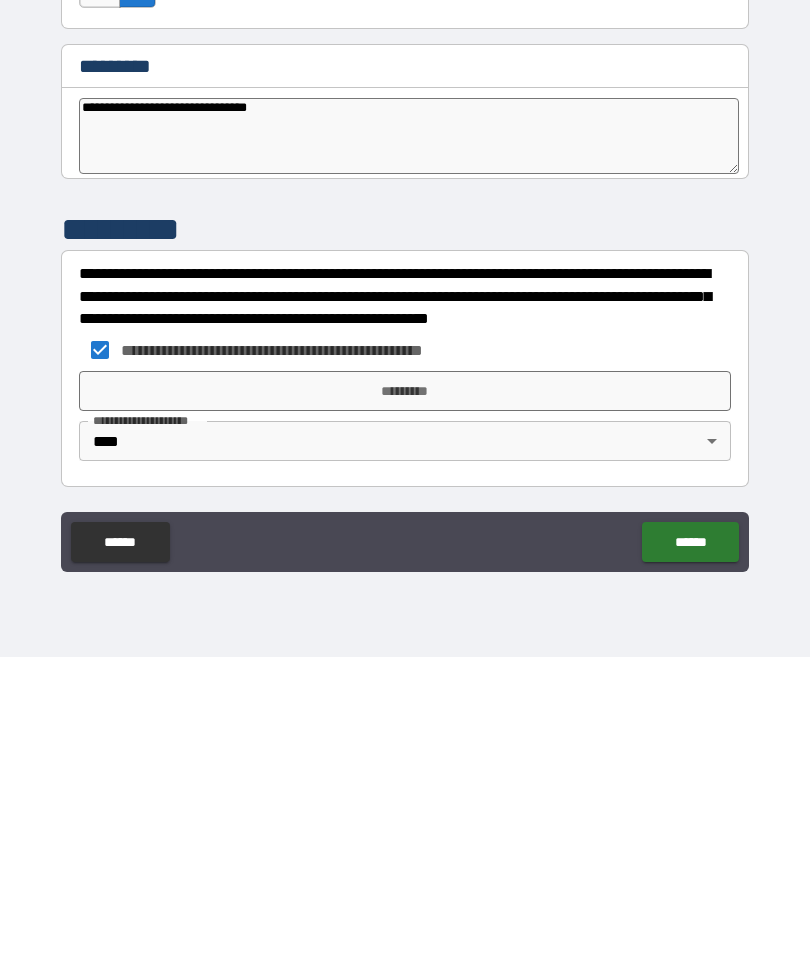 click on "*********" at bounding box center [405, 711] 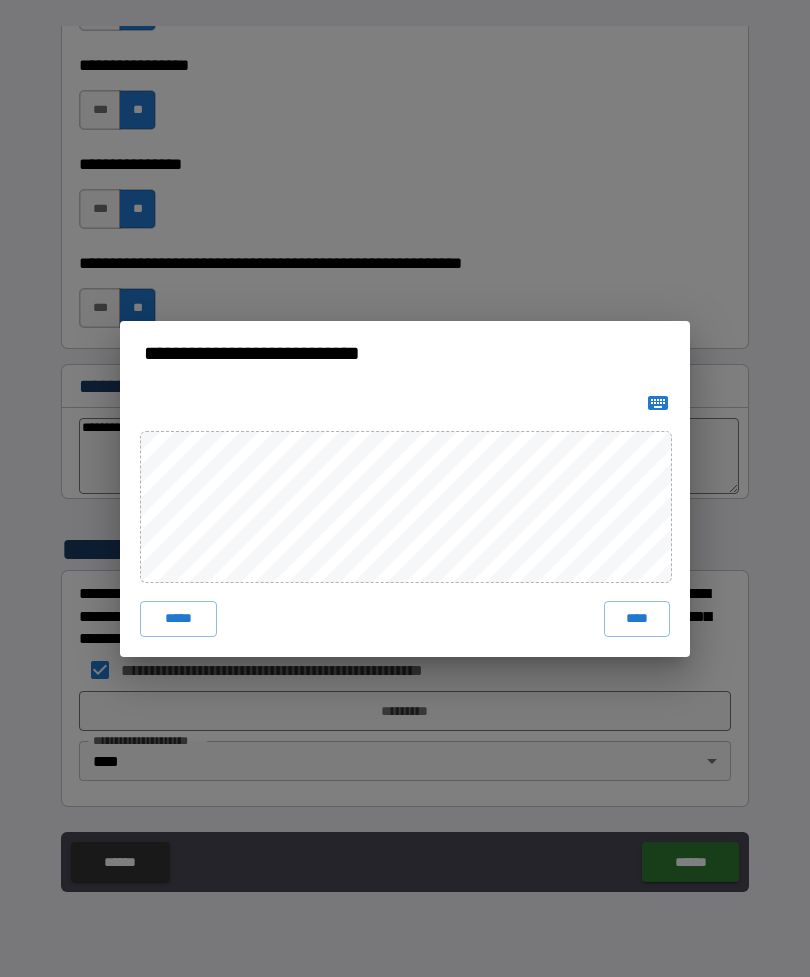 click on "****" at bounding box center (637, 619) 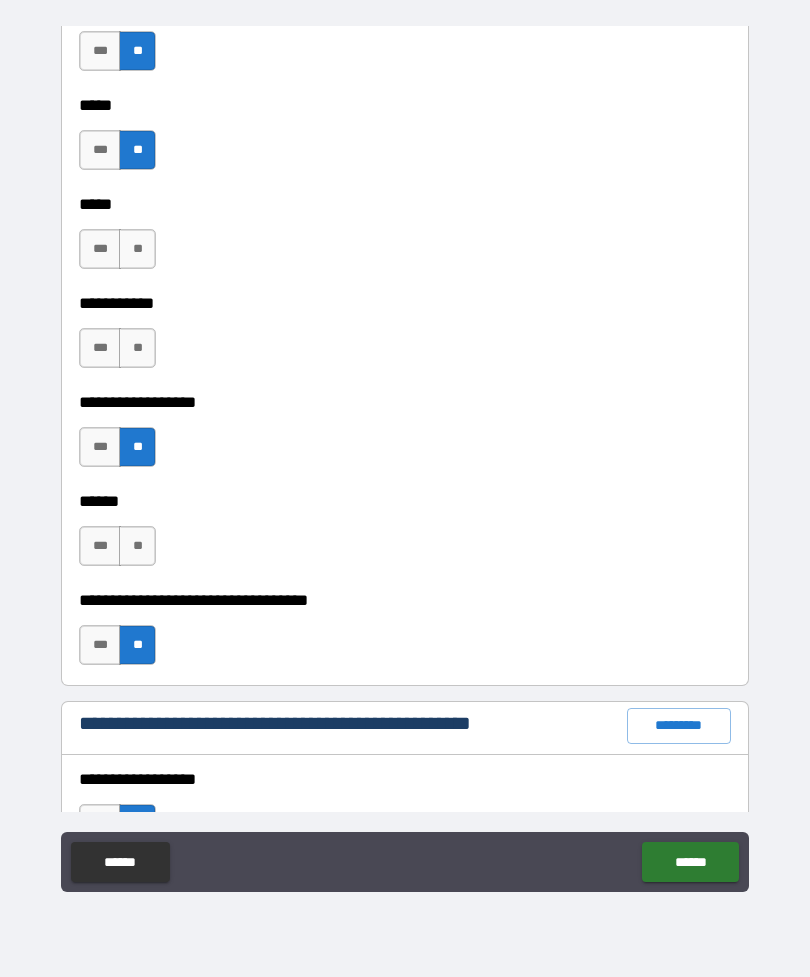 scroll, scrollTop: 1929, scrollLeft: 0, axis: vertical 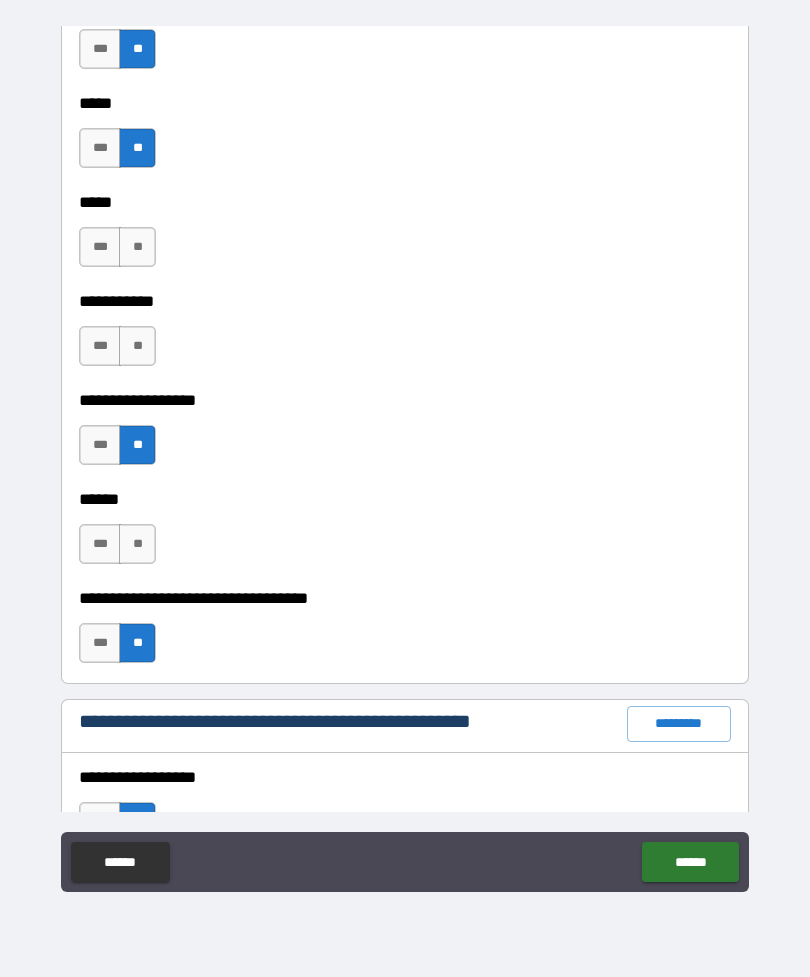 click on "**" at bounding box center (137, 544) 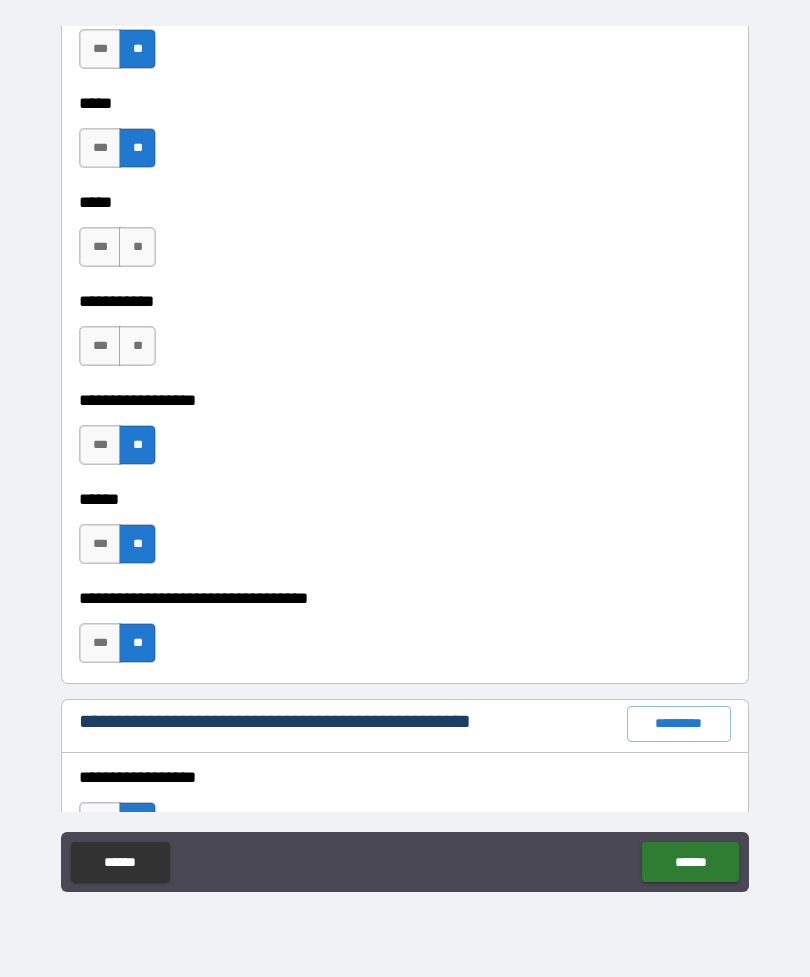 click on "**" at bounding box center [137, 346] 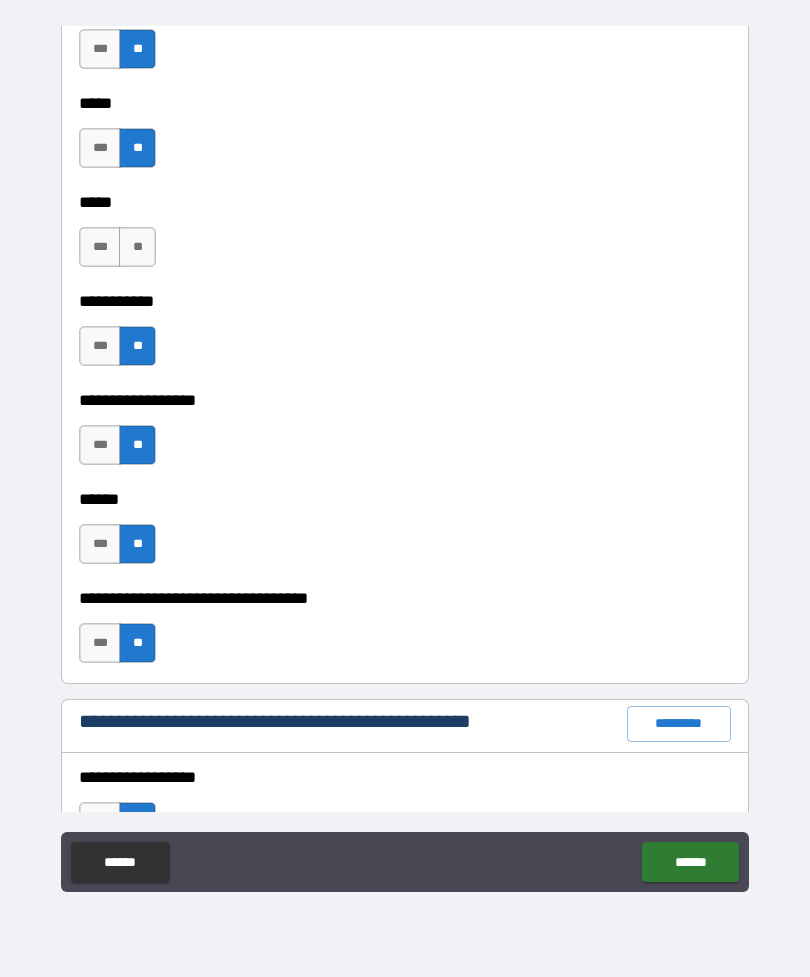 click on "**" at bounding box center [137, 247] 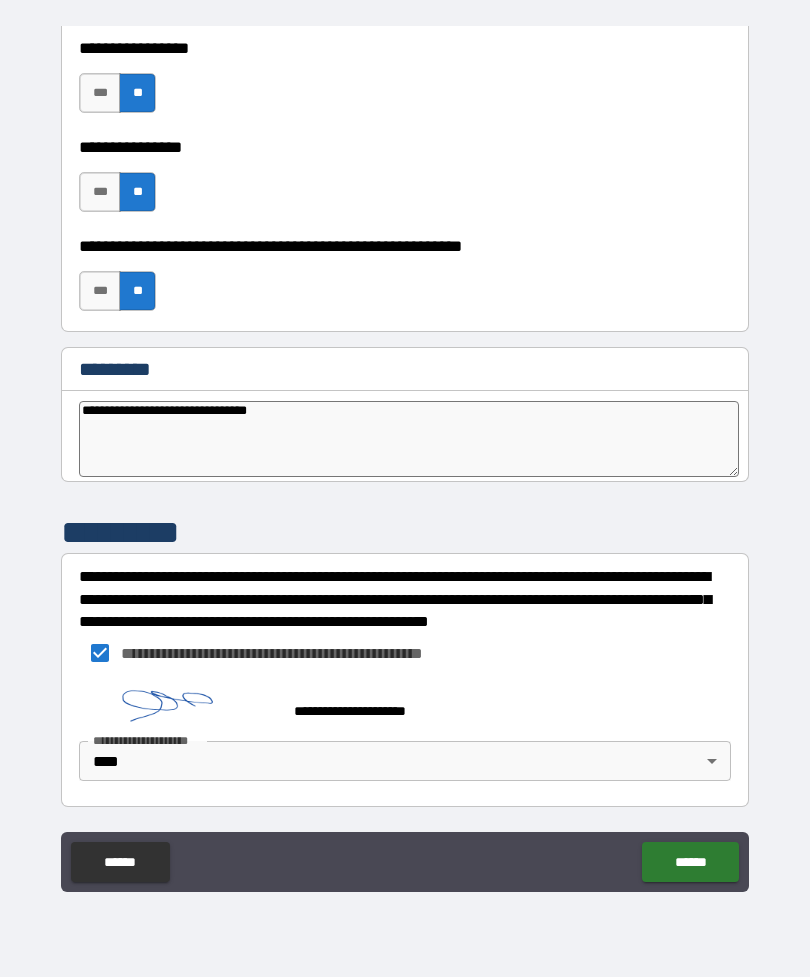 scroll, scrollTop: 10083, scrollLeft: 0, axis: vertical 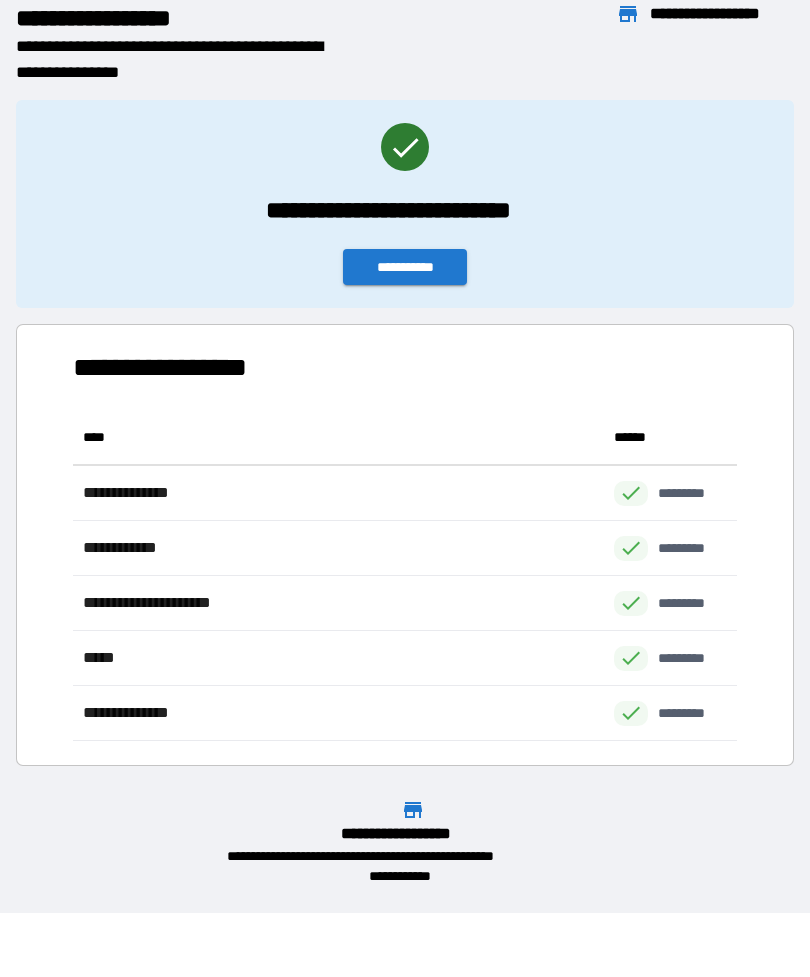 click on "**********" at bounding box center [405, 267] 